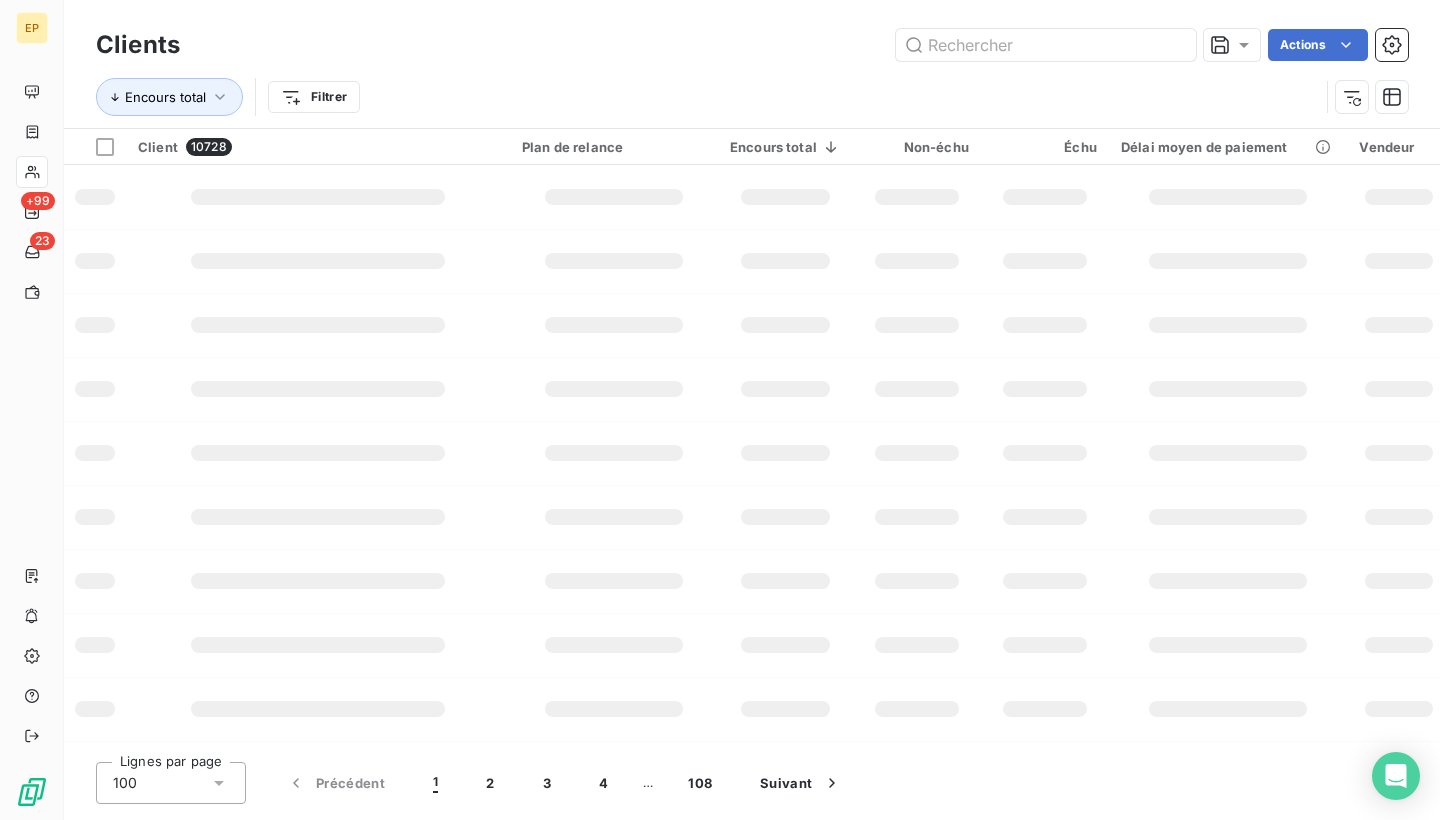 scroll, scrollTop: 0, scrollLeft: 0, axis: both 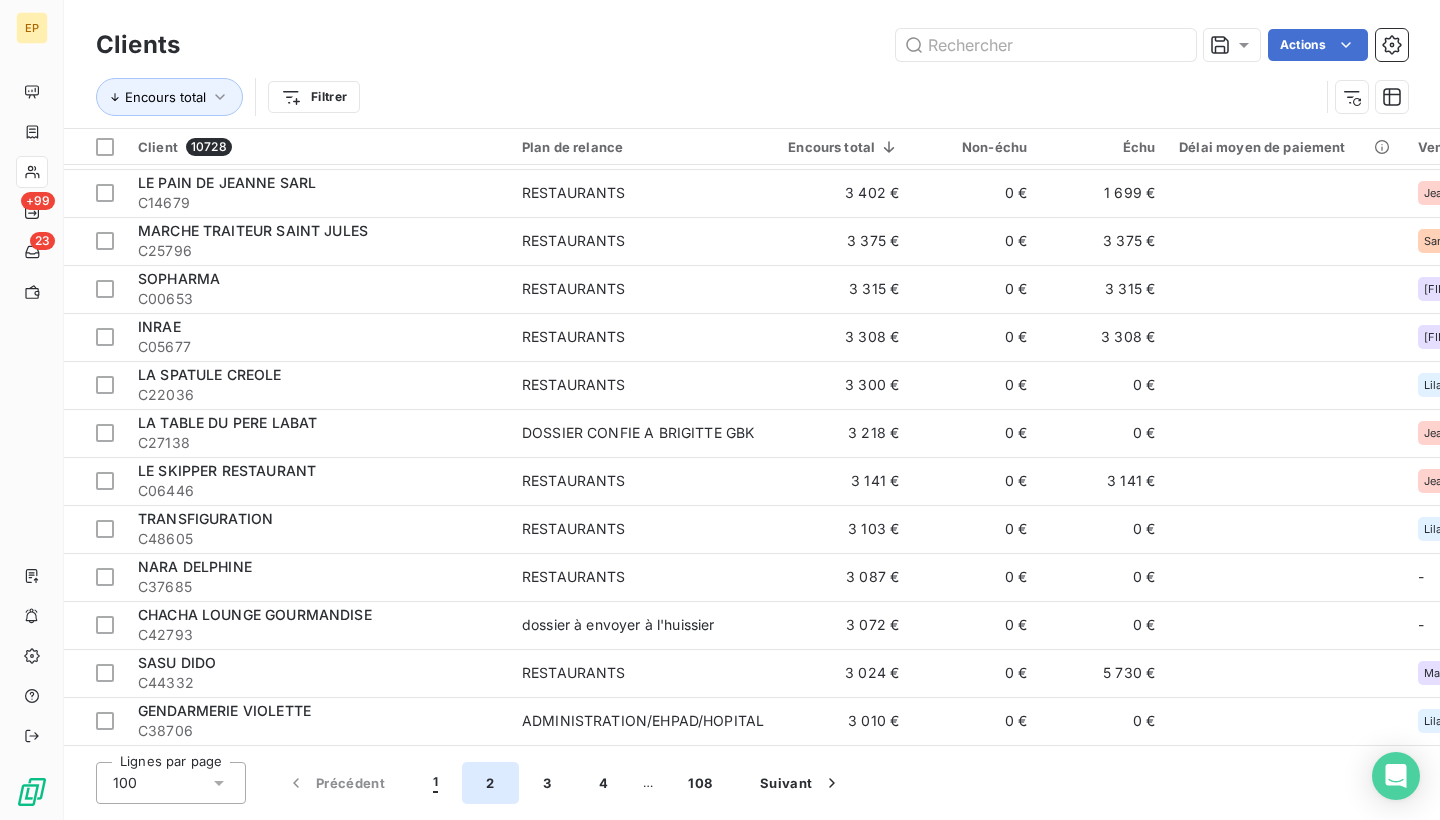click on "2" at bounding box center (490, 783) 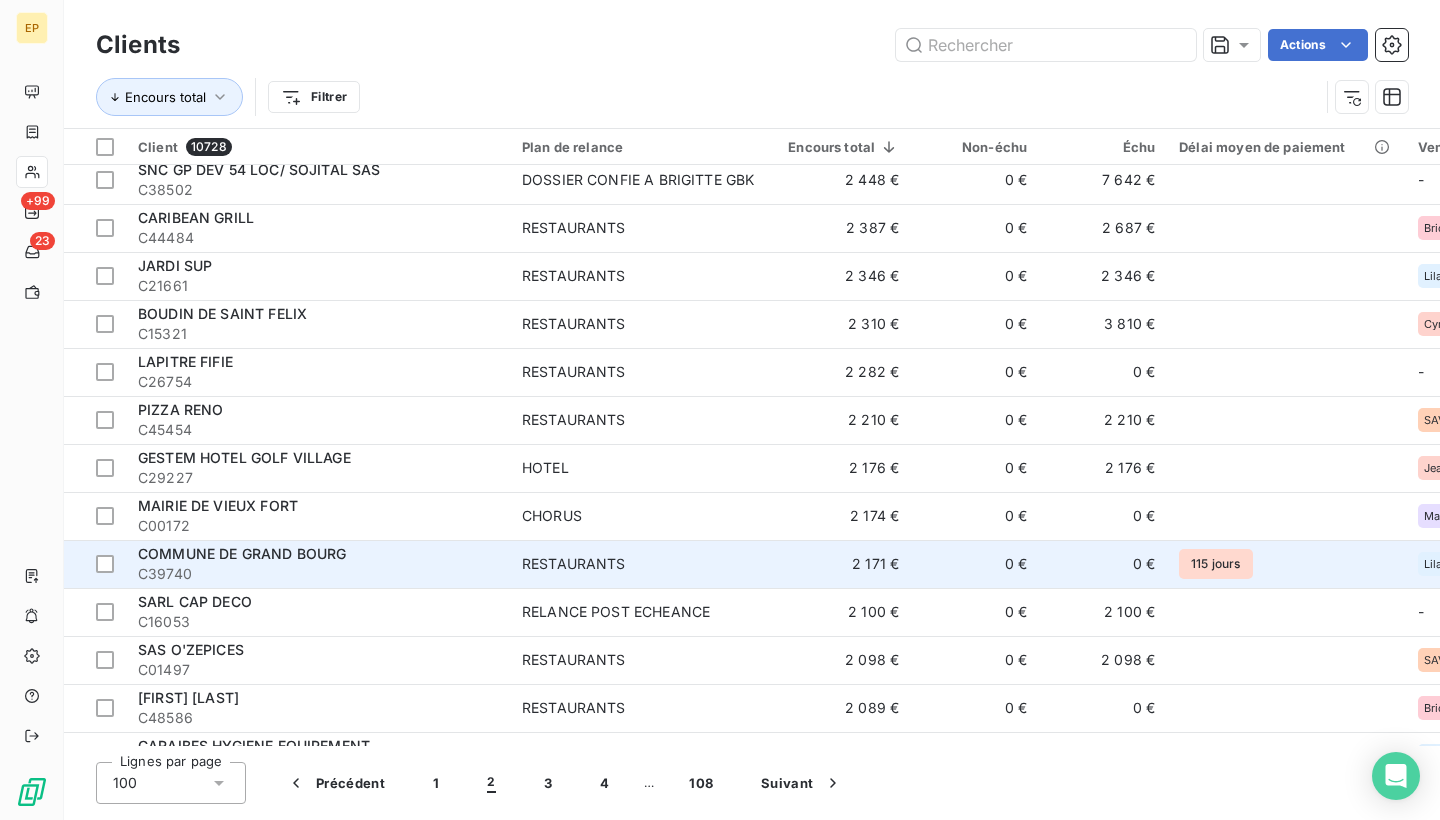 scroll, scrollTop: 489, scrollLeft: 0, axis: vertical 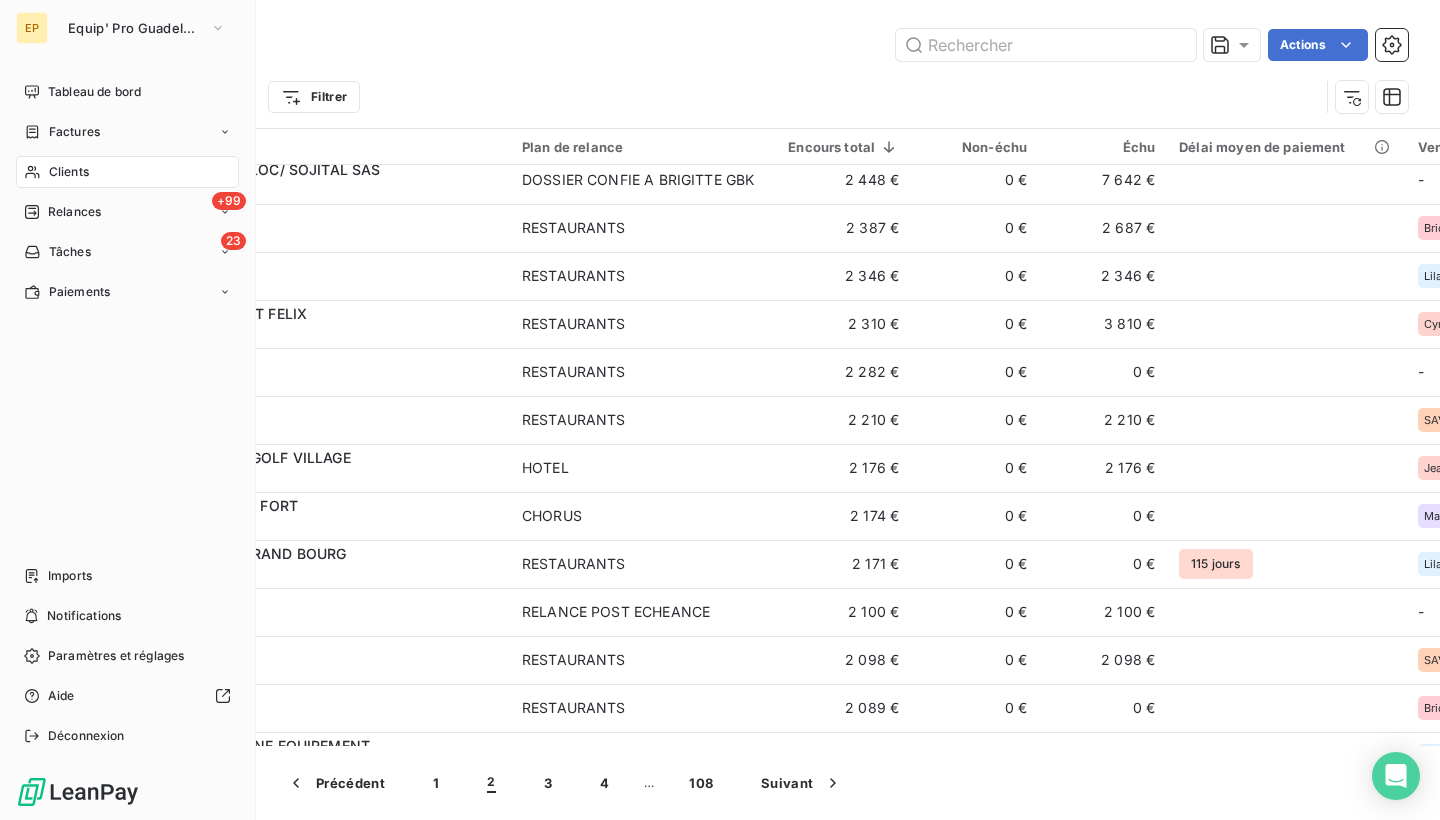 click on "EP" at bounding box center [32, 28] 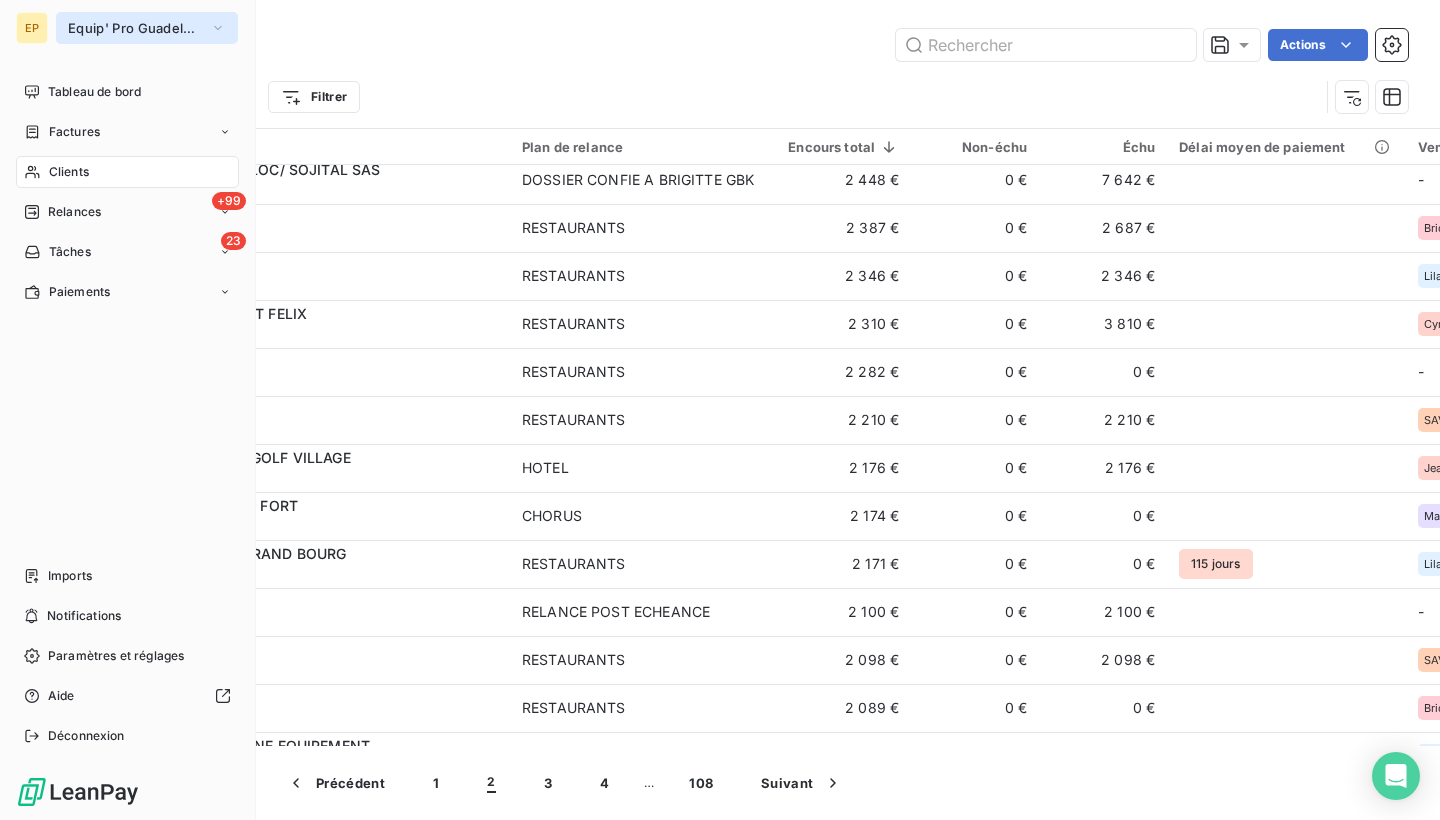 click on "Equip' Pro Guadeloupe" at bounding box center (135, 28) 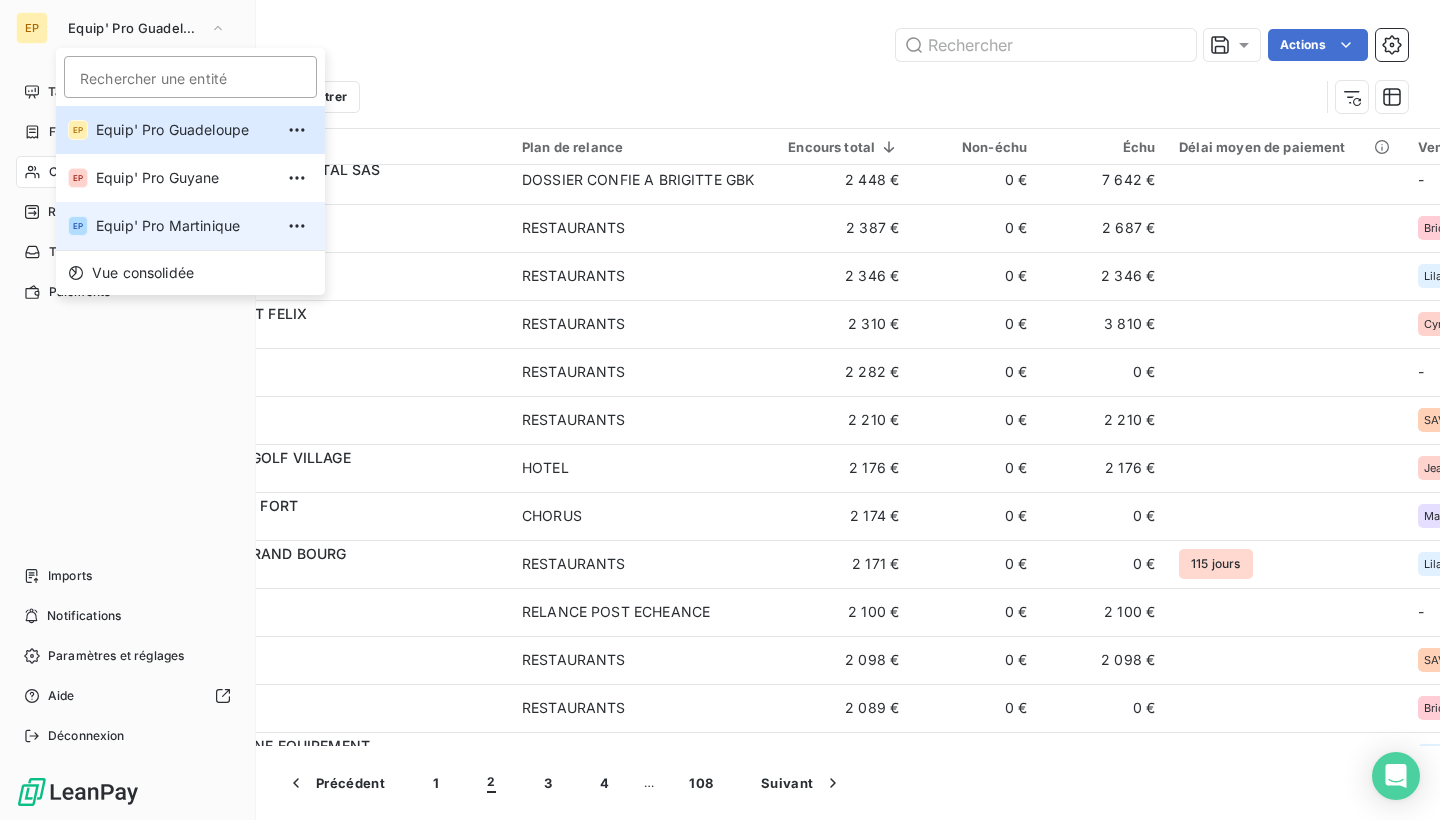 click on "Equip' Pro Martinique" at bounding box center [184, 226] 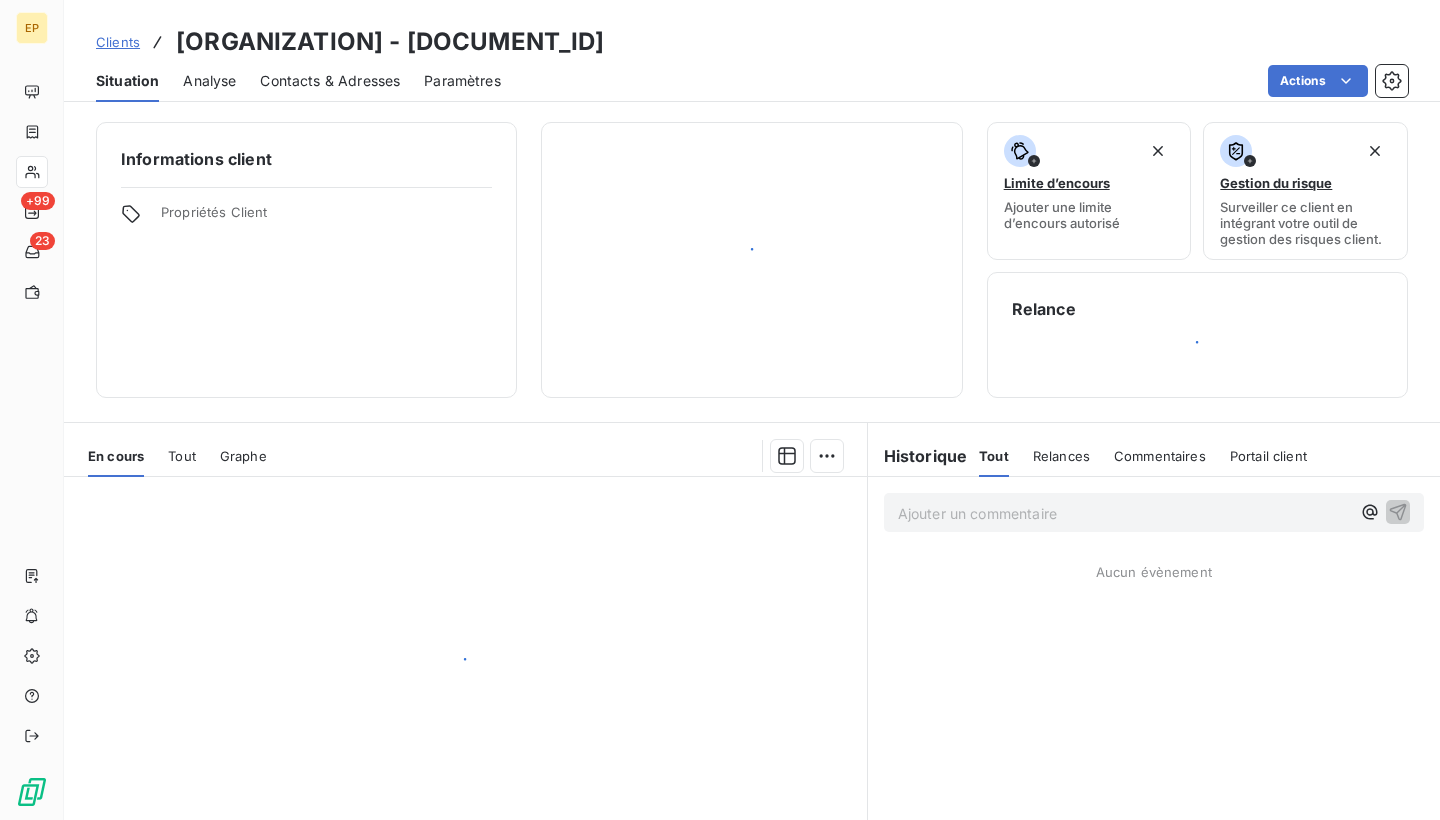 scroll, scrollTop: 0, scrollLeft: 0, axis: both 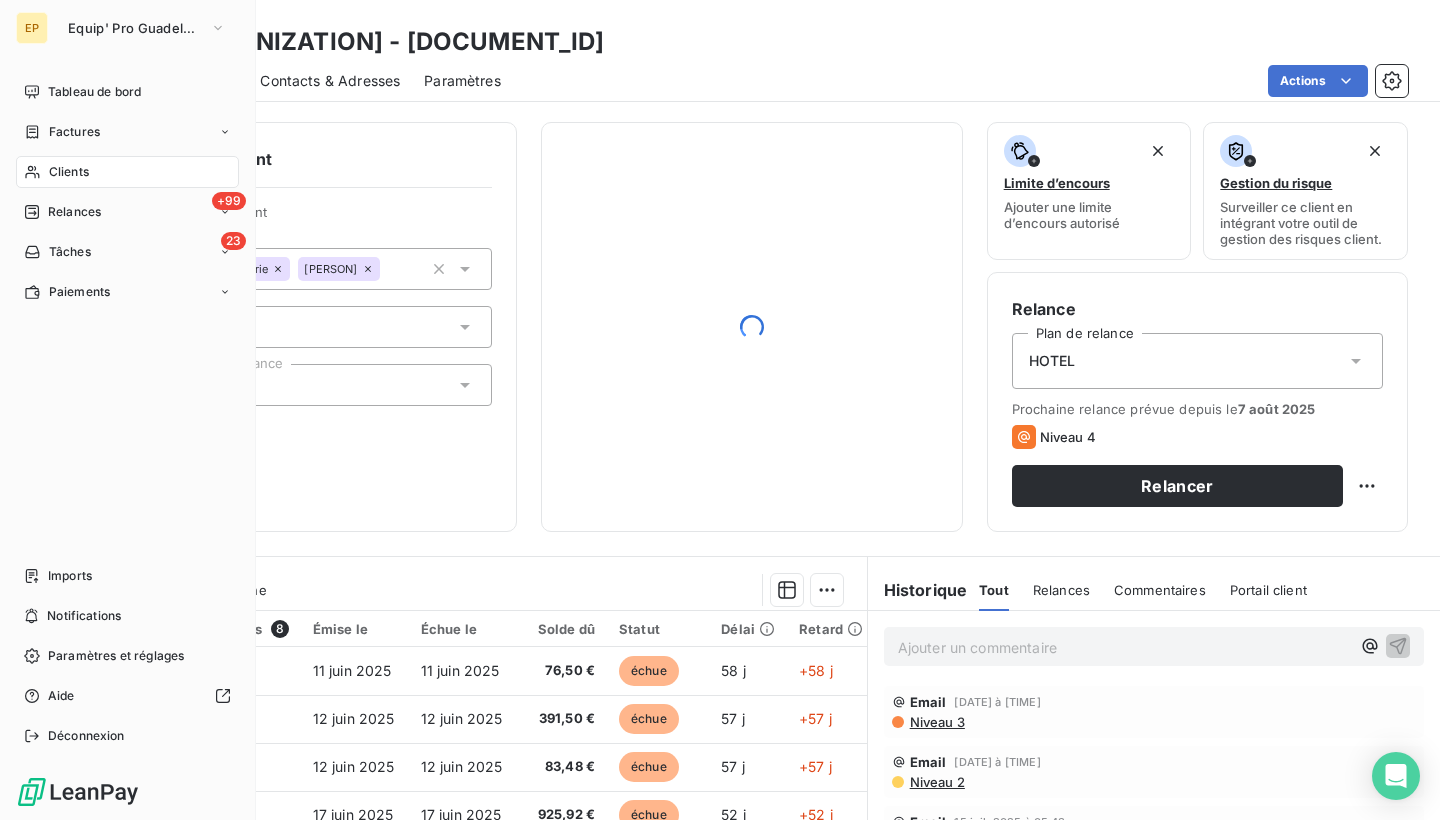click 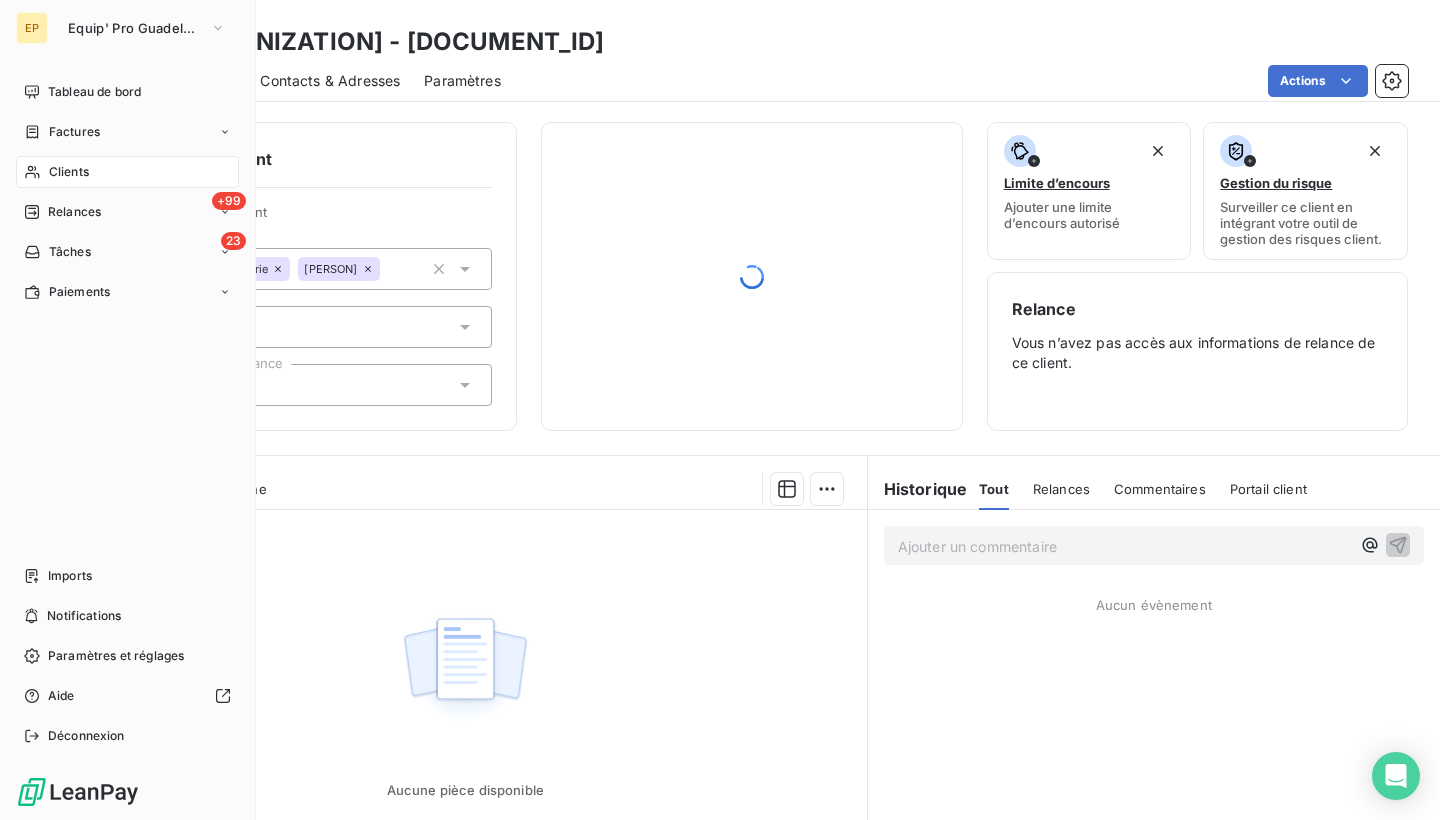 click on "Clients" at bounding box center (127, 172) 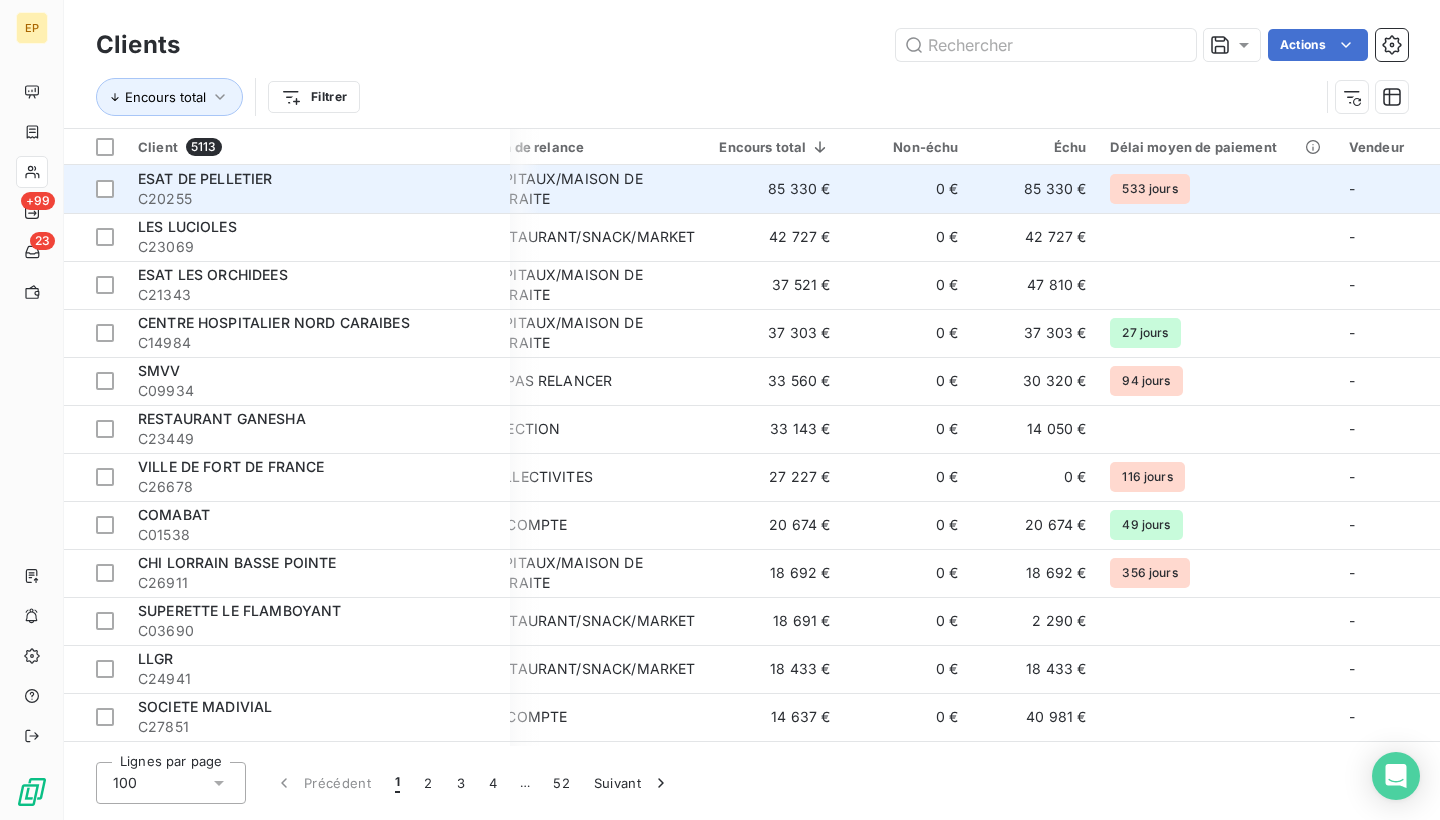 scroll, scrollTop: 0, scrollLeft: 42, axis: horizontal 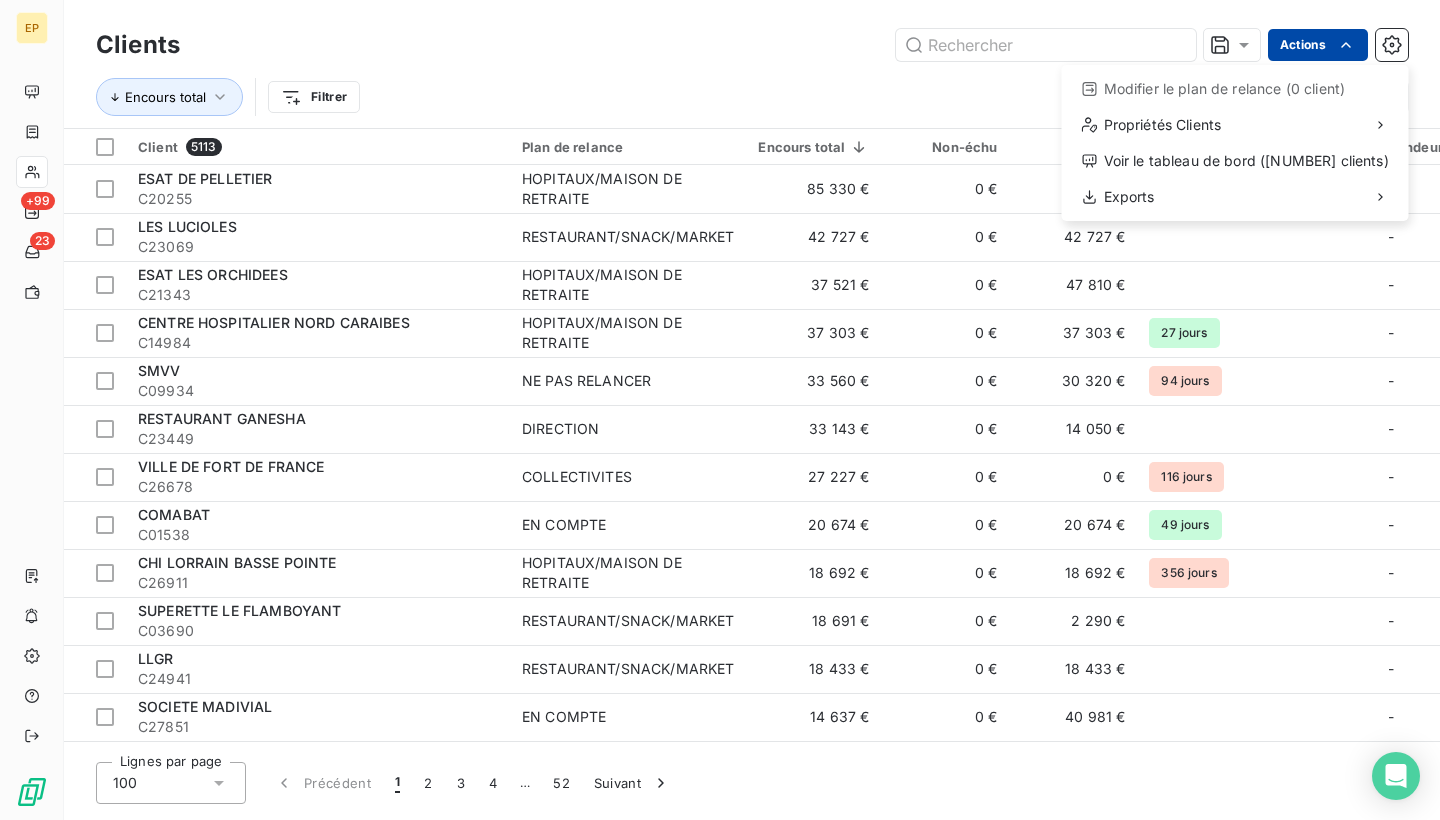 click on "EP +99 23 Clients Actions Modifier le plan de relance (0 client) Propriétés Clients Voir le tableau de bord (5113 clients) Exports Encours total Filtrer Client 5113 Plan de relance Encours total Non-échu Échu Délai moyen de paiement Vendeur ESAT DE PELLETIER C20255 HOPITAUX/MAISON DE RETRAITE 85 330 € 0 € 85 330 € 533 jours - LES LUCIOLES C23069 RESTAURANT/SNACK/MARKET 42 727 € 0 € 42 727 € - ESAT LES ORCHIDEES C21343 HOPITAUX/MAISON DE RETRAITE 37 521 € 0 € 47 810 € - CENTRE HOSPITALIER NORD CARAIBES C14984 HOPITAUX/MAISON DE RETRAITE 37 303 € 0 € 37 303 € 27 jours - SMVV C09934 NE PAS RELANCER 33 560 € 0 € 30 320 € 94 jours - RESTAURANT GANESHA C23449 DIRECTION 33 143 € 0 € 14 050 € - VILLE DE FORT DE FRANCE C26678 COLLECTIVITES 27 227 € 0 € 0 € 116 jours - COMABAT C01538 EN COMPTE 20 674 € 0 € 20 674 € 49 jours - CHI LORRAIN BASSE POINTE C26911 HOPITAUX/MAISON DE RETRAITE 18 692 € 0 € - - - -" at bounding box center [720, 410] 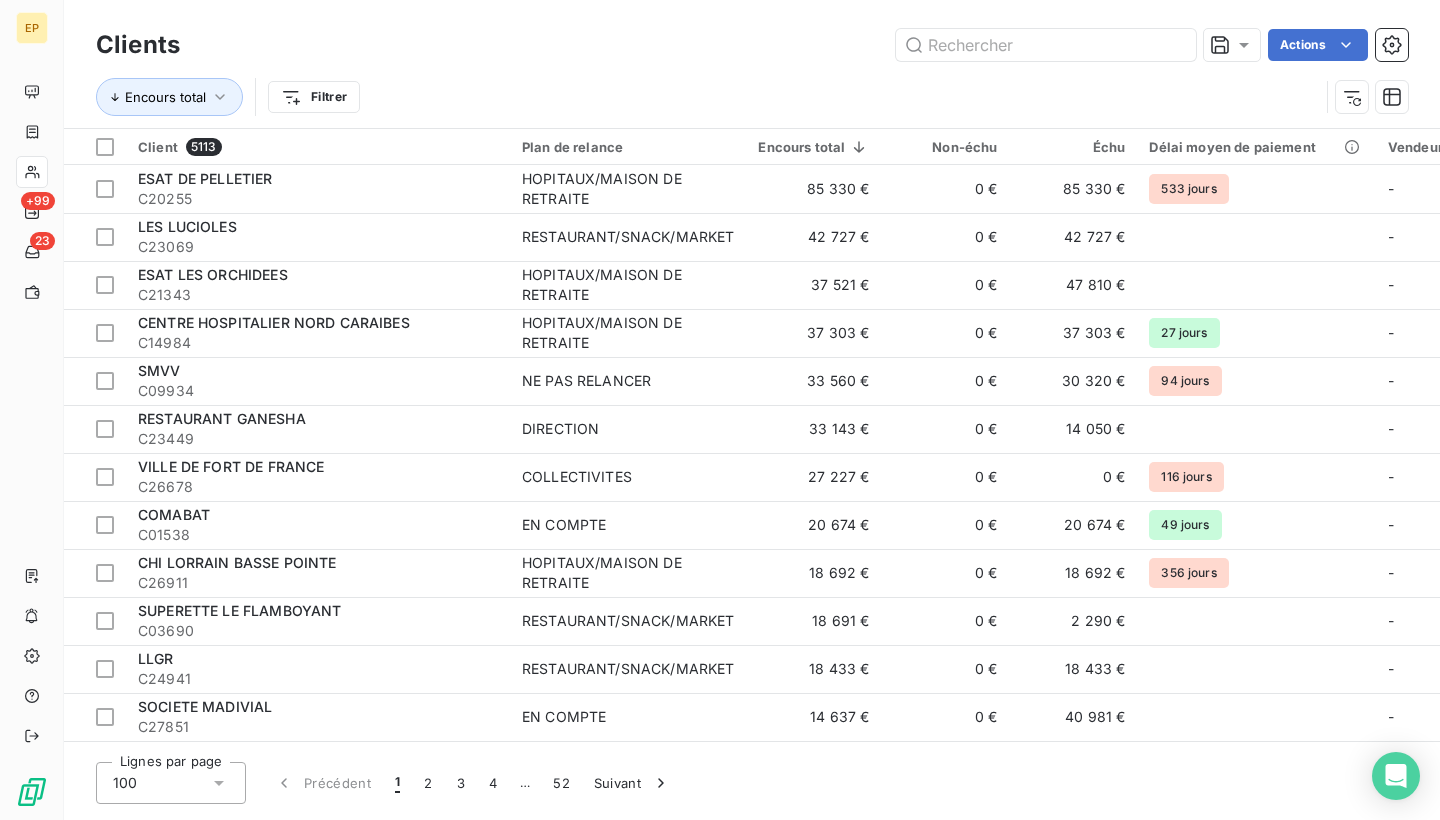click on "EP +99 23 Clients Actions Encours total Filtrer Client 5113 Plan de relance Encours total Non-échu Échu Délai moyen de paiement Vendeur ESAT DE PELLETIER C20255 HOPITAUX/MAISON DE RETRAITE 85 330 € 0 € 85 330 € 533 jours - LES LUCIOLES C23069 RESTAURANT/SNACK/MARKET 42 727 € 0 € 42 727 € - ESAT LES ORCHIDEES C21343 HOPITAUX/MAISON DE RETRAITE 37 521 € 0 € 47 810 € - CENTRE HOSPITALIER NORD CARAIBES C14984 HOPITAUX/MAISON DE RETRAITE 37 303 € 0 € 37 303 € 27 jours - SMVV C09934 NE PAS RELANCER 33 560 € 0 € 30 320 € 94 jours - RESTAURANT GANESHA C23449 DIRECTION 33 143 € 0 € 14 050 € - VILLE DE FORT DE FRANCE C26678 COLLECTIVITES 27 227 € 0 € 0 € 116 jours - COMABAT C01538 EN COMPTE 20 674 € 0 € 20 674 € 49 jours - CHI LORRAIN BASSE POINTE C26911 HOPITAUX/MAISON DE RETRAITE 18 692 € 0 € 18 692 € 356 jours - SUPERETTE LE FLAMBOYANT C03690 RESTAURANT/SNACK/MARKET 18 691 € 0 € 2 290 € -" at bounding box center [720, 410] 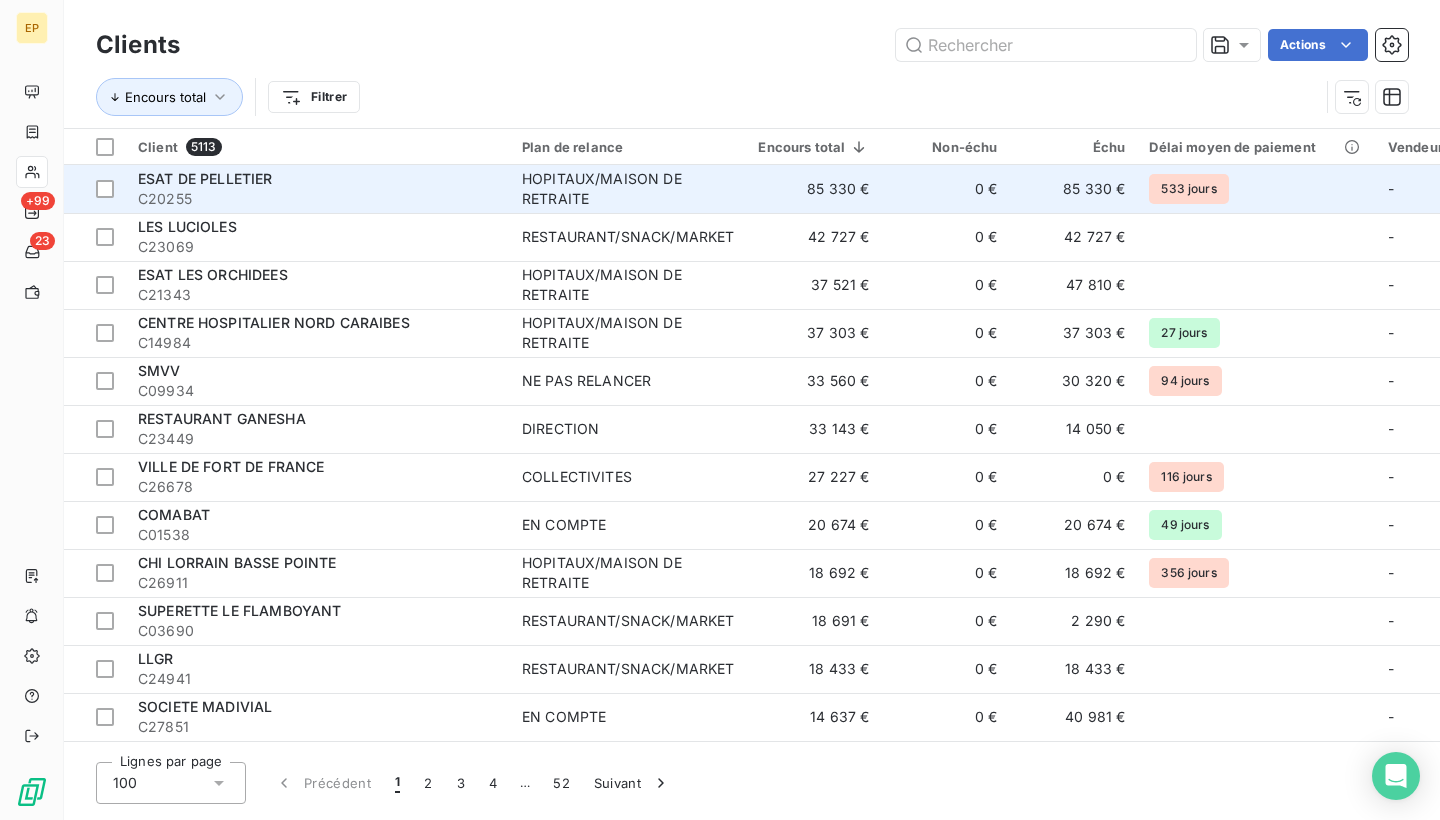 click on "C20255" at bounding box center (318, 199) 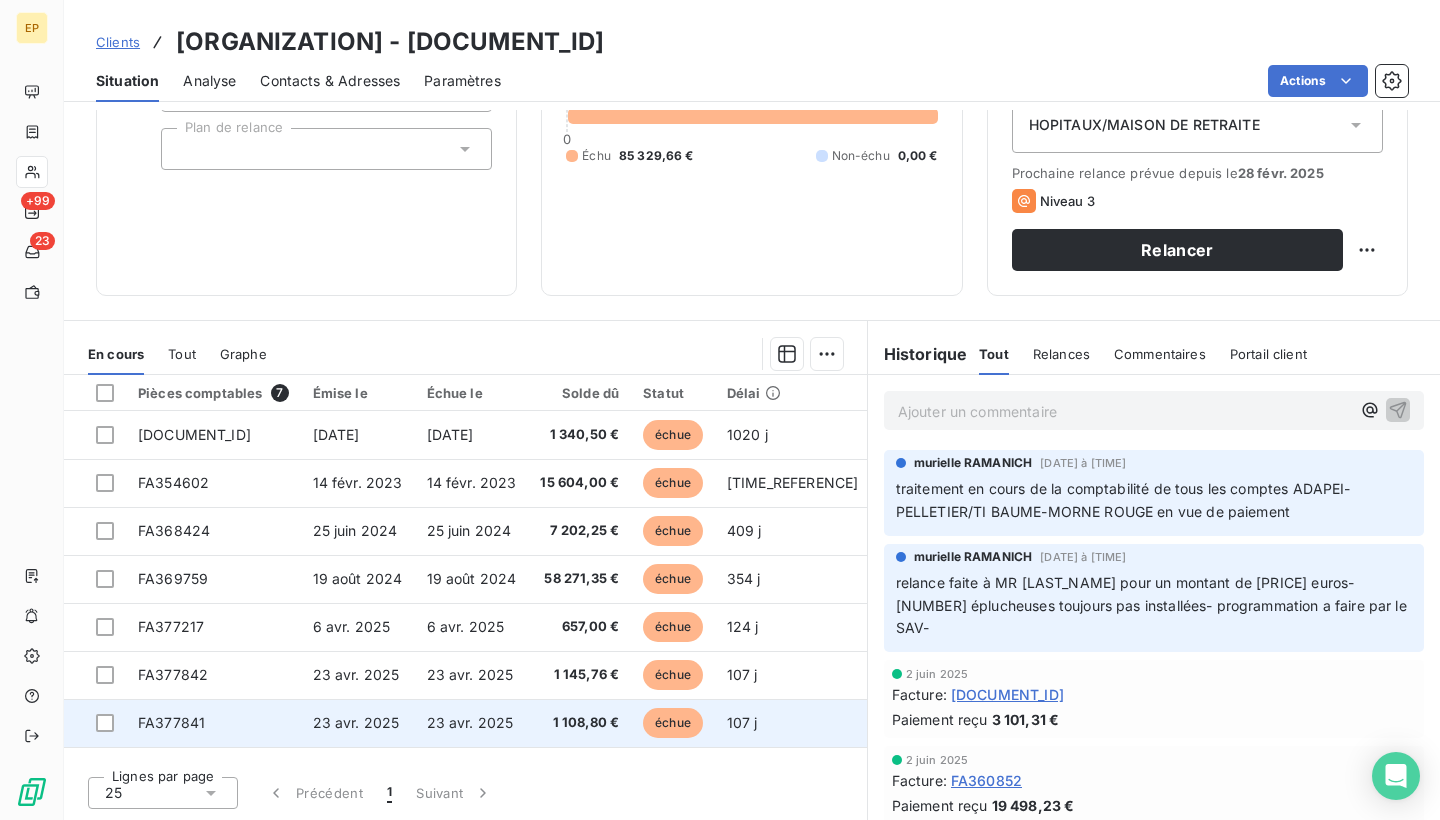 scroll, scrollTop: 236, scrollLeft: 0, axis: vertical 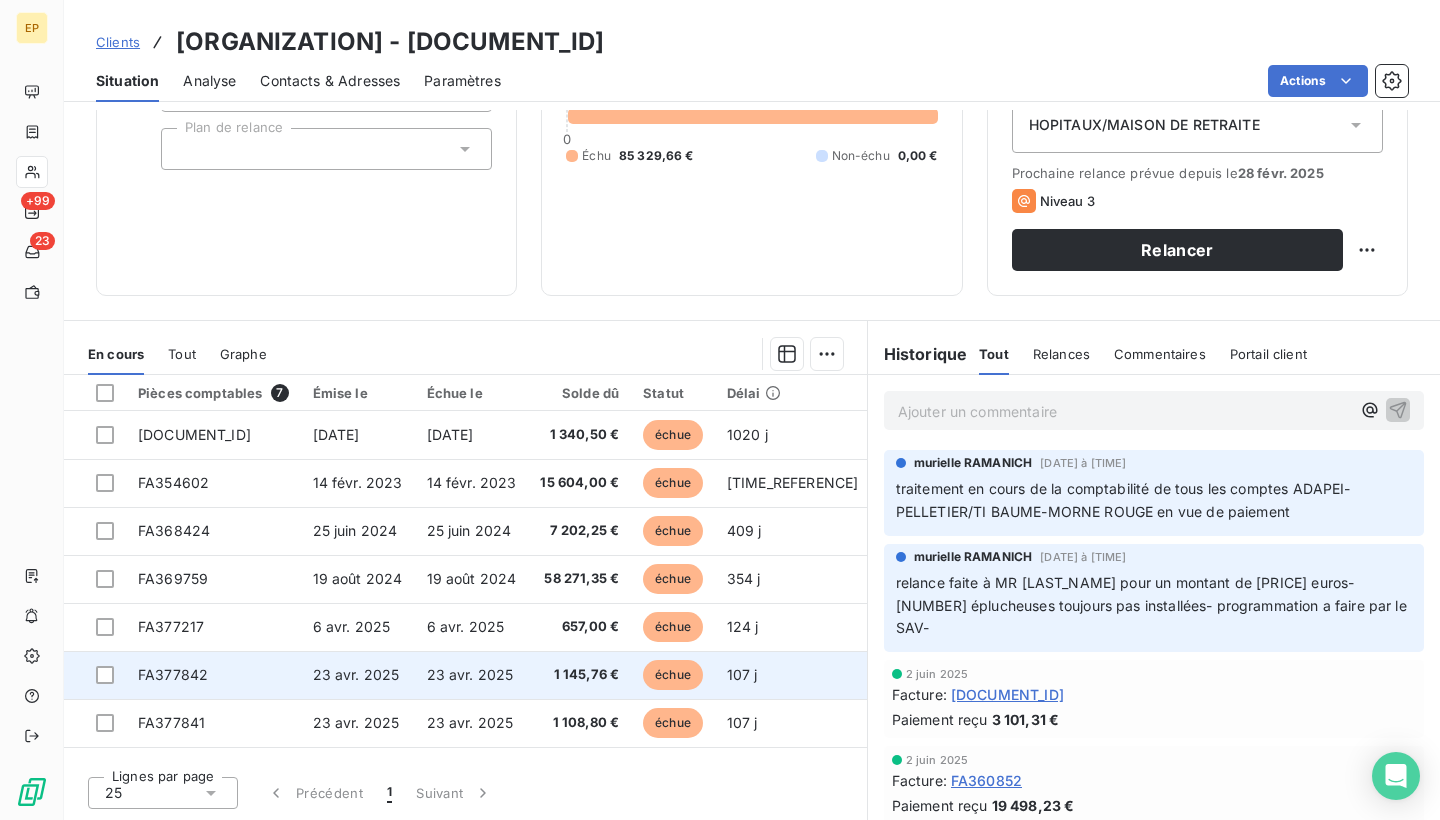 click on "FA377842" at bounding box center (213, 675) 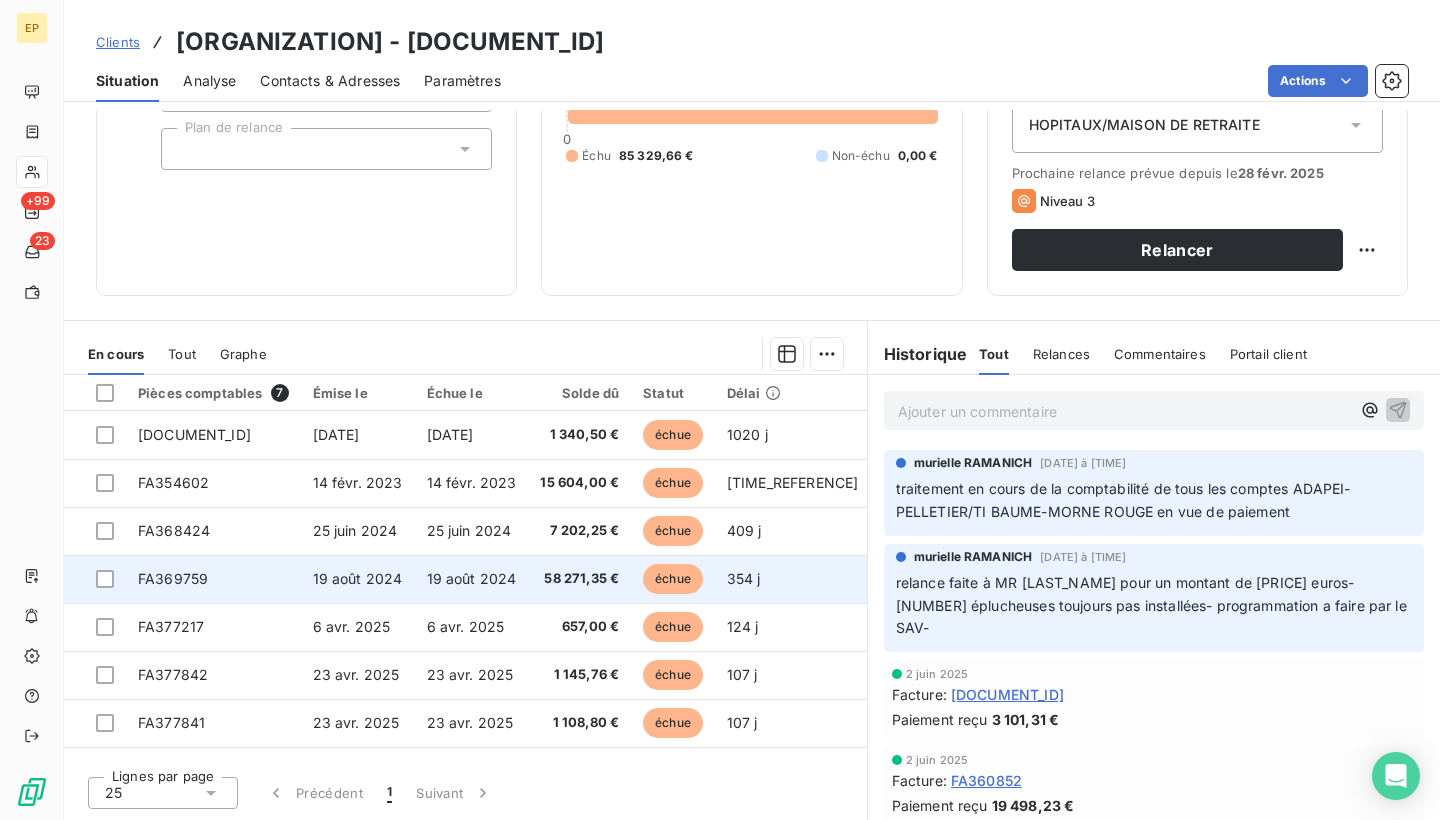 scroll, scrollTop: 236, scrollLeft: 0, axis: vertical 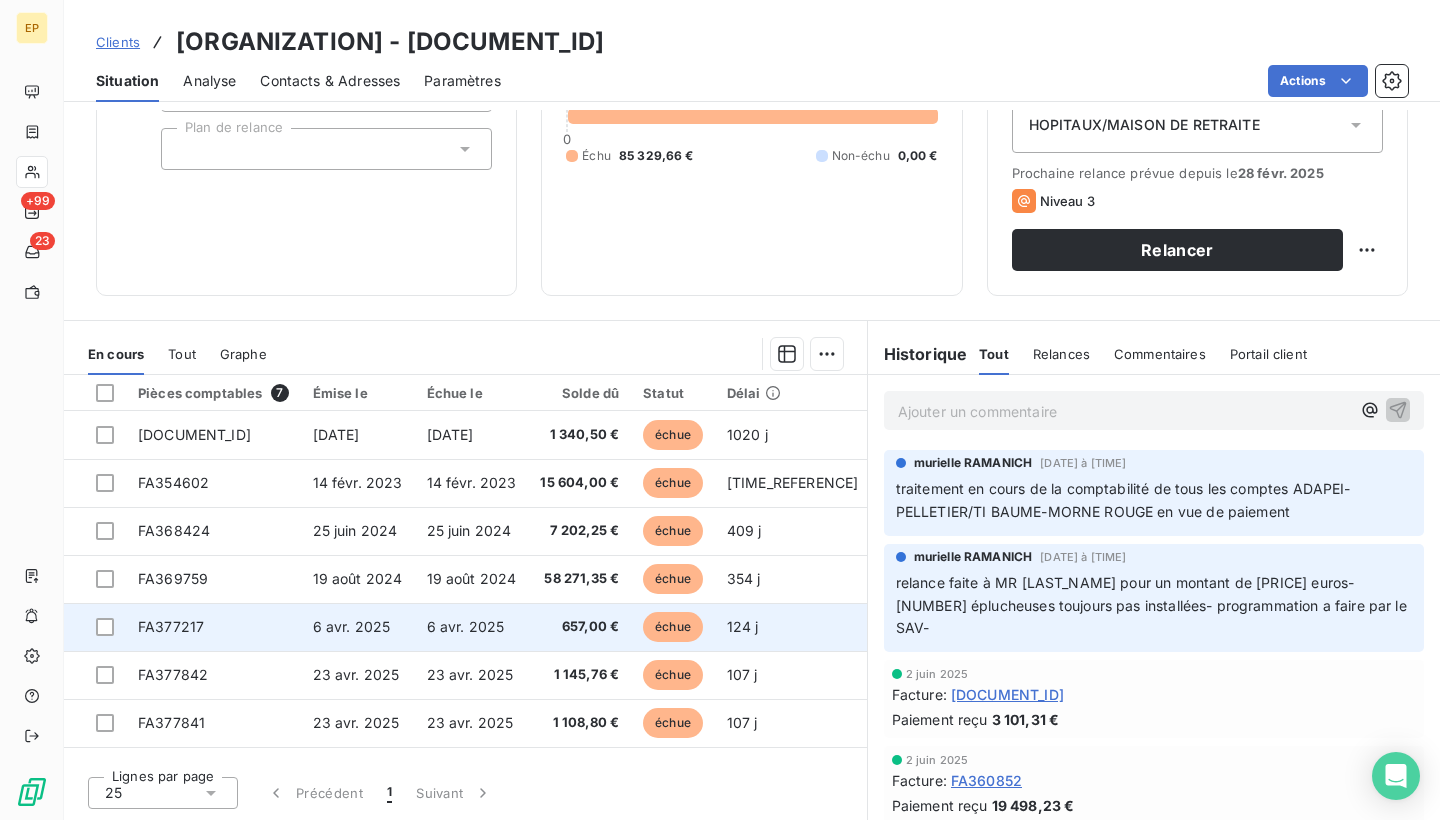 click on "FA377217" at bounding box center (171, 626) 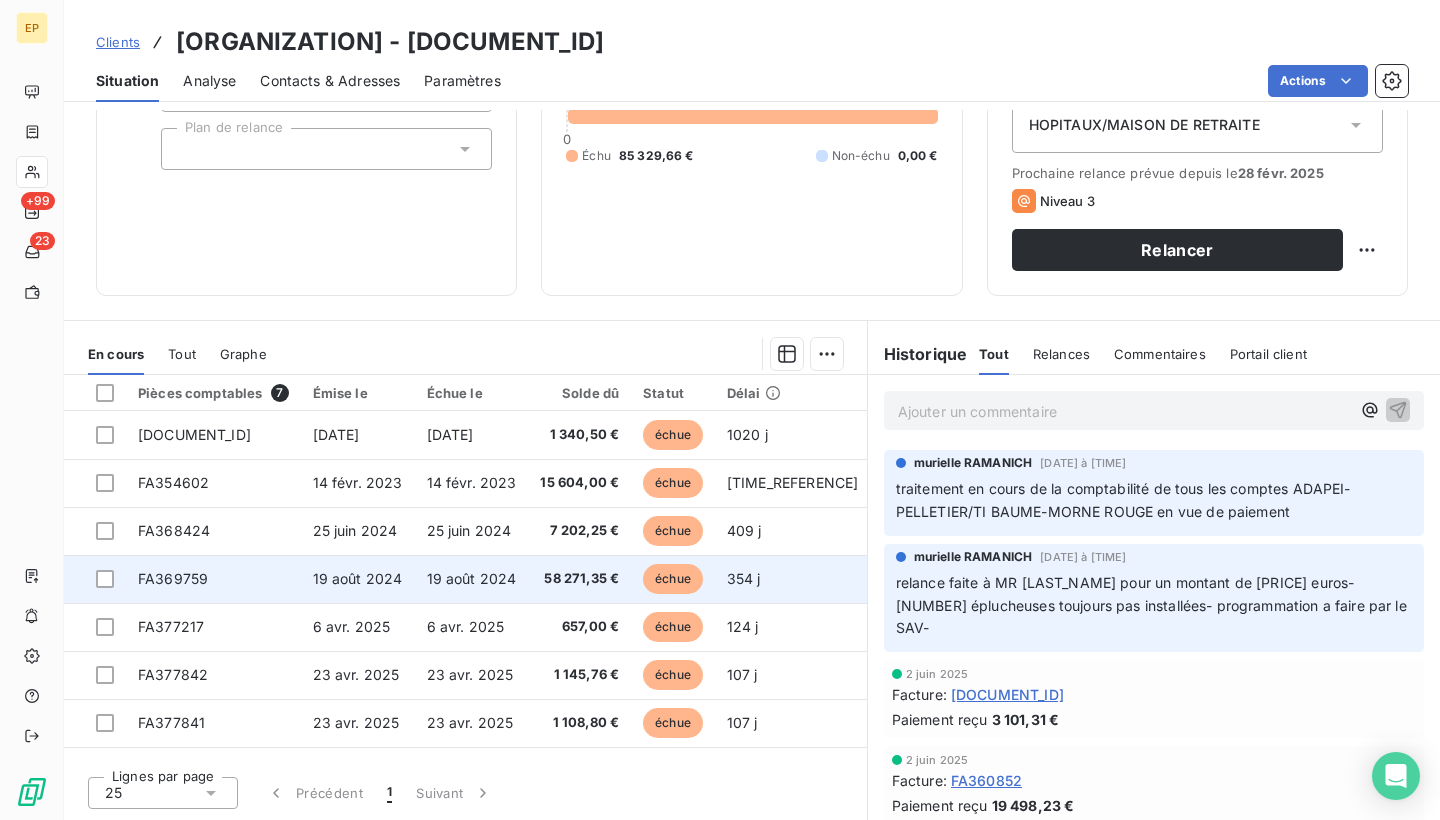 scroll, scrollTop: 236, scrollLeft: 0, axis: vertical 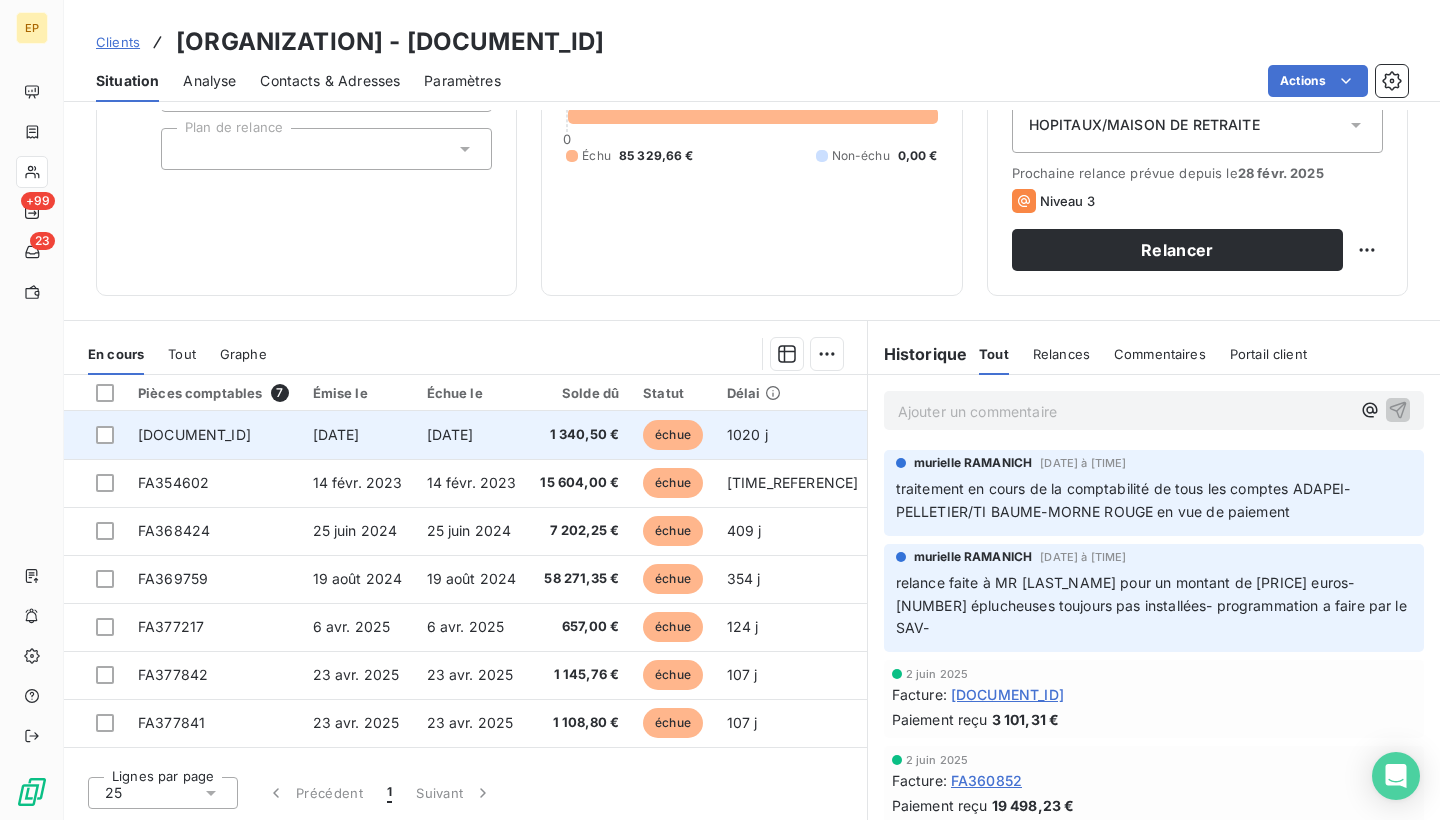 click on "FA349914" at bounding box center (194, 434) 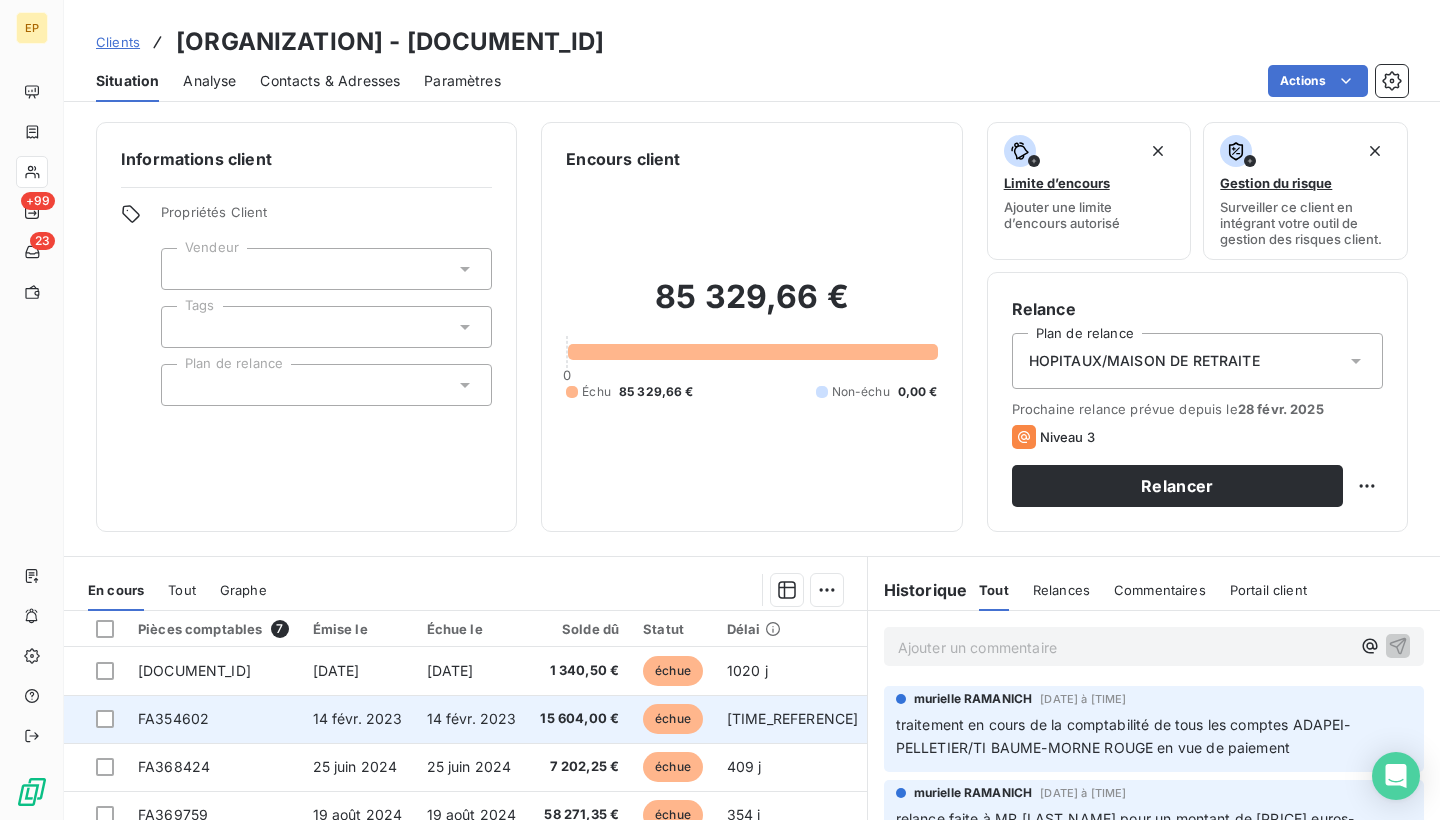 click on "FA354602" at bounding box center [213, 719] 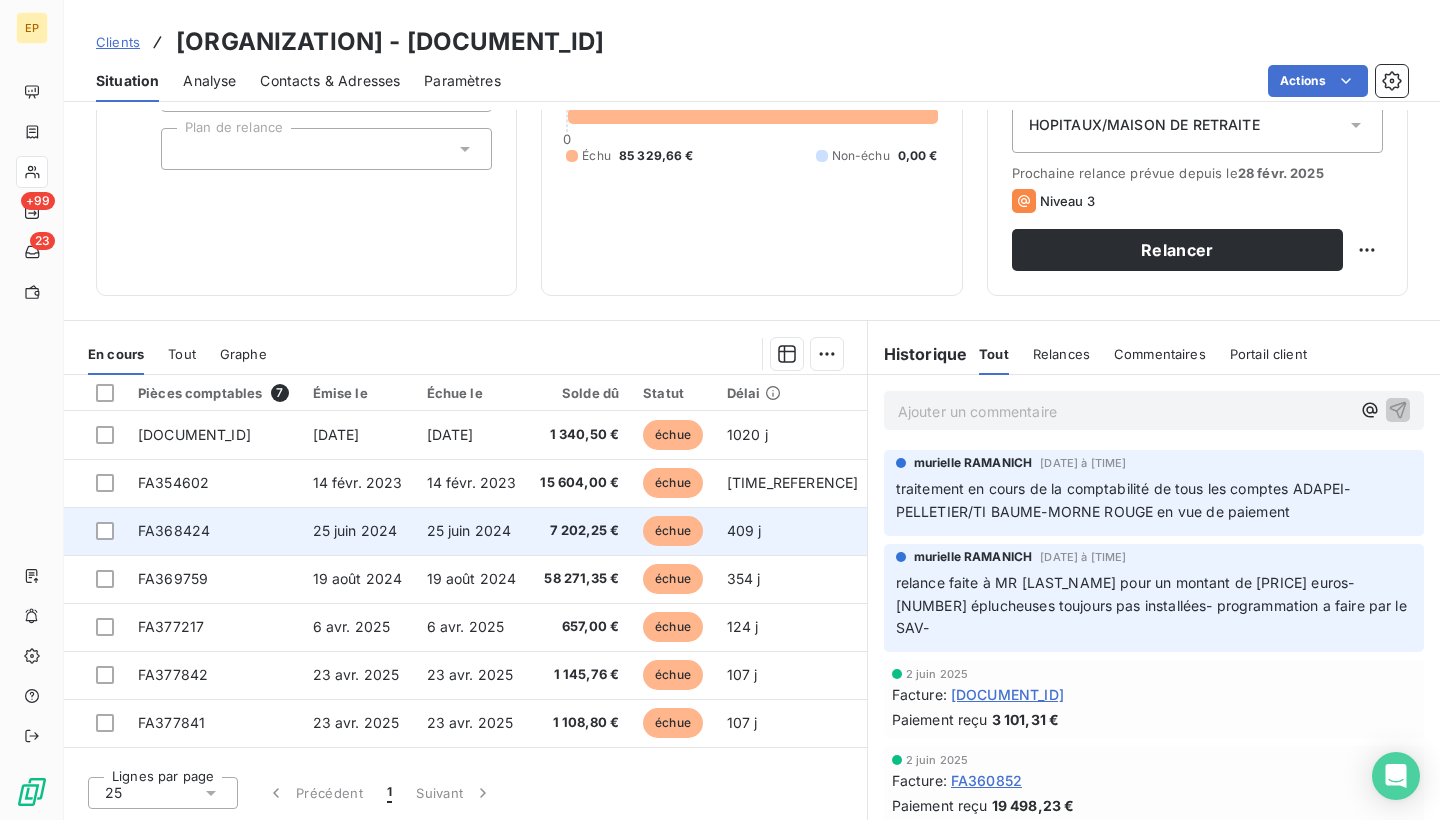 scroll, scrollTop: 236, scrollLeft: 0, axis: vertical 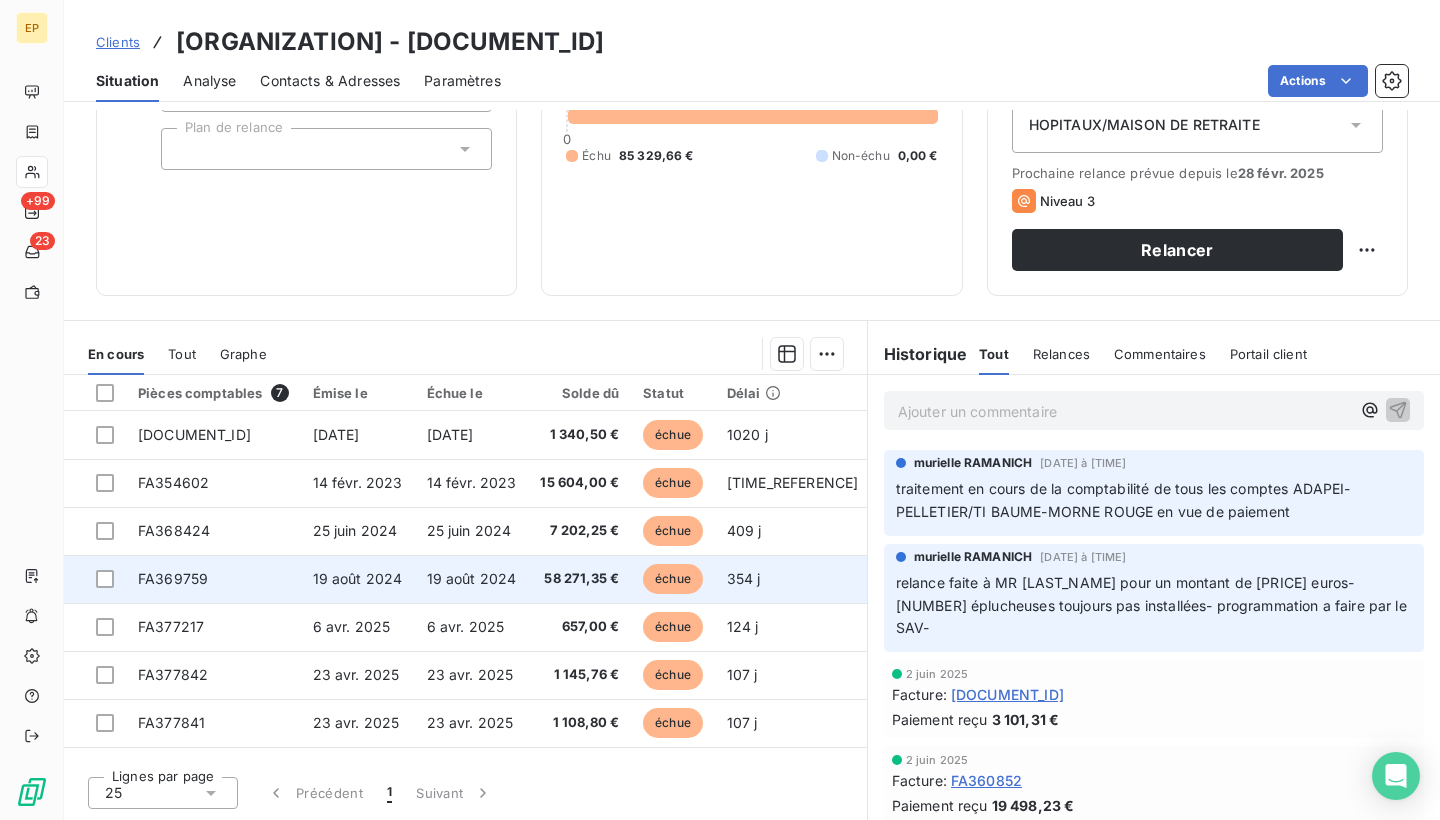 click on "FA369759" at bounding box center (173, 578) 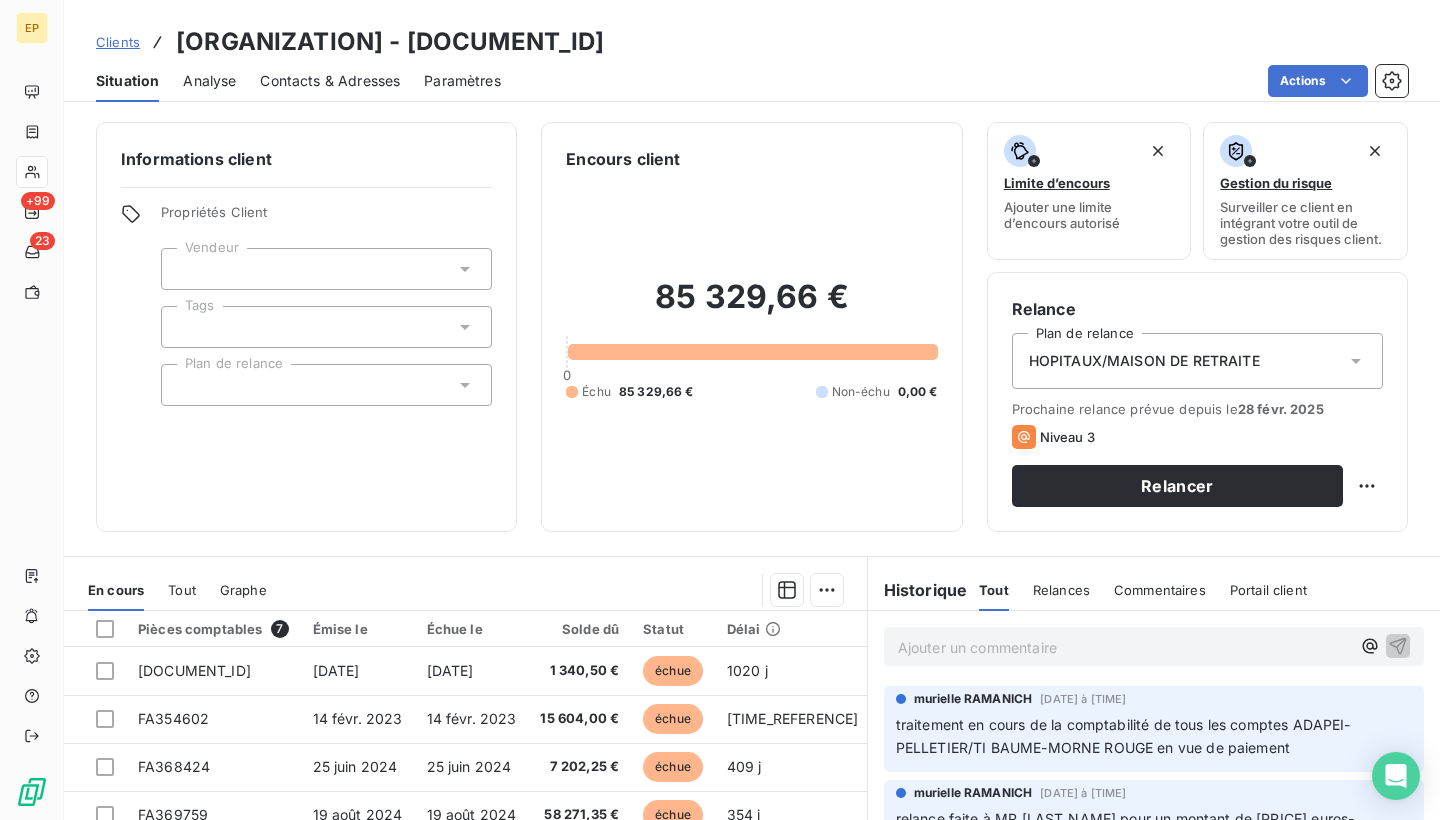 click at bounding box center [326, 269] 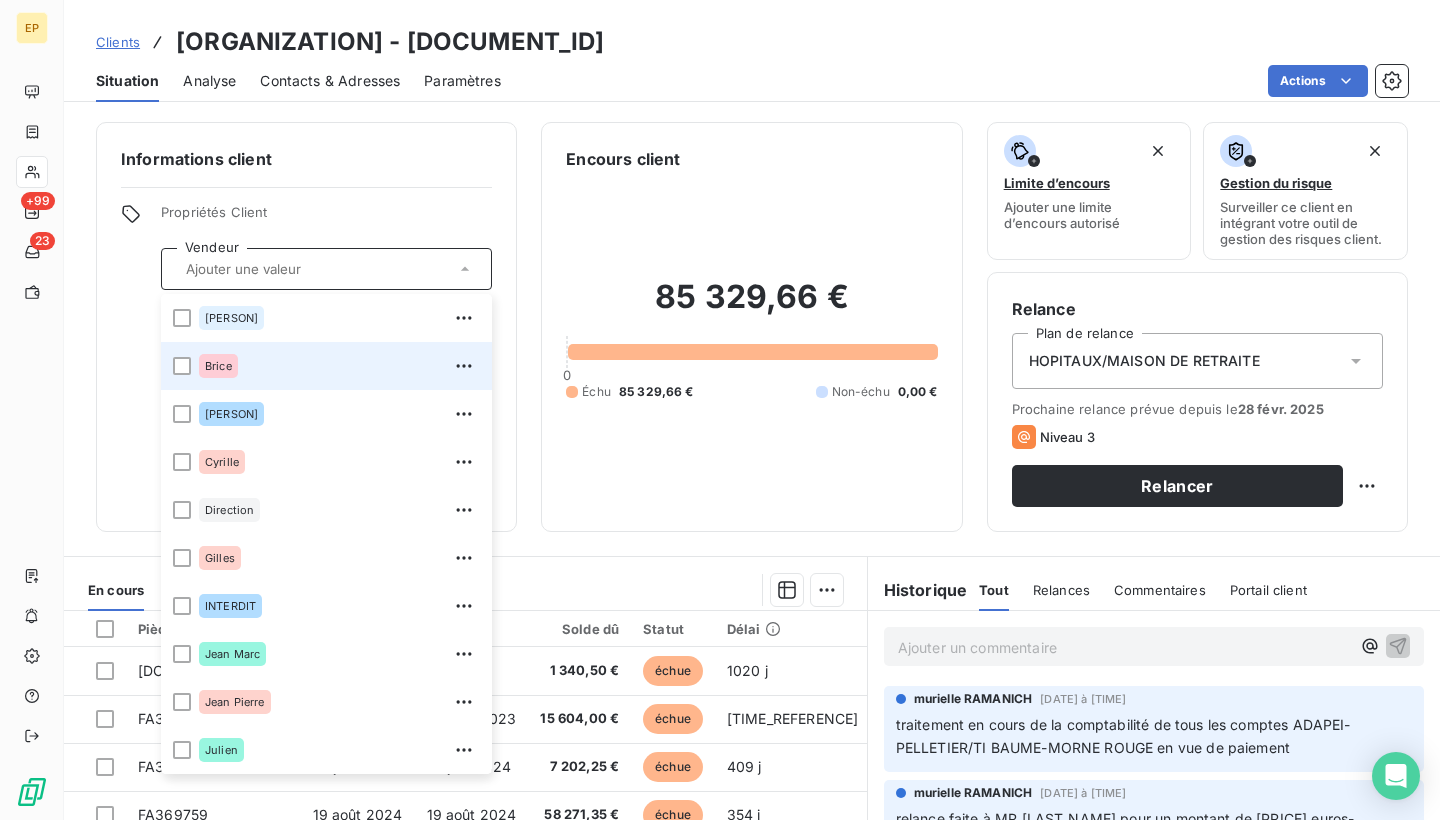 scroll, scrollTop: 0, scrollLeft: 0, axis: both 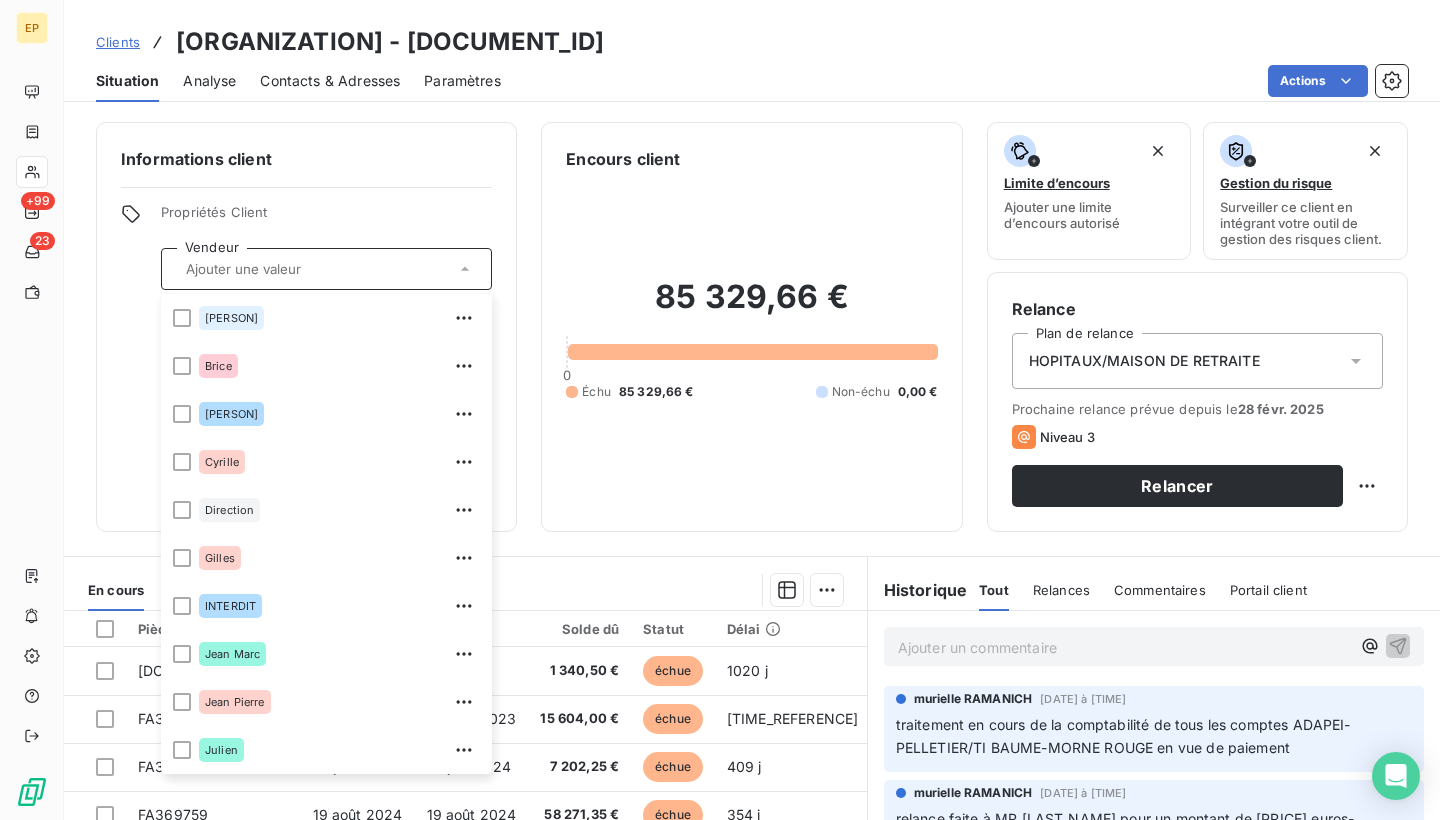 click on "Propriétés Client" at bounding box center (326, 218) 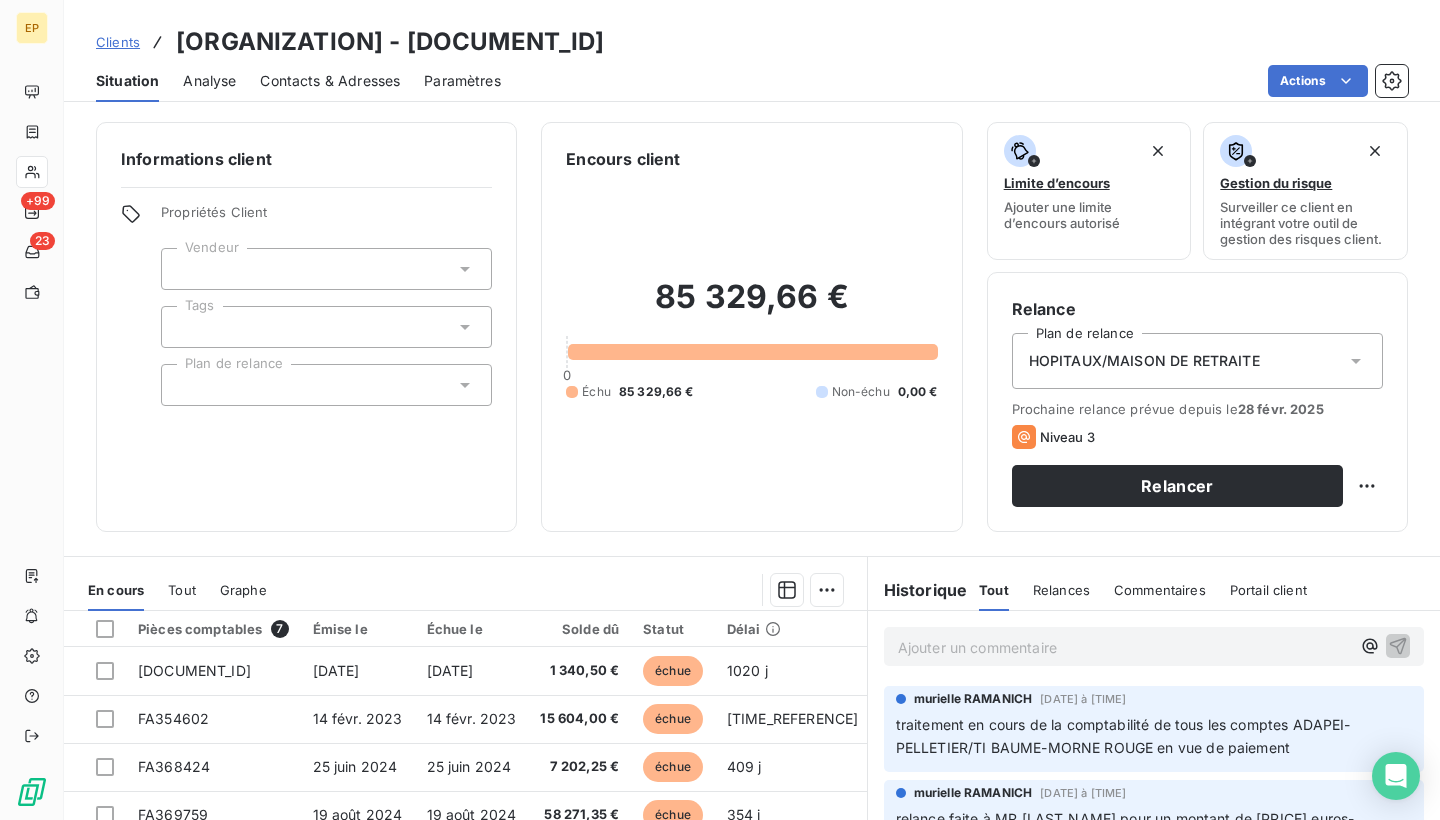 click at bounding box center (326, 269) 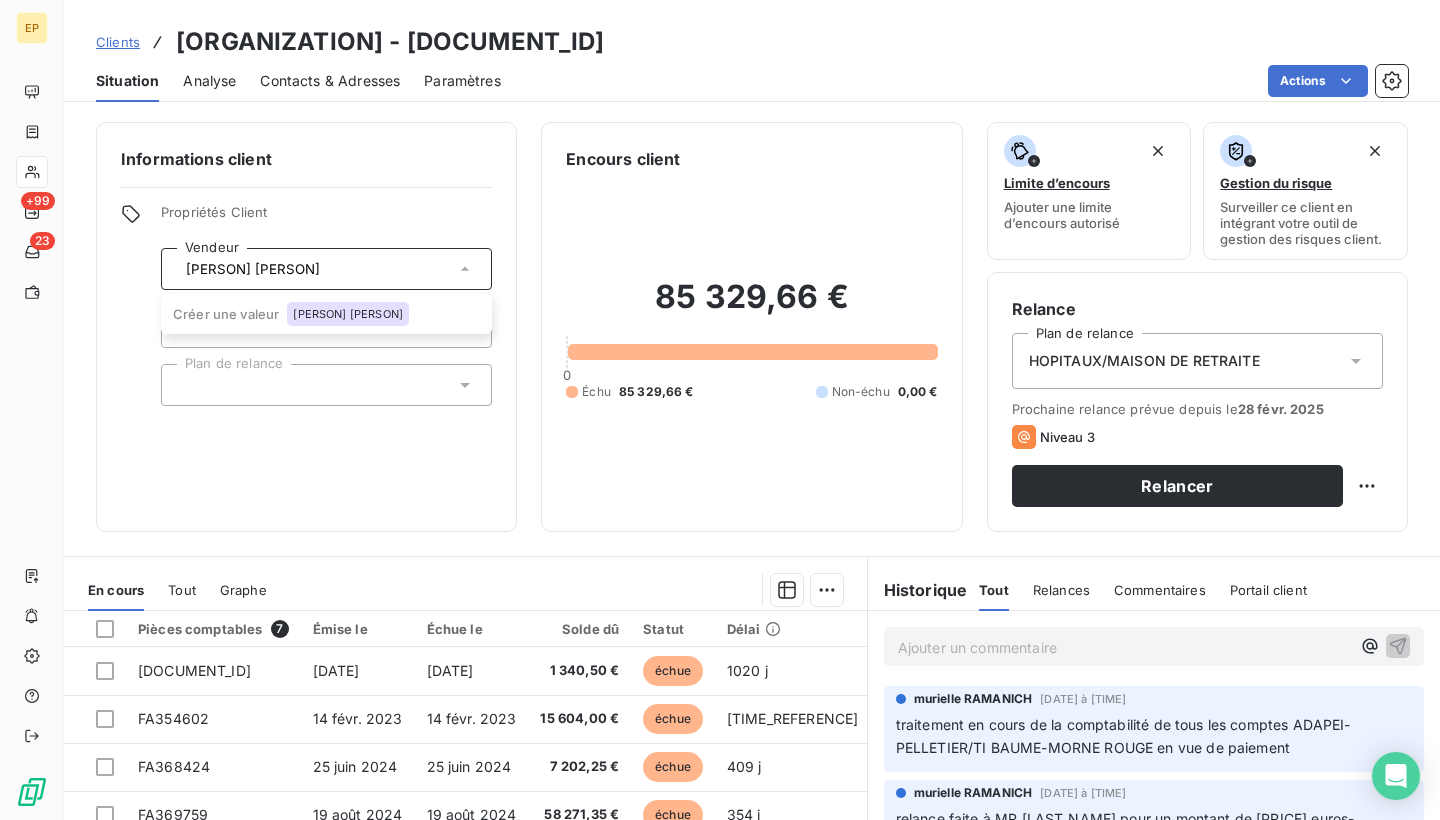 type on "Albert martinique" 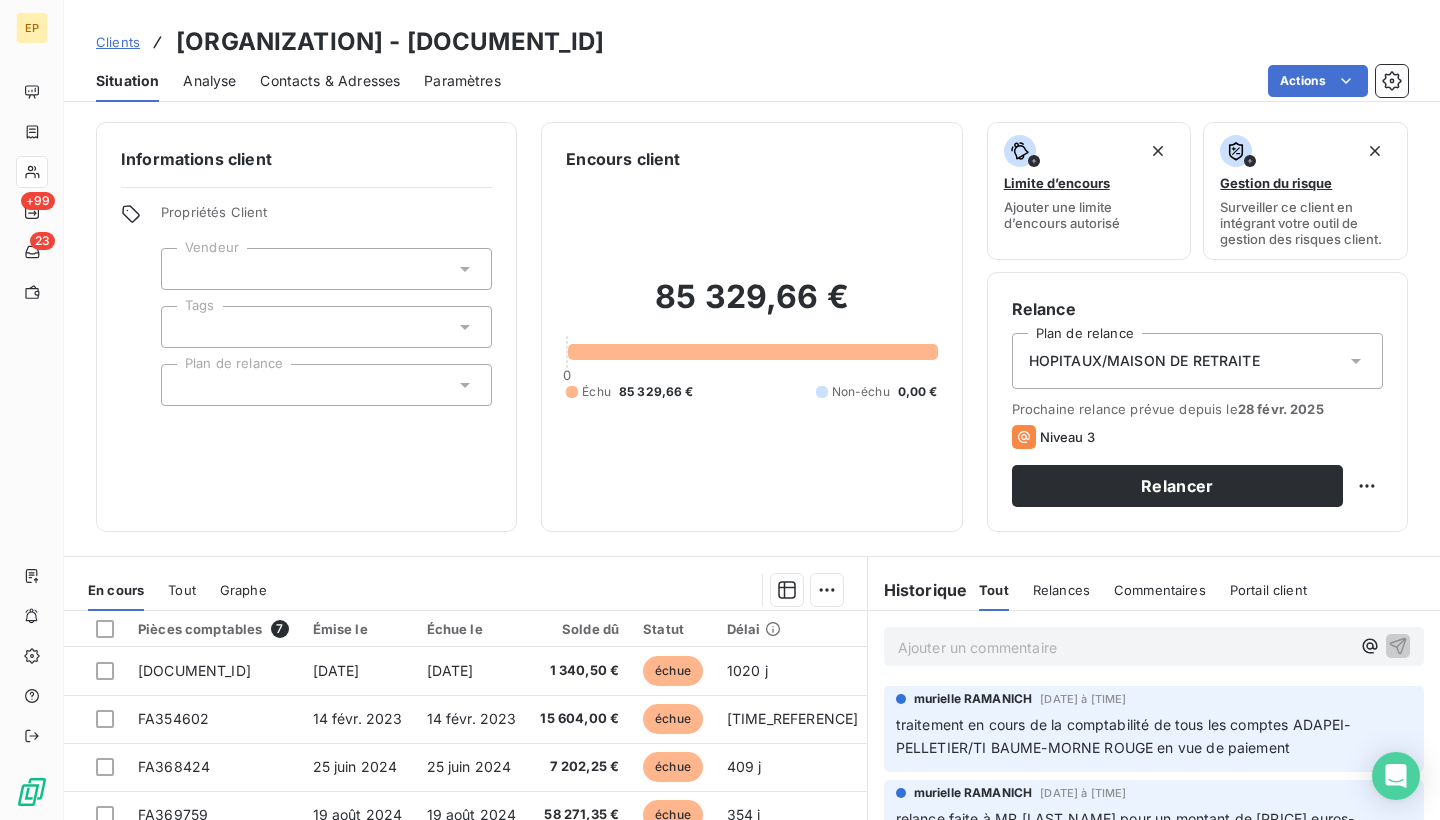 click at bounding box center [326, 269] 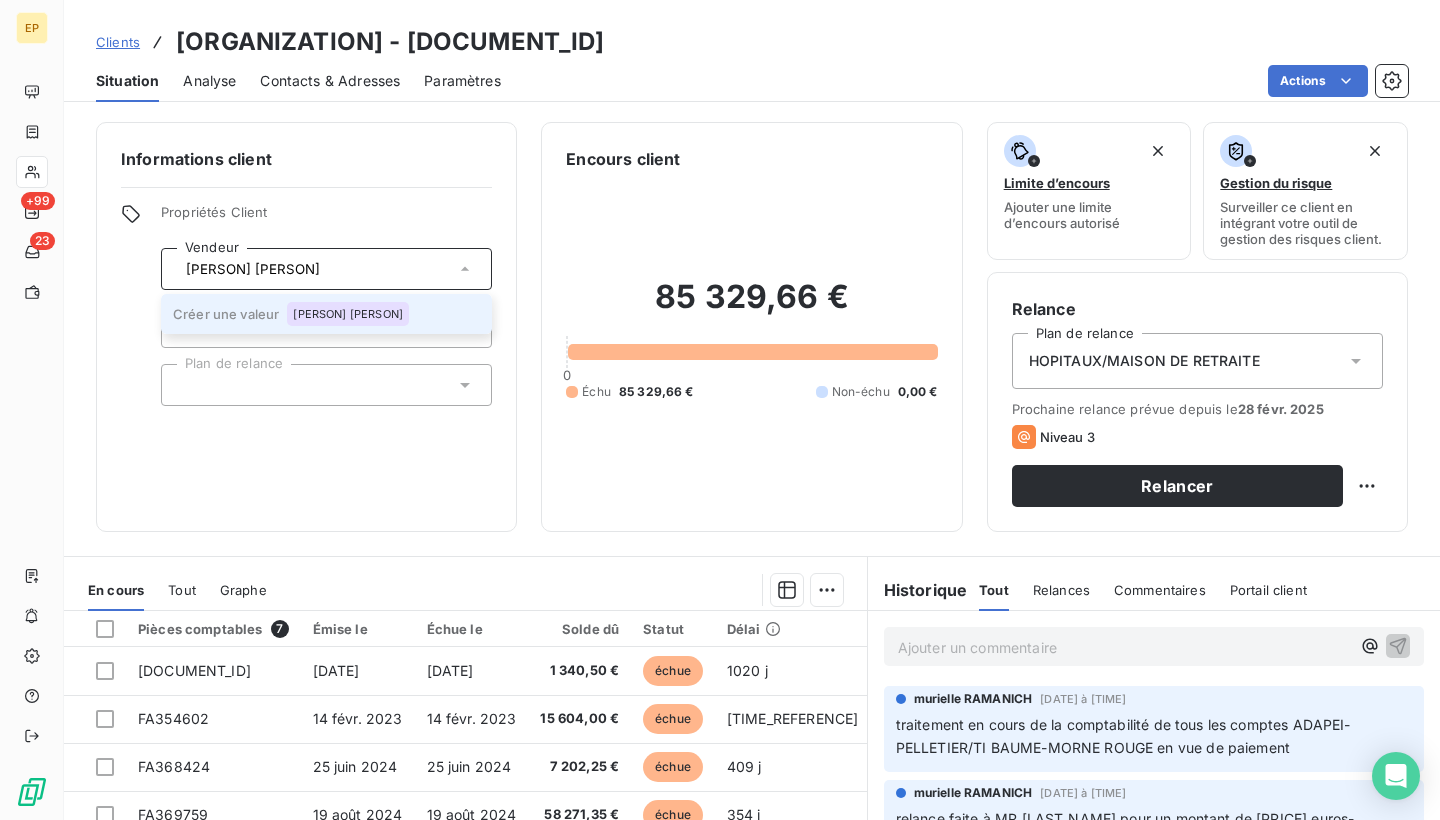 click on "Albert martinique" at bounding box center [348, 314] 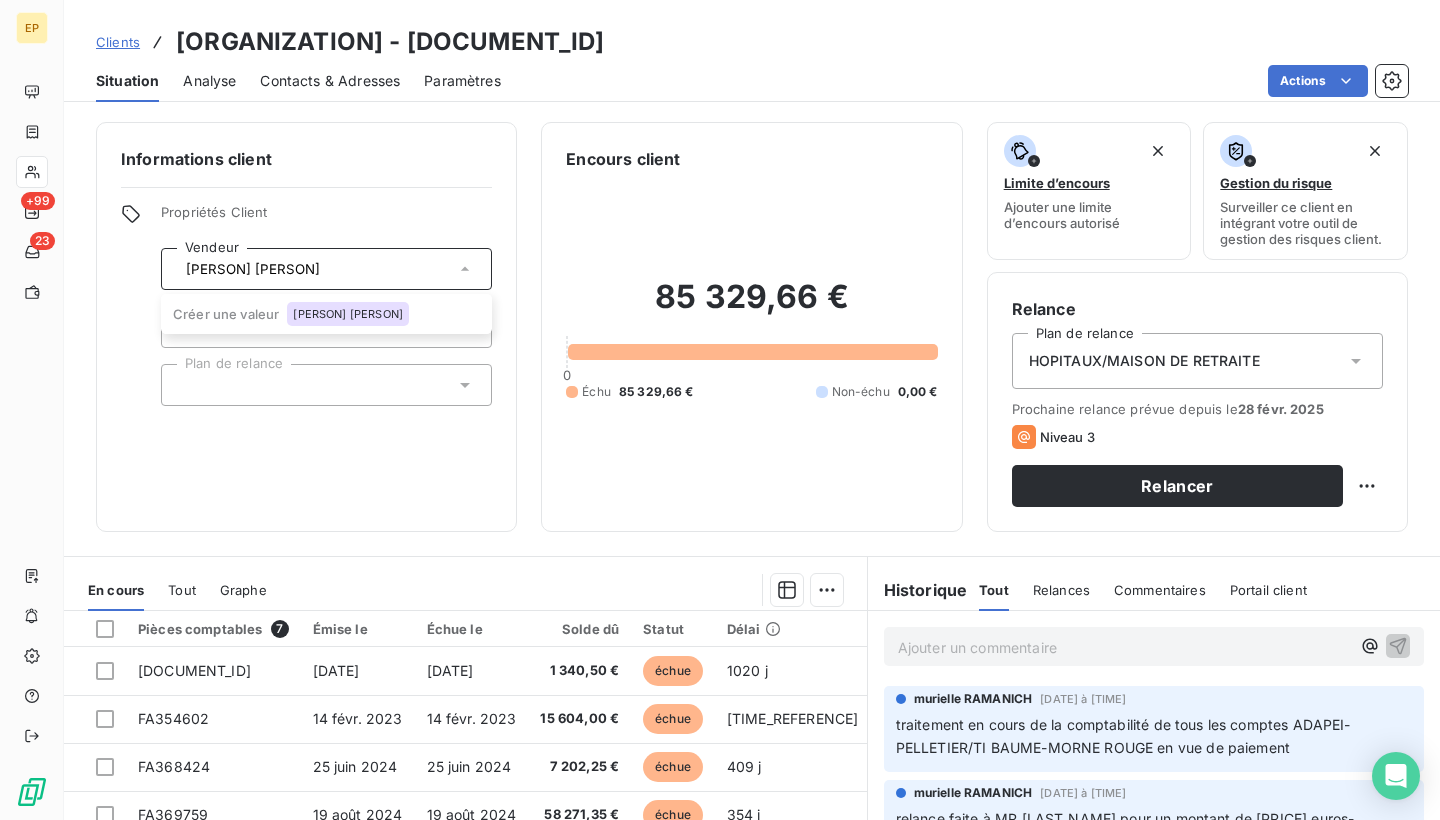 click on "Informations client" at bounding box center [306, 159] 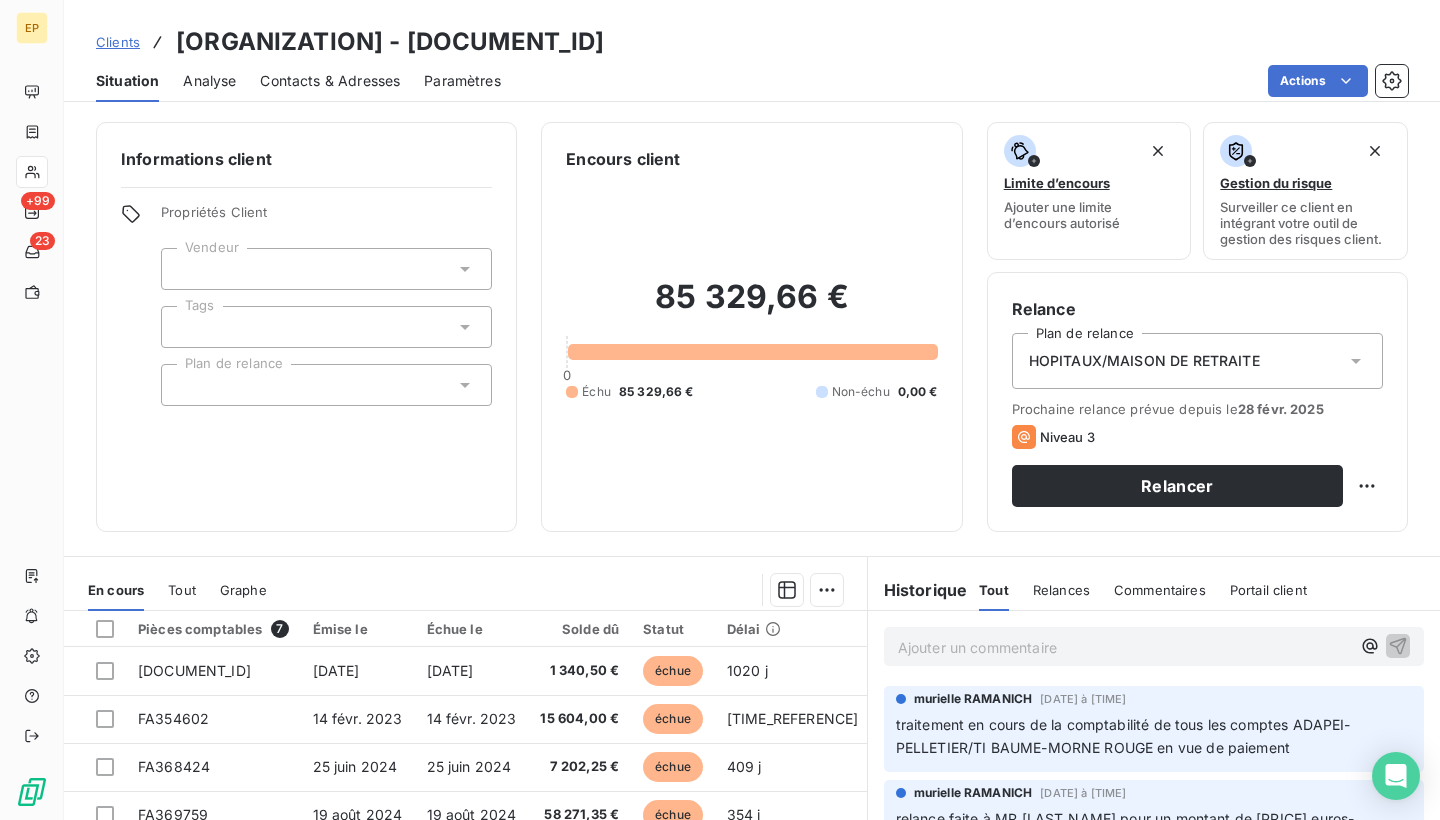 click at bounding box center (326, 269) 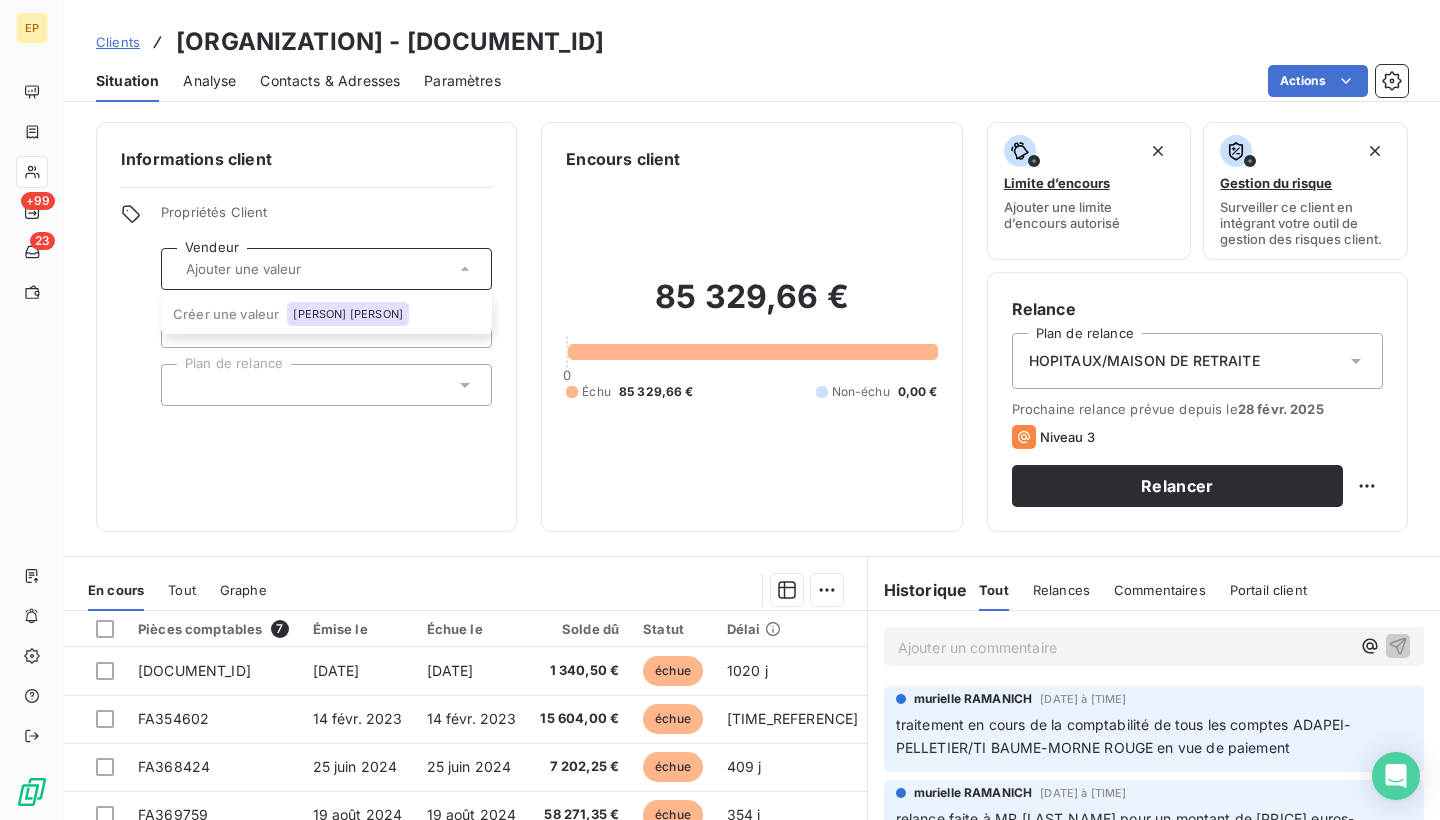 click on "Propriétés Client" at bounding box center [326, 218] 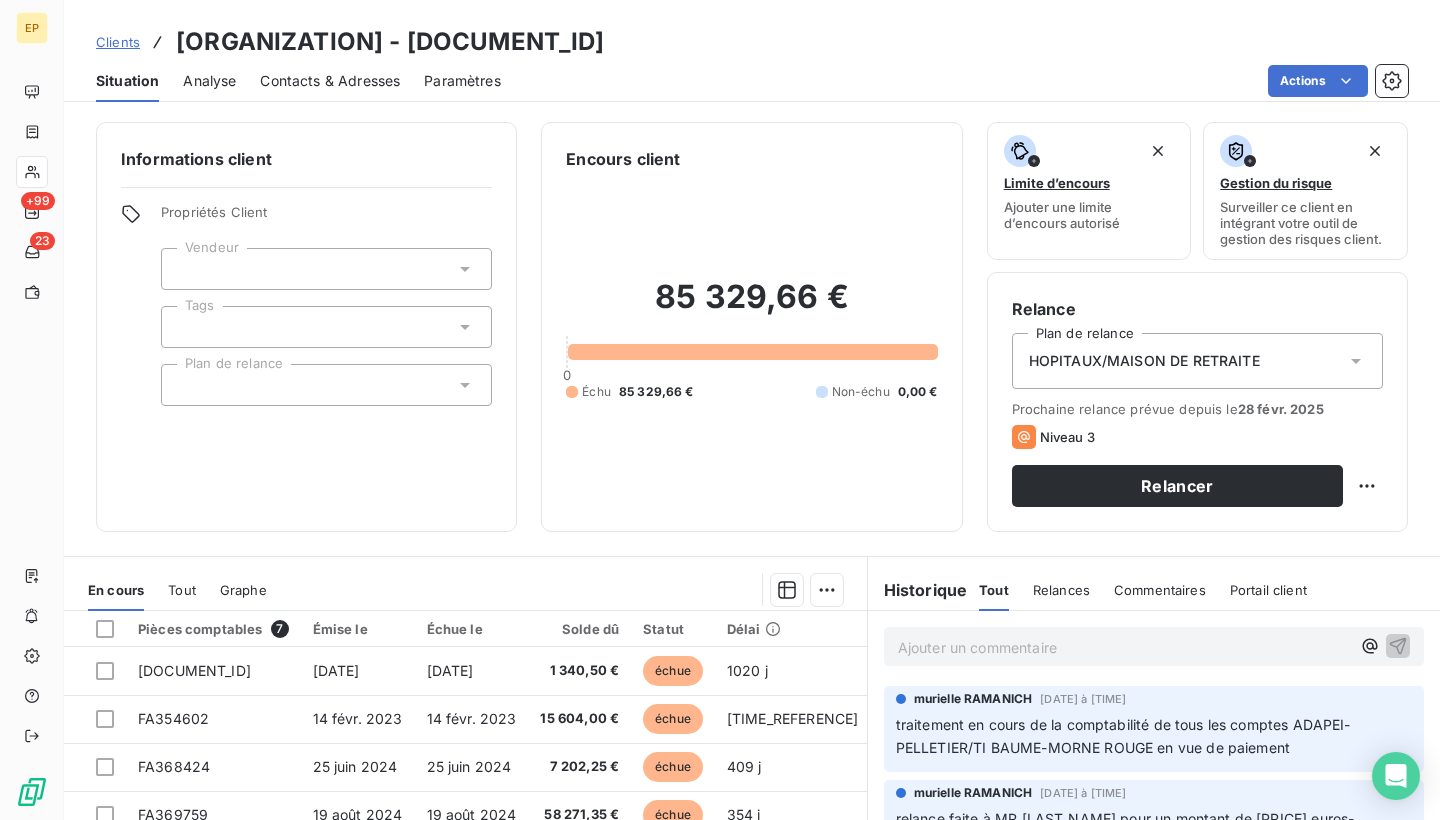 click at bounding box center (326, 269) 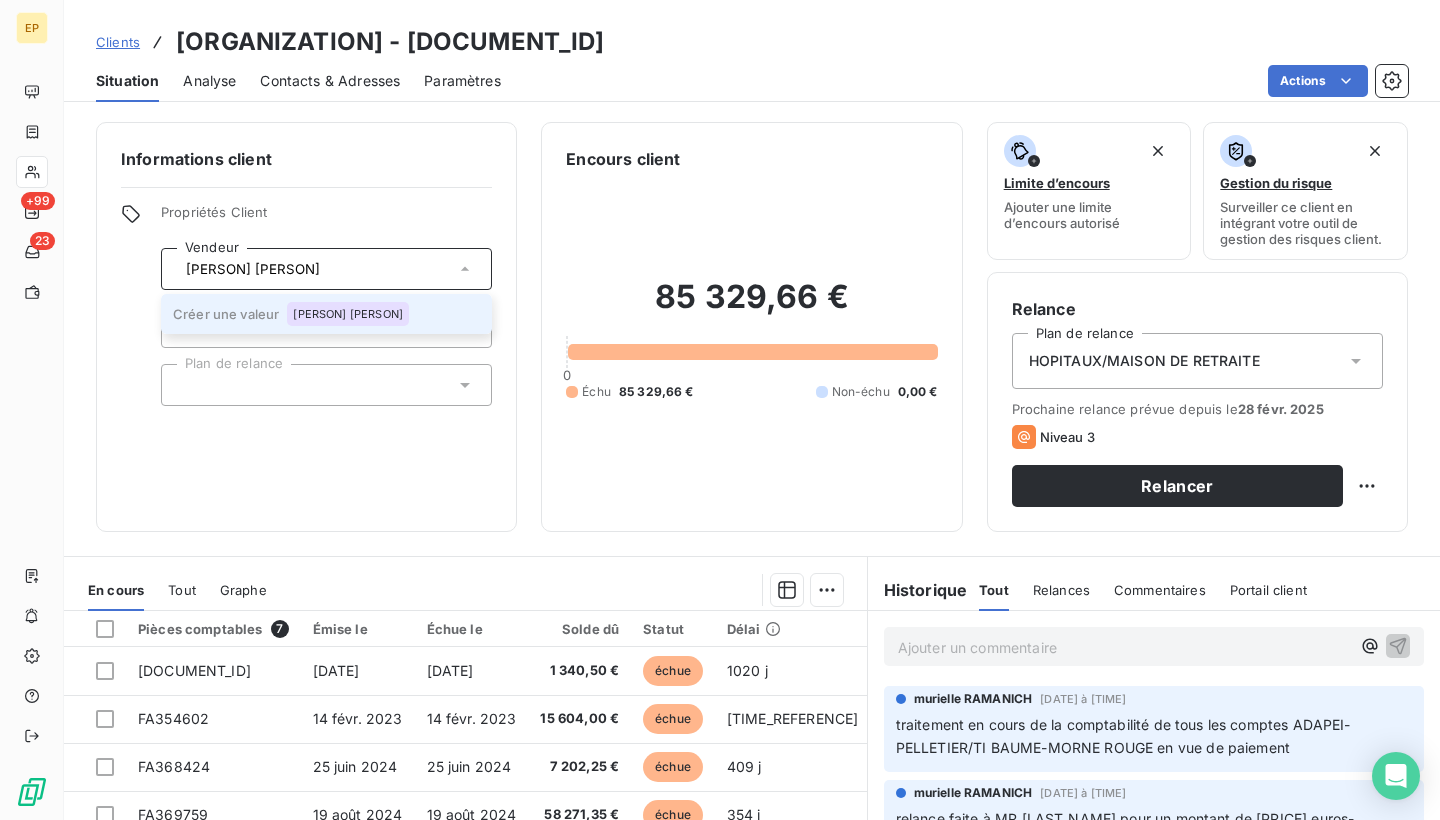 type on "Albert martini" 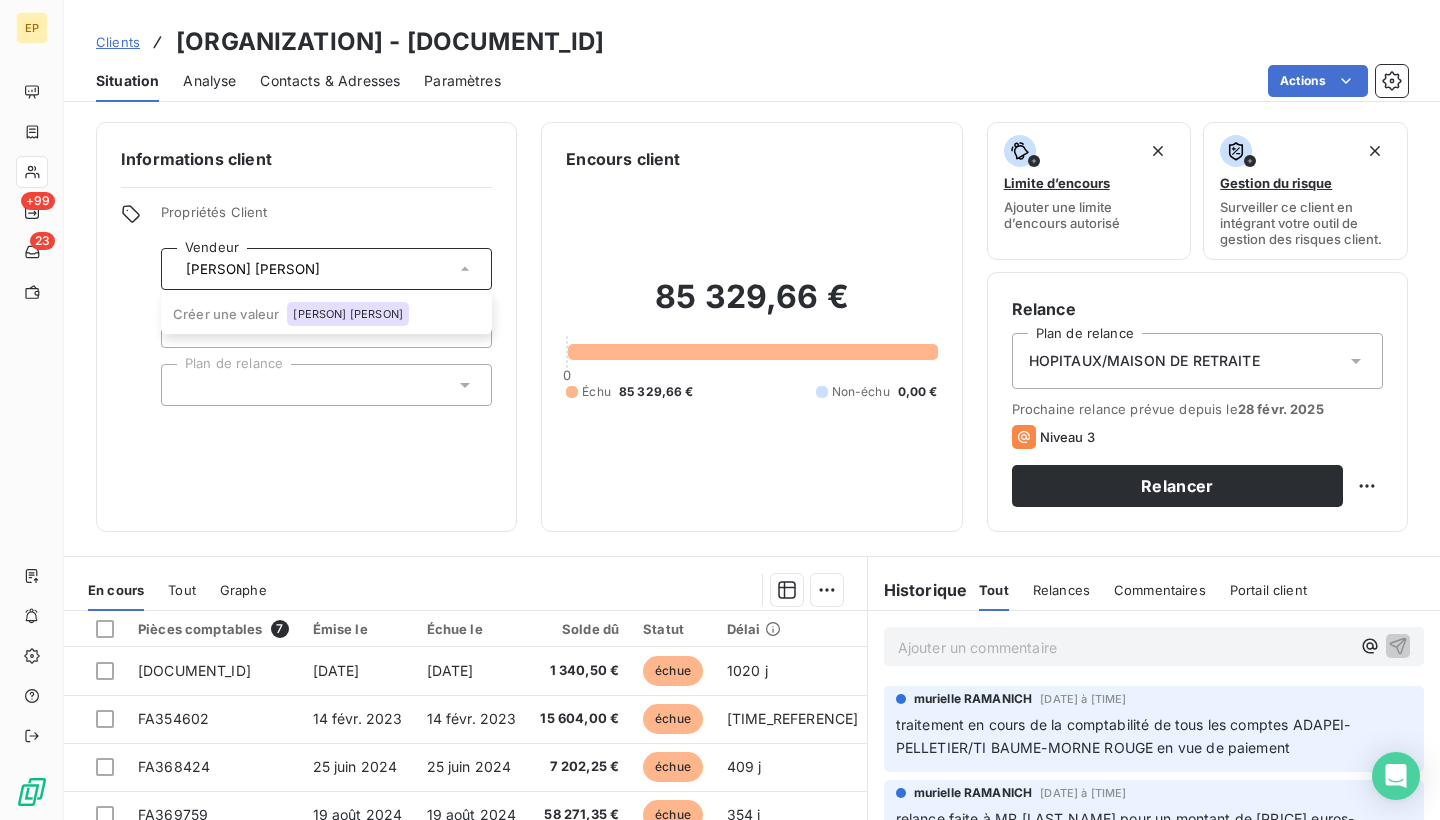 click on "Albert martini" at bounding box center [316, 269] 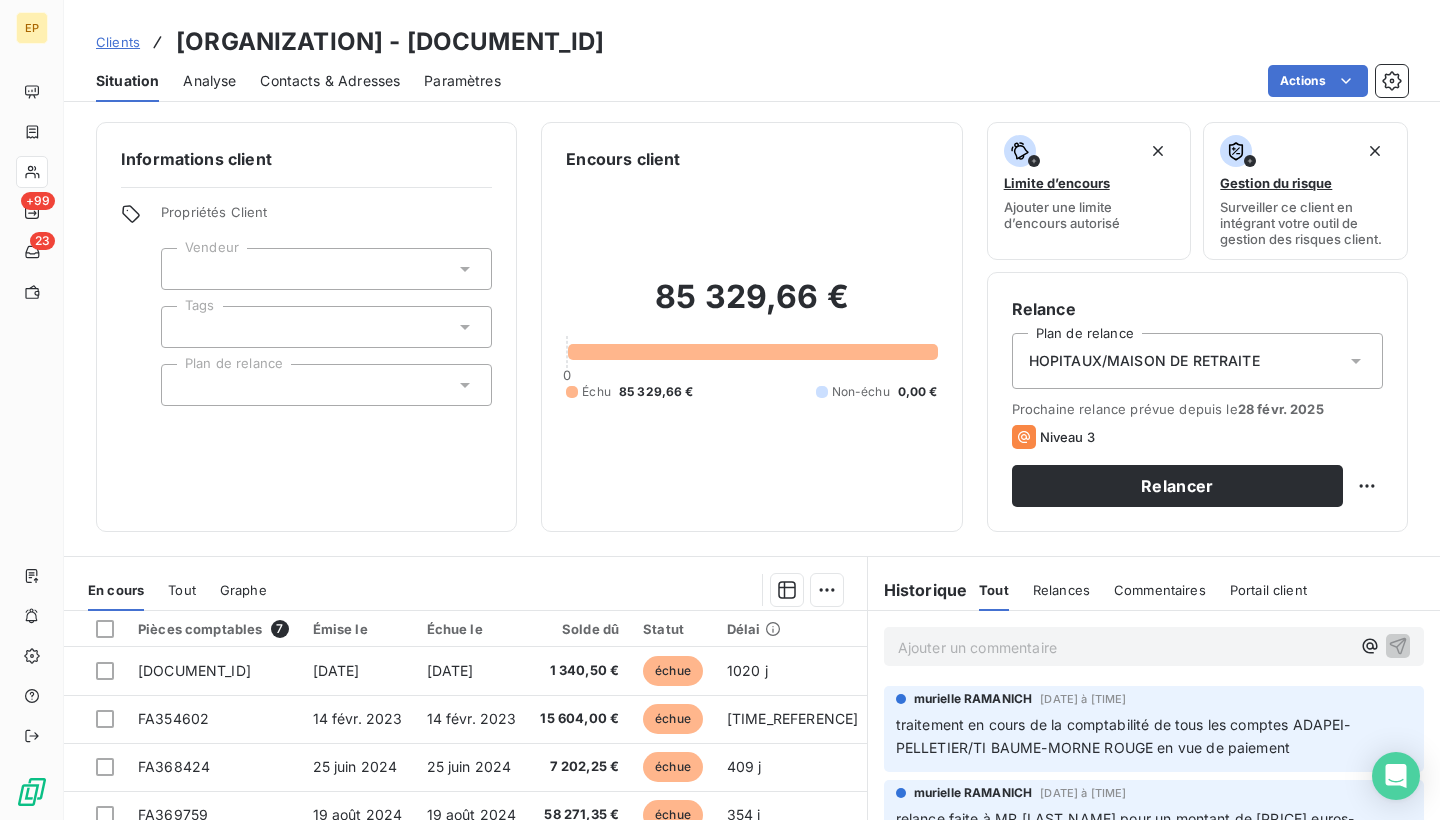 click on "Propriétés Client" at bounding box center (326, 218) 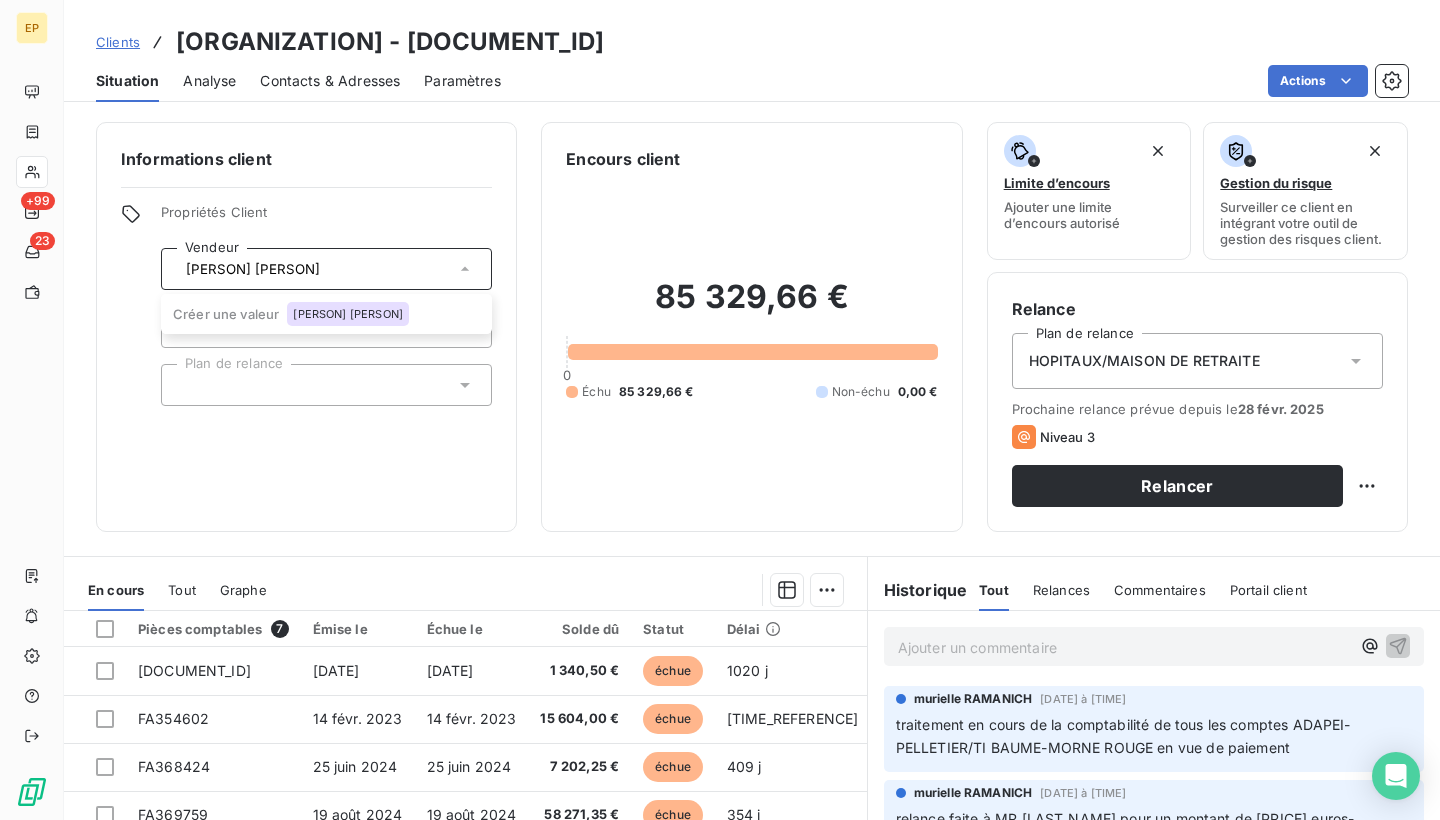 click 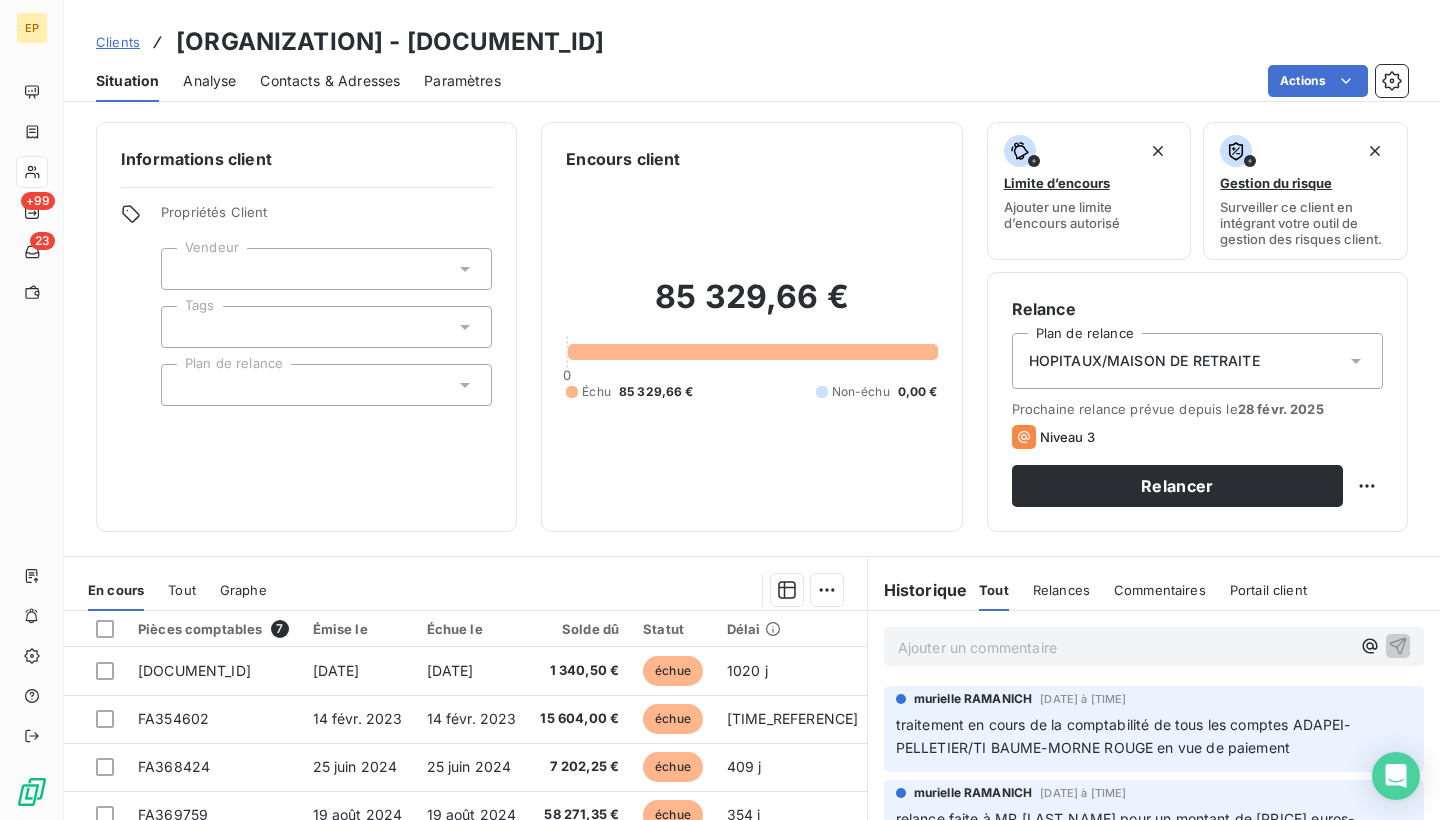 click 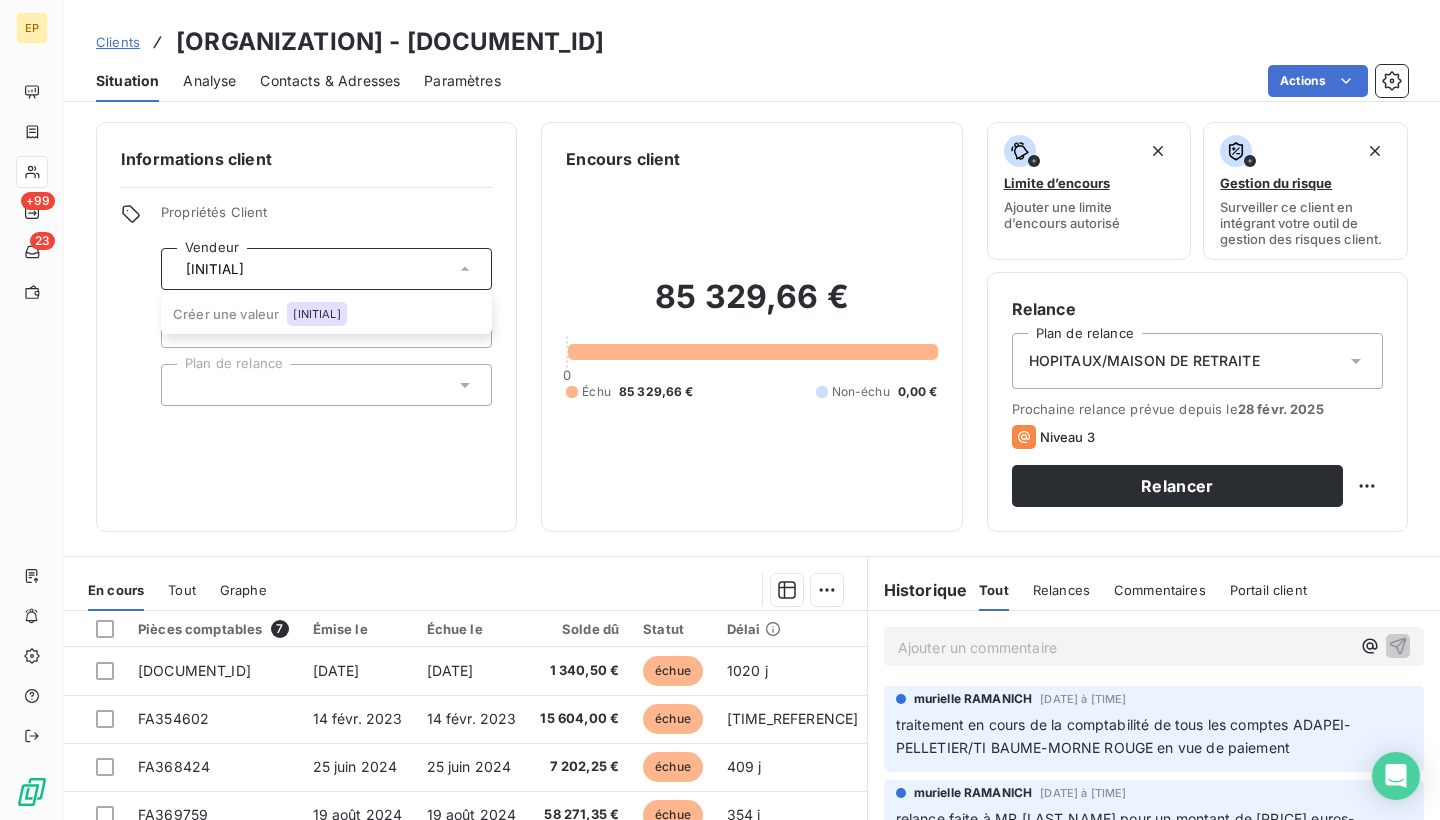 type on "A" 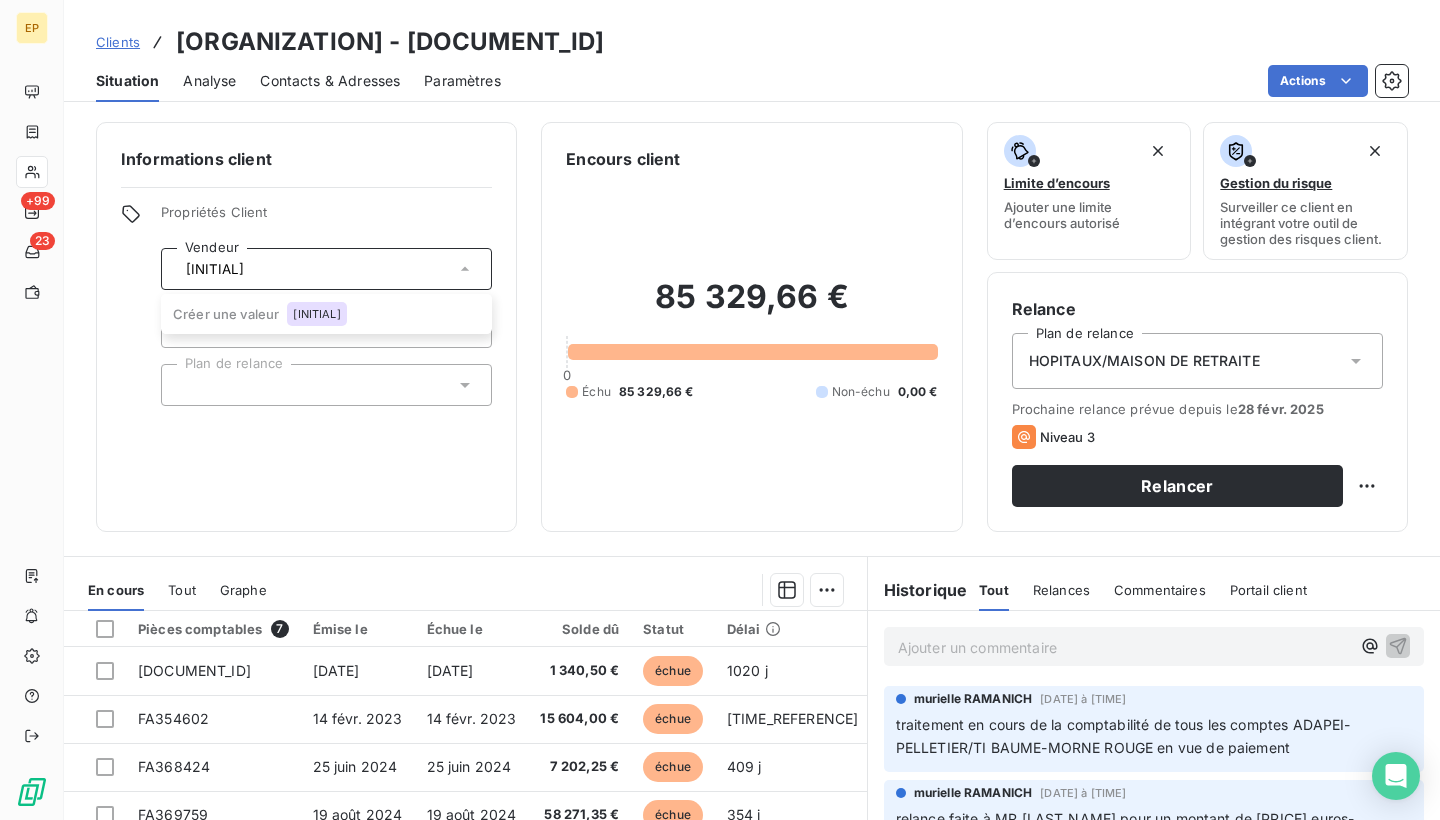 type on "A" 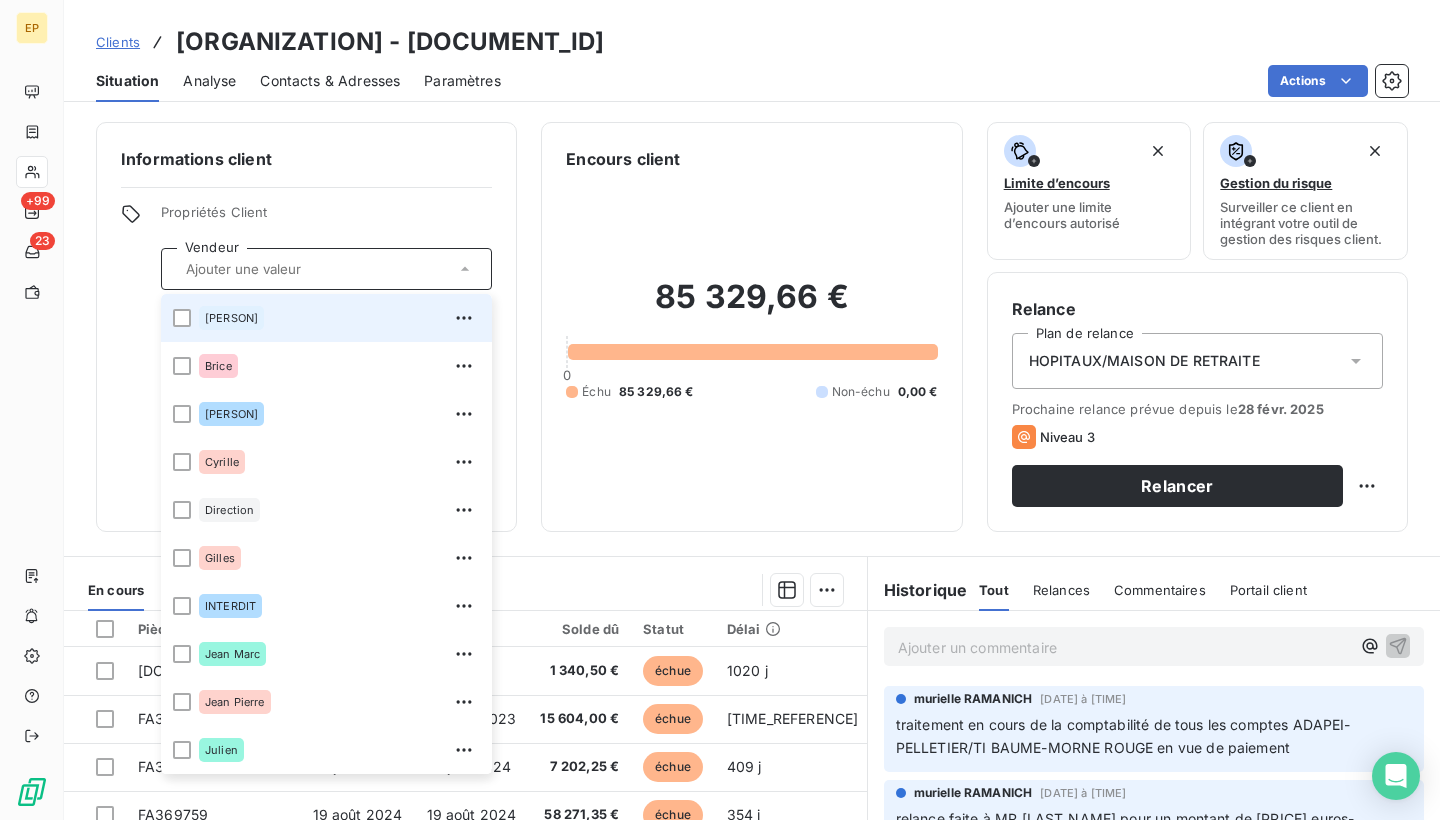 type 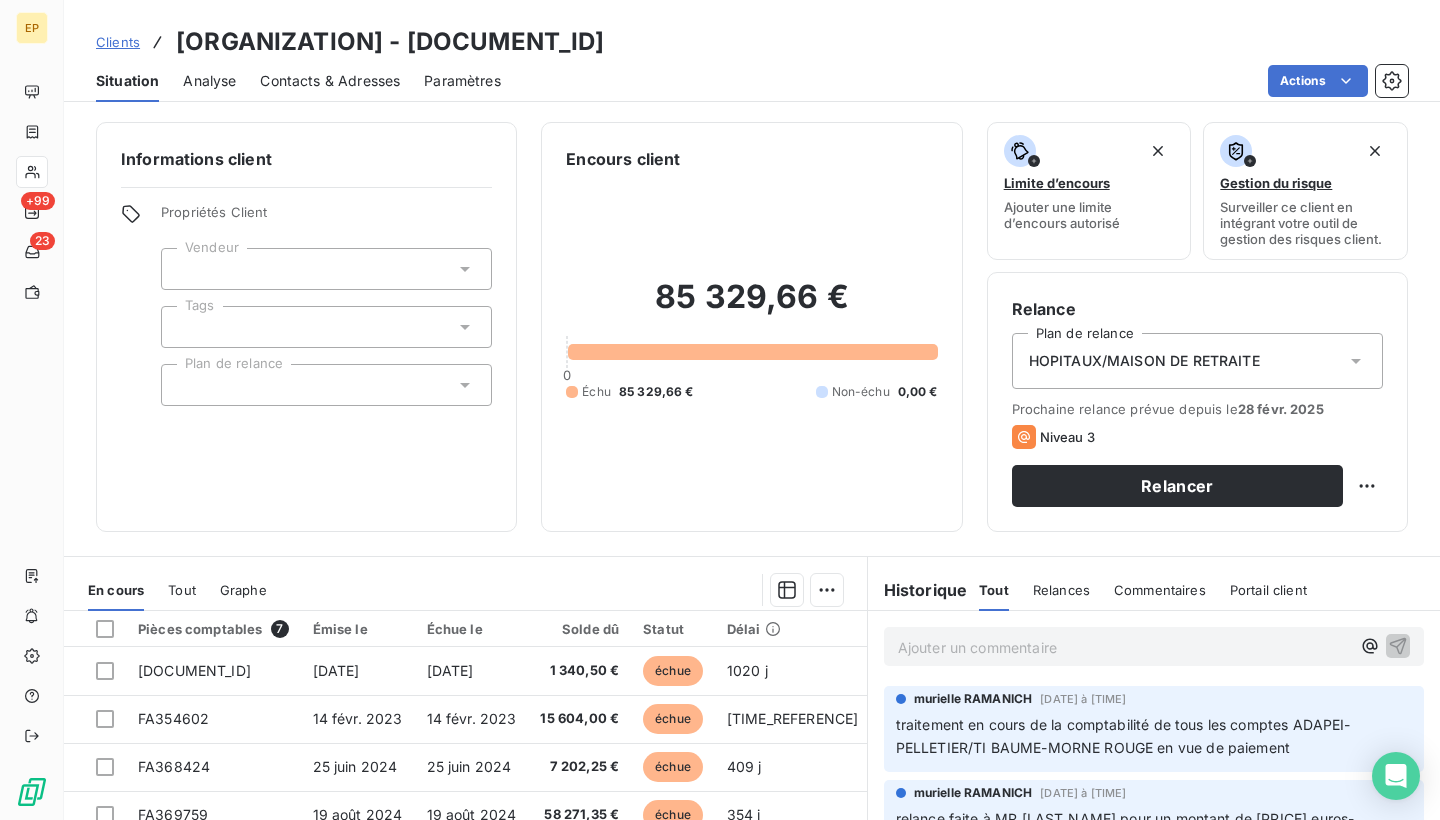 click on "Actions" at bounding box center [966, 81] 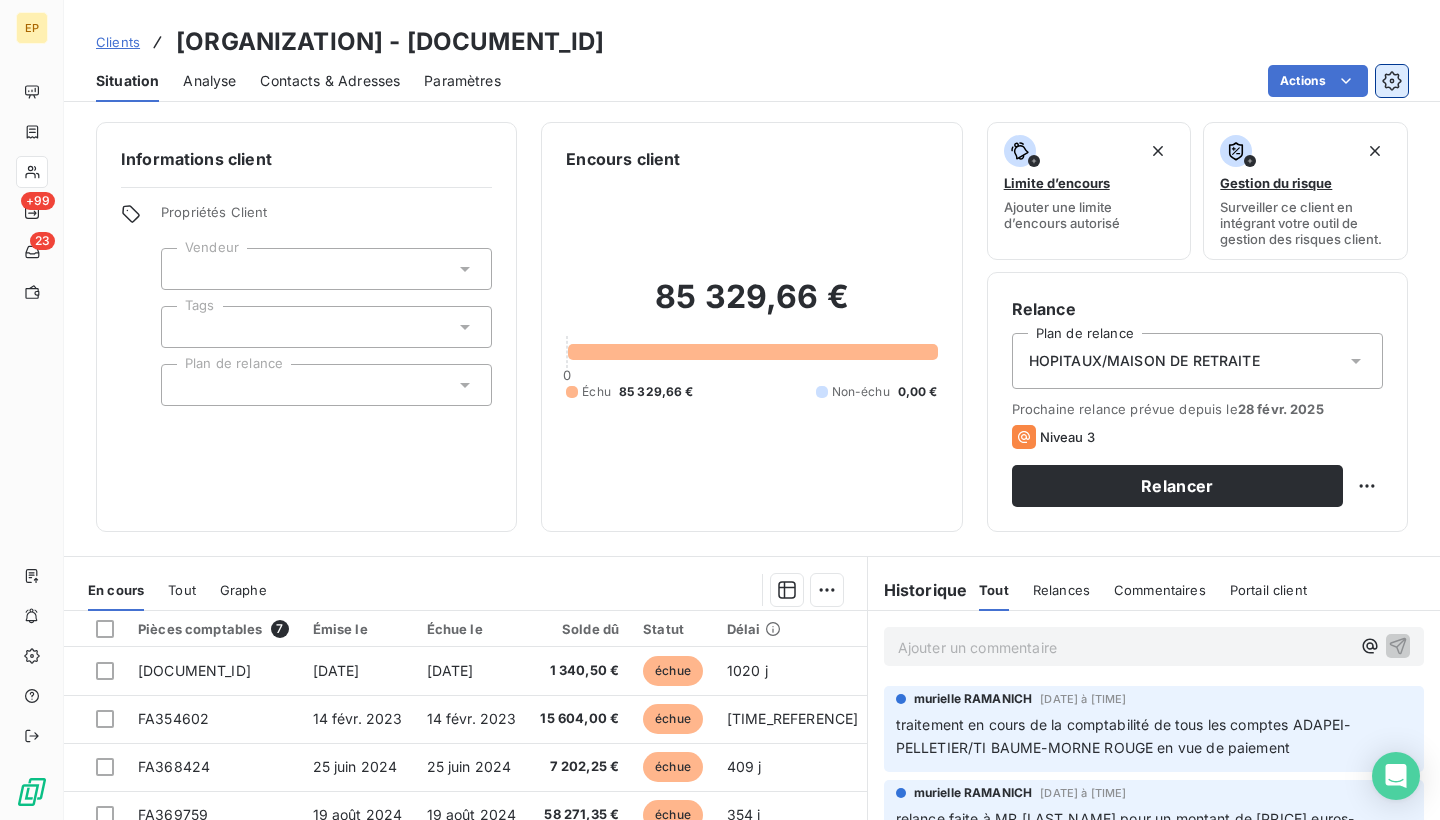 click 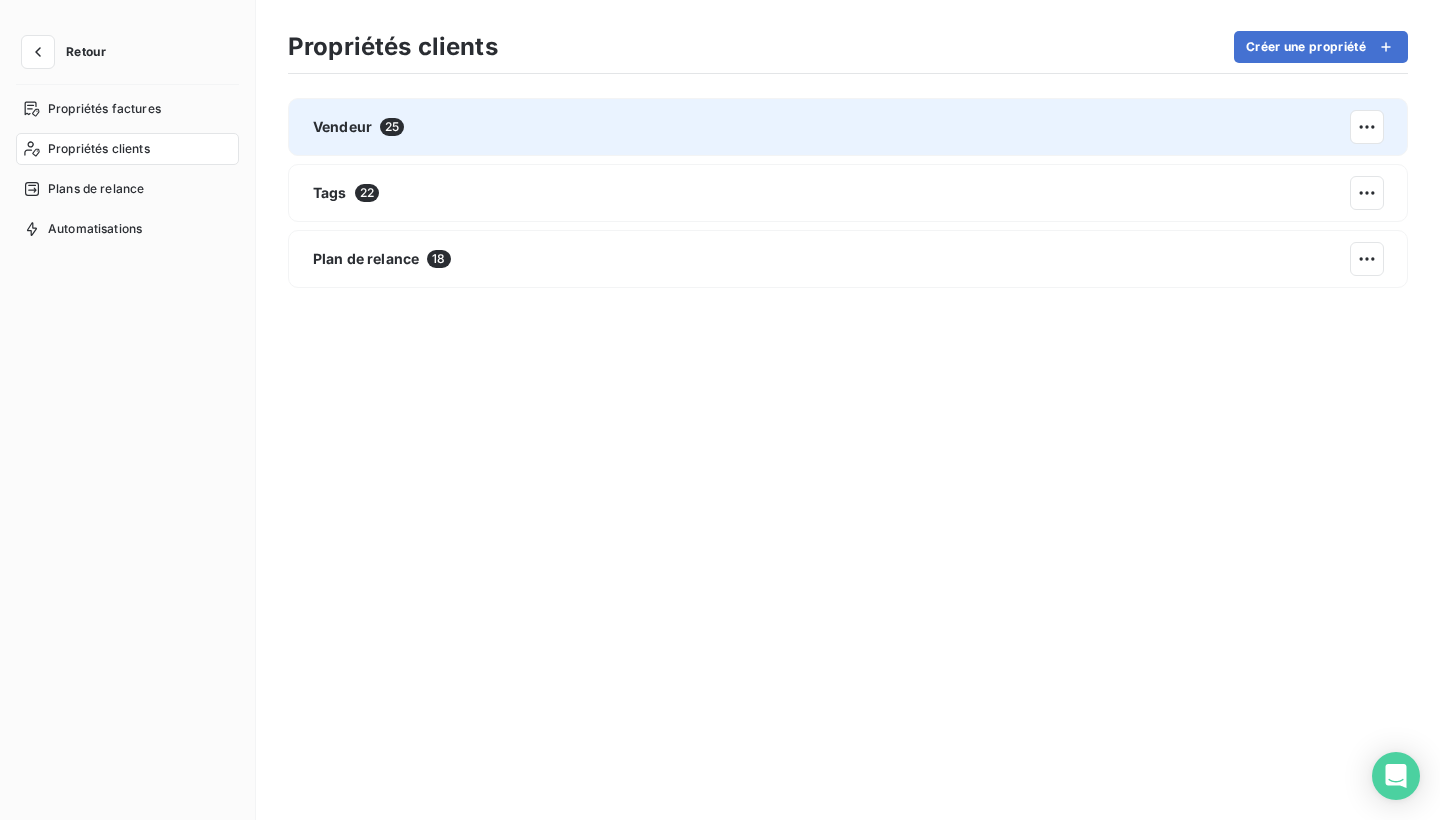 click on "Vendeur 25" at bounding box center [848, 127] 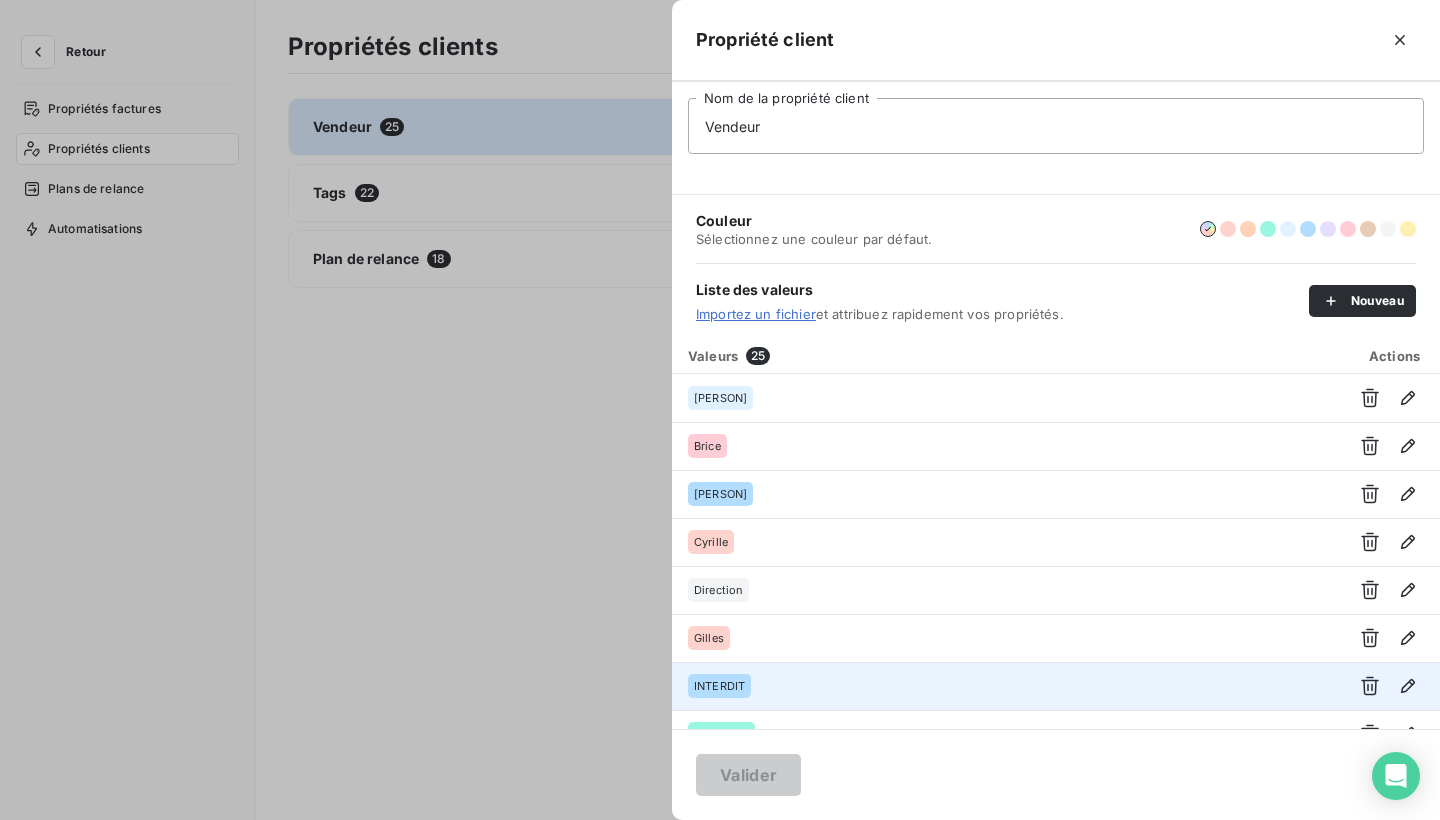 scroll, scrollTop: 0, scrollLeft: 0, axis: both 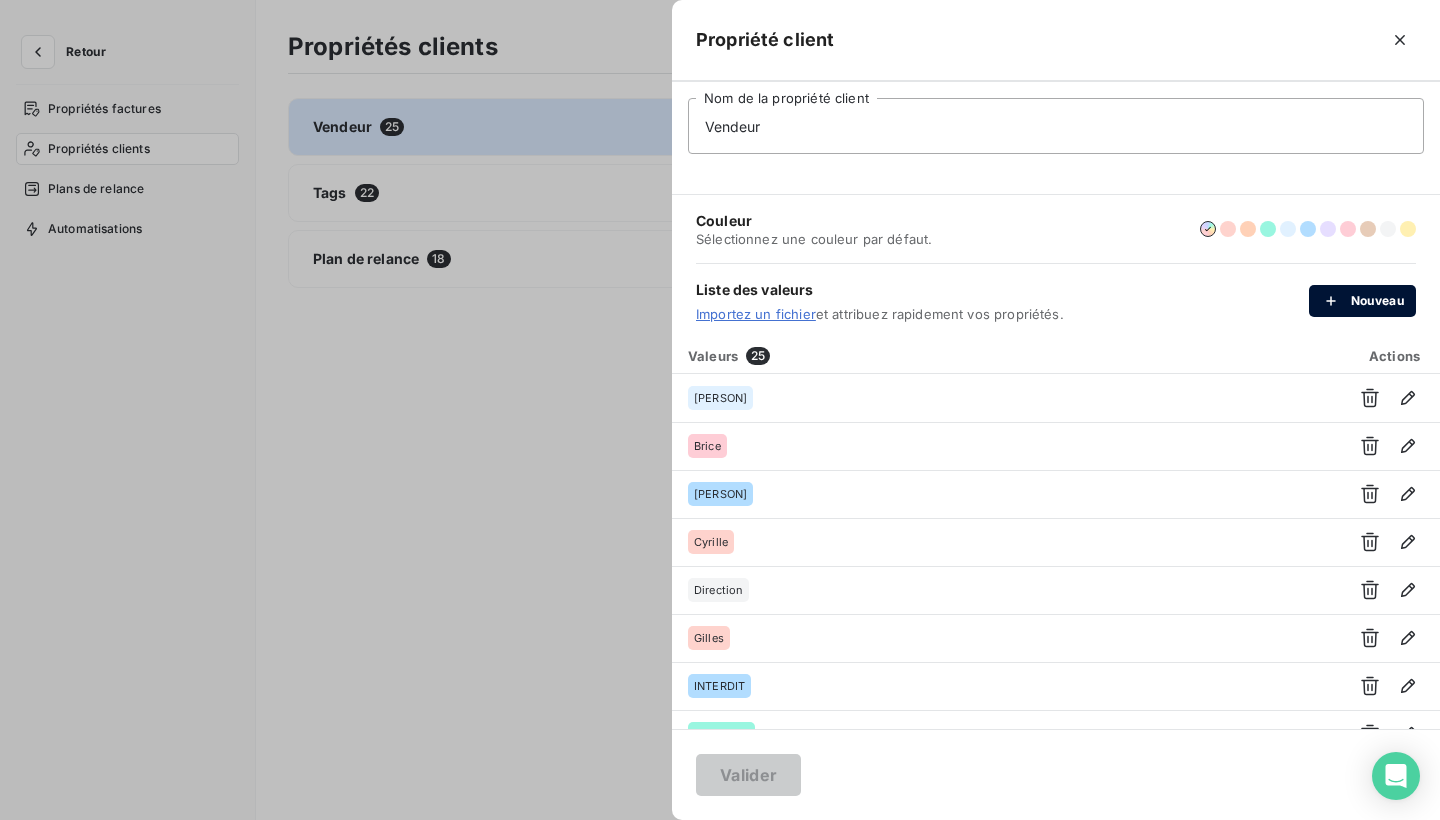 click on "Nouveau" at bounding box center (1362, 301) 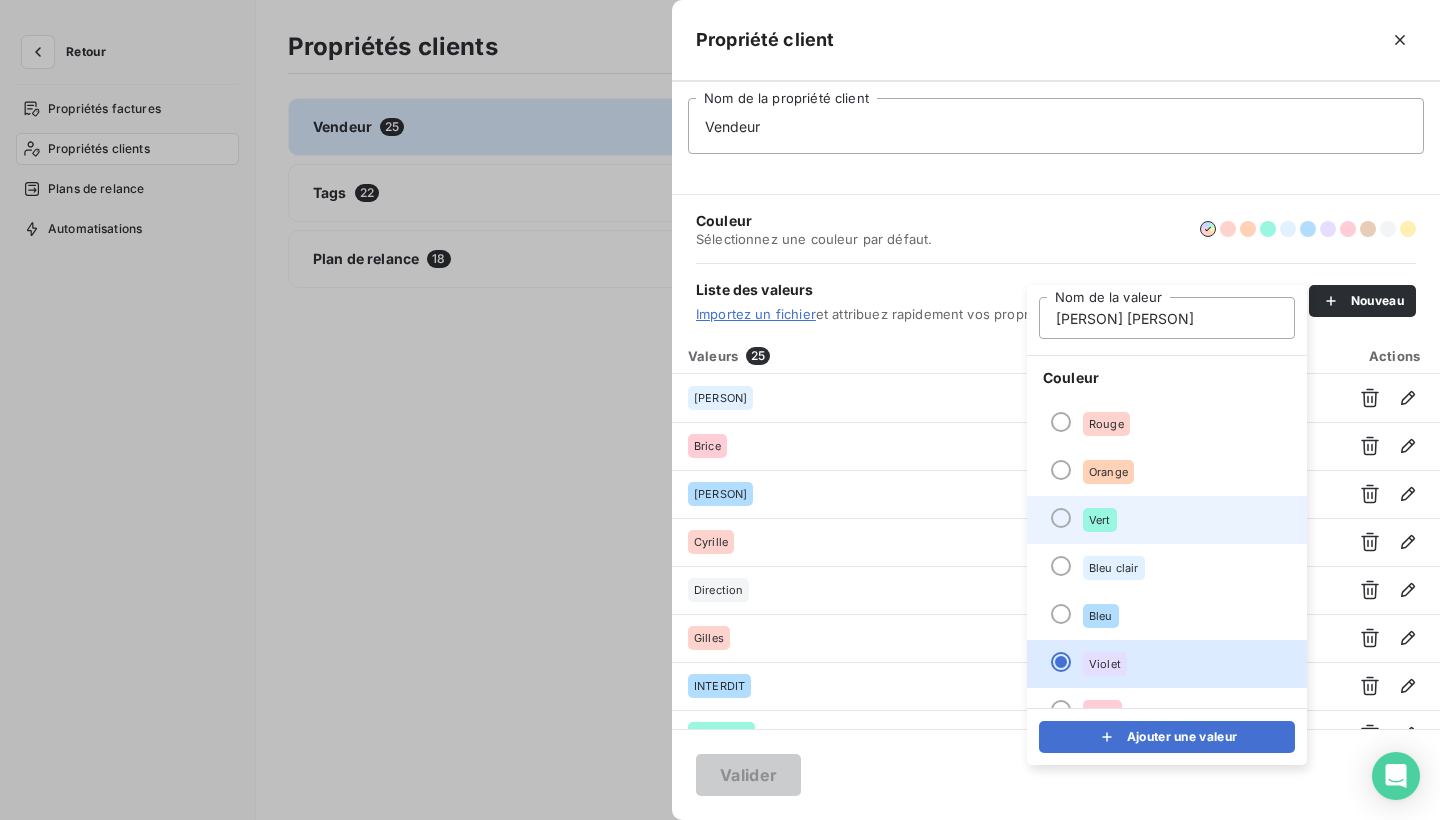 scroll, scrollTop: 0, scrollLeft: 0, axis: both 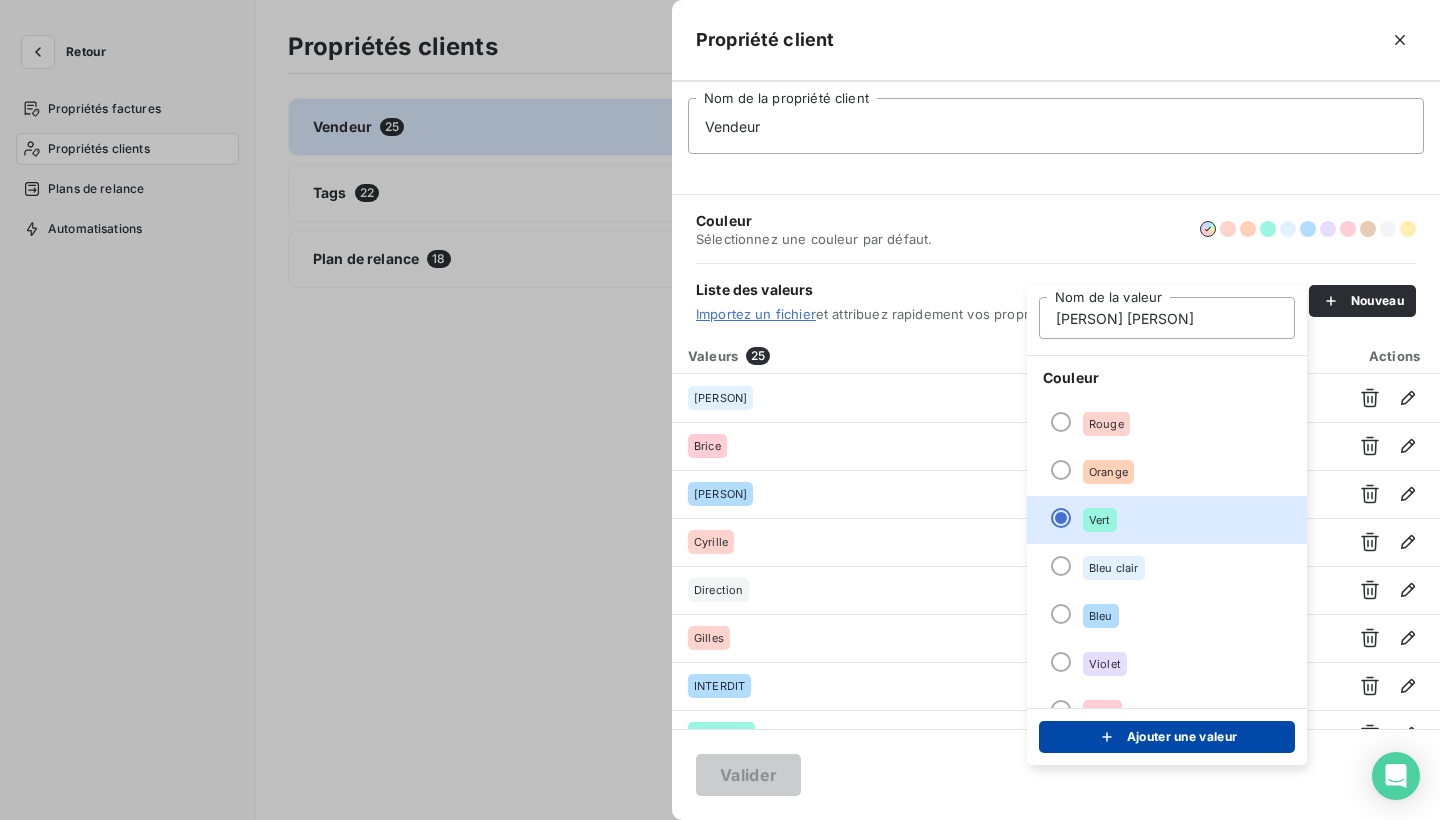 click on "Ajouter une valeur" at bounding box center (1167, 737) 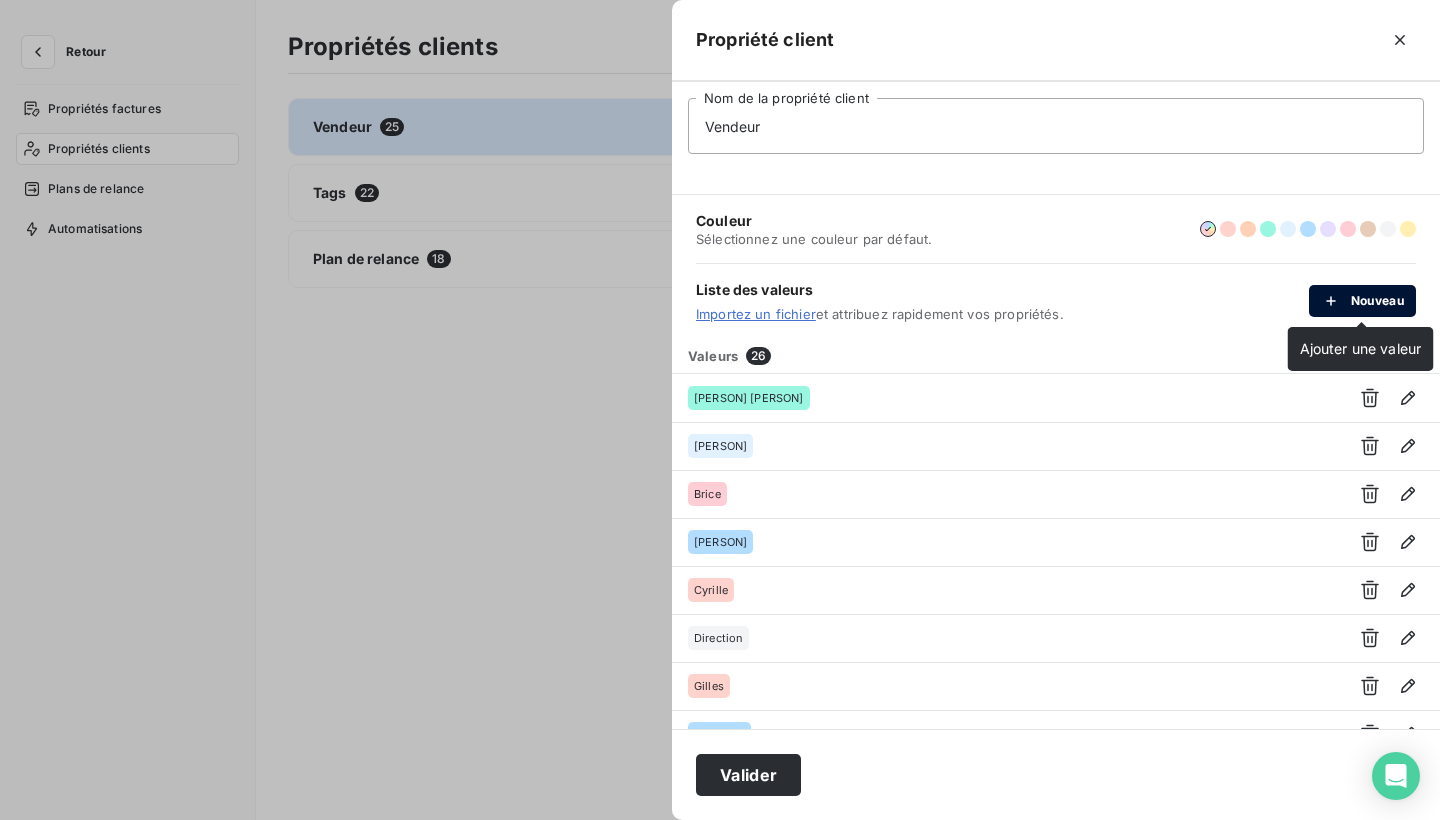 click 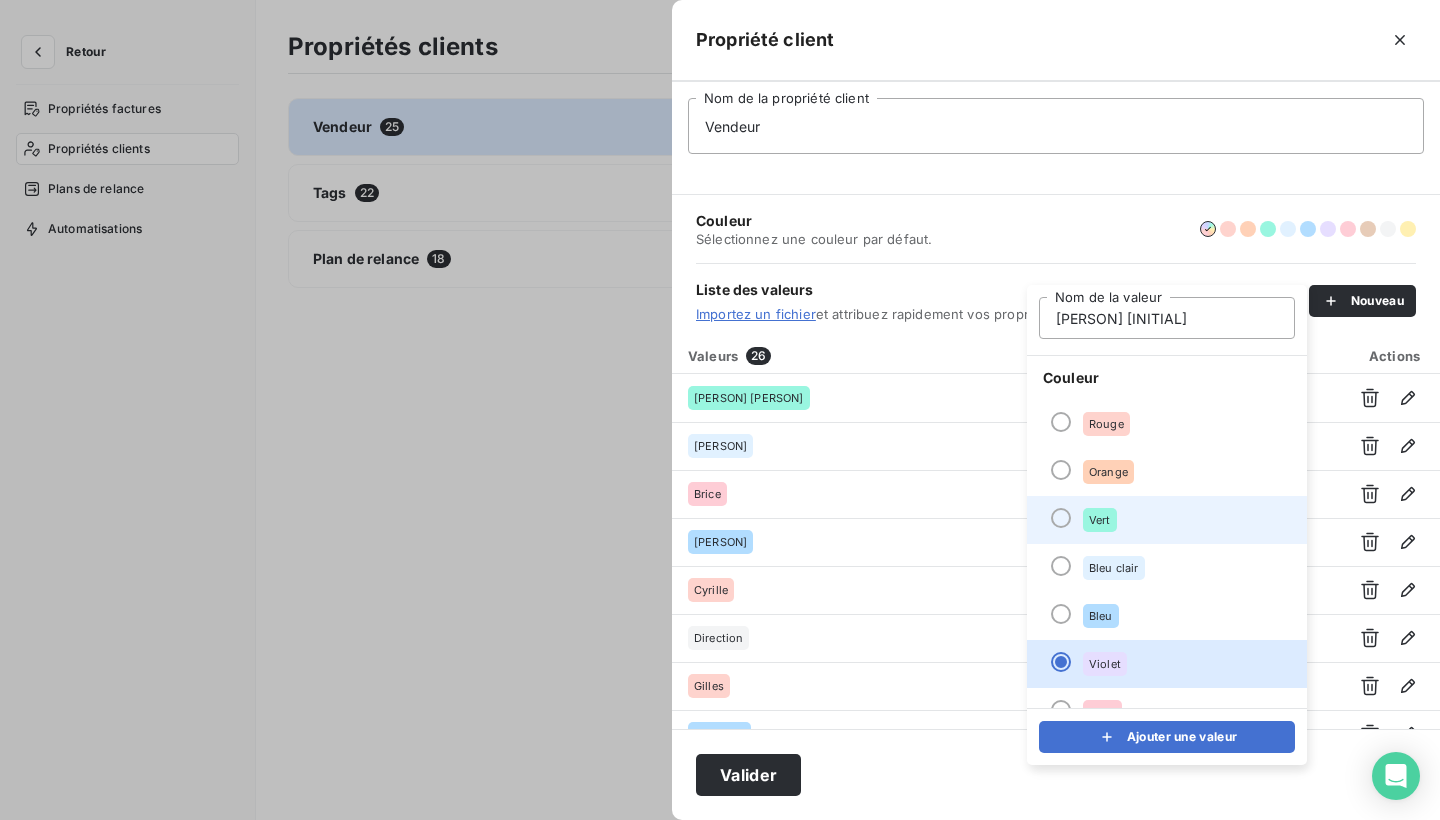 type on "angélique S" 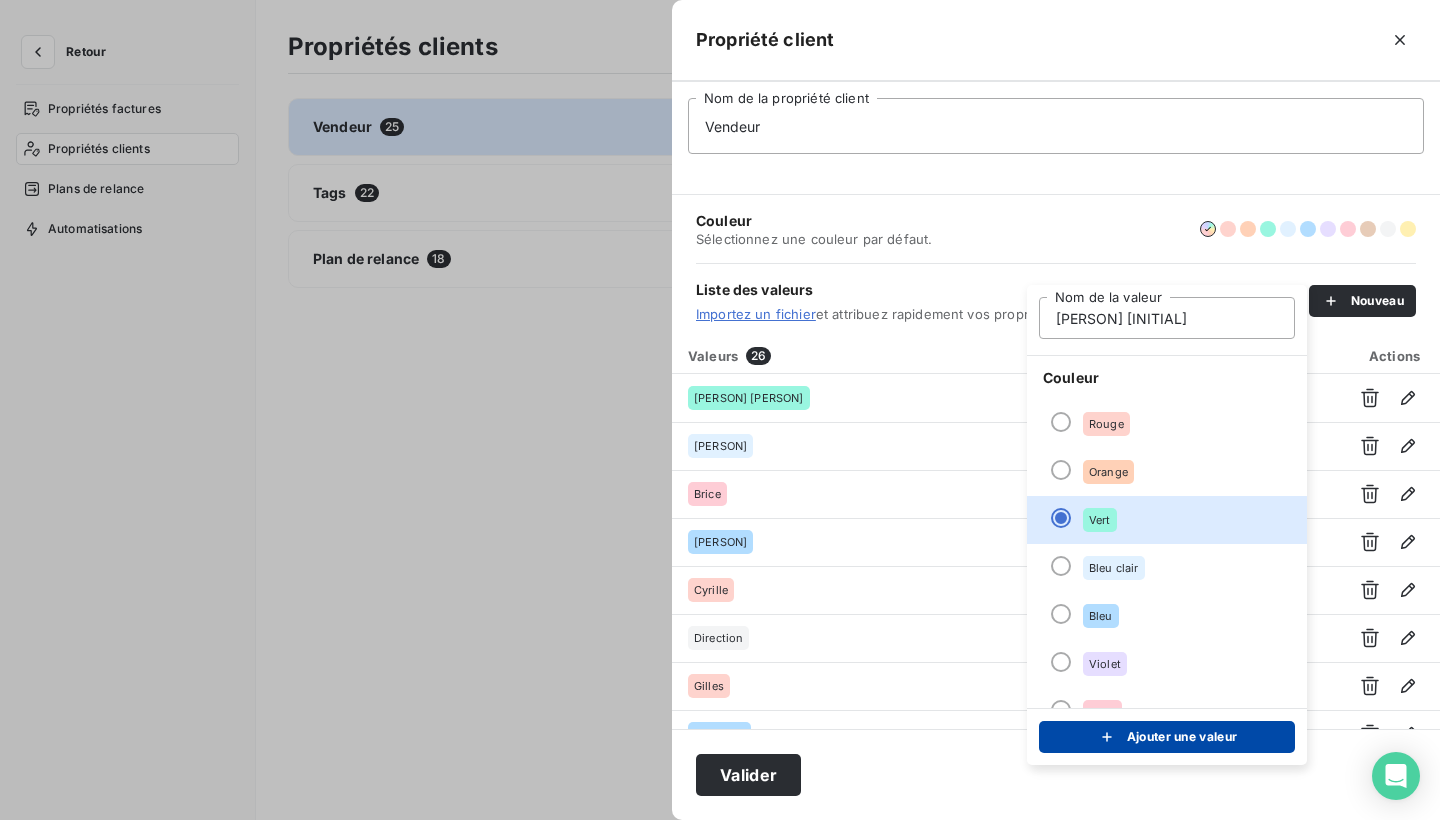 click 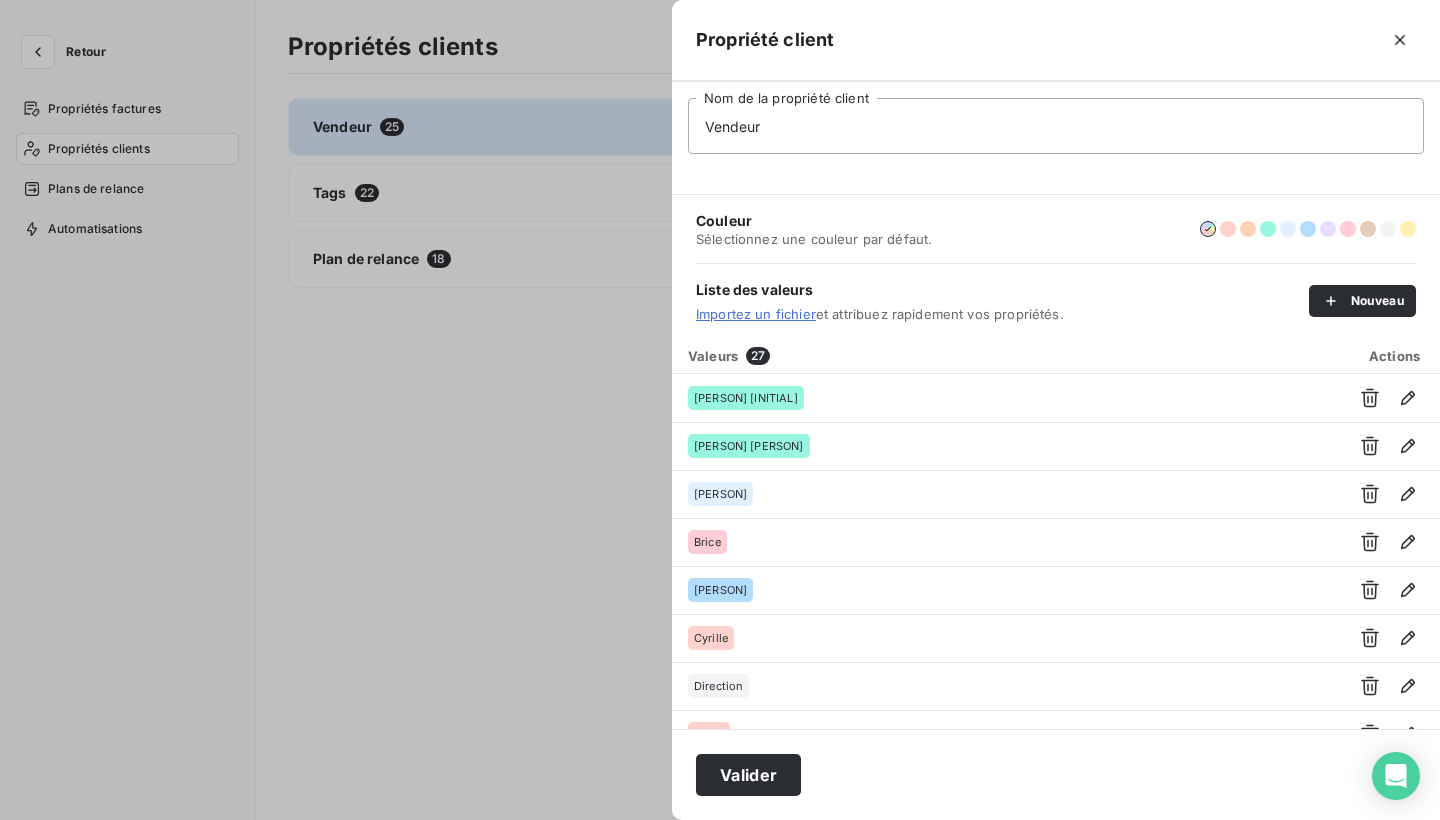 click at bounding box center (720, 410) 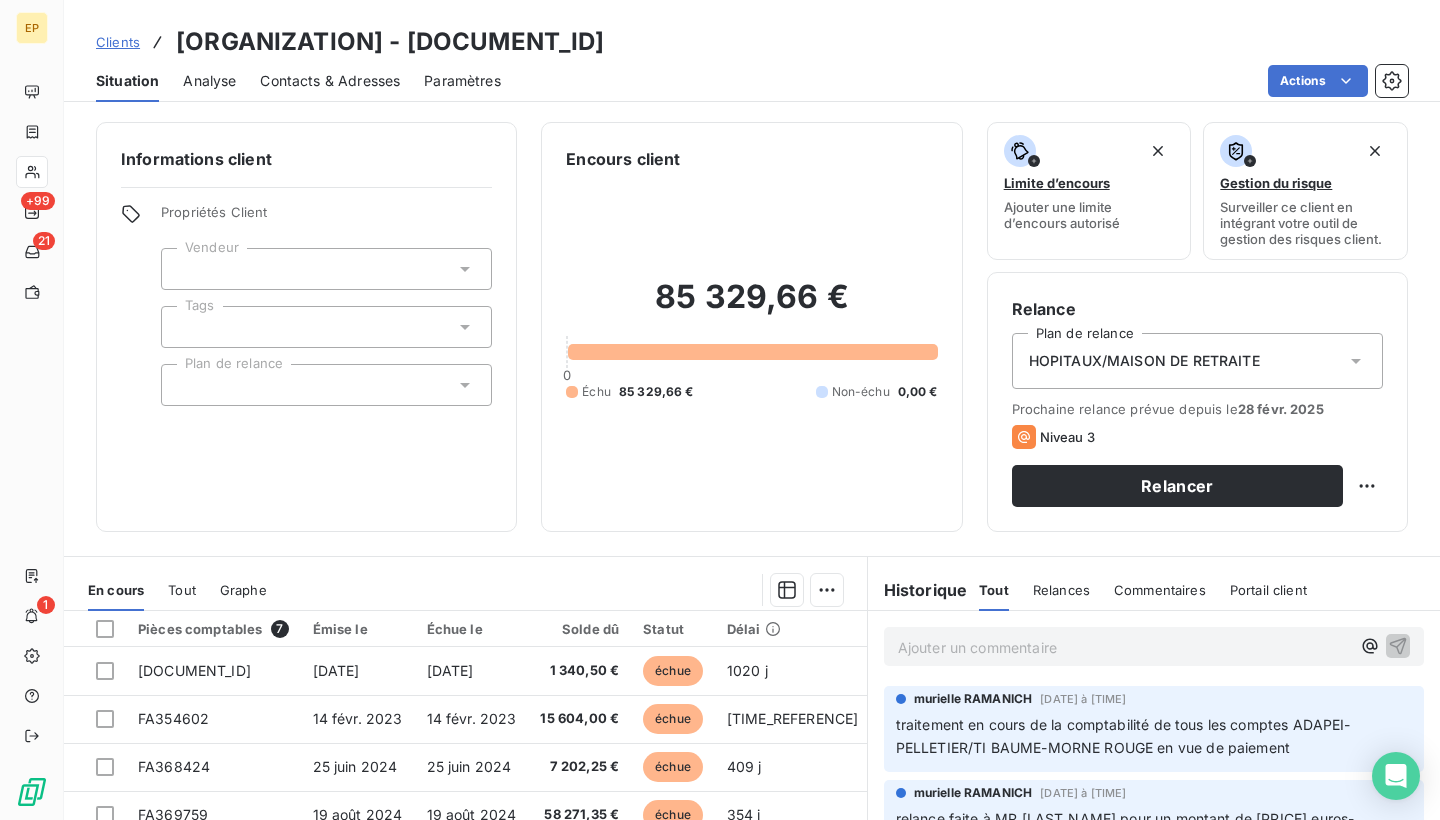 click at bounding box center (326, 269) 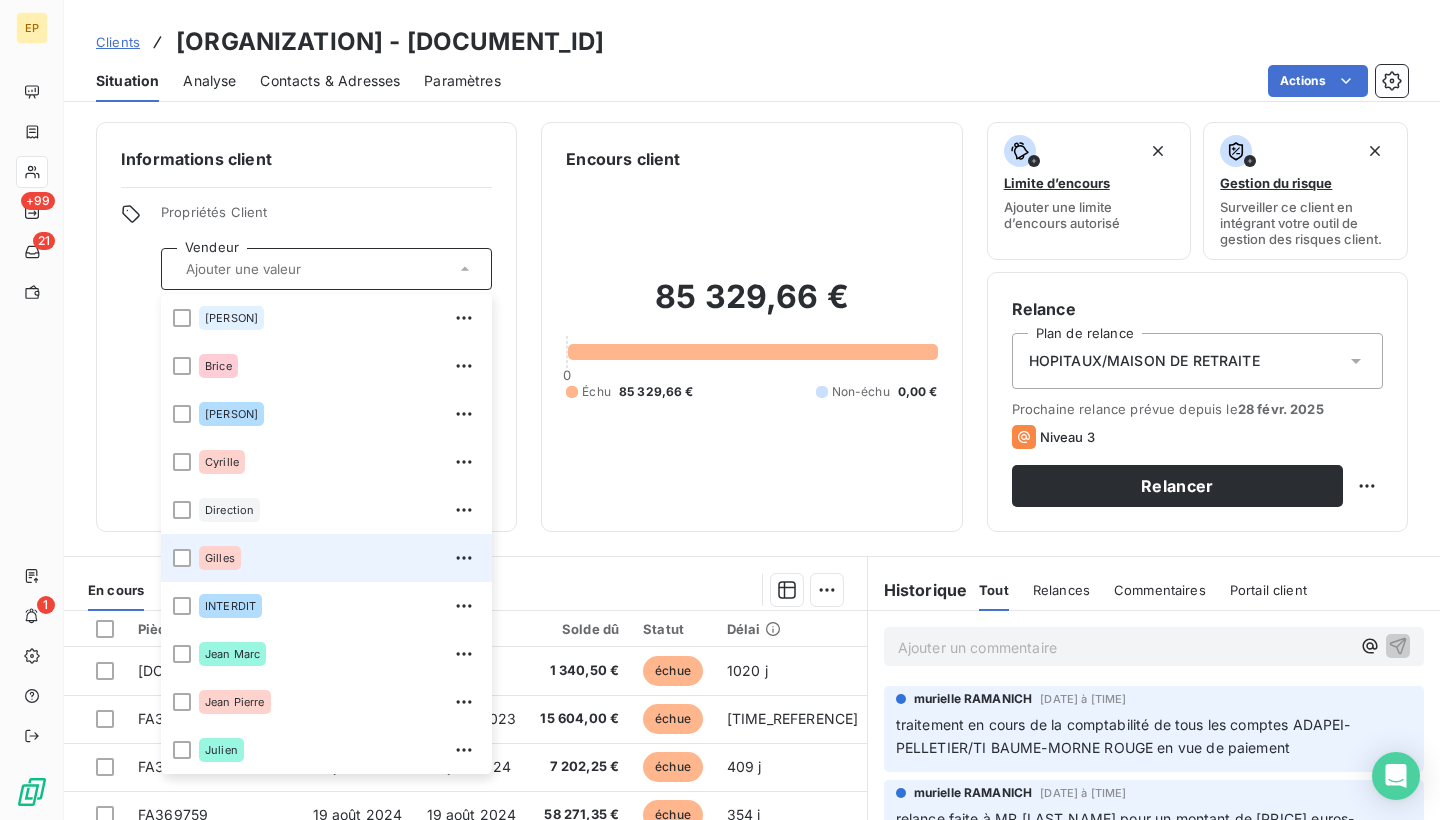 scroll, scrollTop: 0, scrollLeft: 0, axis: both 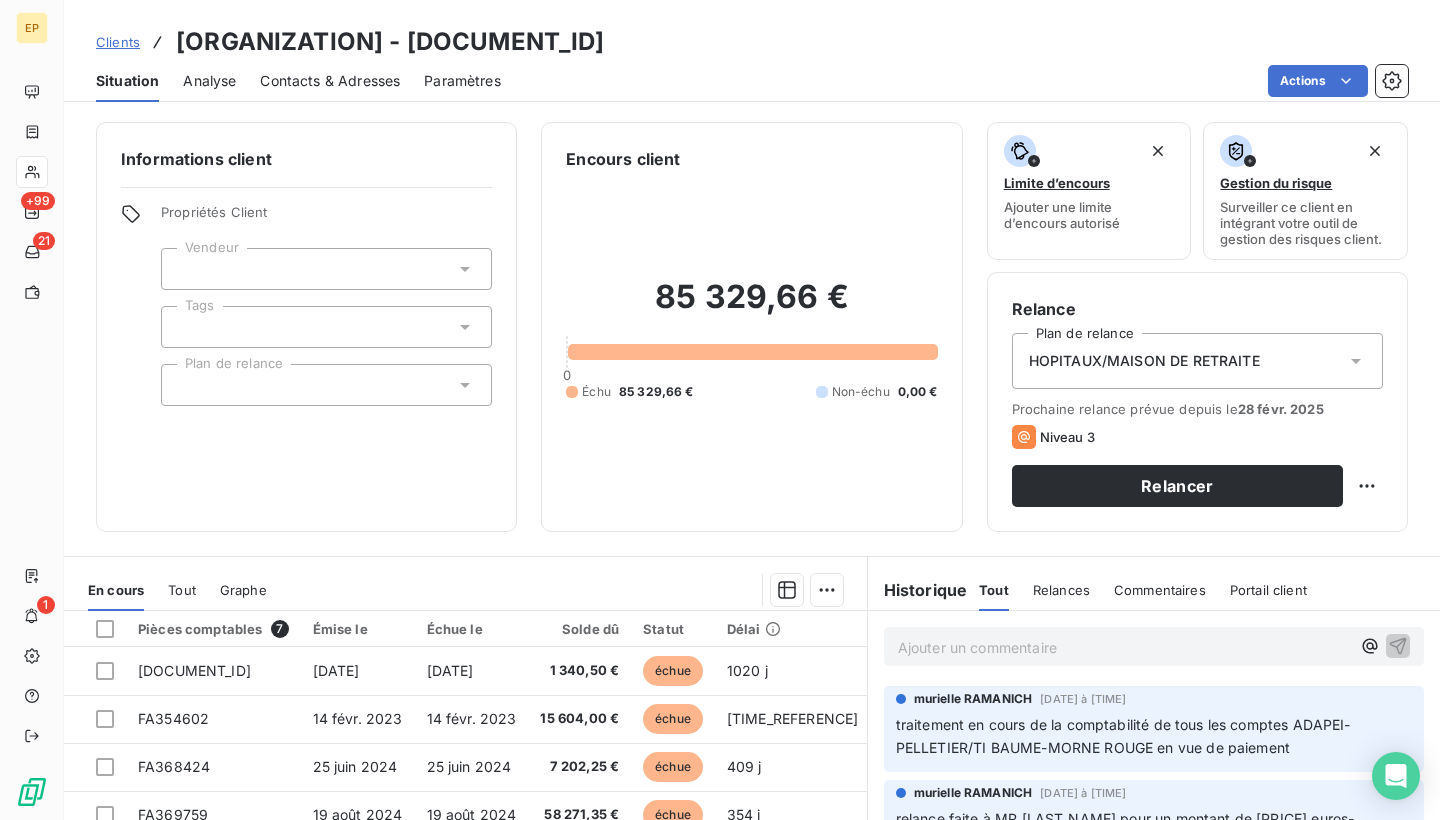 click on "Propriétés Client" at bounding box center (326, 218) 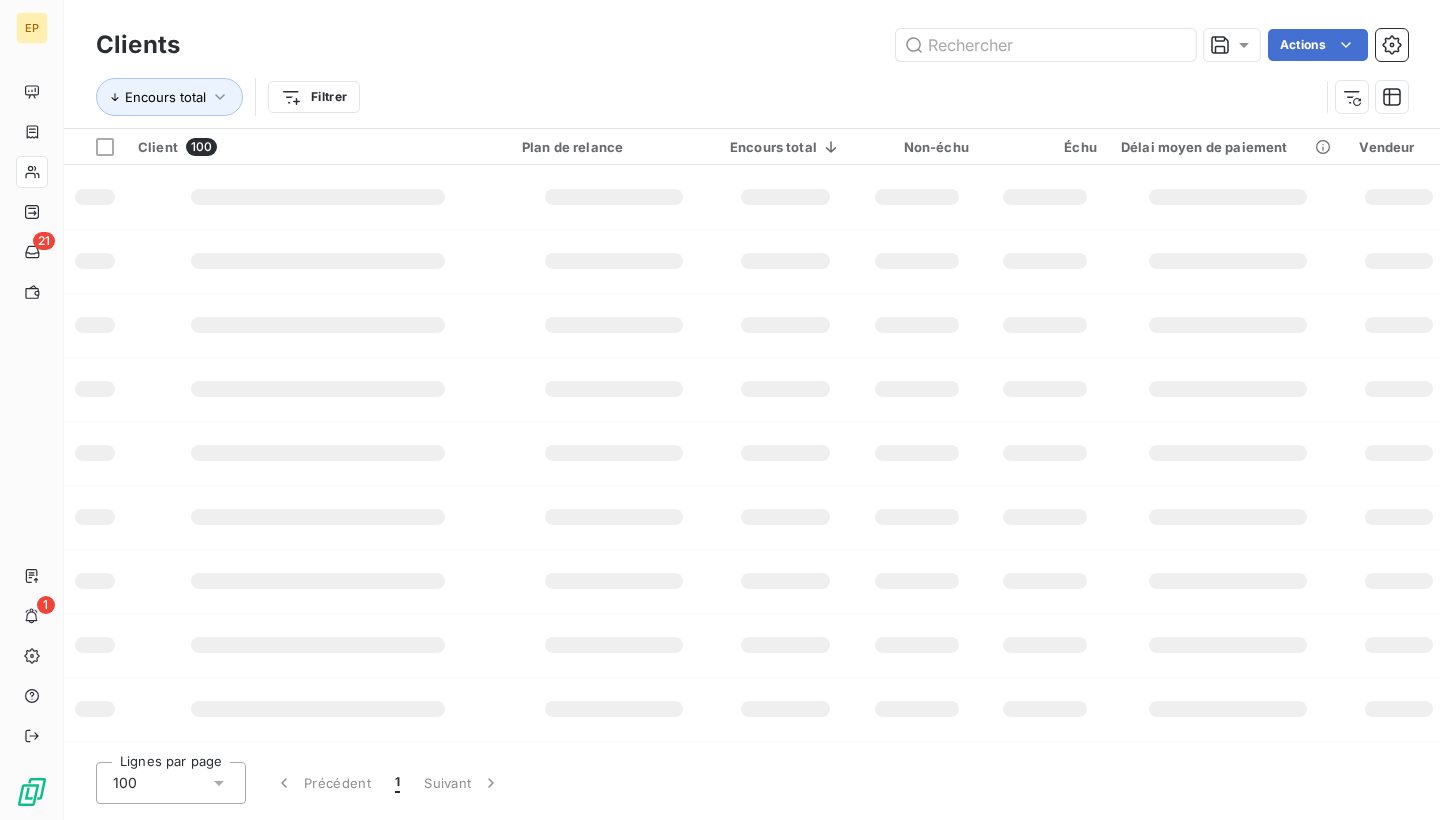 scroll, scrollTop: 0, scrollLeft: 0, axis: both 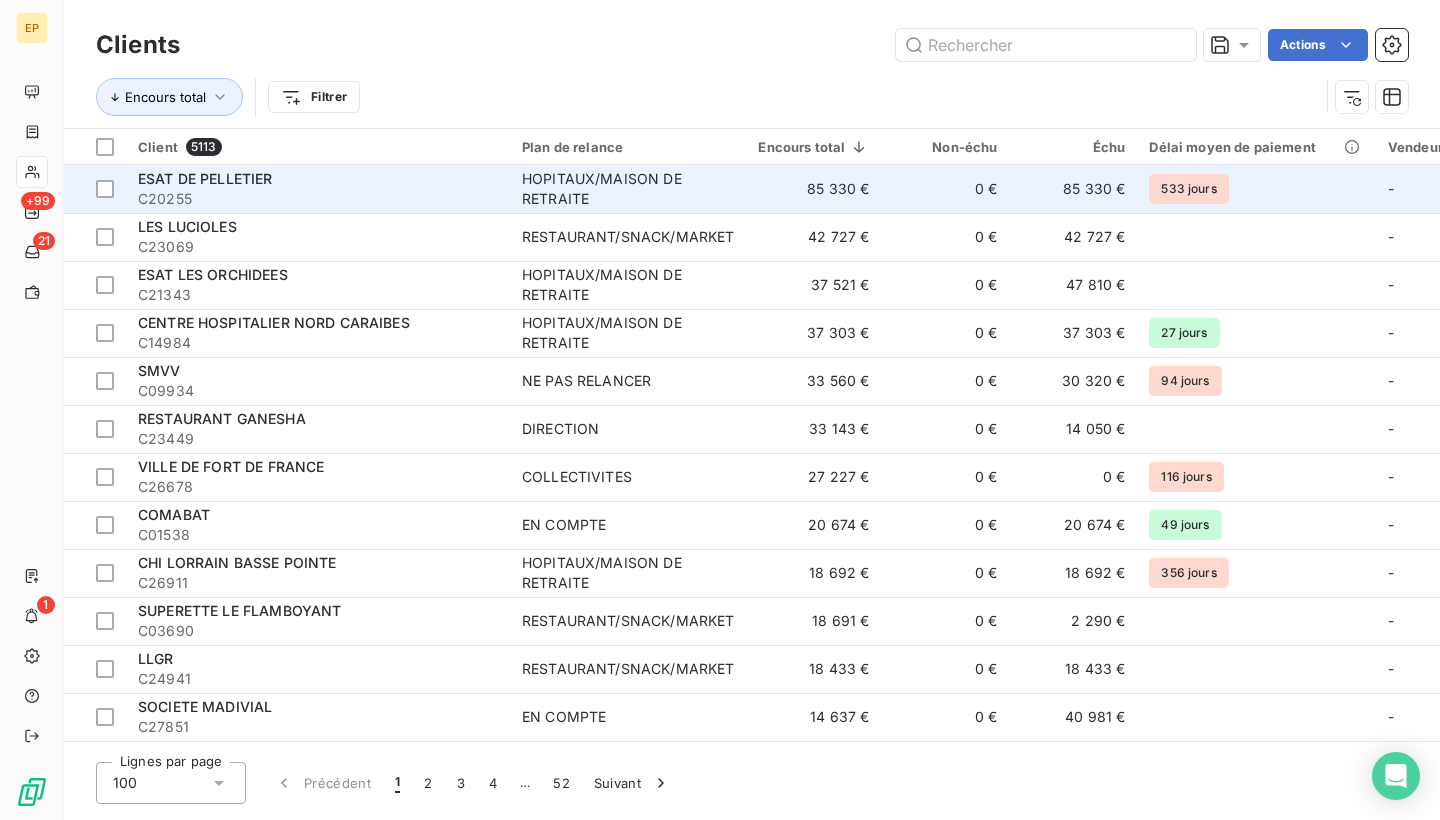 click on "C20255" at bounding box center (318, 199) 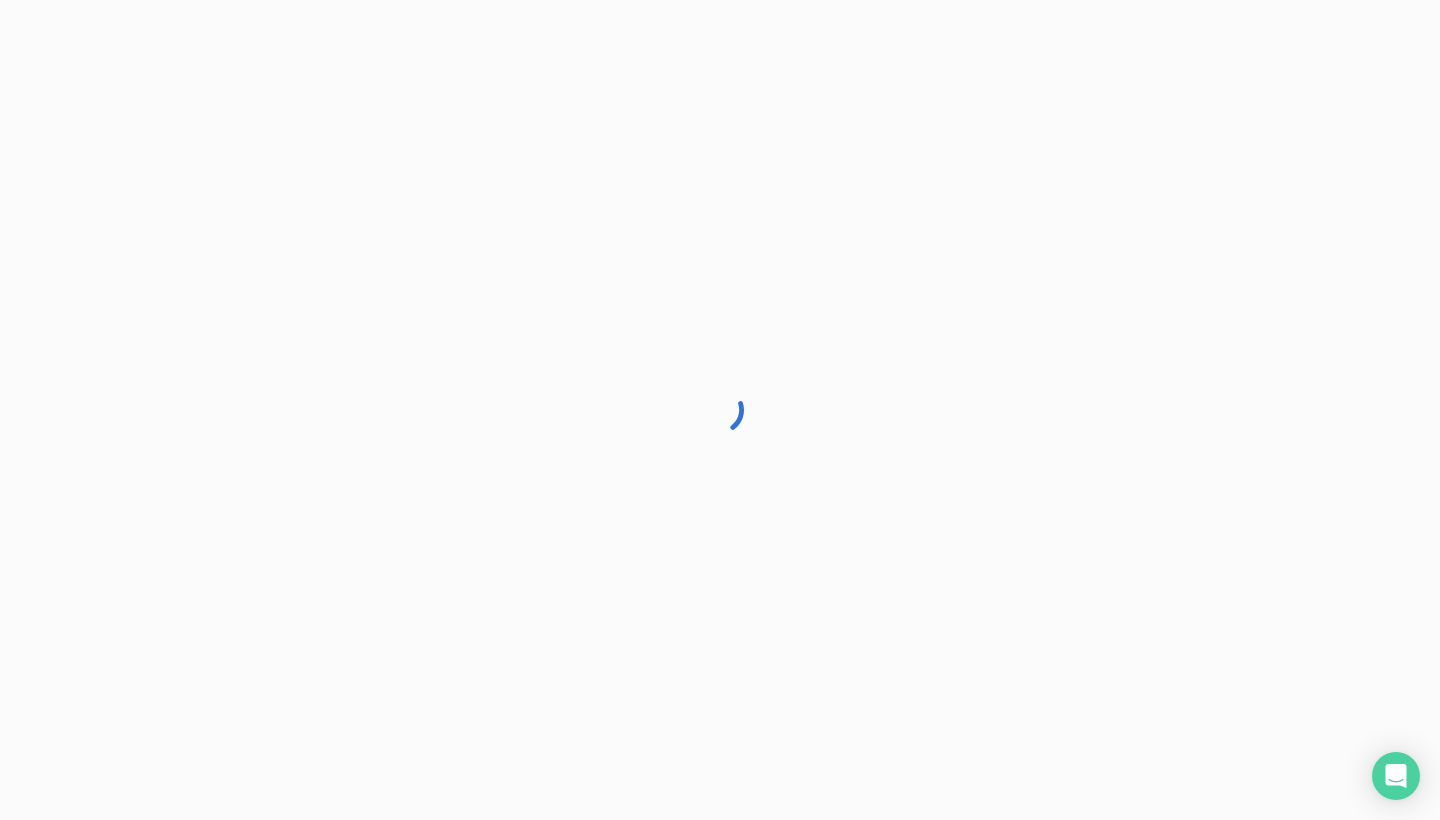 click at bounding box center (720, 410) 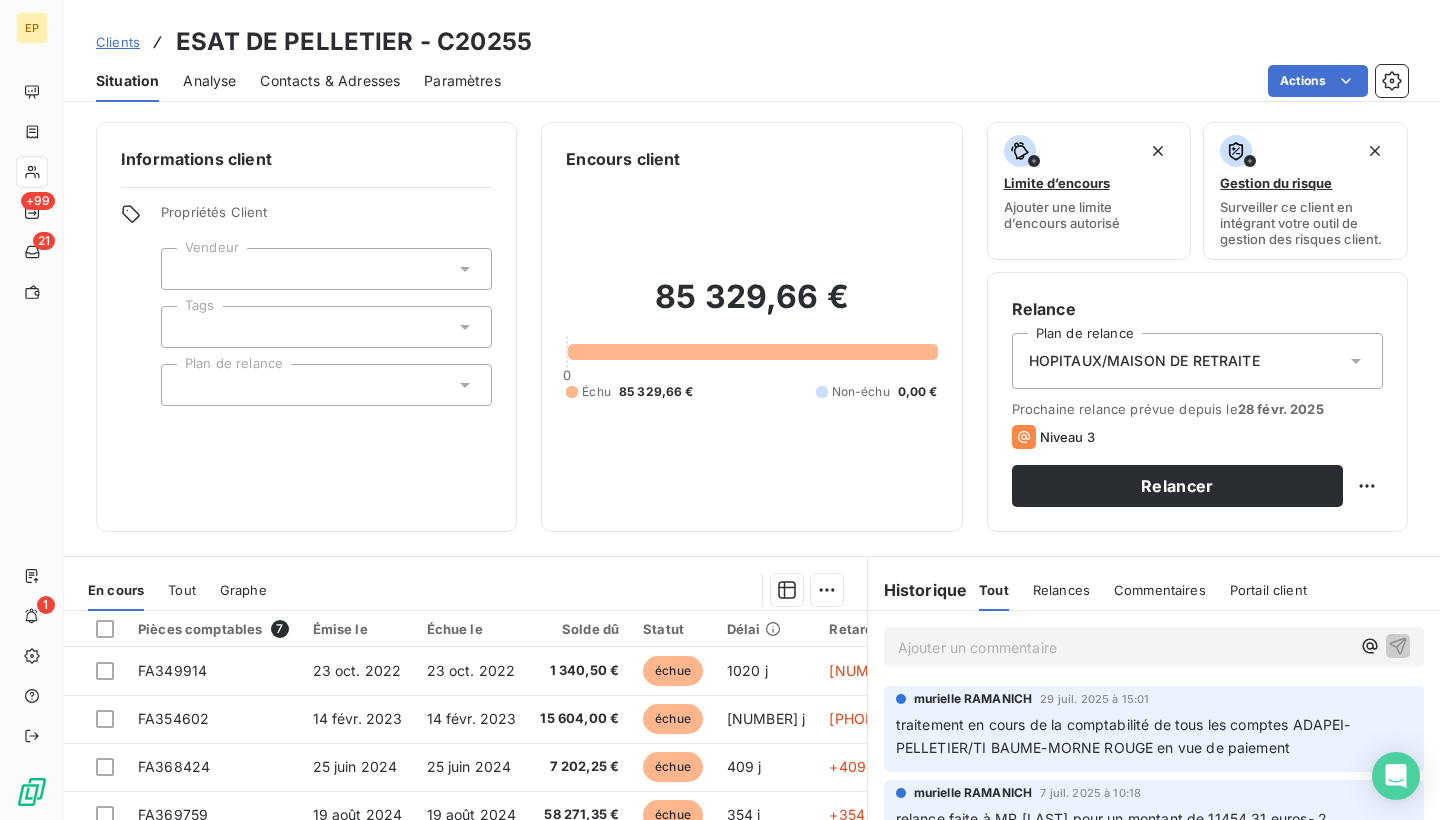click at bounding box center (326, 269) 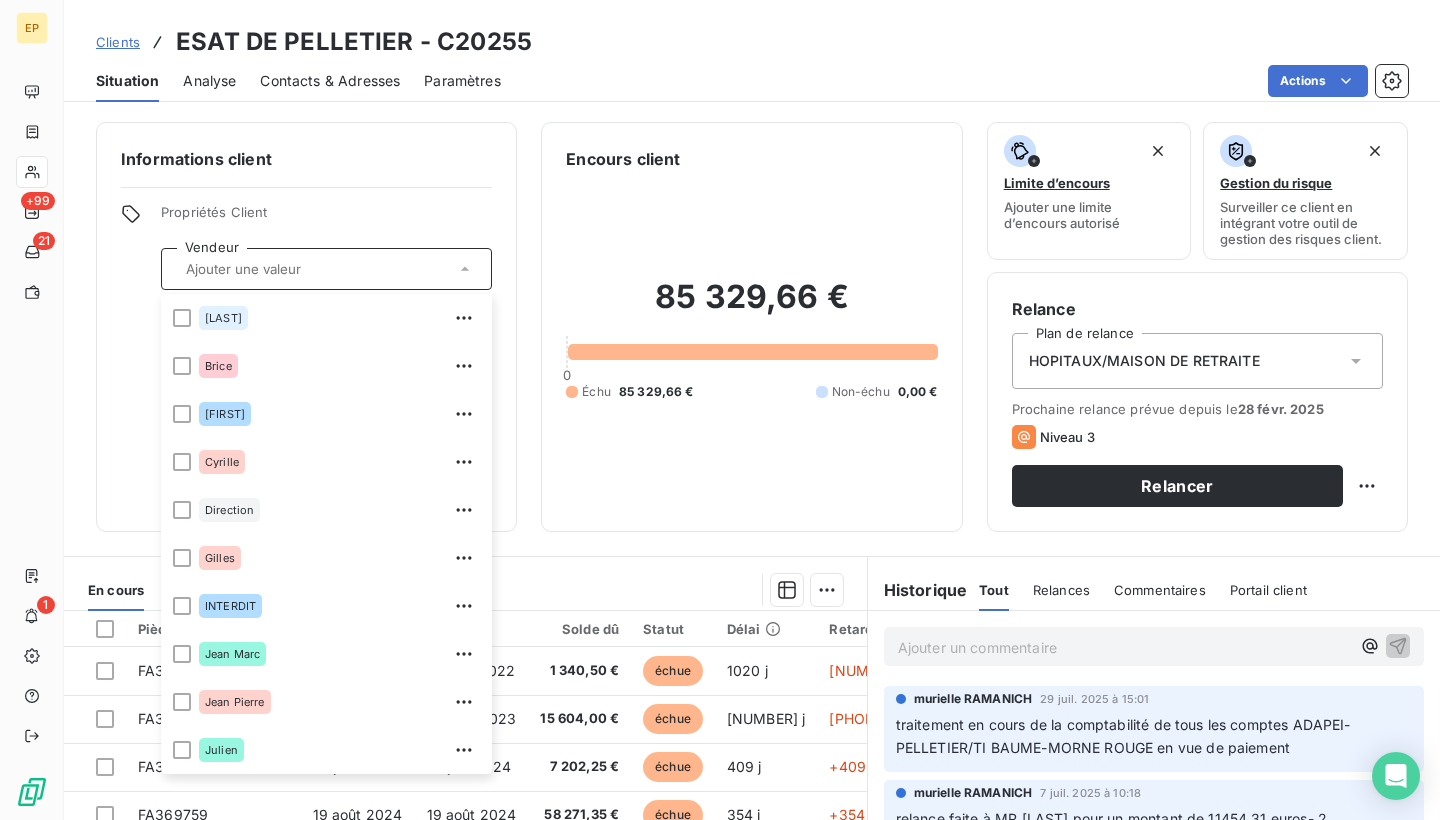 scroll, scrollTop: 0, scrollLeft: 0, axis: both 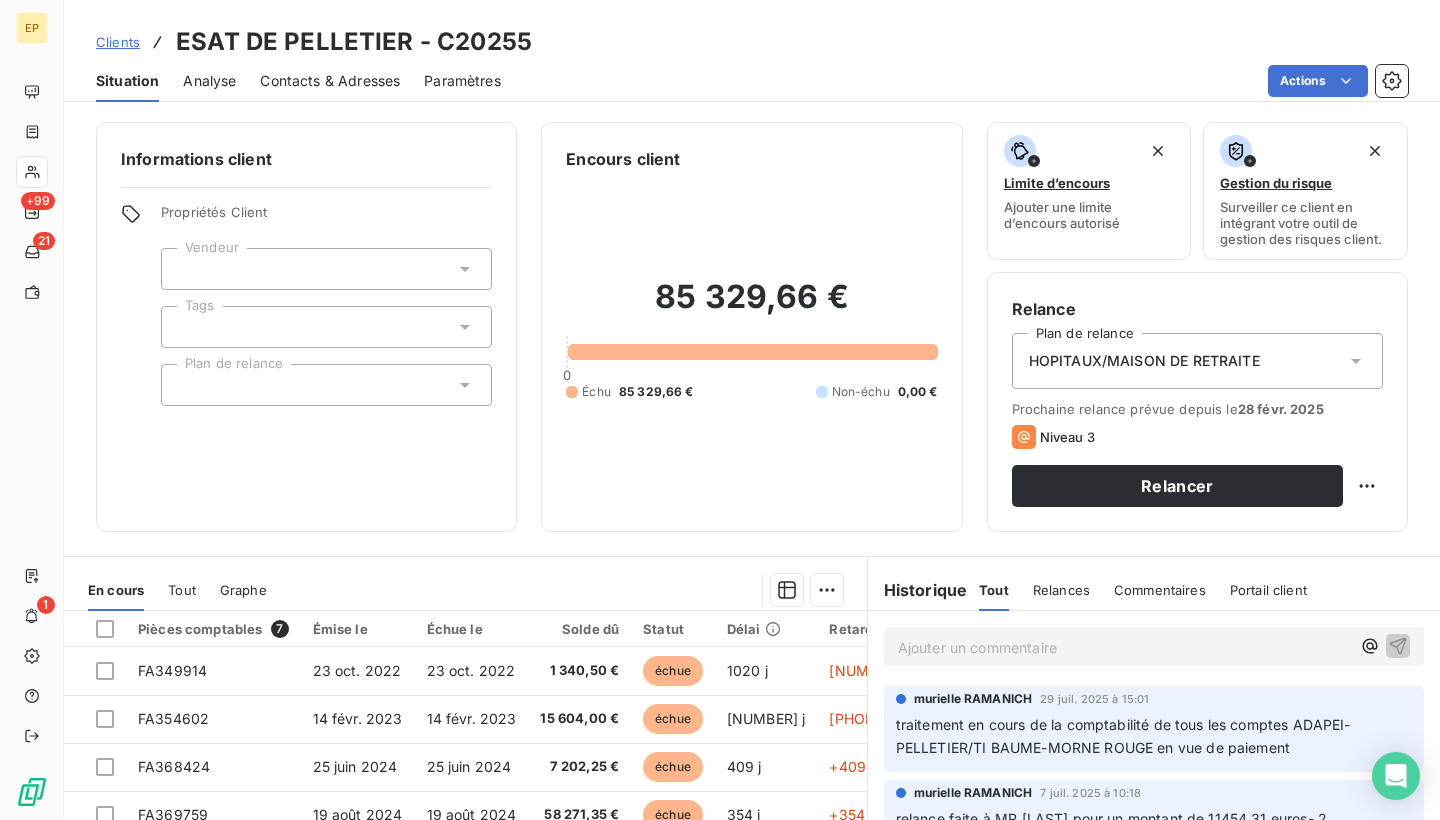 click on "Informations client" at bounding box center [306, 159] 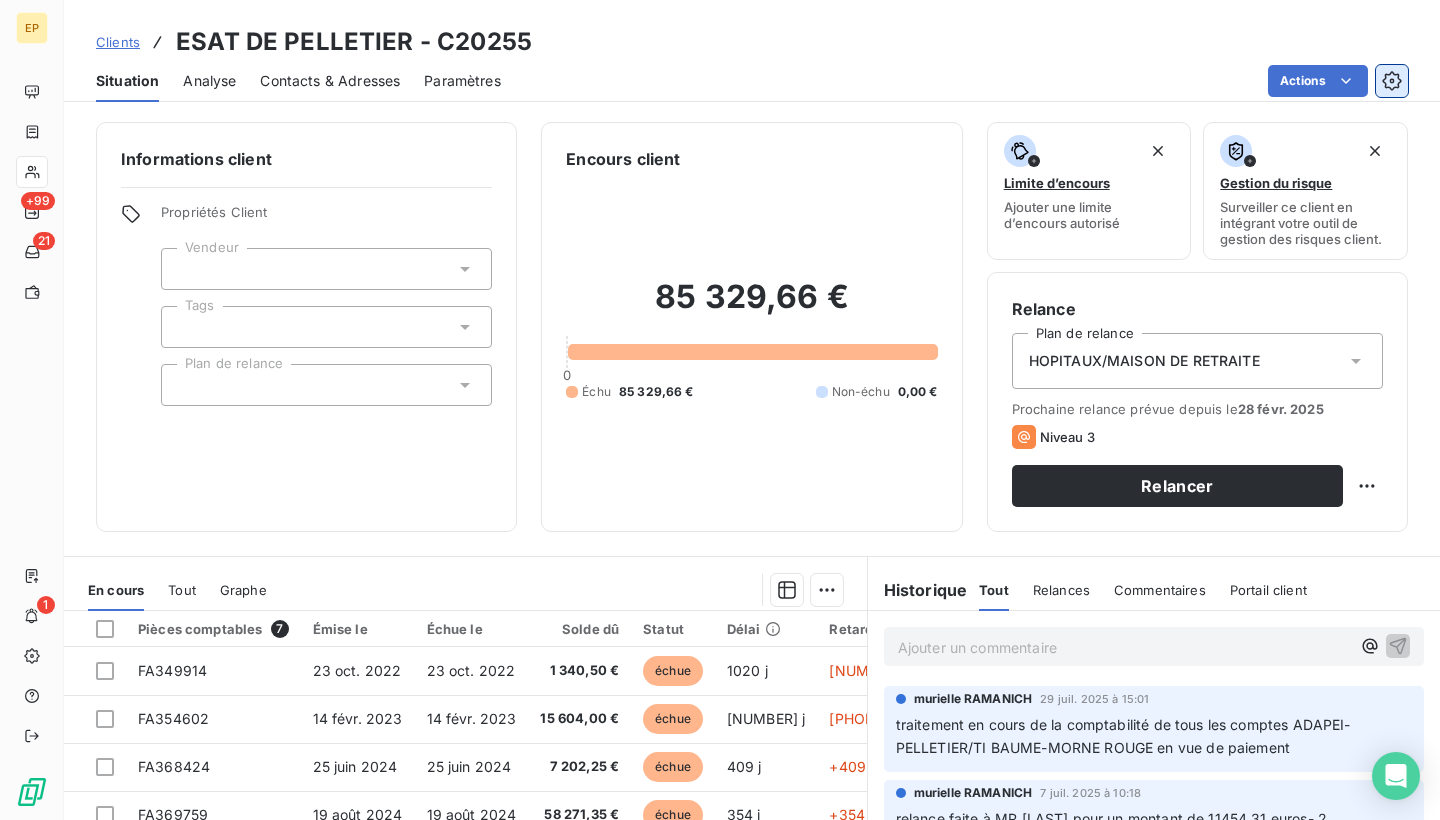click 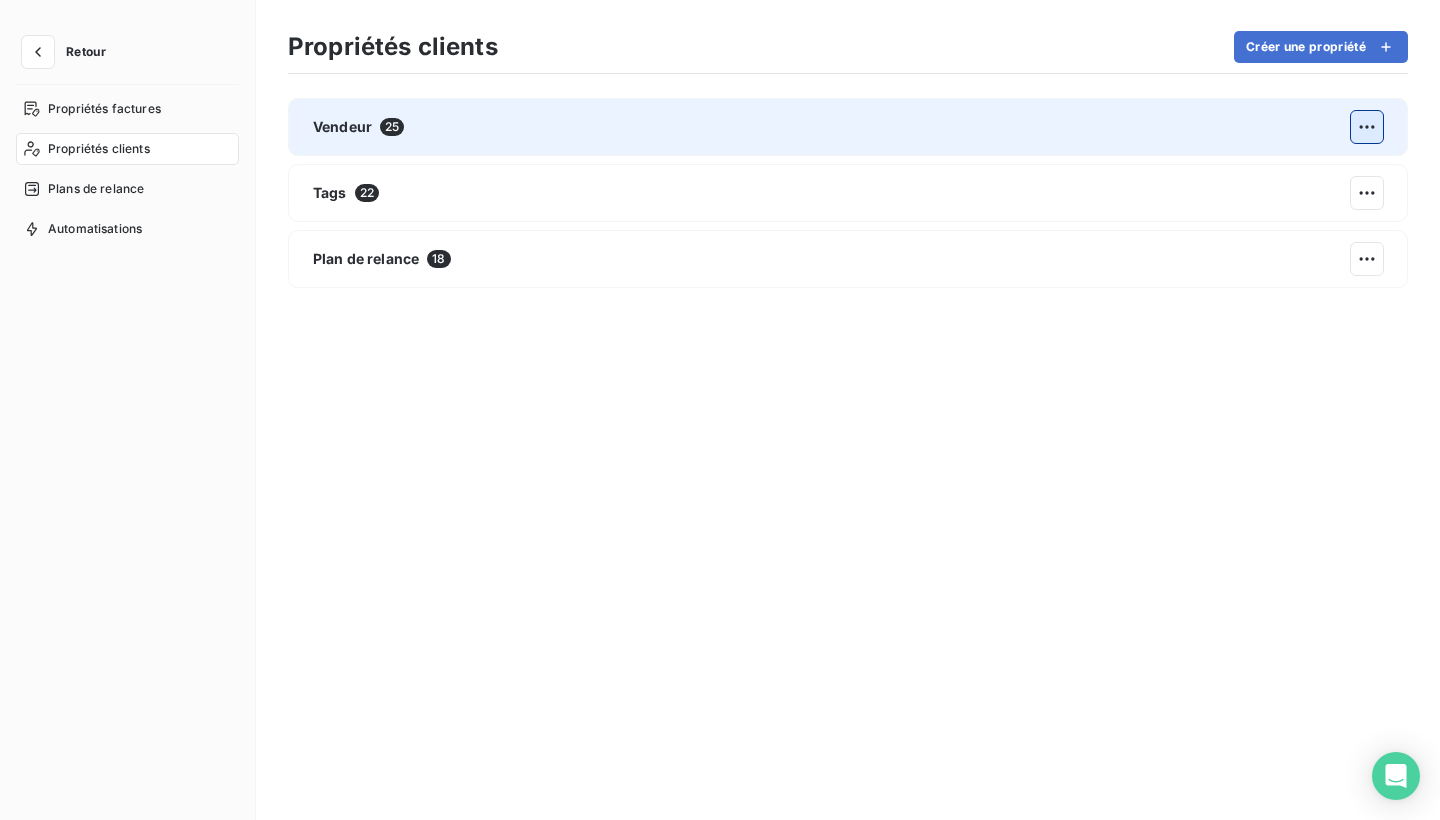 click on "Retour Propriétés factures Propriétés clients Plans de relance Automatisations Propriétés clients Créer une propriété Vendeur 25 Tags 22 Plan de relance 18" at bounding box center (720, 410) 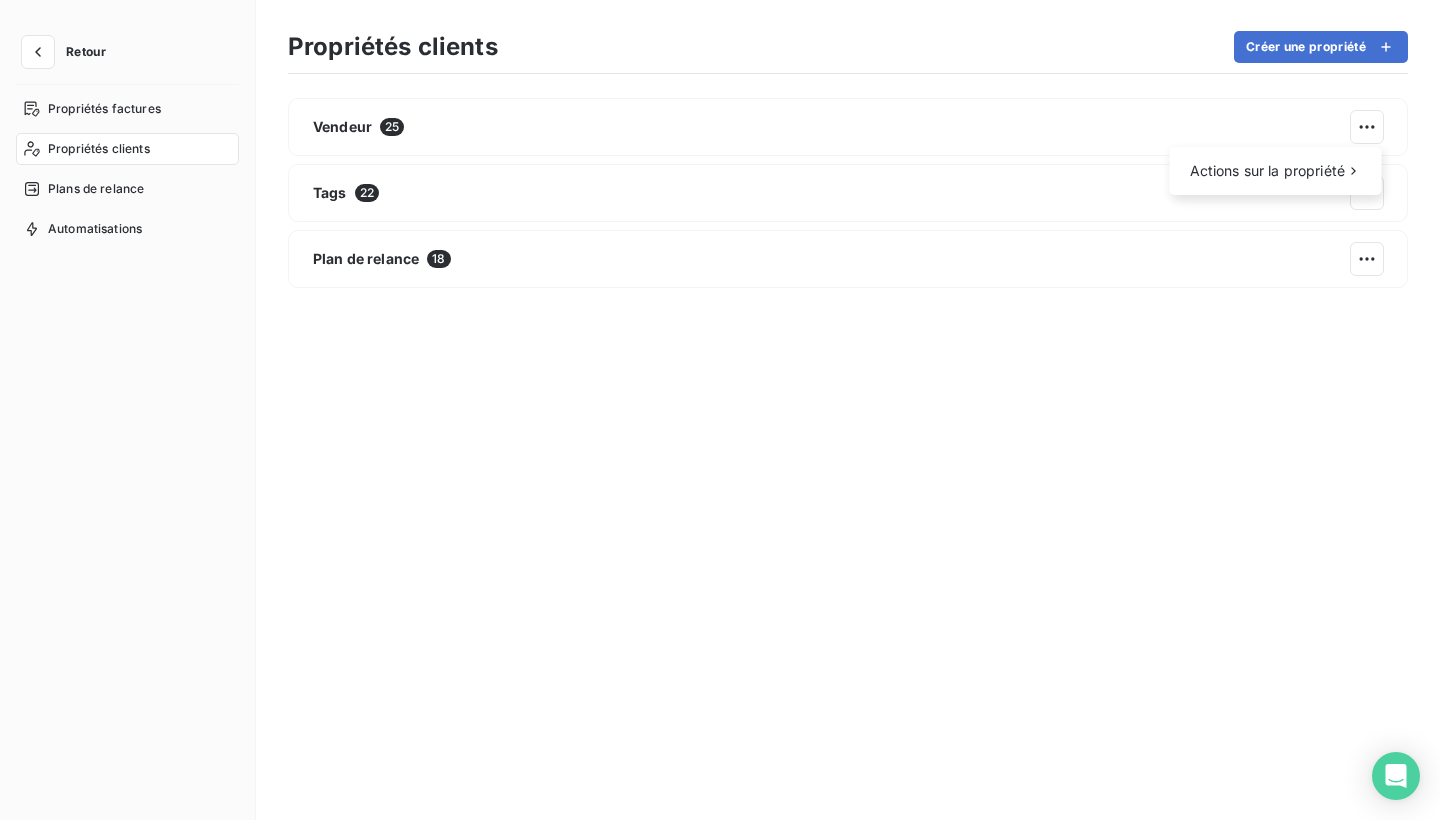 click on "Retour Propriétés factures Propriétés clients Plans de relance Automatisations Propriétés clients Créer une propriété Vendeur 25 Actions sur la propriété Tags 22 Plan de relance 18" at bounding box center [720, 410] 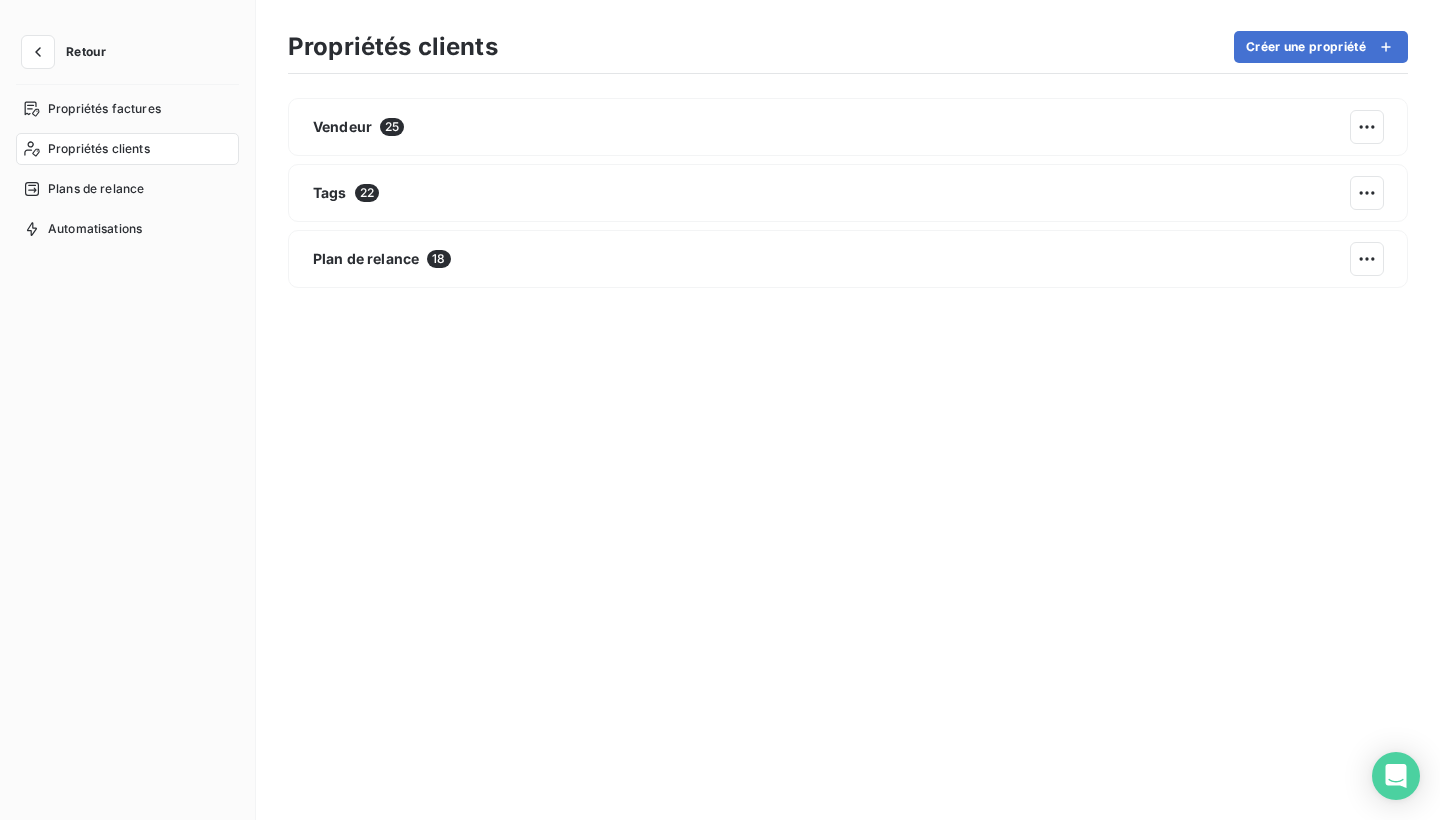 click on "Vendeur [NUMBER]" at bounding box center [848, 127] 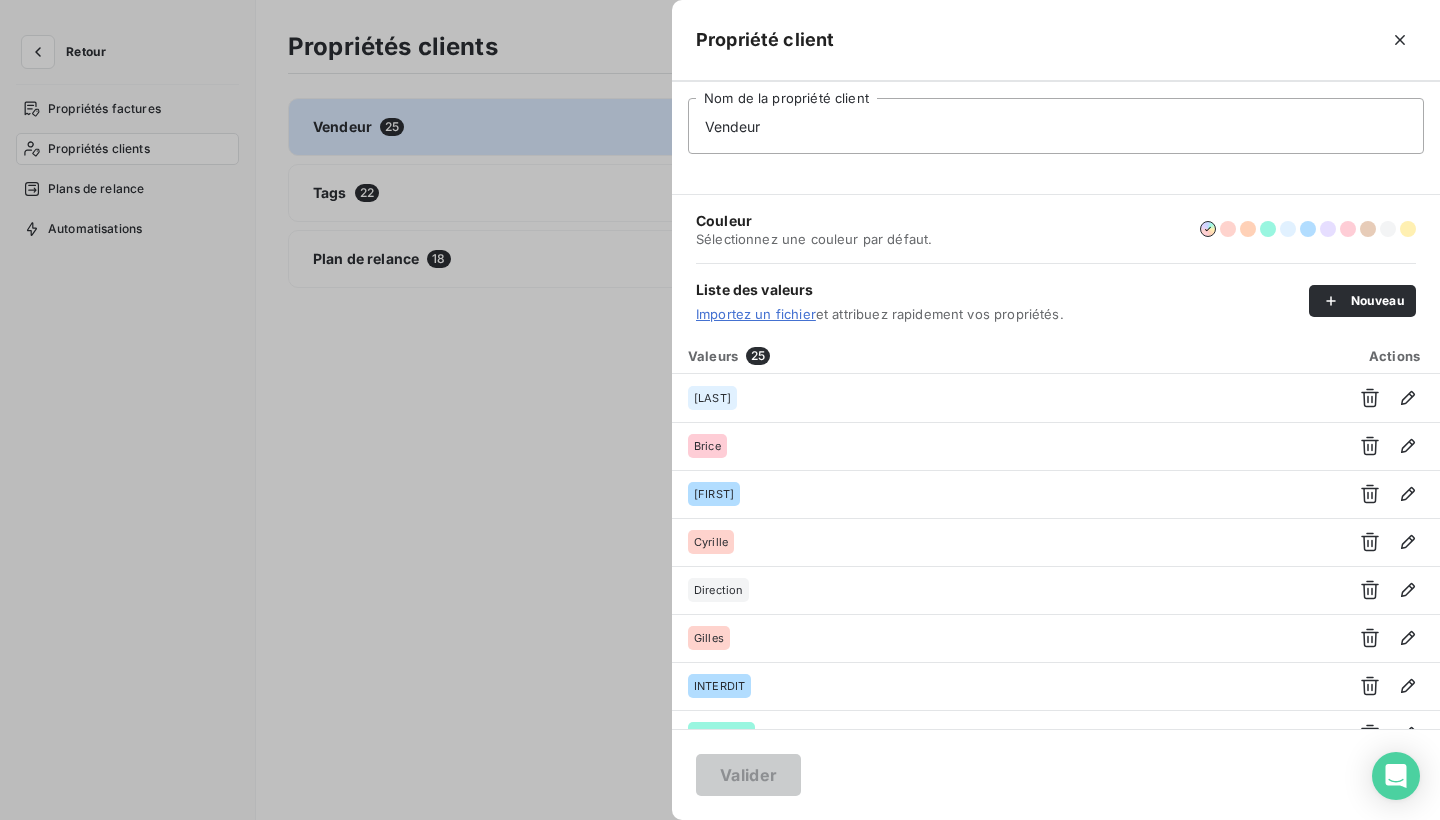 click at bounding box center [720, 410] 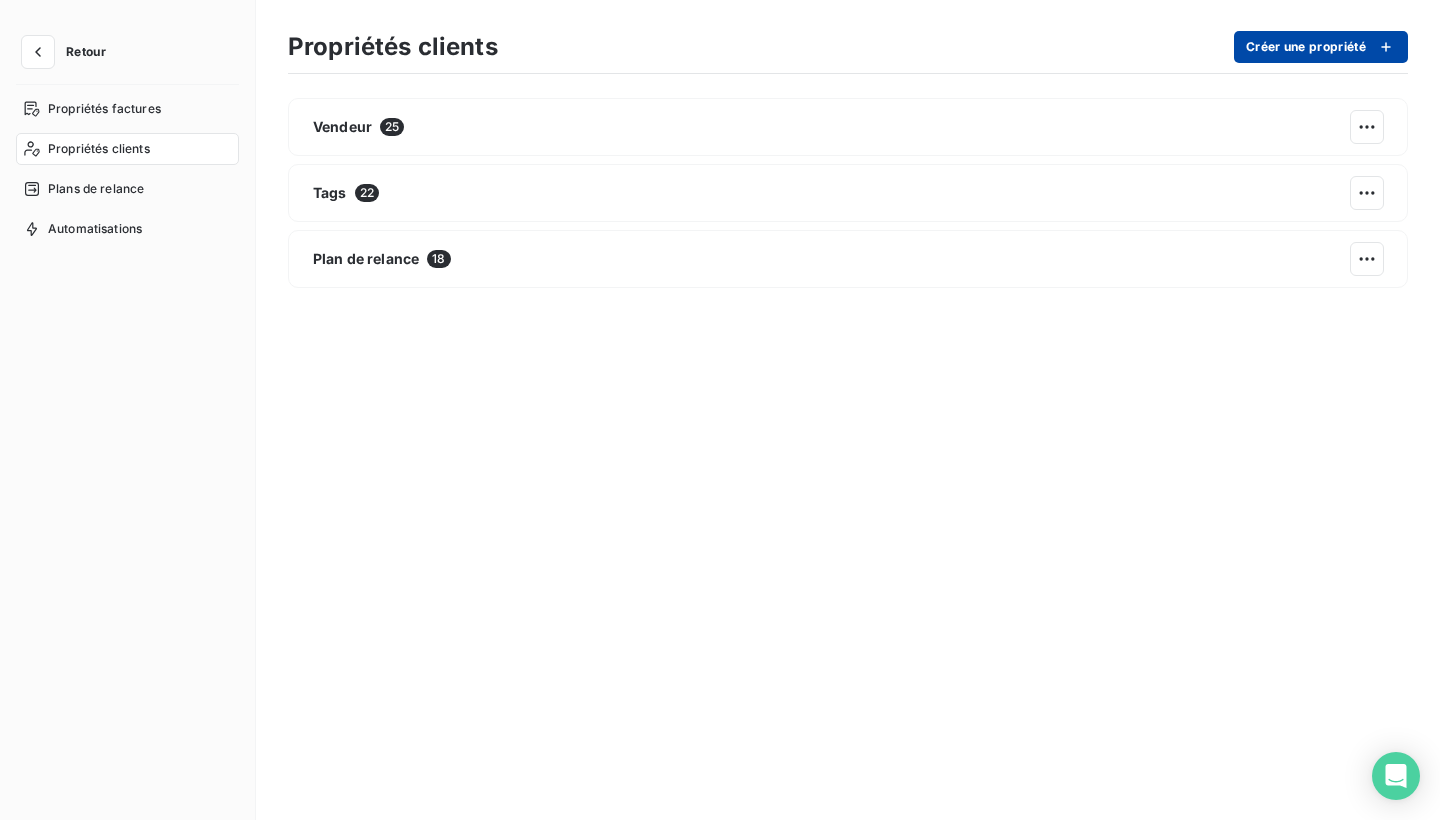 click on "Créer une propriété" at bounding box center [1321, 47] 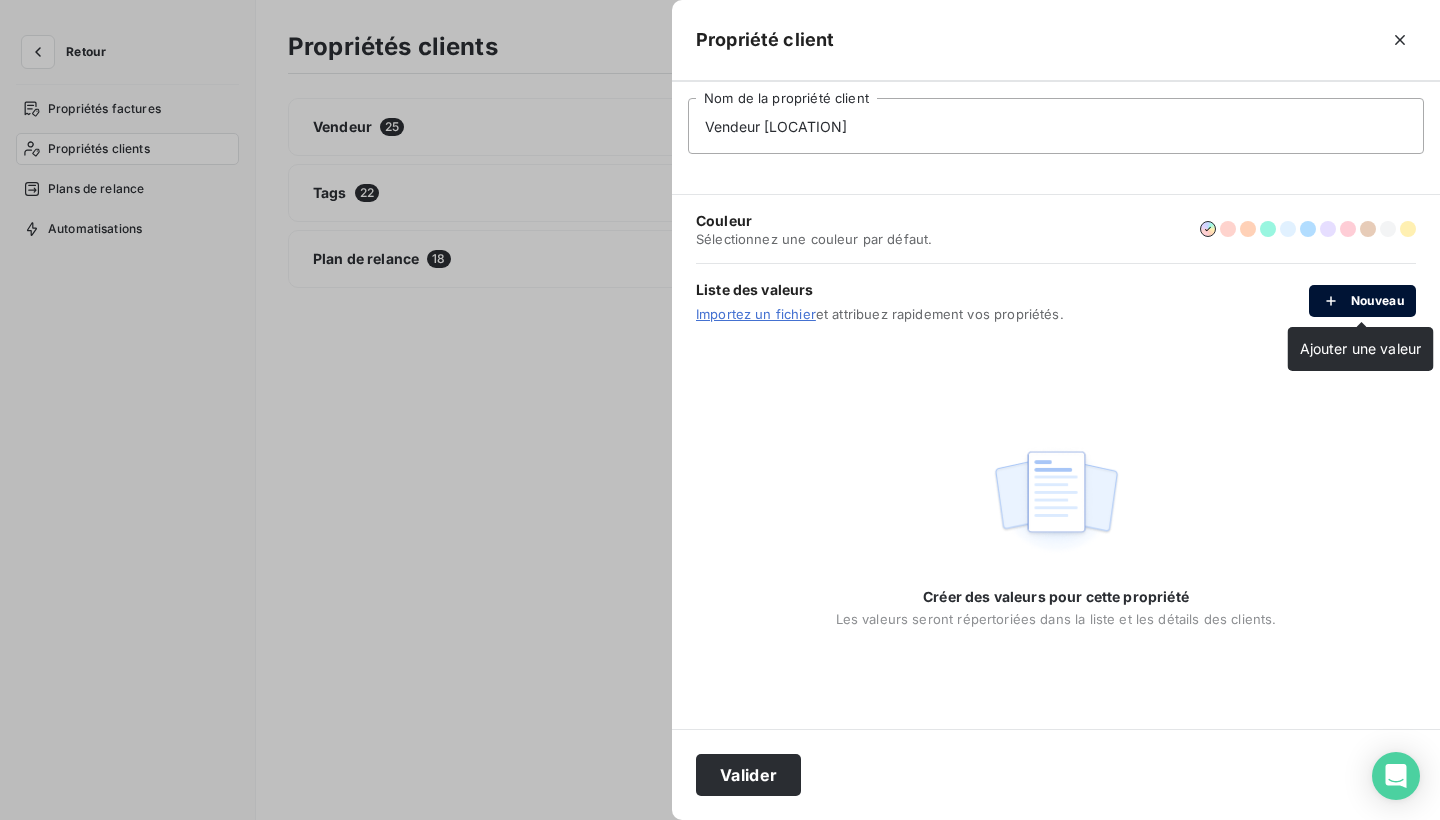 type on "vendeur Martinique" 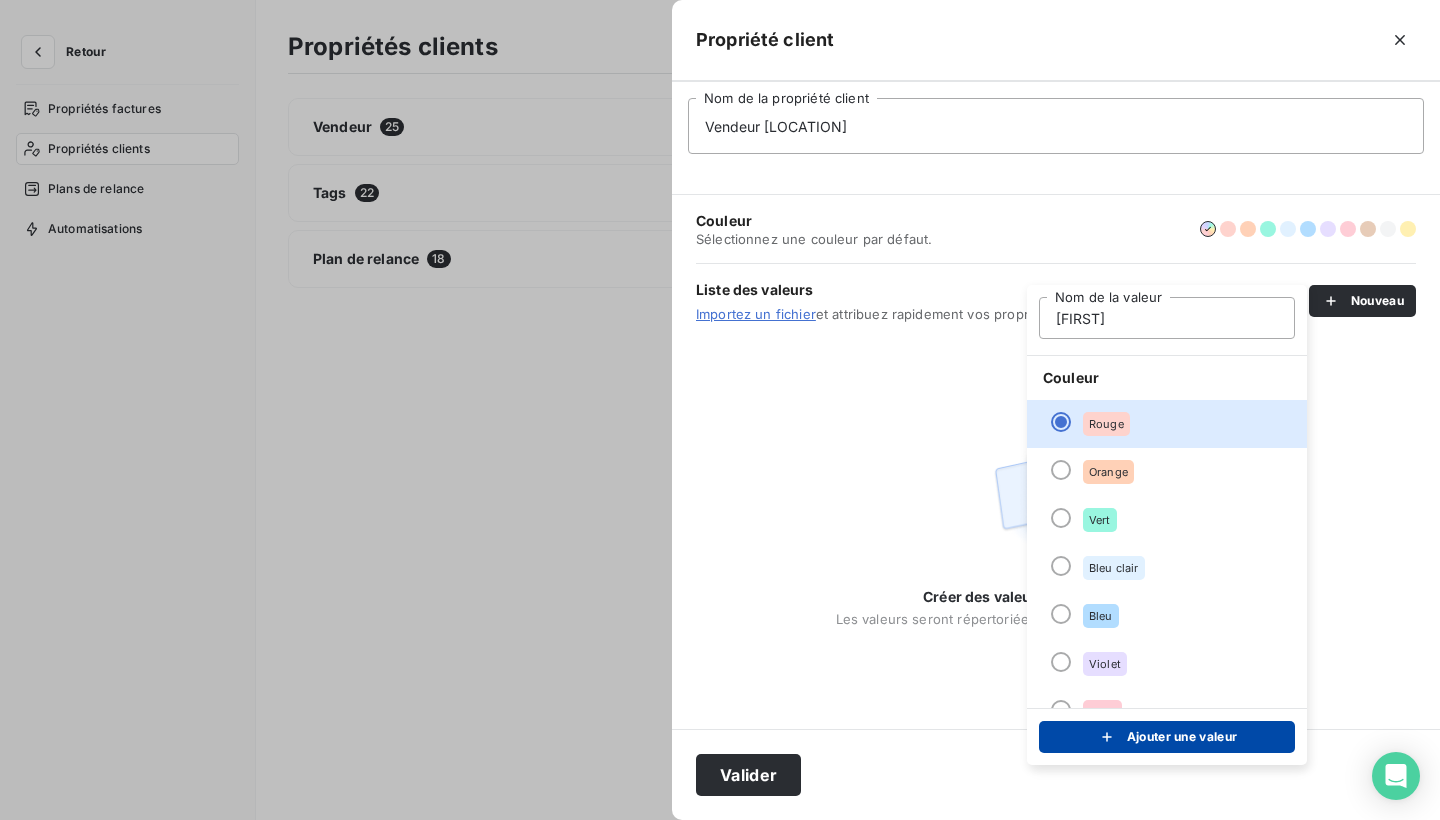 type on "[PERSON]" 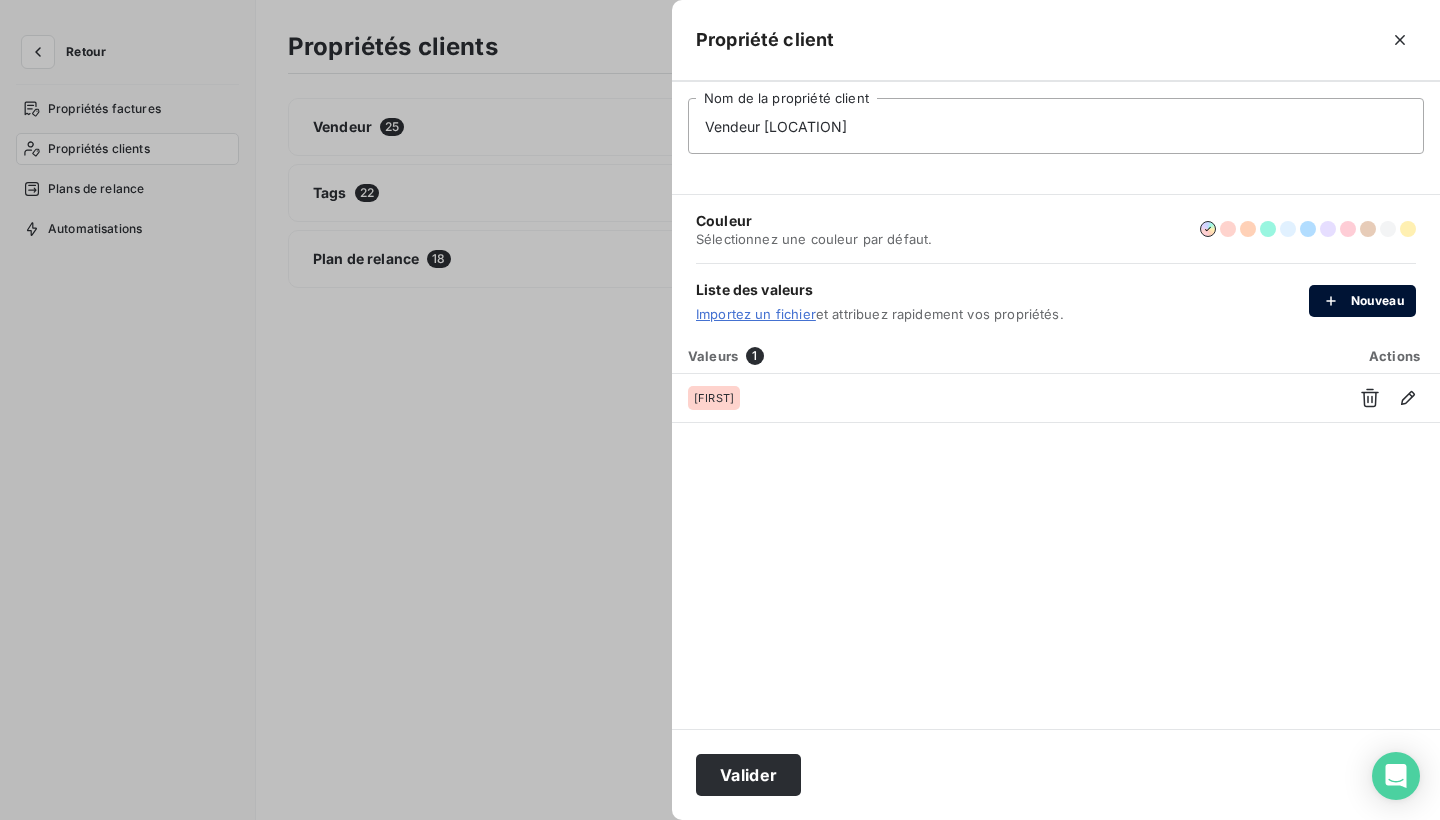 click 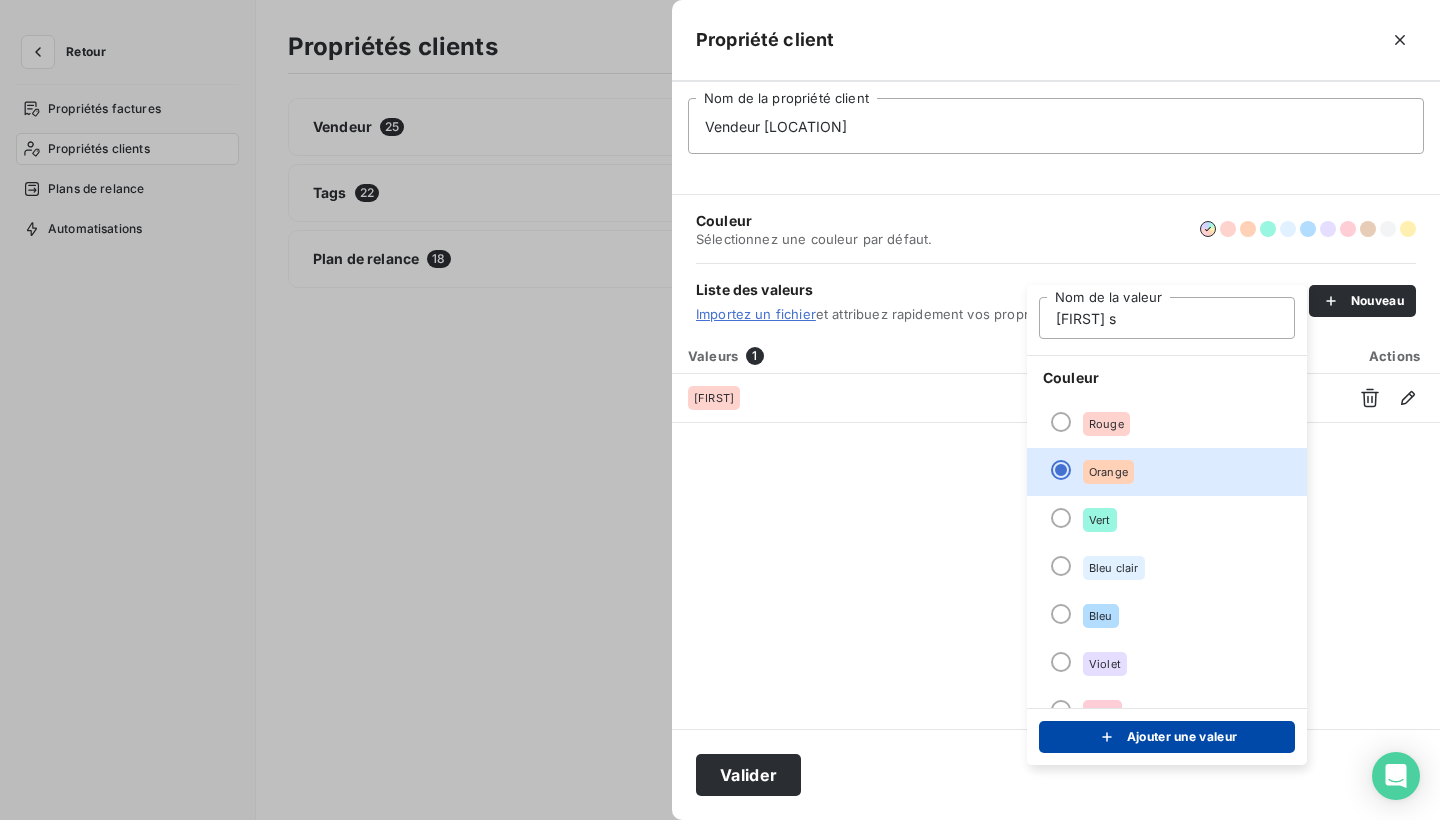 type on "angélique s" 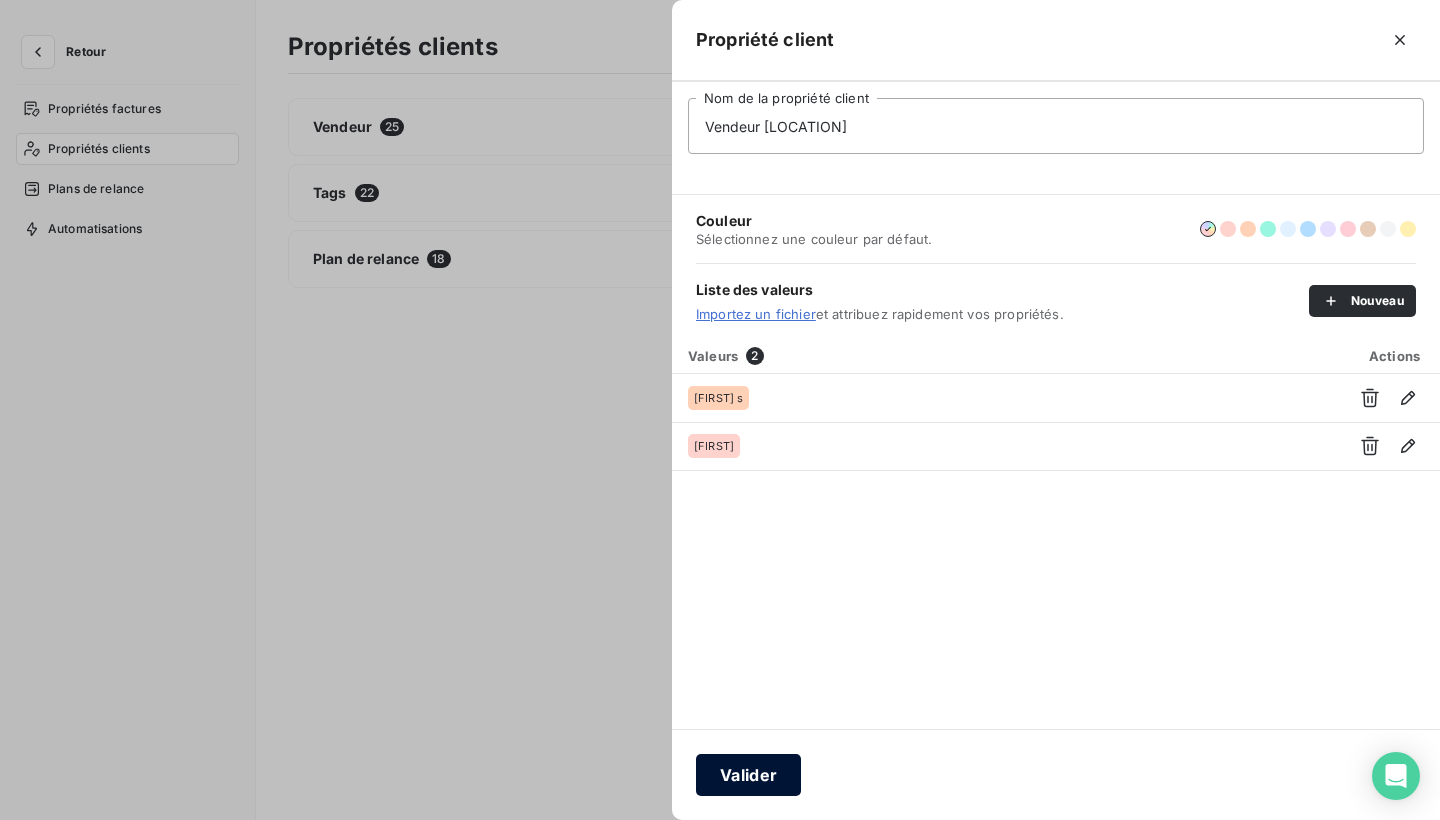 click on "Valider" at bounding box center [748, 775] 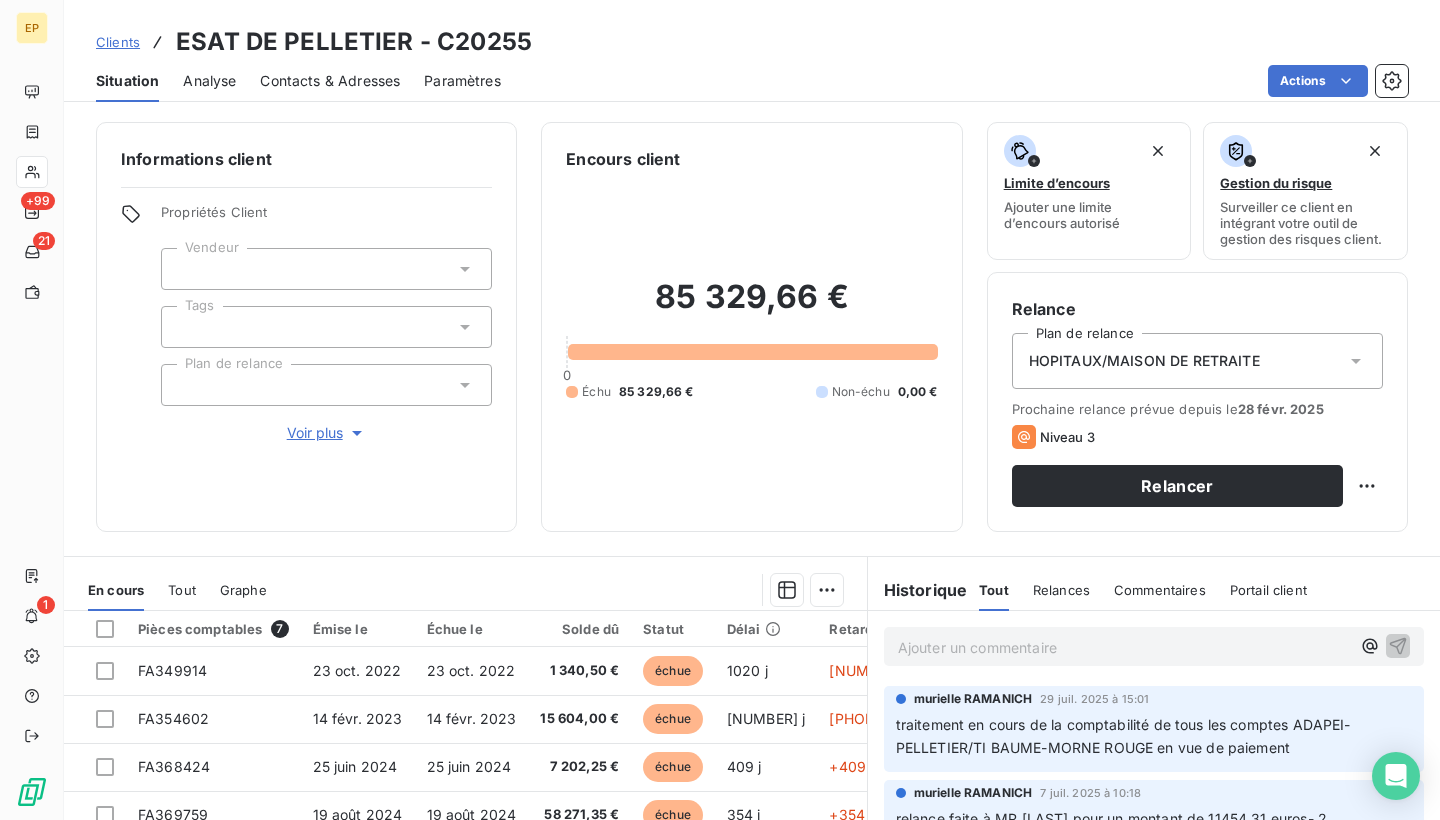 click on "Voir plus" at bounding box center [327, 433] 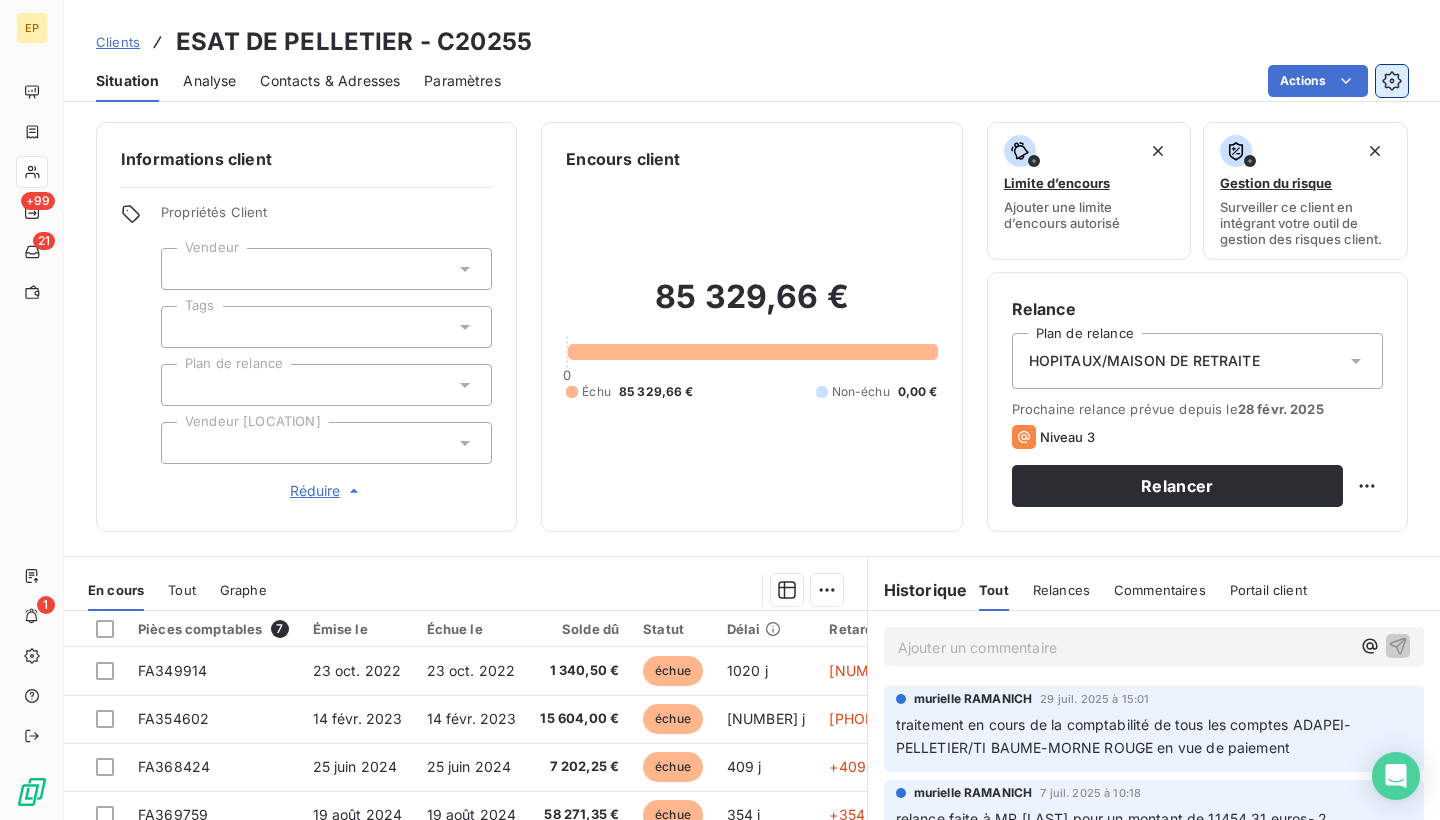 click 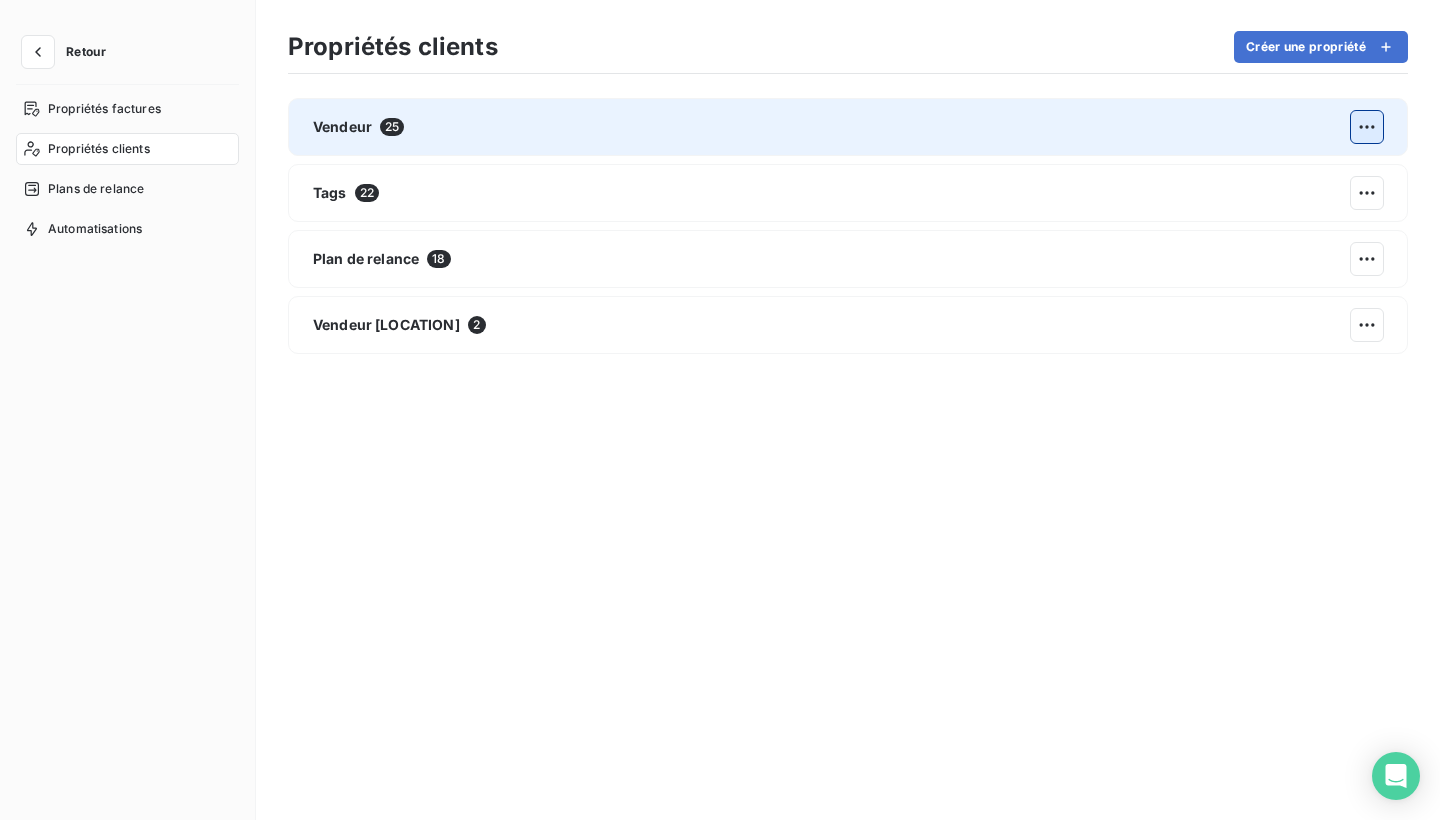click on "Retour Propriétés factures Propriétés clients Plans de relance Automatisations Propriétés clients Créer une propriété Vendeur 25 Tags 22 Plan de relance 18 Vendeur martinique  2" at bounding box center (720, 410) 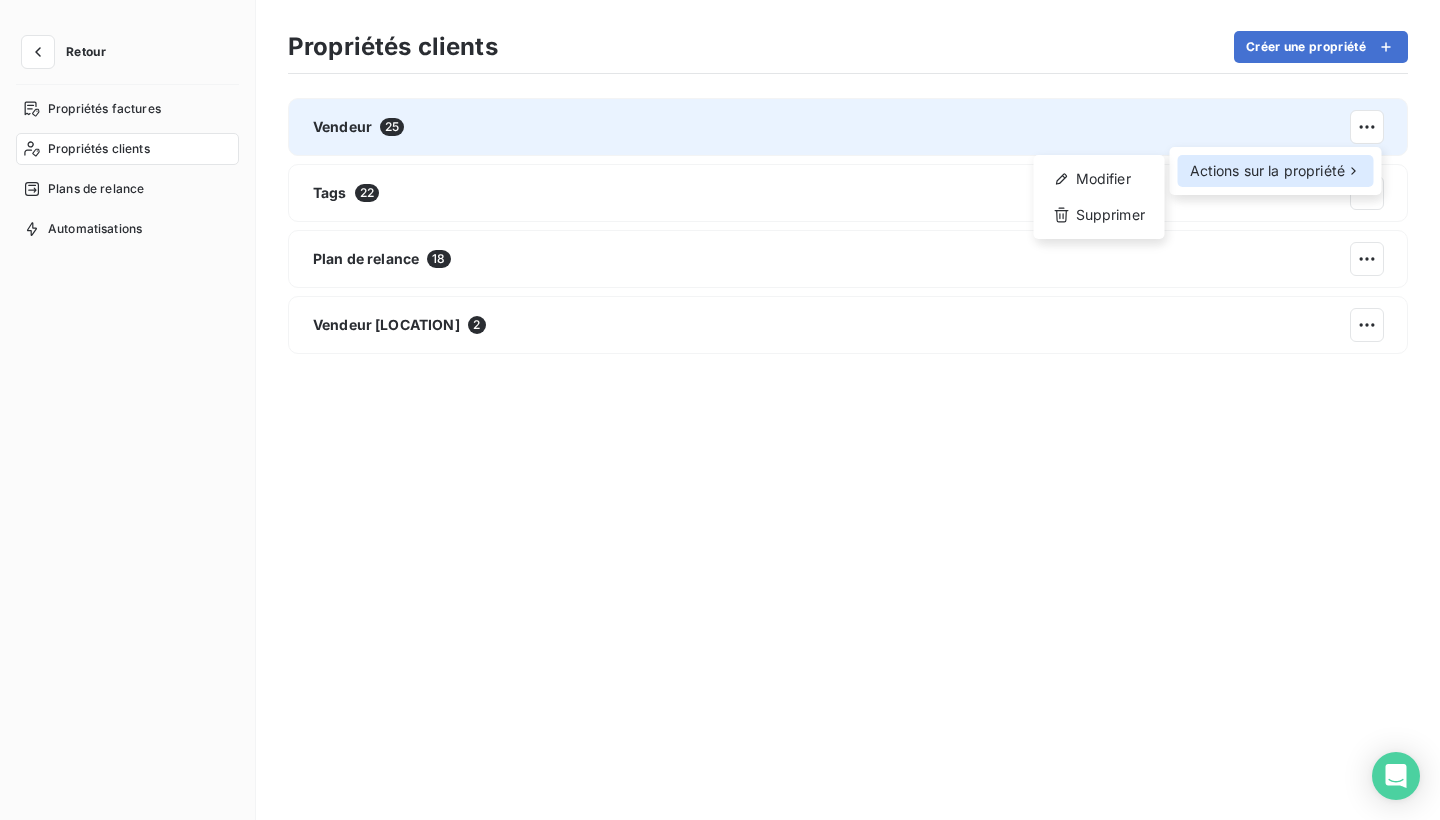 click on "Actions sur la propriété" at bounding box center [1268, 171] 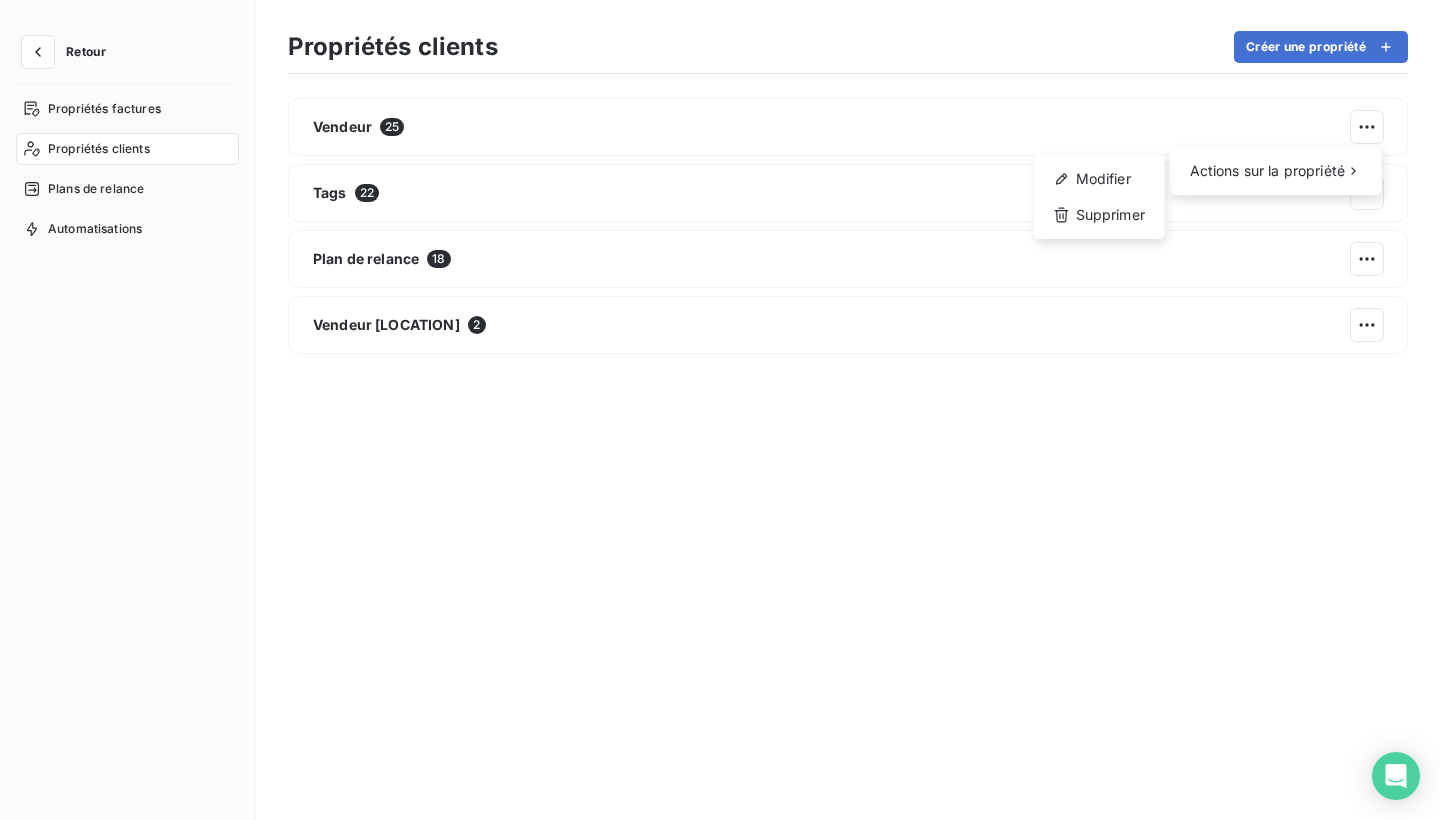 click on "Retour Propriétés factures Propriétés clients Plans de relance Automatisations Propriétés clients Créer une propriété Vendeur 25 Actions sur la propriété Modifier Supprimer Tags 22 Plan de relance 18 Vendeur martinique  2" at bounding box center (720, 410) 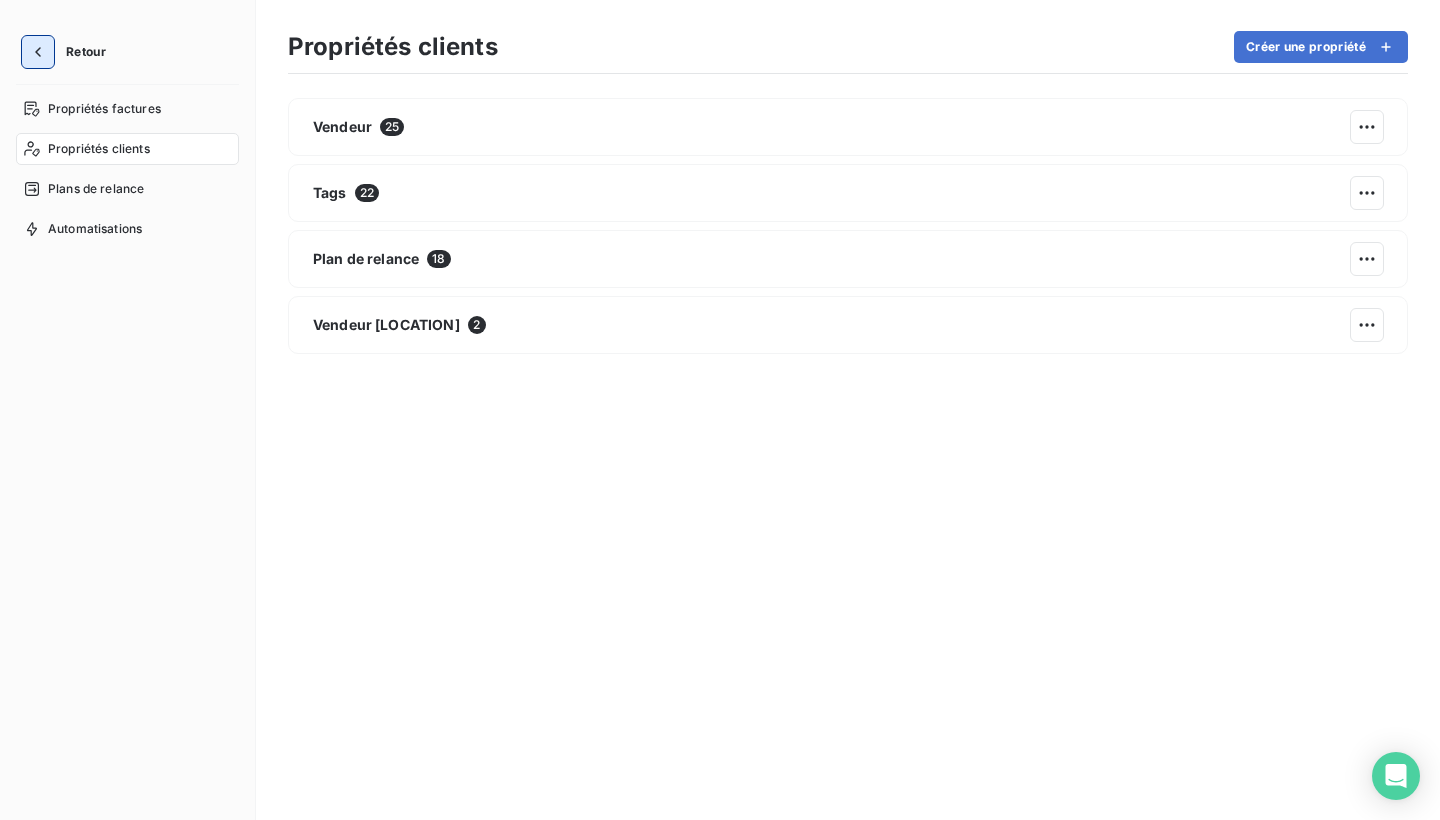 click 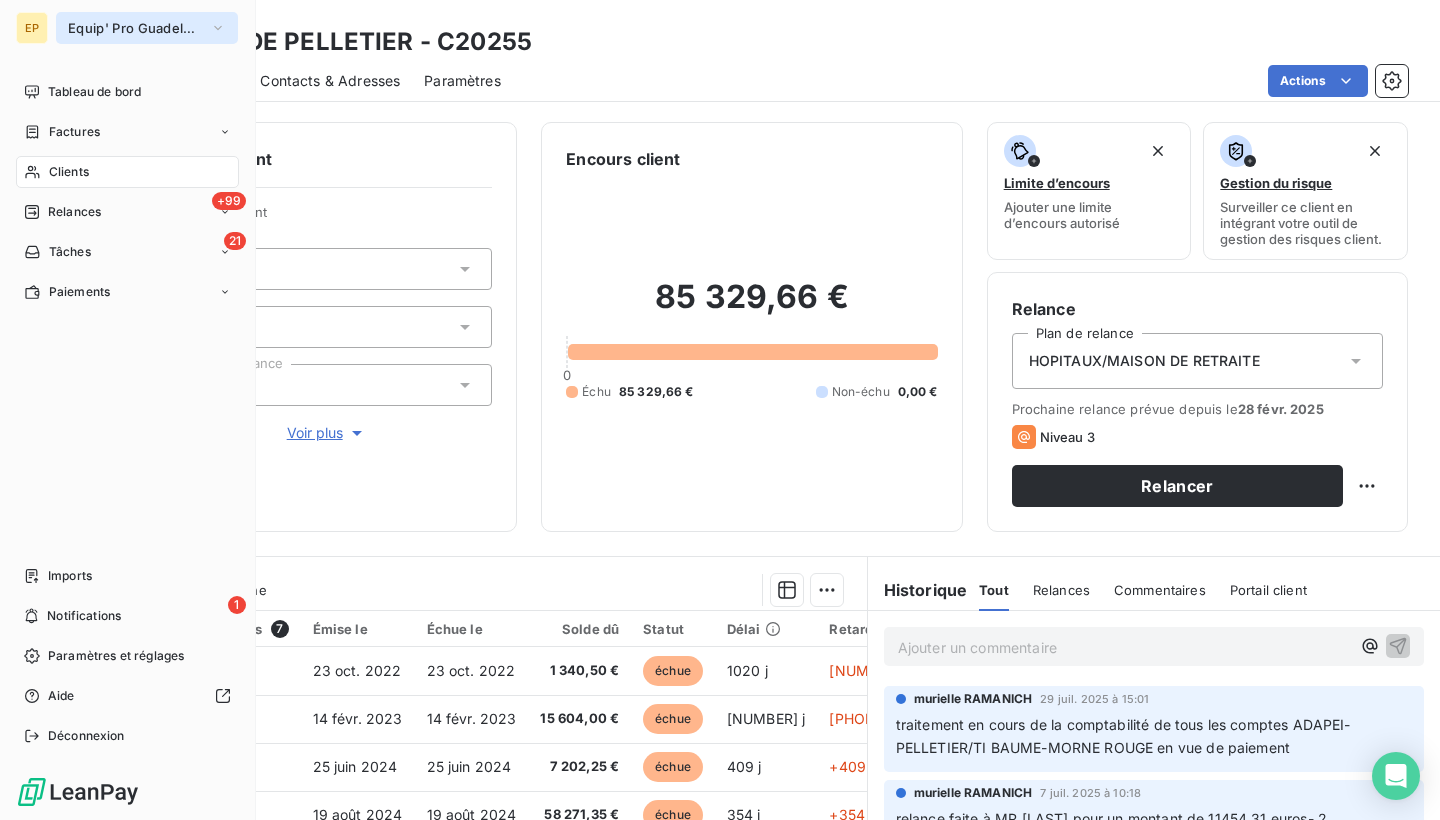 click on "Equip' Pro Guadeloupe" at bounding box center [135, 28] 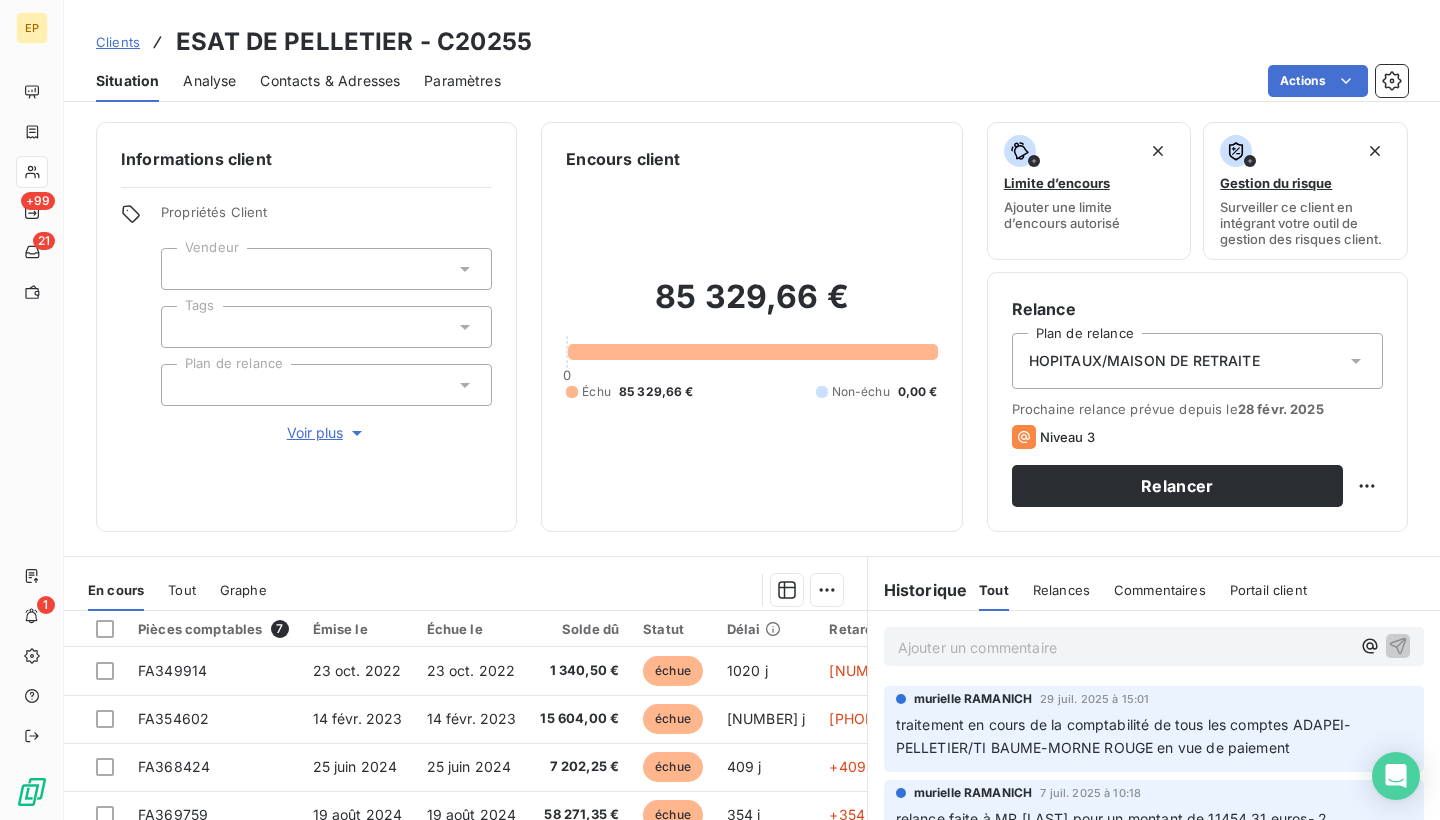 click on "Voir plus" at bounding box center [327, 433] 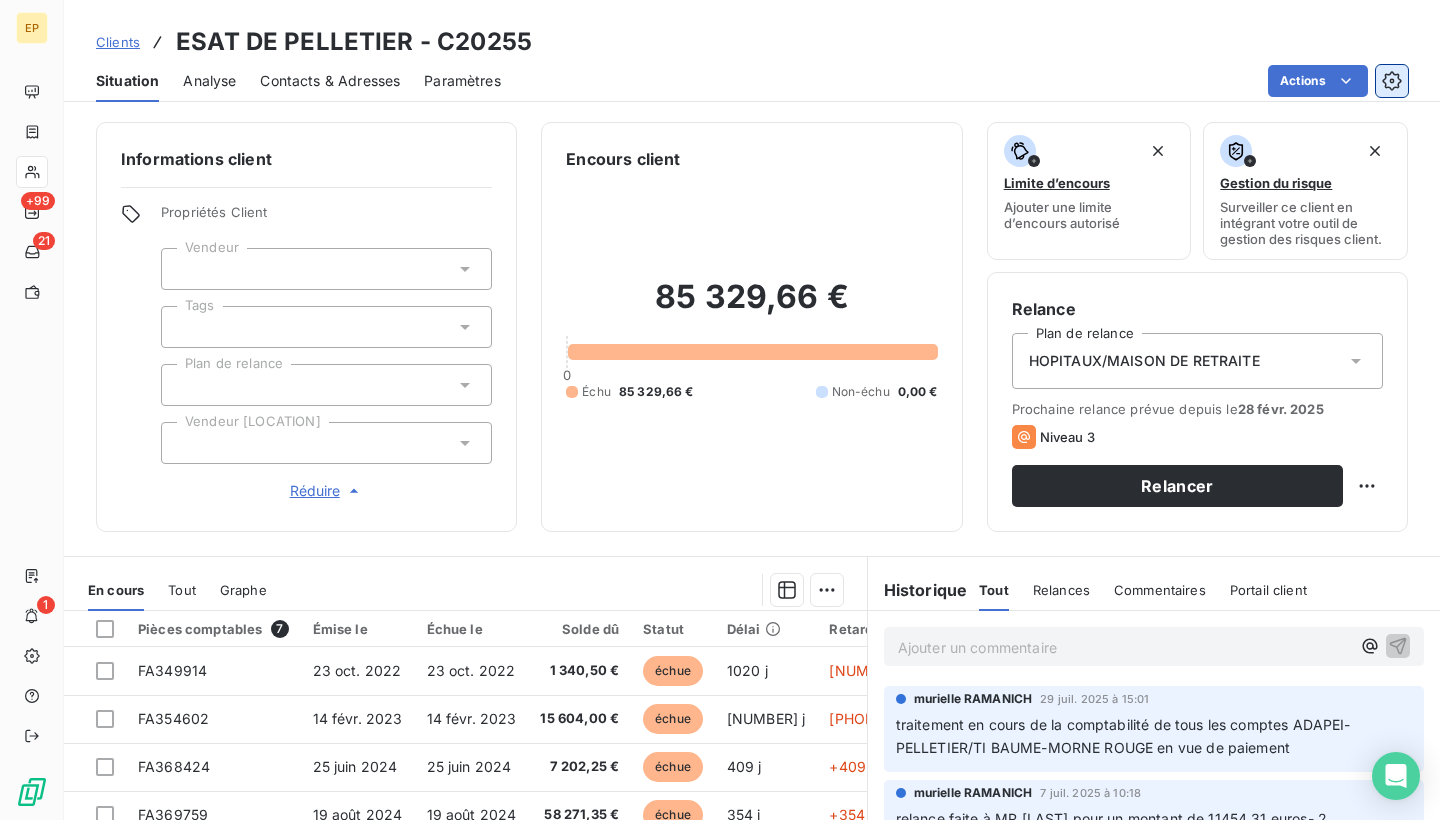 click 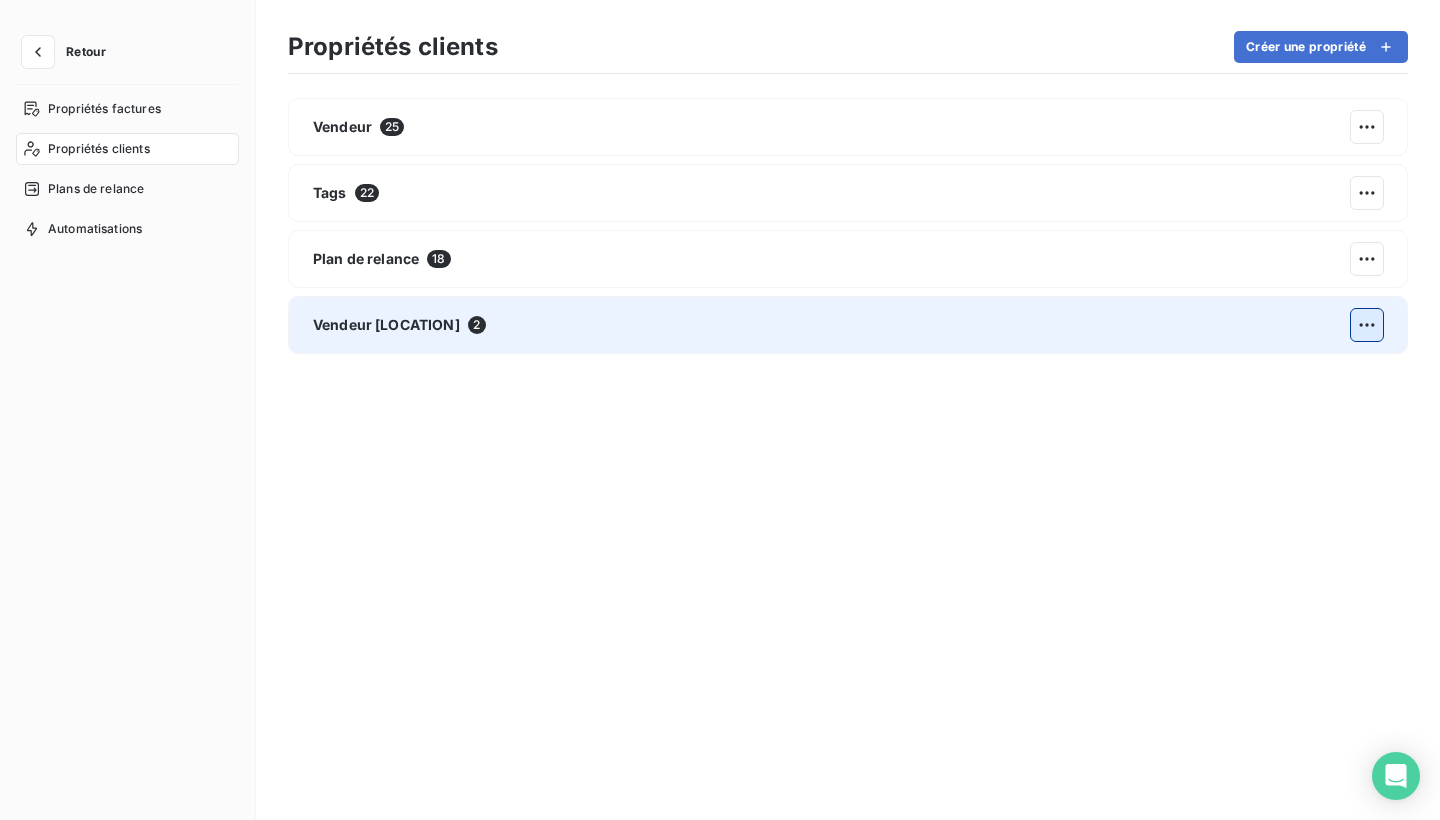 click on "Retour Propriétés factures Propriétés clients Plans de relance Automatisations Propriétés clients Créer une propriété Vendeur 25 Tags 22 Plan de relance 18 Vendeur martinique  2" at bounding box center (720, 410) 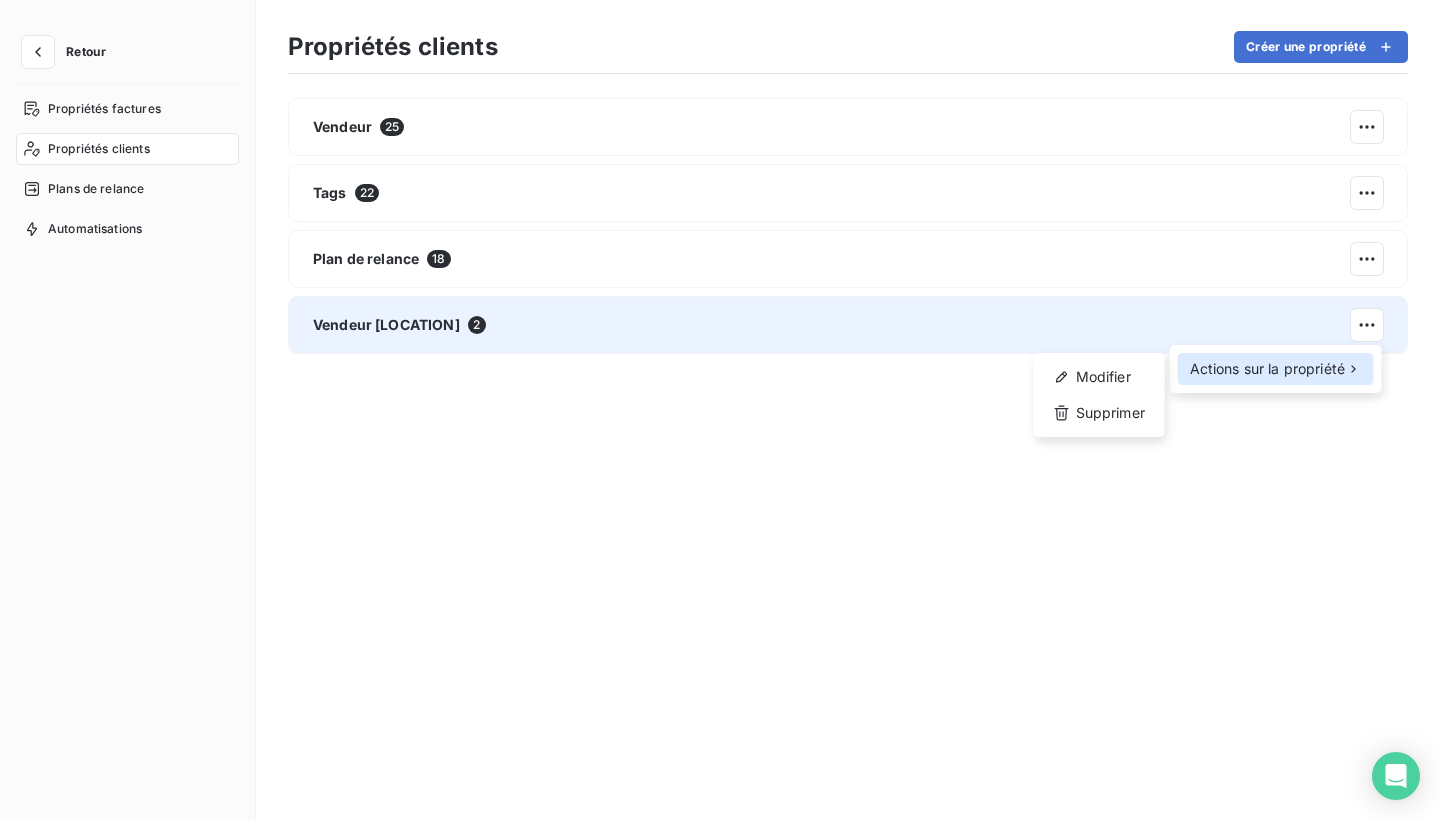 click on "Actions sur la propriété" at bounding box center (1268, 369) 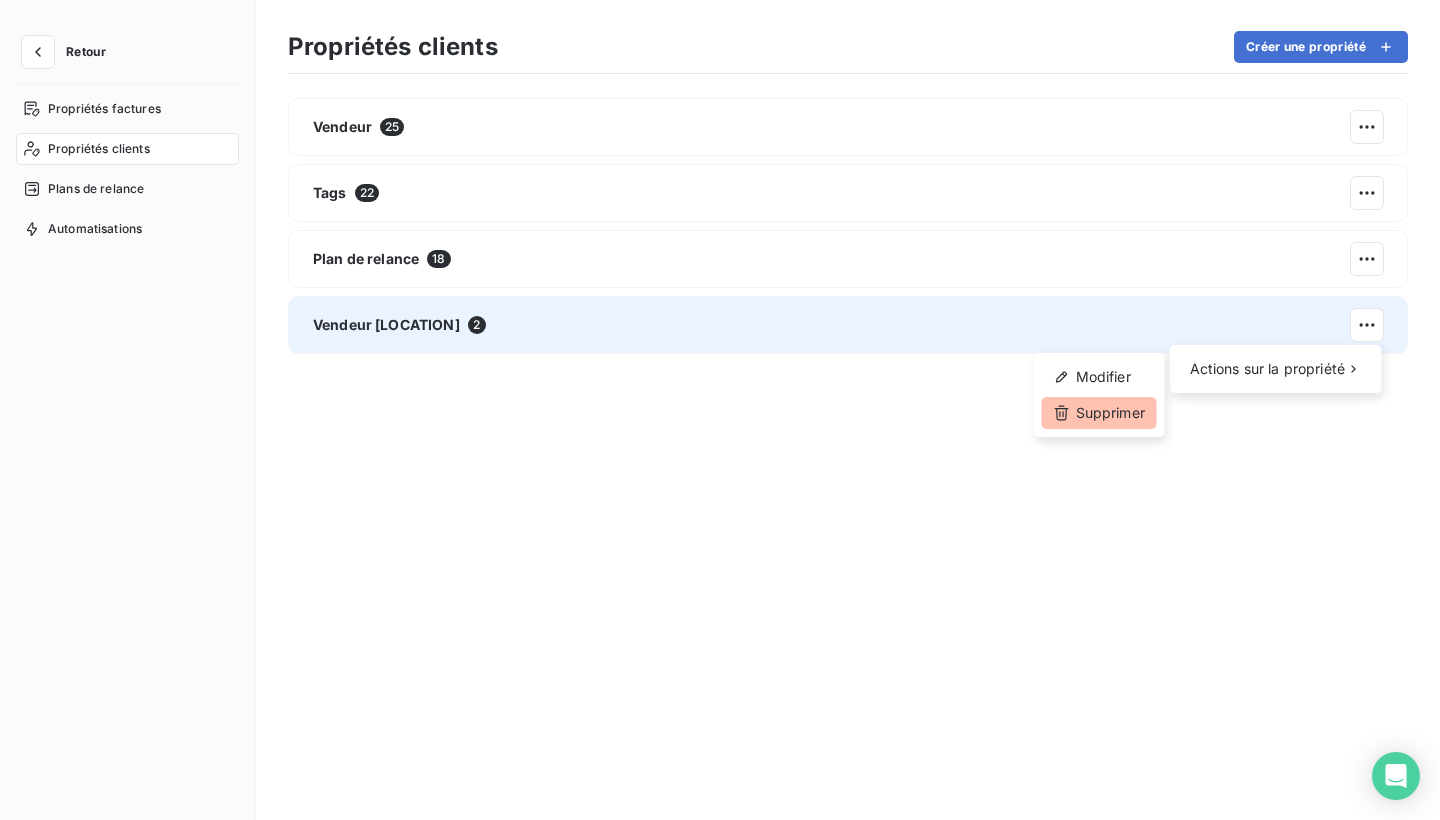 click on "Supprimer" at bounding box center [1099, 413] 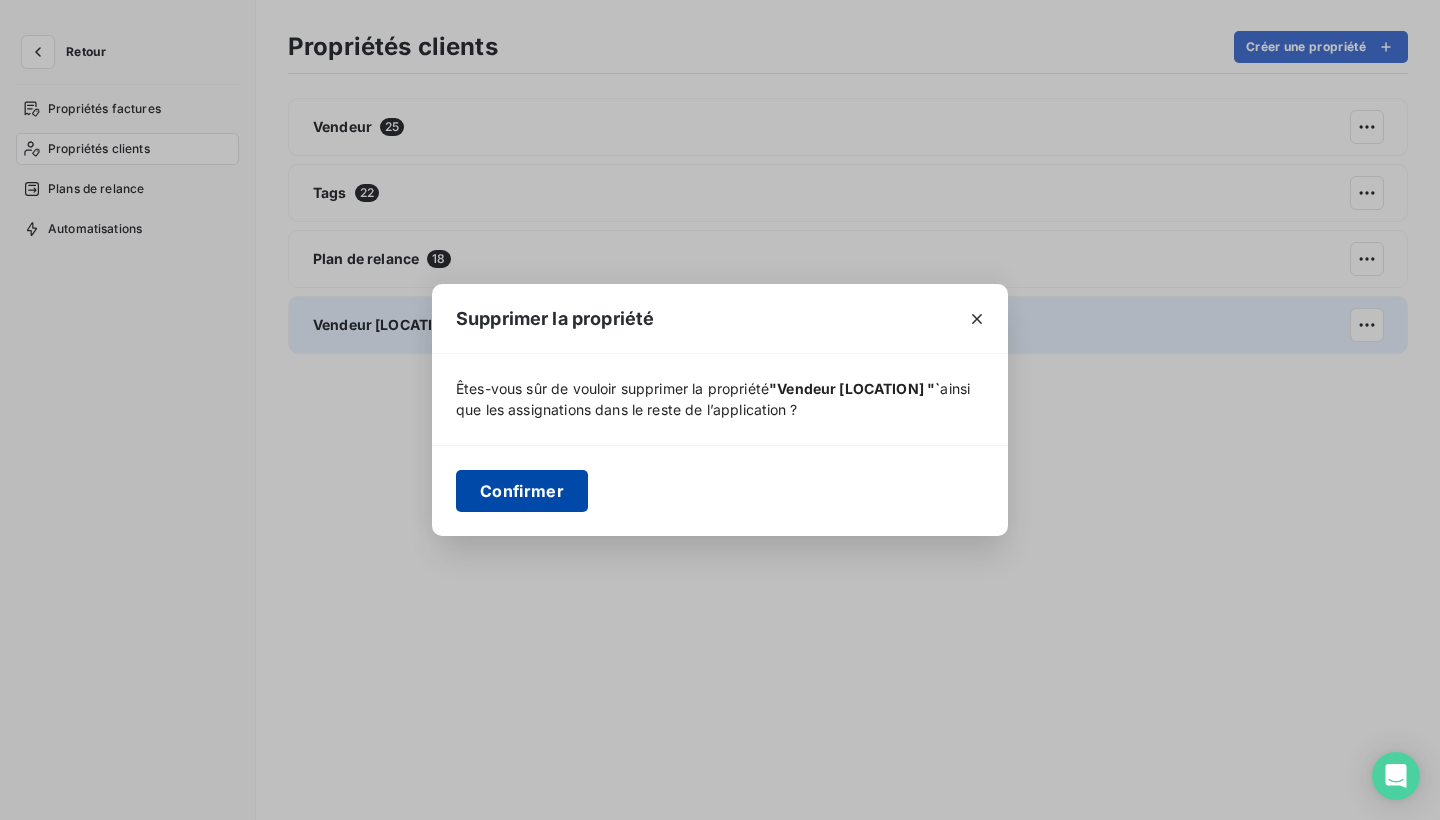 click on "Confirmer" at bounding box center (522, 491) 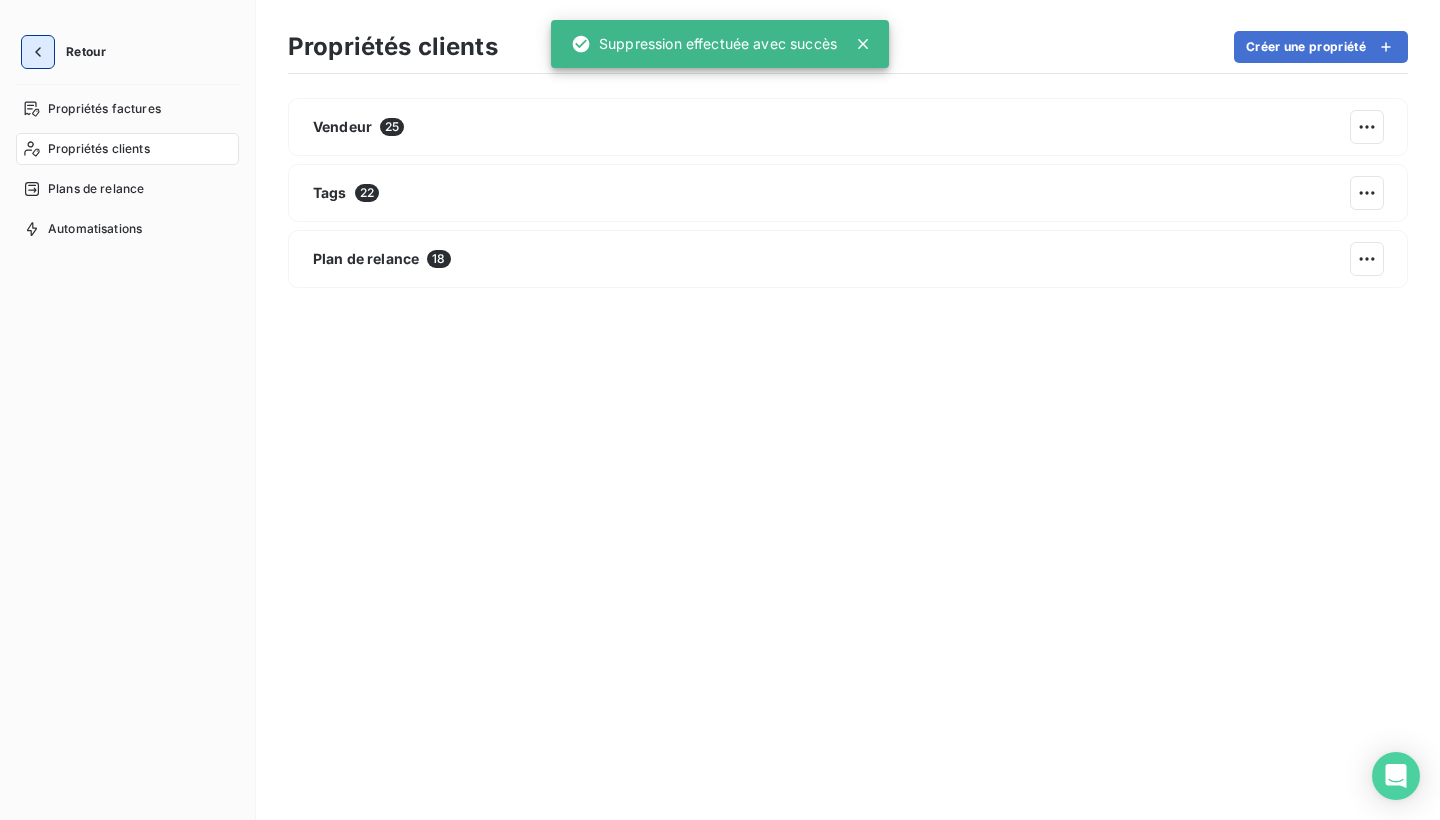 click 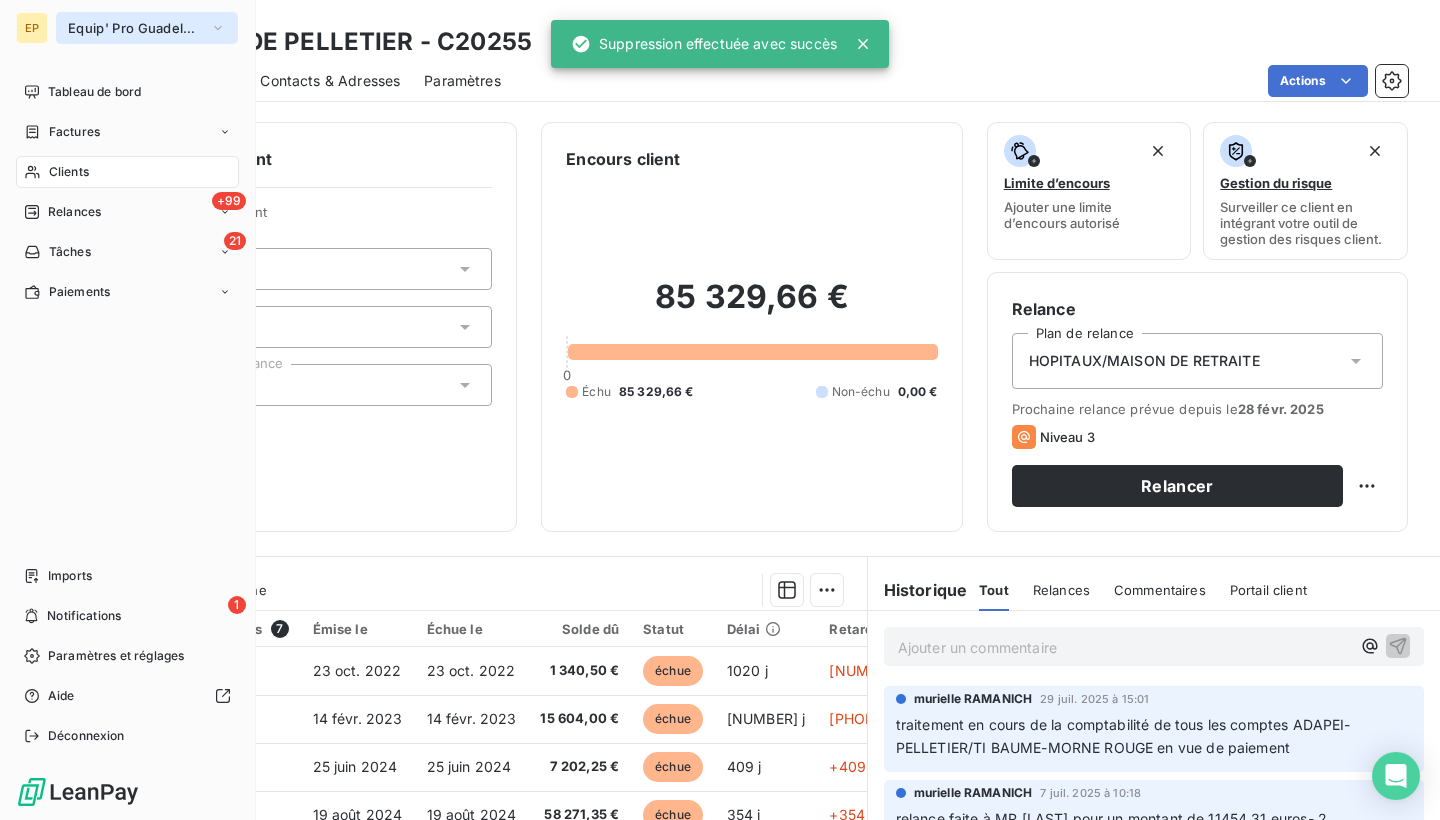 click on "Equip' Pro Guadeloupe" at bounding box center [147, 28] 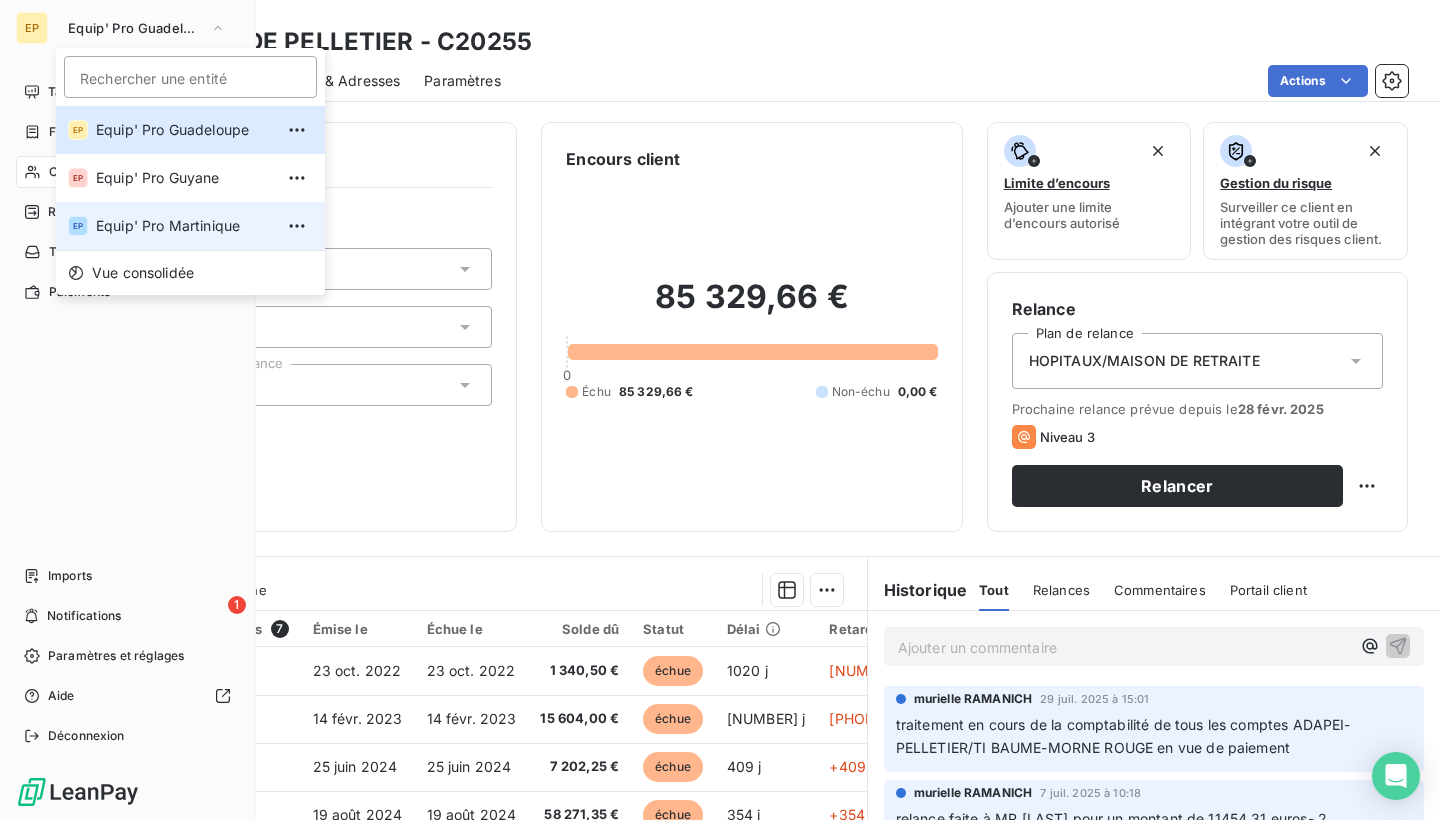 click on "Equip' Pro Martinique" at bounding box center (184, 226) 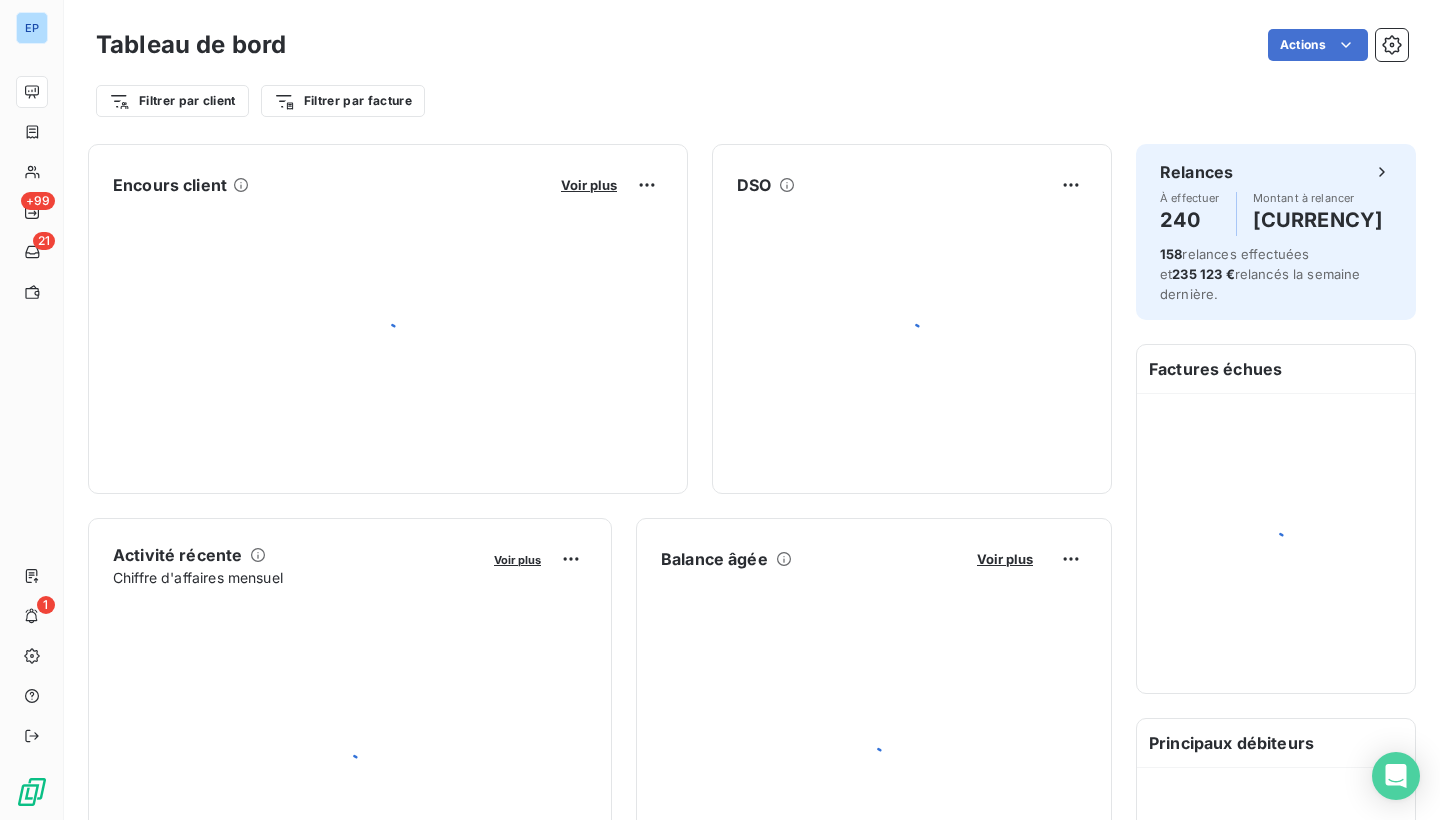 scroll, scrollTop: 0, scrollLeft: 0, axis: both 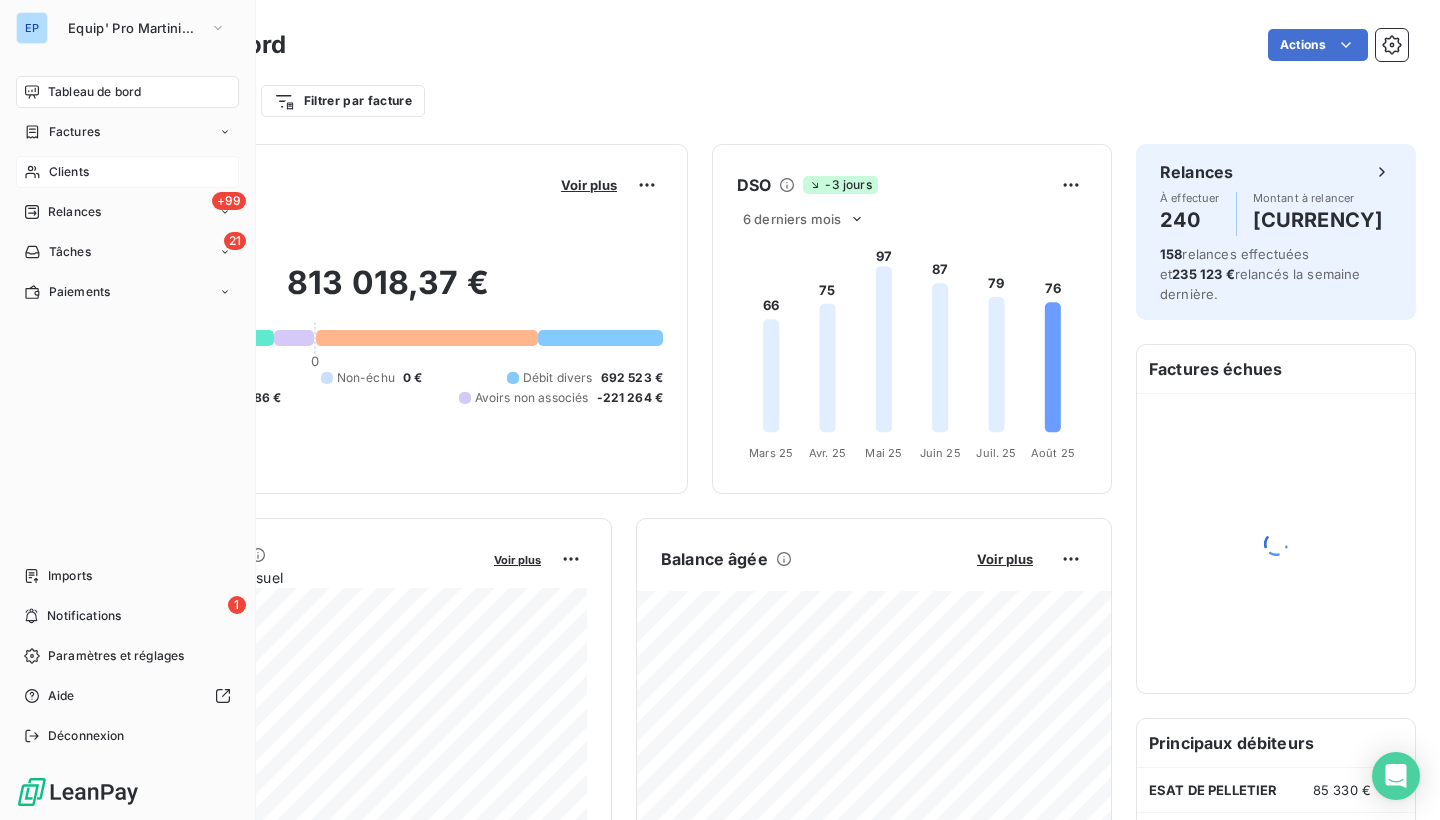 click 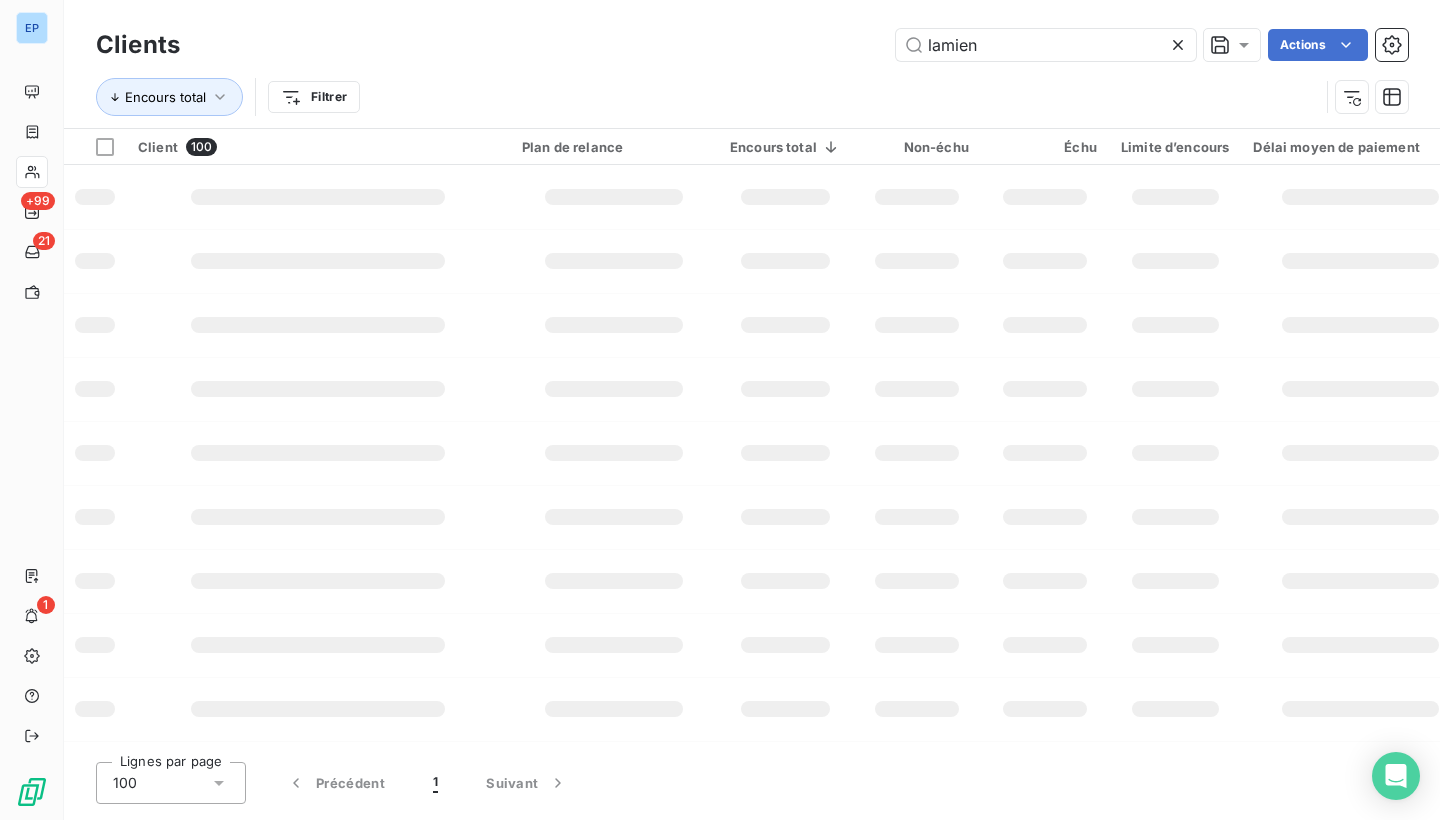 type 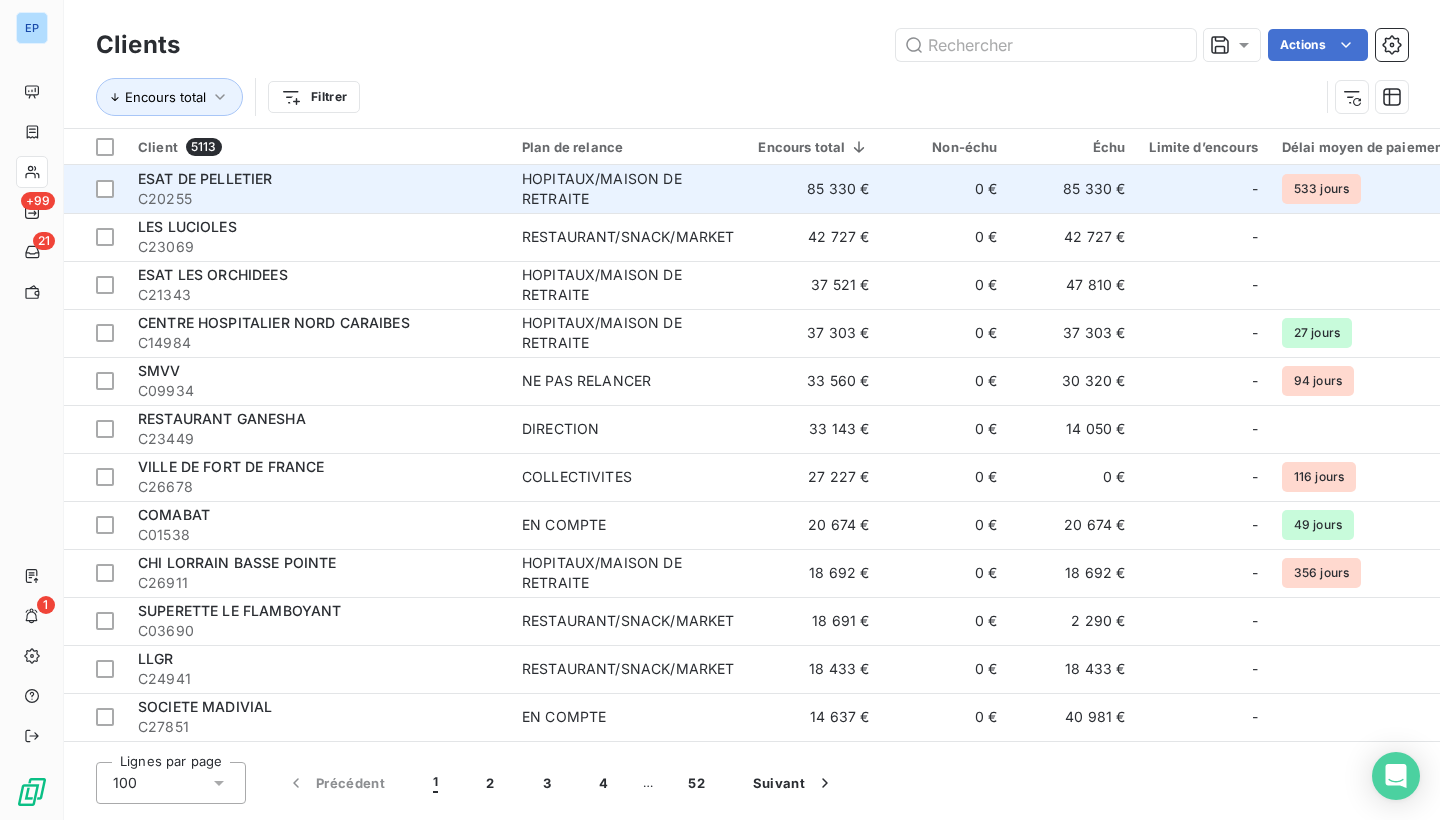 click on "C20255" at bounding box center [318, 199] 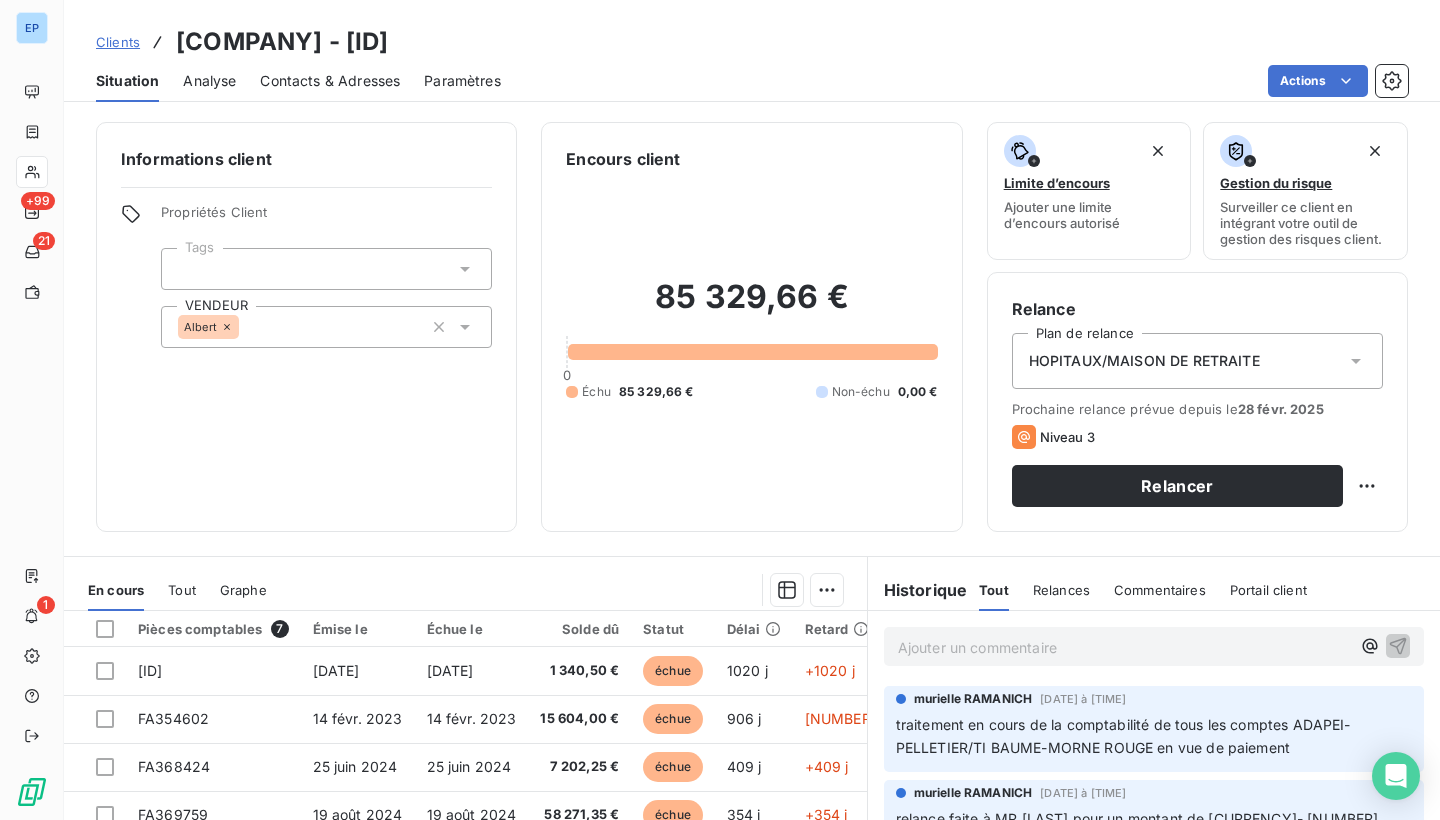 click on "Albert" at bounding box center [326, 327] 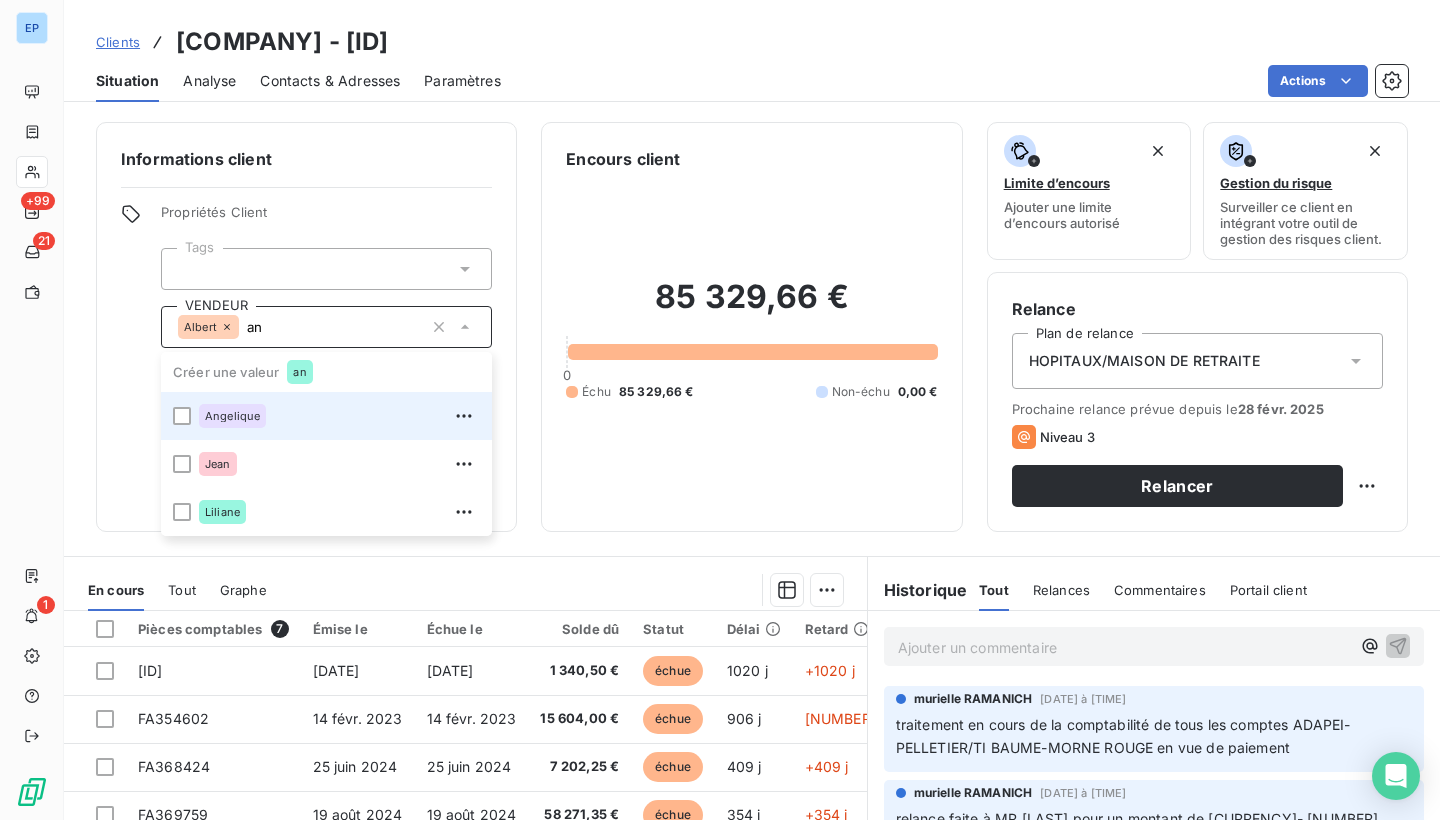 type on "a" 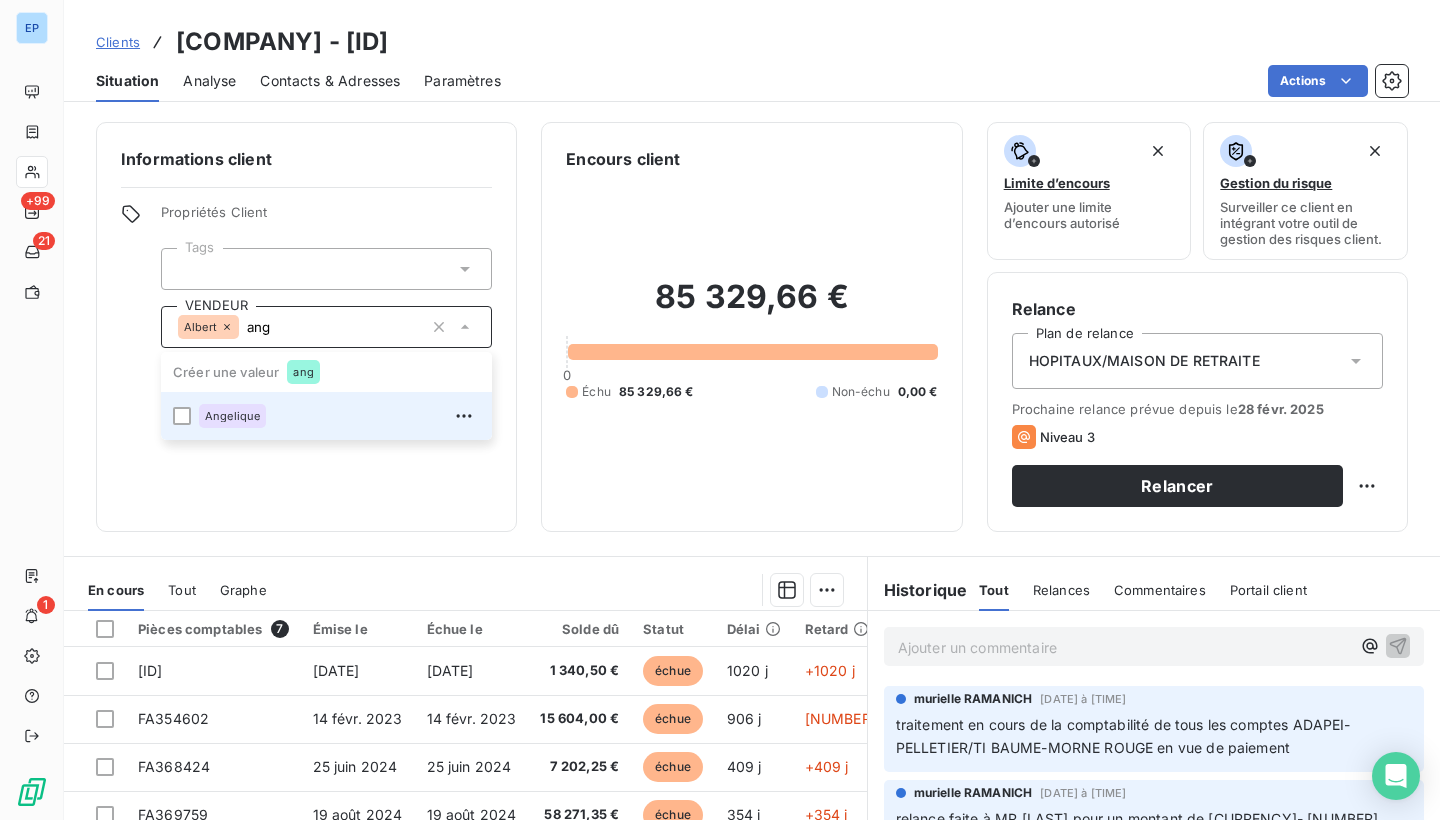 click on "Angelique" at bounding box center (232, 416) 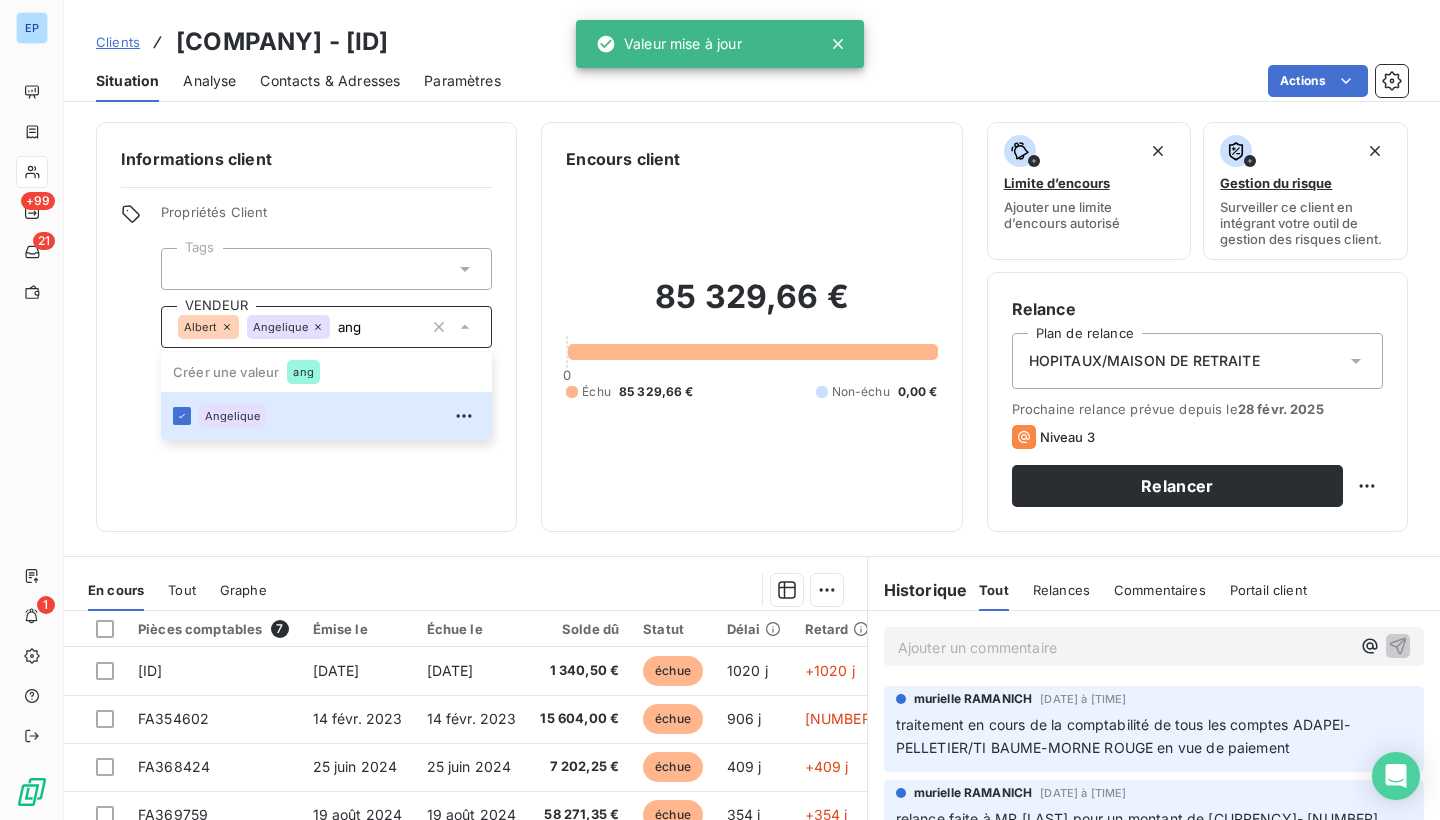 type on "ang" 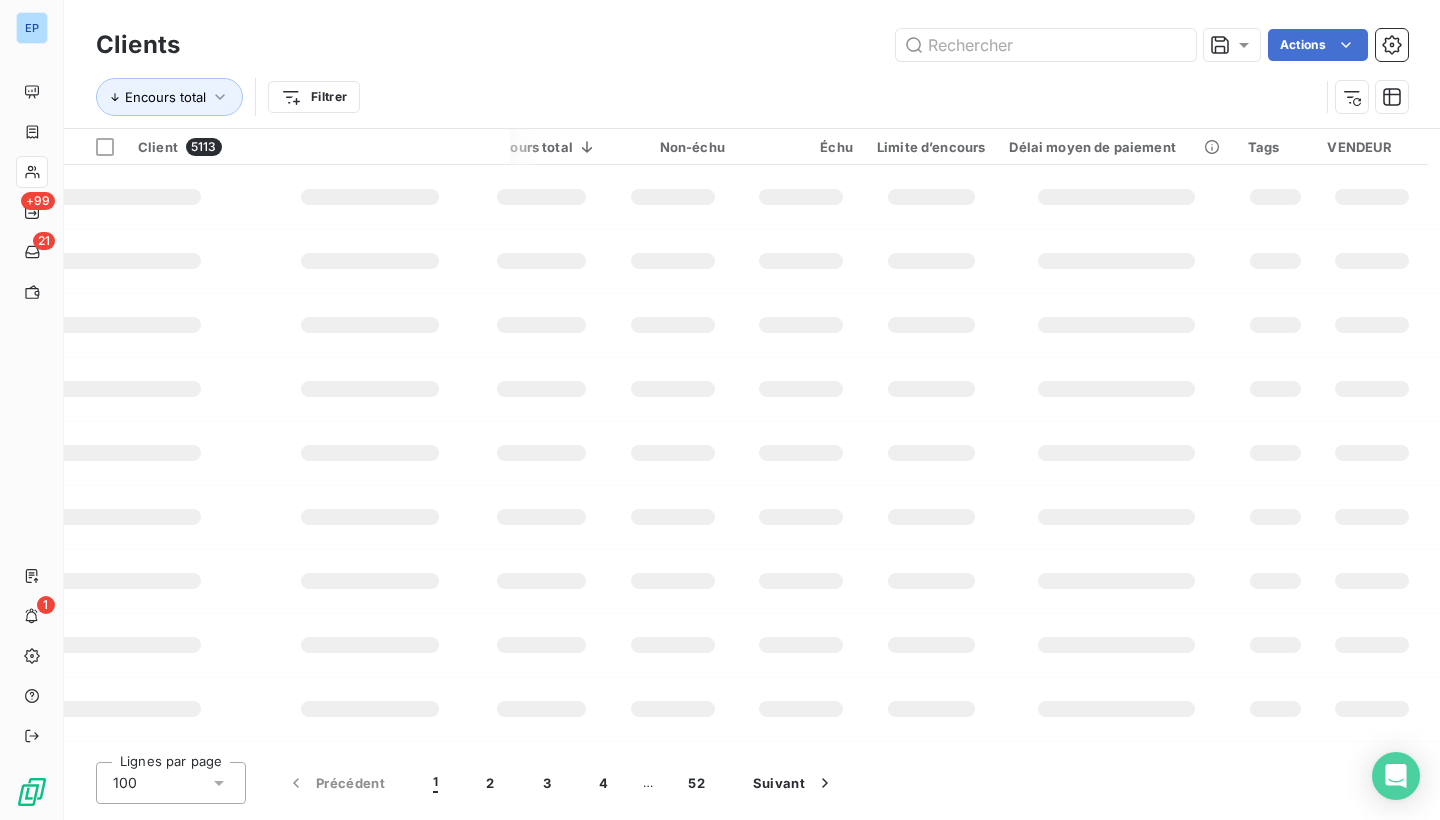 scroll, scrollTop: 0, scrollLeft: 246, axis: horizontal 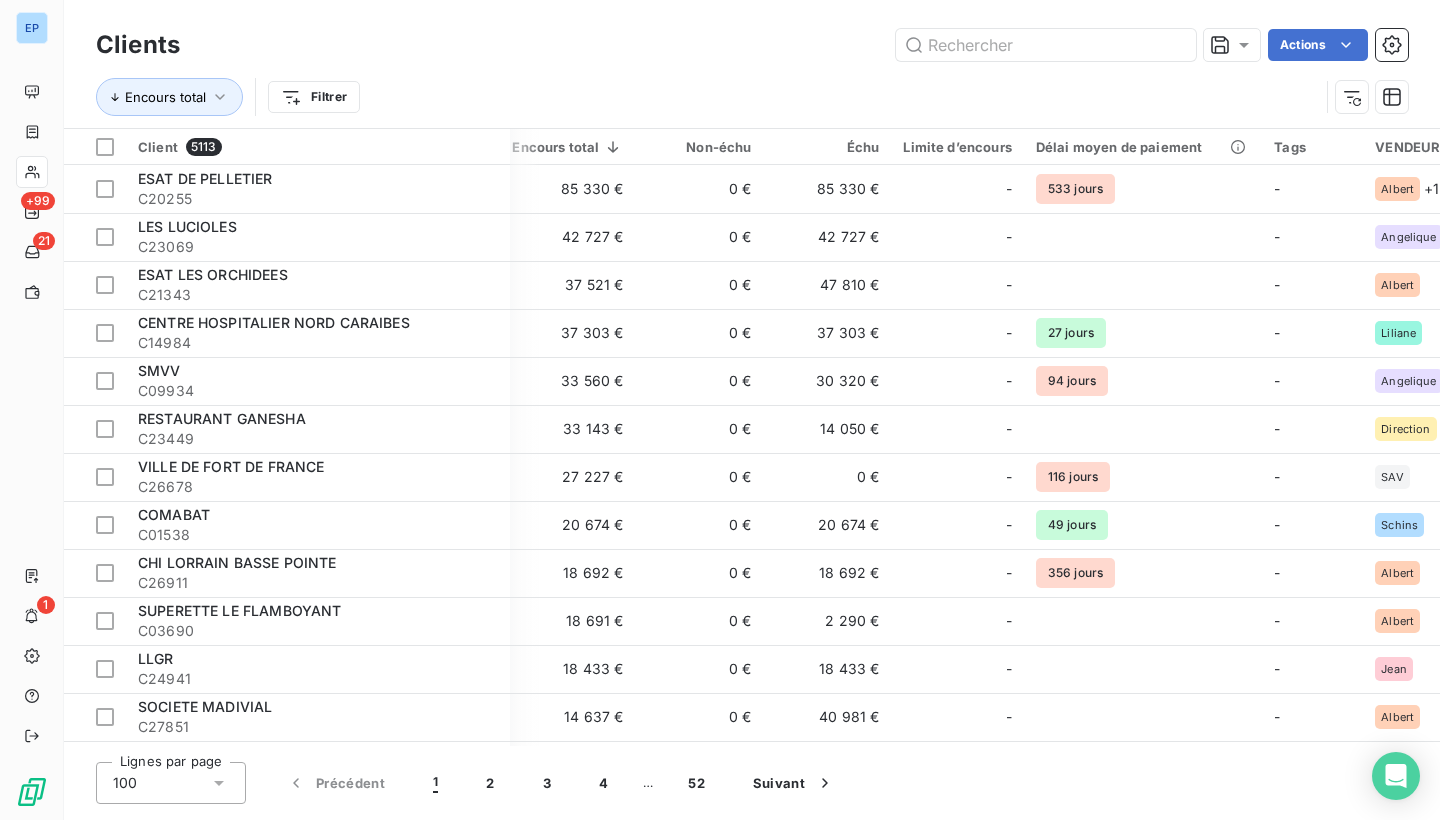 click on "EP +99 21 1 Clients Actions Encours total Filtrer Client 5113 Plan de relance Encours total Non-échu Échu Limite d’encours Délai moyen de paiement Tags VENDEUR ESAT DE PELLETIER C20255 HOPITAUX/MAISON DE RETRAITE 85 330 € 0 € 85 330 € - 533 jours - Albert + 1 LES LUCIOLES C23069 RESTAURANT/SNACK/MARKET 42 727 € 0 € 42 727 € - - Angelique ESAT LES ORCHIDEES C21343 HOPITAUX/MAISON DE RETRAITE 37 521 € 0 € 47 810 € - - Albert CENTRE HOSPITALIER NORD CARAIBES C14984 HOPITAUX/MAISON DE RETRAITE 37 303 € 0 € 37 303 € - 27 jours - Liliane SMVV C09934 NE PAS RELANCER 33 560 € 0 € 30 320 € - 94 jours - Angelique + 2 RESTAURANT GANESHA C23449 DIRECTION 33 143 € 0 € 14 050 € - - Direction VILLE DE FORT DE FRANCE C26678 COLLECTIVITES 27 227 € 0 € 0 € - 116 jours - SAV COMABAT C01538 EN COMPTE 20 674 € 0 € 20 674 € - 49 jours - Schins CHI LORRAIN BASSE POINTE C26911 HOPITAUX/MAISON DE RETRAITE 18 692 € 0 € -" at bounding box center (720, 410) 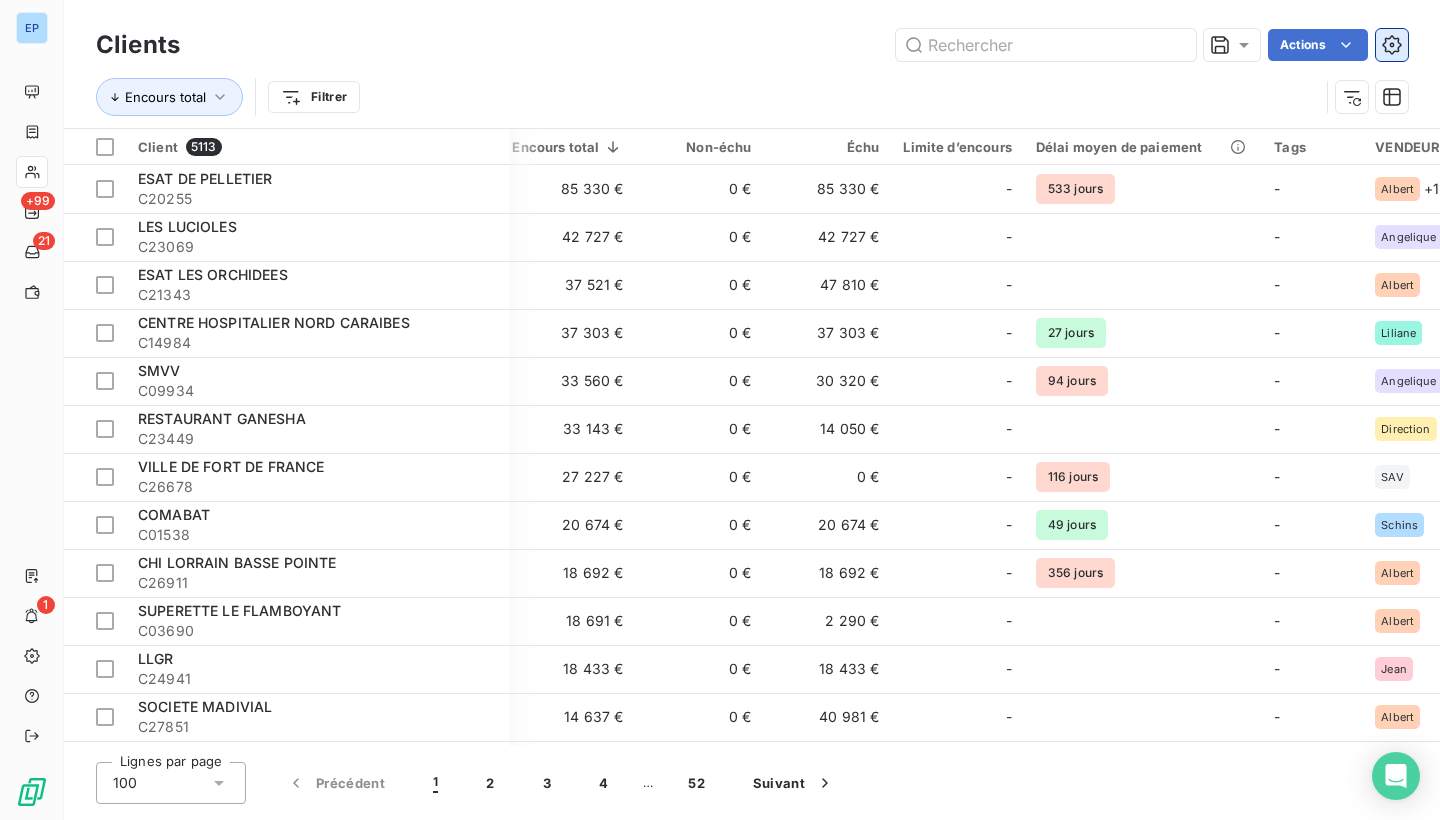 click 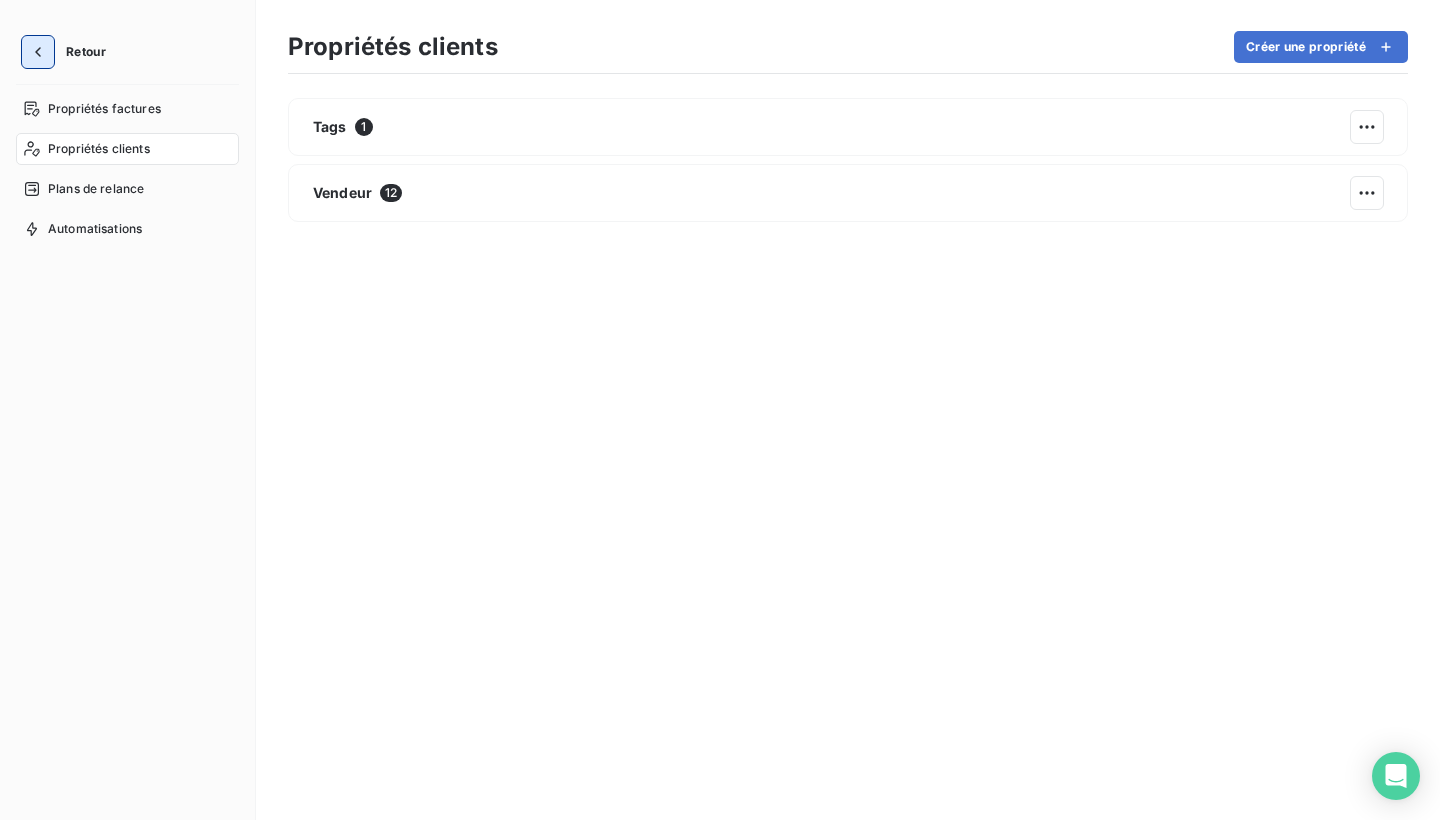 click at bounding box center [38, 52] 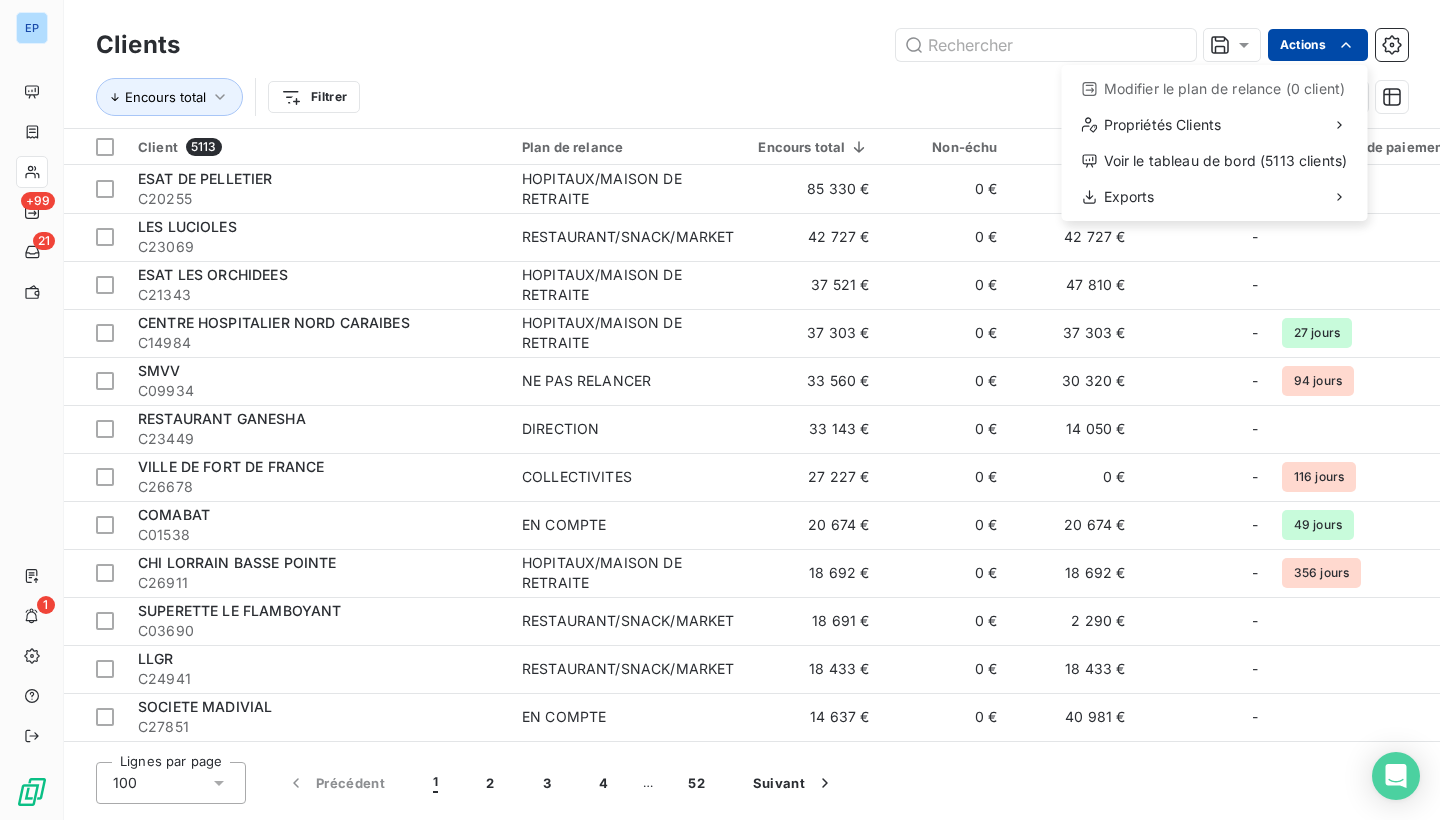 click on "EP +99 21 1 Clients Actions Modifier le plan de relance (0 client) Propriétés Clients Voir le tableau de bord (5113 clients) Exports Encours total Filtrer Client 5113 Plan de relance Encours total Non-échu Échu Limite d’encours Délai moyen de paiement Tags VENDEUR ESAT DE PELLETIER C20255 HOPITAUX/MAISON DE RETRAITE 85 330 € 0 € 85 330 € - 533 jours - Albert + 1 LES LUCIOLES C23069 RESTAURANT/SNACK/MARKET 42 727 € 0 € 42 727 € - - Angelique ESAT LES ORCHIDEES C21343 HOPITAUX/MAISON DE RETRAITE 37 521 € 0 € 47 810 € - - Albert CENTRE HOSPITALIER NORD CARAIBES C14984 HOPITAUX/MAISON DE RETRAITE 37 303 € 0 € 37 303 € - 27 jours - Liliane SMVV C09934 NE PAS RELANCER 33 560 € 0 € 30 320 € - 94 jours - Angelique + 2 RESTAURANT GANESHA C23449 DIRECTION 33 143 € 0 € 14 050 € - - Direction VILLE DE FORT DE FRANCE C26678 COLLECTIVITES 27 227 € 0 € 0 € - 116 jours - SAV COMABAT C01538 EN COMPTE 20 674 € 0 € - - - -" at bounding box center [720, 410] 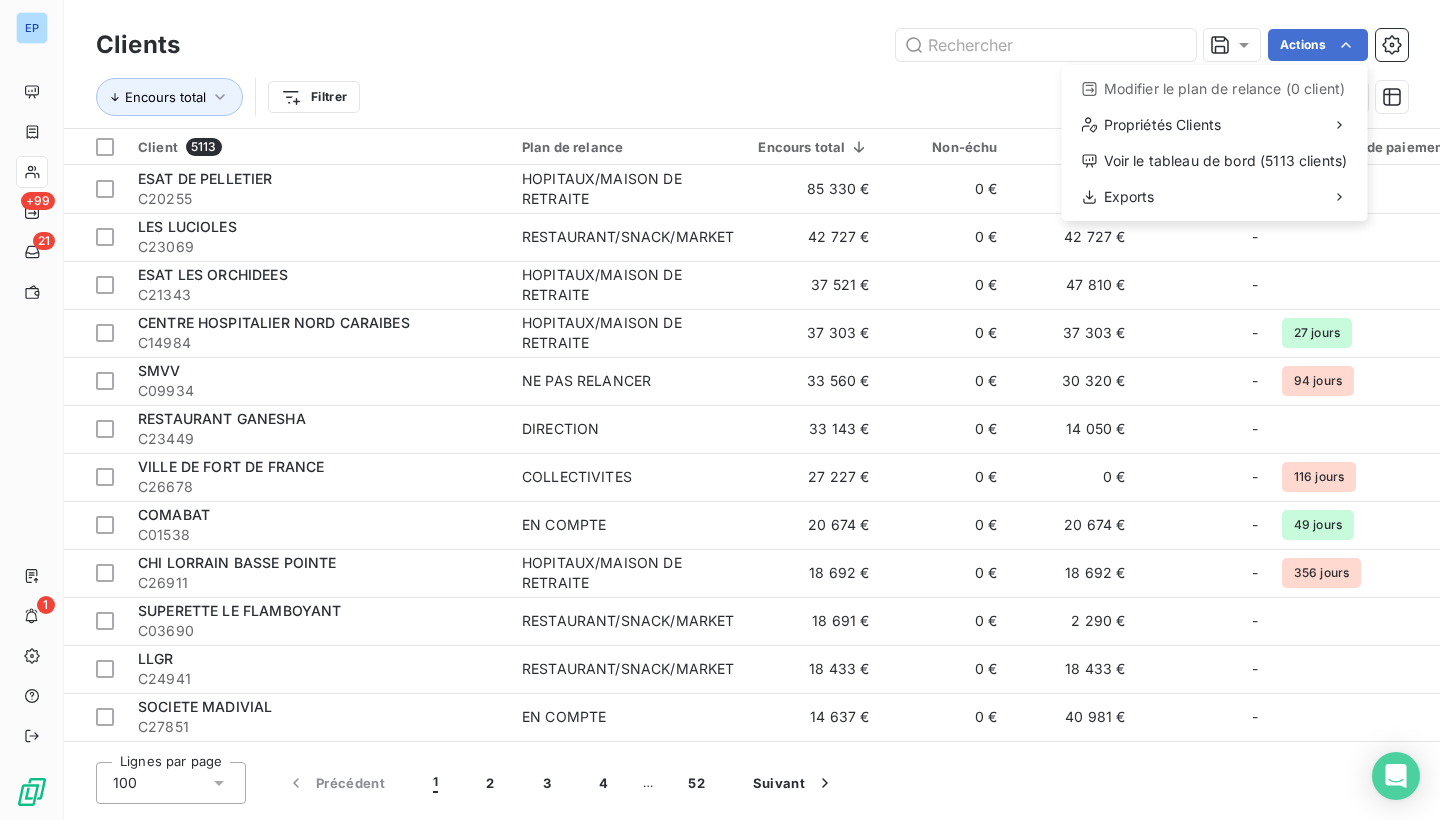 click on "EP +99 21 1 Clients Actions Modifier le plan de relance (0 client) Propriétés Clients Voir le tableau de bord (5113 clients) Exports Encours total Filtrer Client 5113 Plan de relance Encours total Non-échu Échu Limite d’encours Délai moyen de paiement Tags VENDEUR ESAT DE PELLETIER C20255 HOPITAUX/MAISON DE RETRAITE 85 330 € 0 € 85 330 € - 533 jours - Albert + 1 LES LUCIOLES C23069 RESTAURANT/SNACK/MARKET 42 727 € 0 € 42 727 € - - Angelique ESAT LES ORCHIDEES C21343 HOPITAUX/MAISON DE RETRAITE 37 521 € 0 € 47 810 € - - Albert CENTRE HOSPITALIER NORD CARAIBES C14984 HOPITAUX/MAISON DE RETRAITE 37 303 € 0 € 37 303 € - 27 jours - Liliane SMVV C09934 NE PAS RELANCER 33 560 € 0 € 30 320 € - 94 jours - Angelique + 2 RESTAURANT GANESHA C23449 DIRECTION 33 143 € 0 € 14 050 € - - Direction VILLE DE FORT DE FRANCE C26678 COLLECTIVITES 27 227 € 0 € 0 € - 116 jours - SAV COMABAT C01538 EN COMPTE 20 674 € 0 € - - - -" at bounding box center [720, 410] 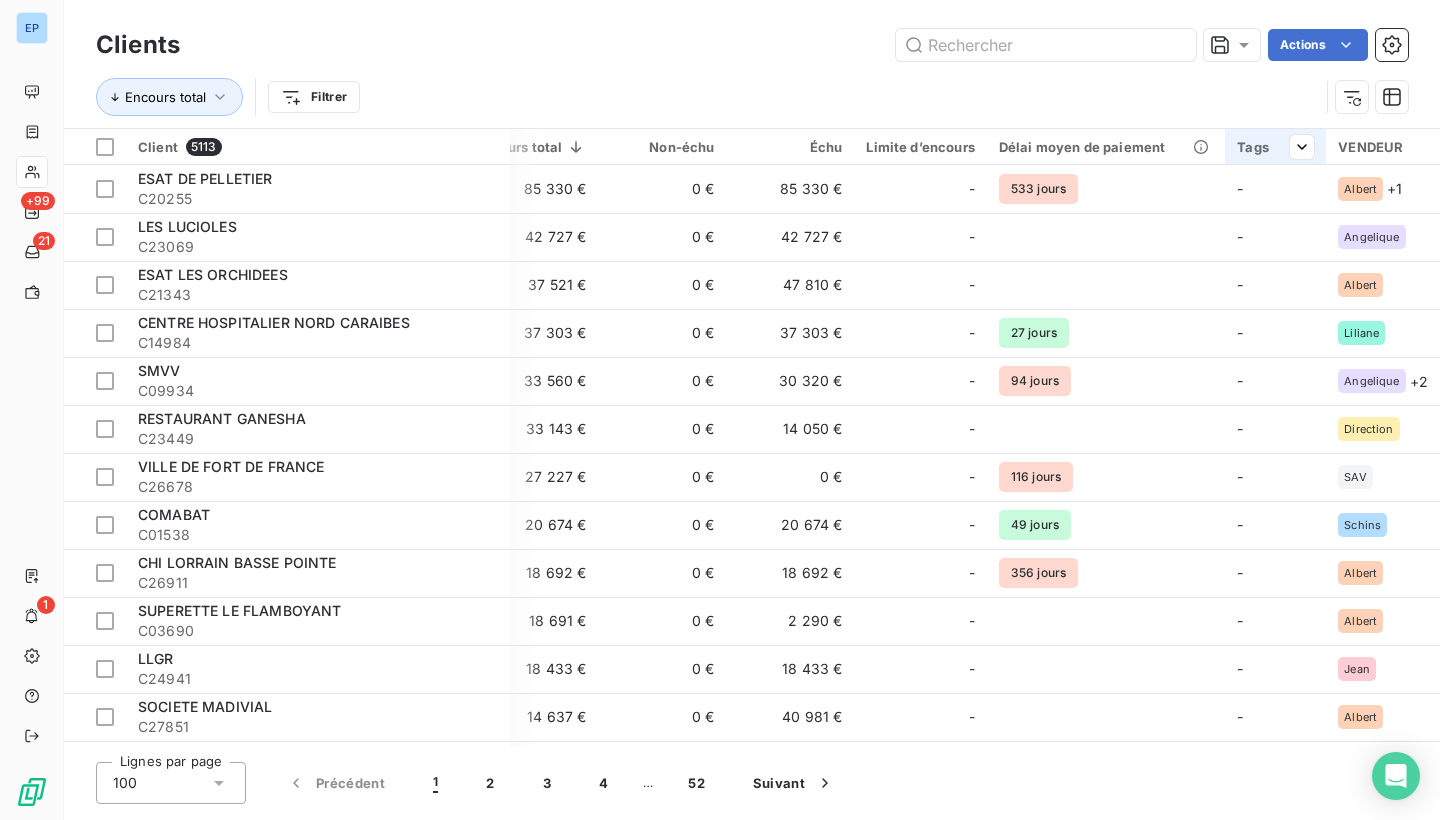 scroll, scrollTop: 0, scrollLeft: 283, axis: horizontal 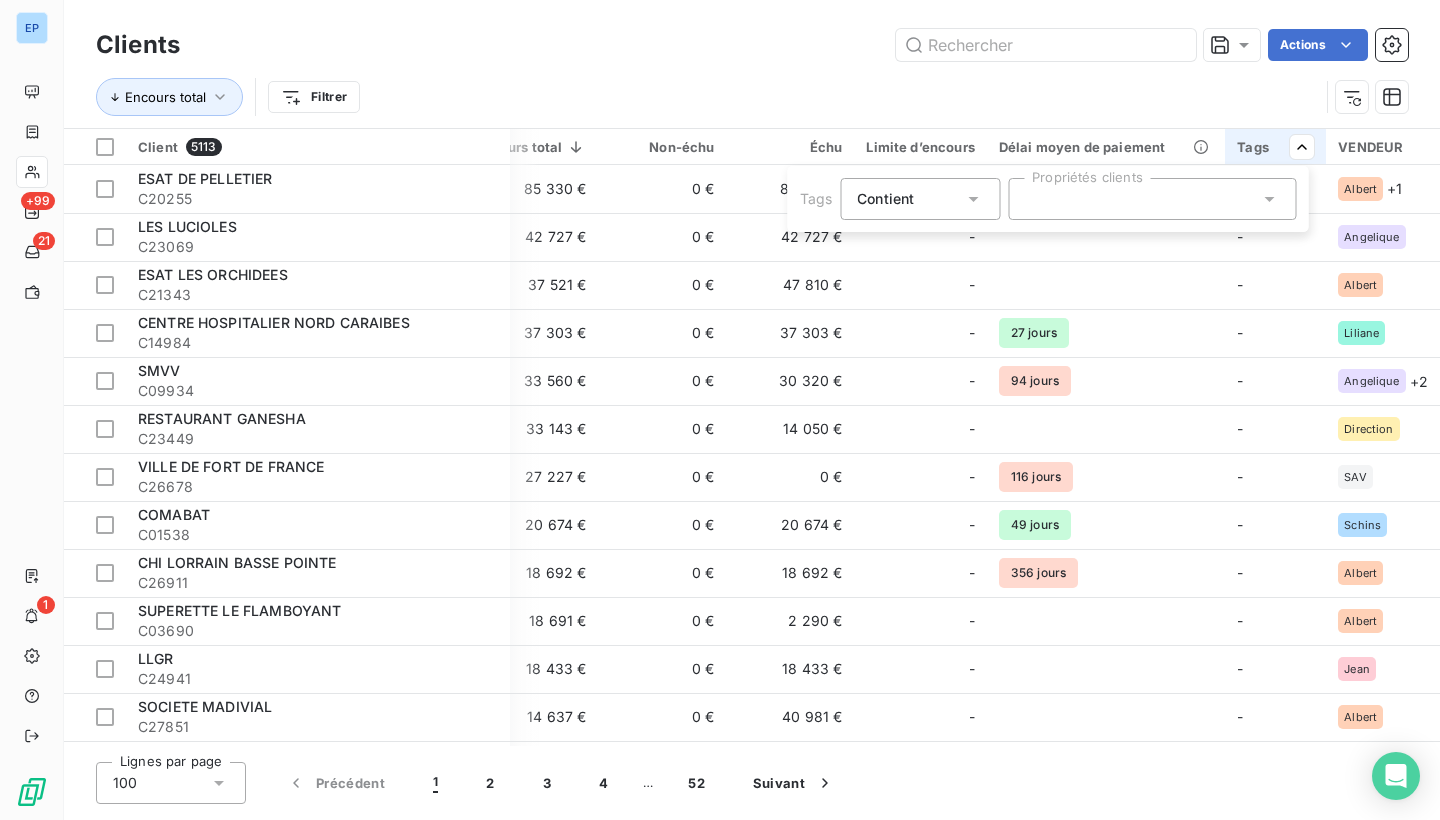click 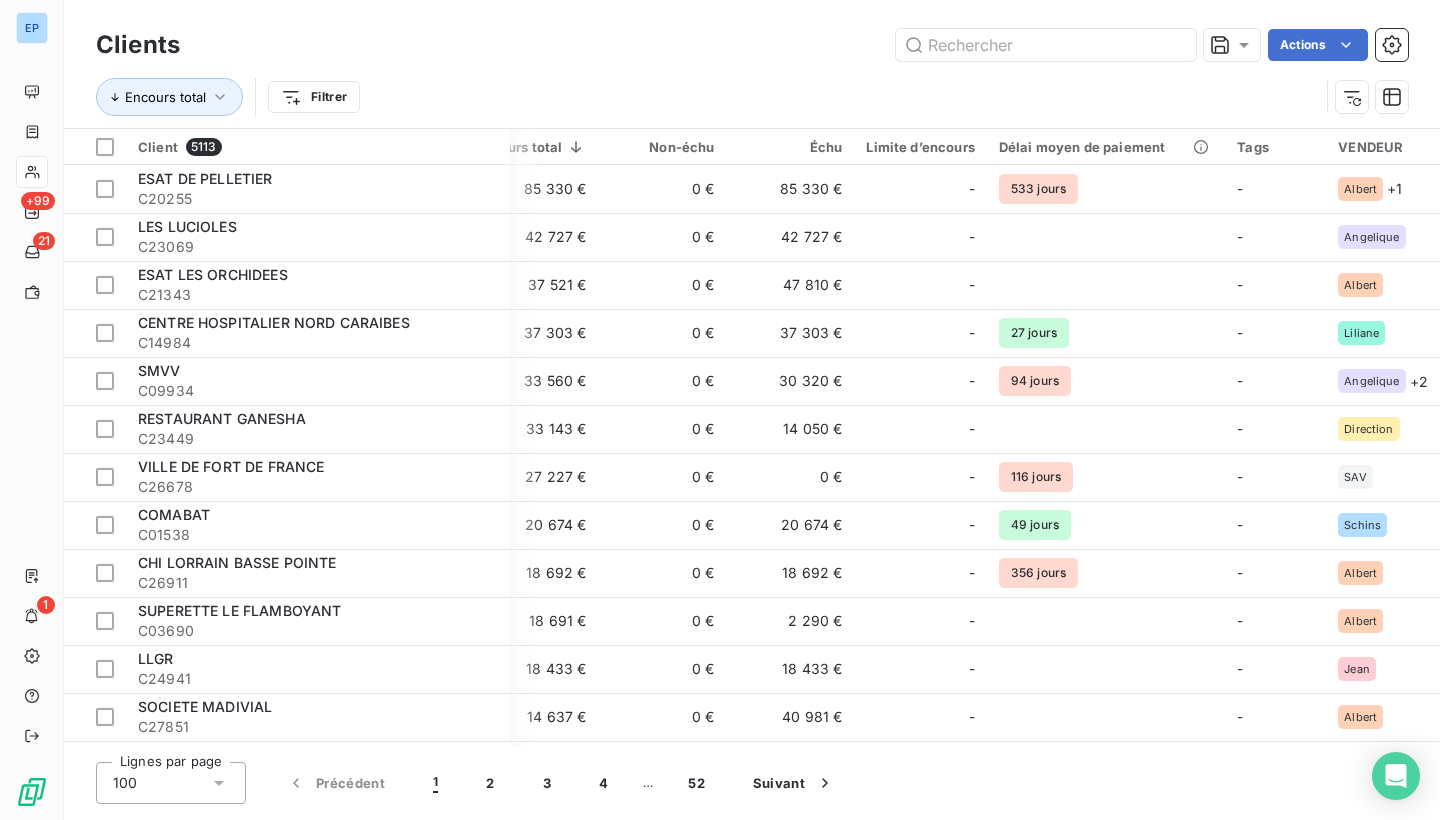 click on "EP +99 21 1 Clients Actions Encours total Filtrer Client 5113 Plan de relance Encours total Non-échu Échu Limite d’encours Délai moyen de paiement Tags VENDEUR ESAT DE PELLETIER C20255 HOPITAUX/MAISON DE RETRAITE 85 330 € 0 € 85 330 € - 533 jours - Albert + 1 LES LUCIOLES C23069 RESTAURANT/SNACK/MARKET 42 727 € 0 € 42 727 € - - Angelique ESAT LES ORCHIDEES C21343 HOPITAUX/MAISON DE RETRAITE 37 521 € 0 € 47 810 € - - Albert CENTRE HOSPITALIER NORD CARAIBES C14984 HOPITAUX/MAISON DE RETRAITE 37 303 € 0 € 37 303 € - 27 jours - Liliane SMVV C09934 NE PAS RELANCER 33 560 € 0 € 30 320 € - 94 jours - Angelique + 2 RESTAURANT GANESHA C23449 DIRECTION 33 143 € 0 € 14 050 € - - Direction VILLE DE FORT DE FRANCE C26678 COLLECTIVITES 27 227 € 0 € 0 € - 116 jours - SAV COMABAT C01538 EN COMPTE 20 674 € 0 € 20 674 € - 49 jours - Schins CHI LORRAIN BASSE POINTE C26911 HOPITAUX/MAISON DE RETRAITE 18 692 € 0 € -" at bounding box center (720, 410) 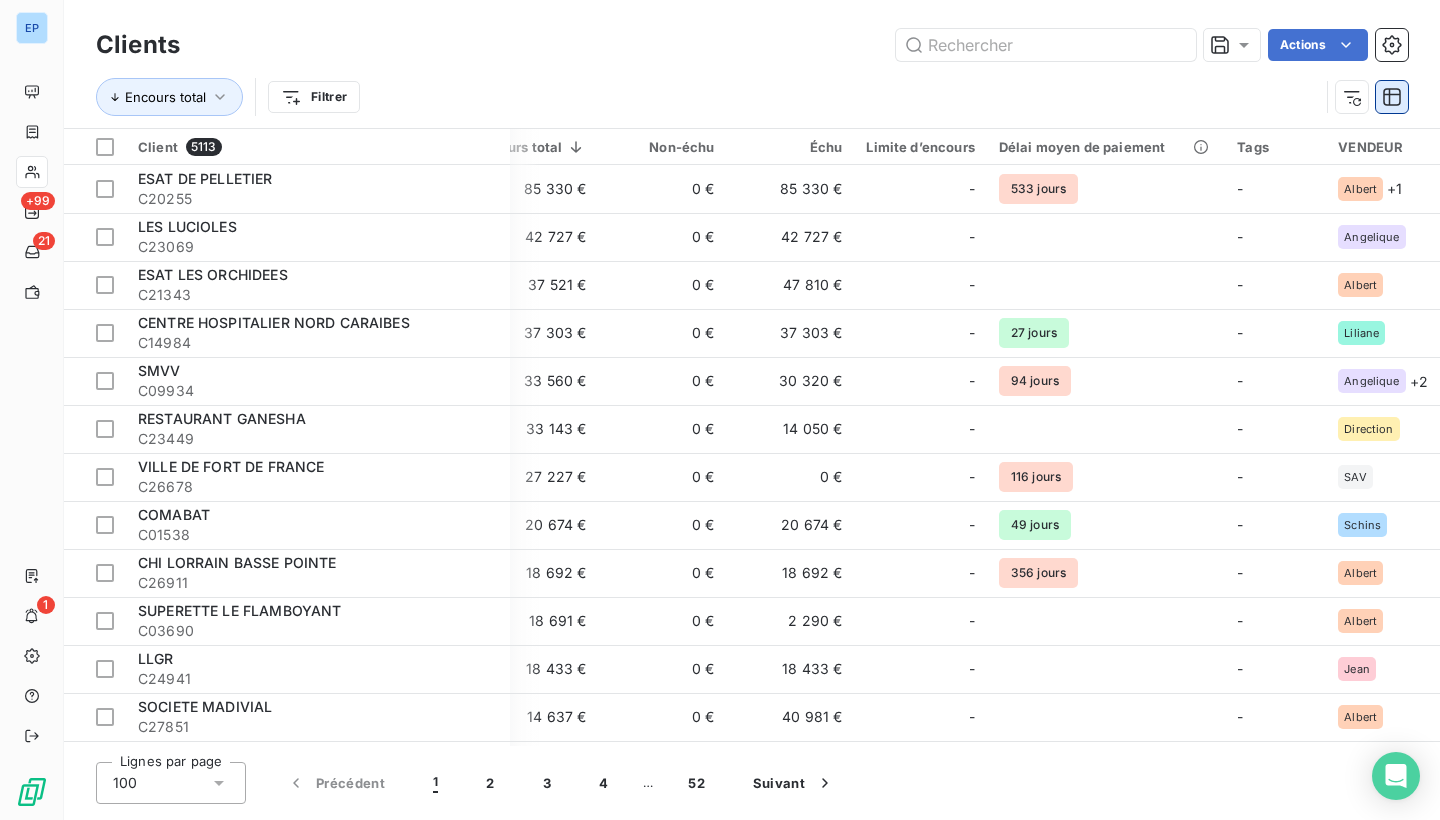 click at bounding box center (1392, 97) 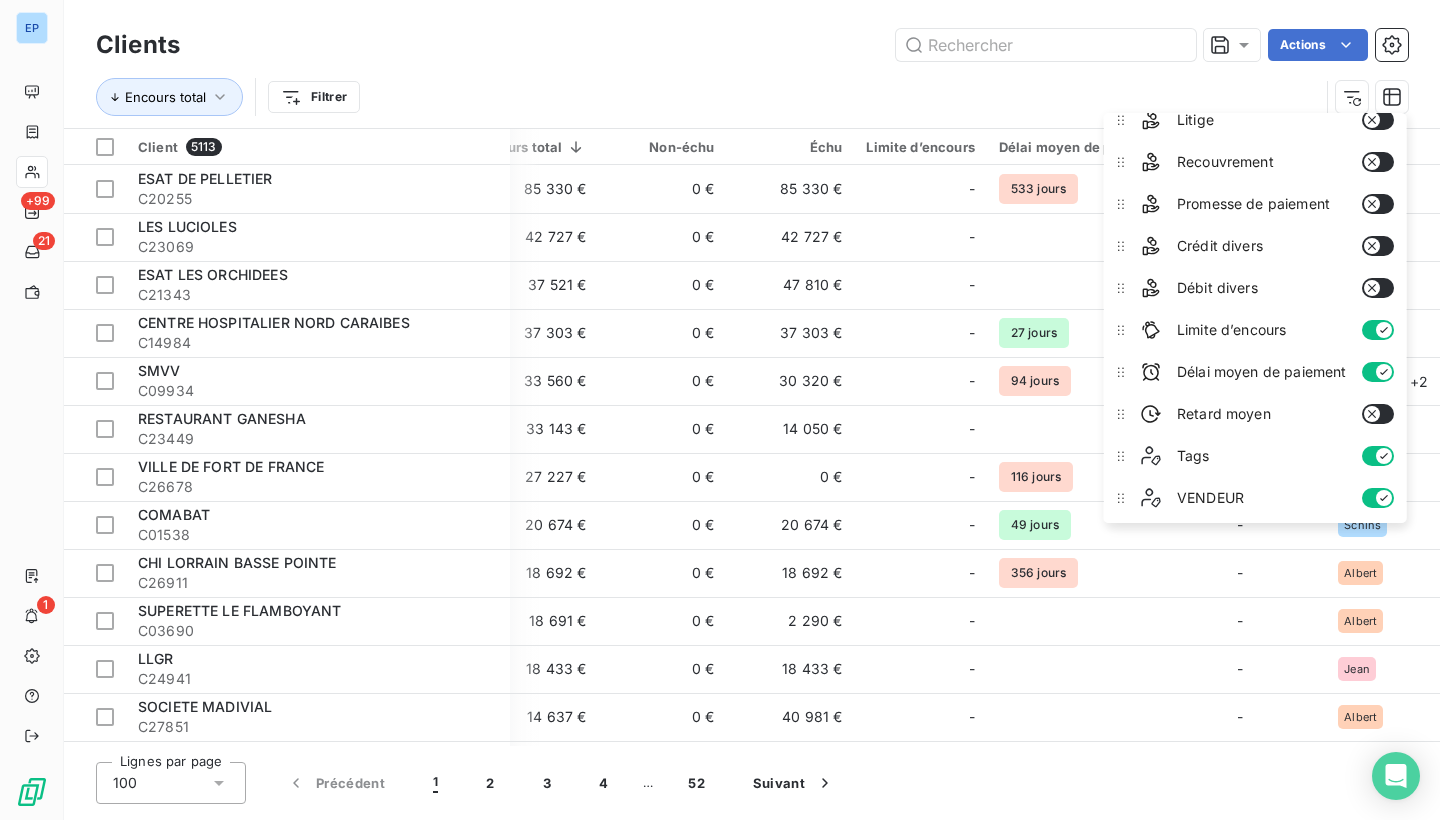 scroll, scrollTop: 268, scrollLeft: 0, axis: vertical 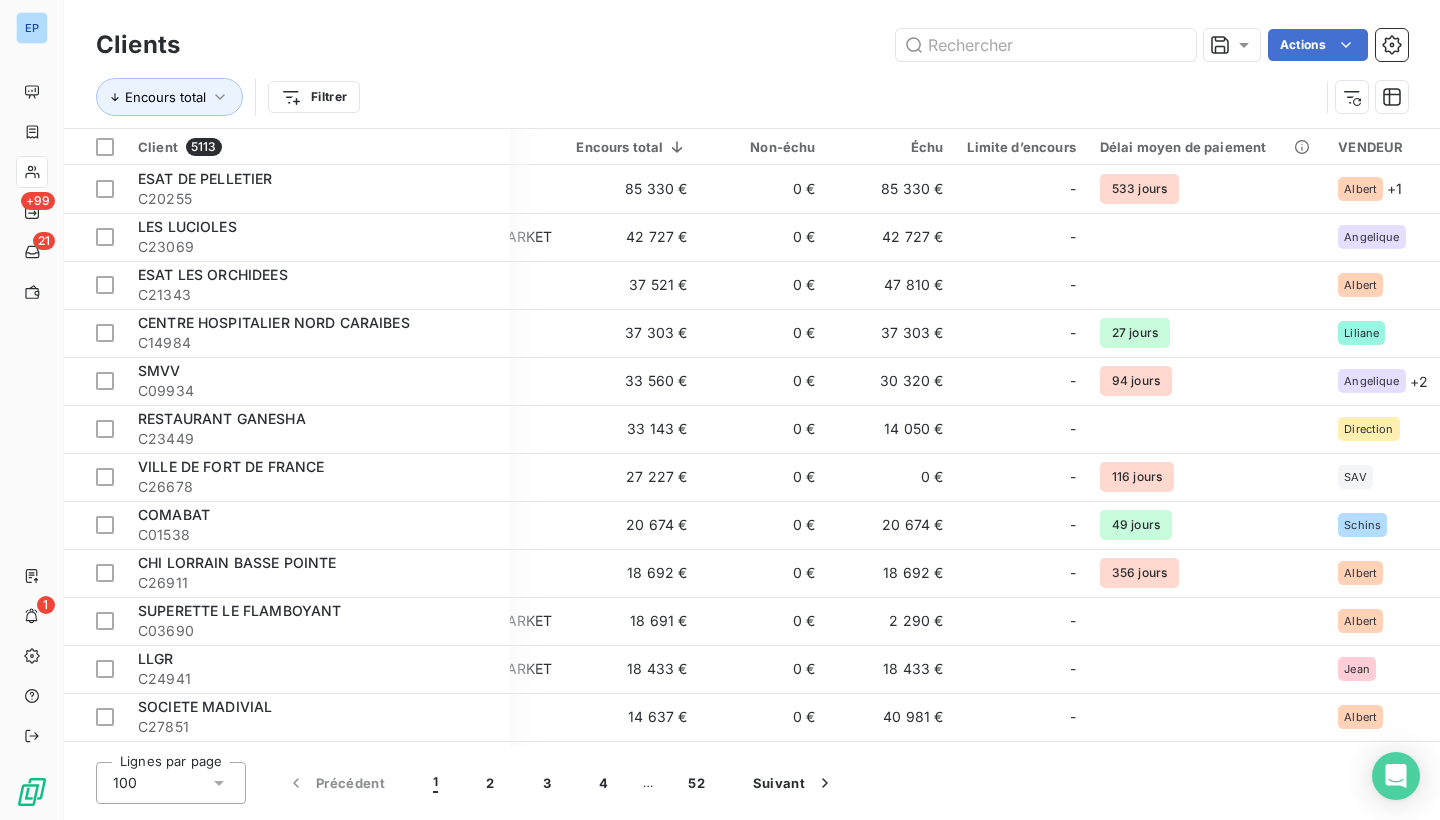 click on "Encours total Filtrer" at bounding box center [707, 97] 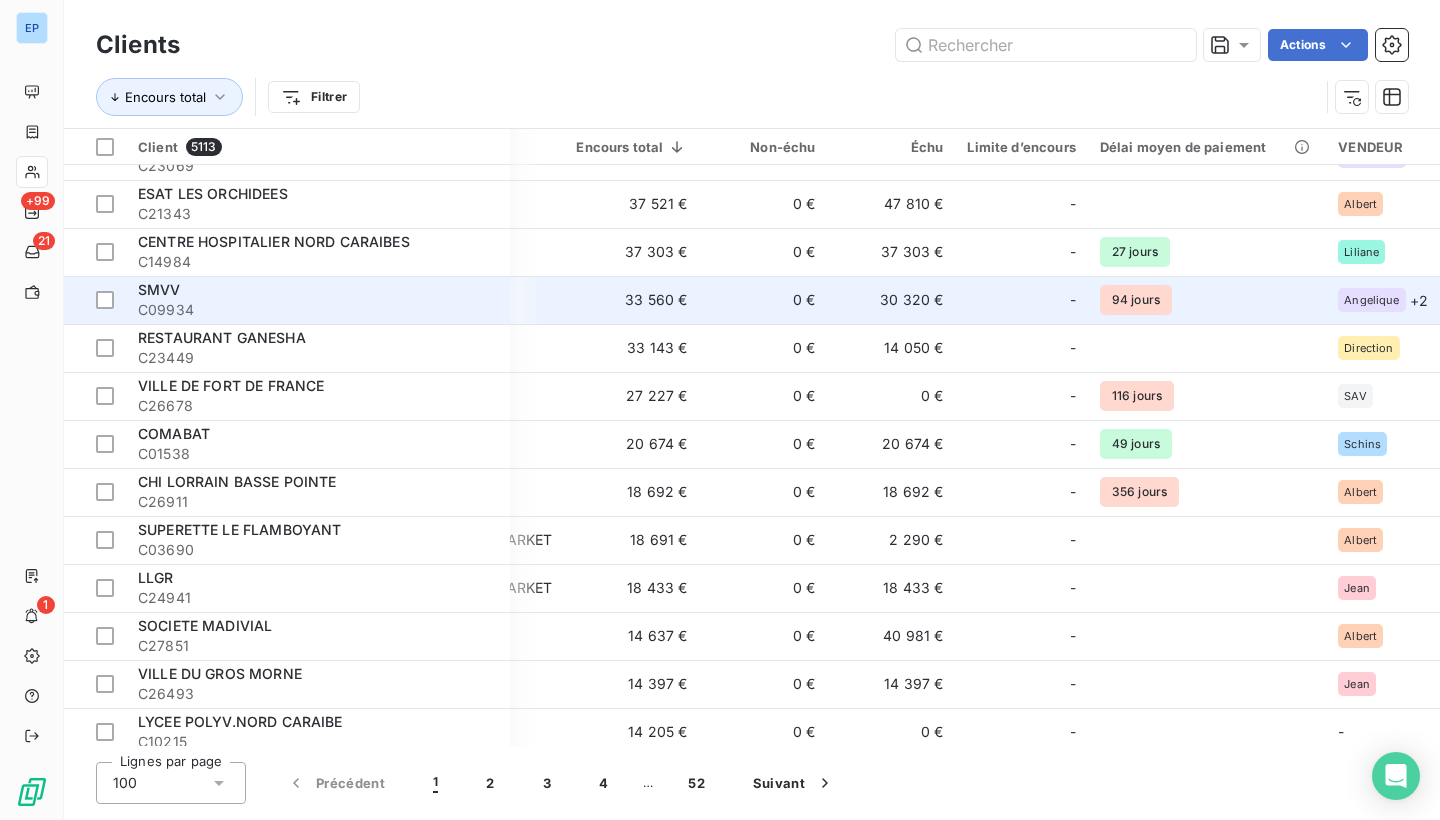 scroll, scrollTop: 0, scrollLeft: 182, axis: horizontal 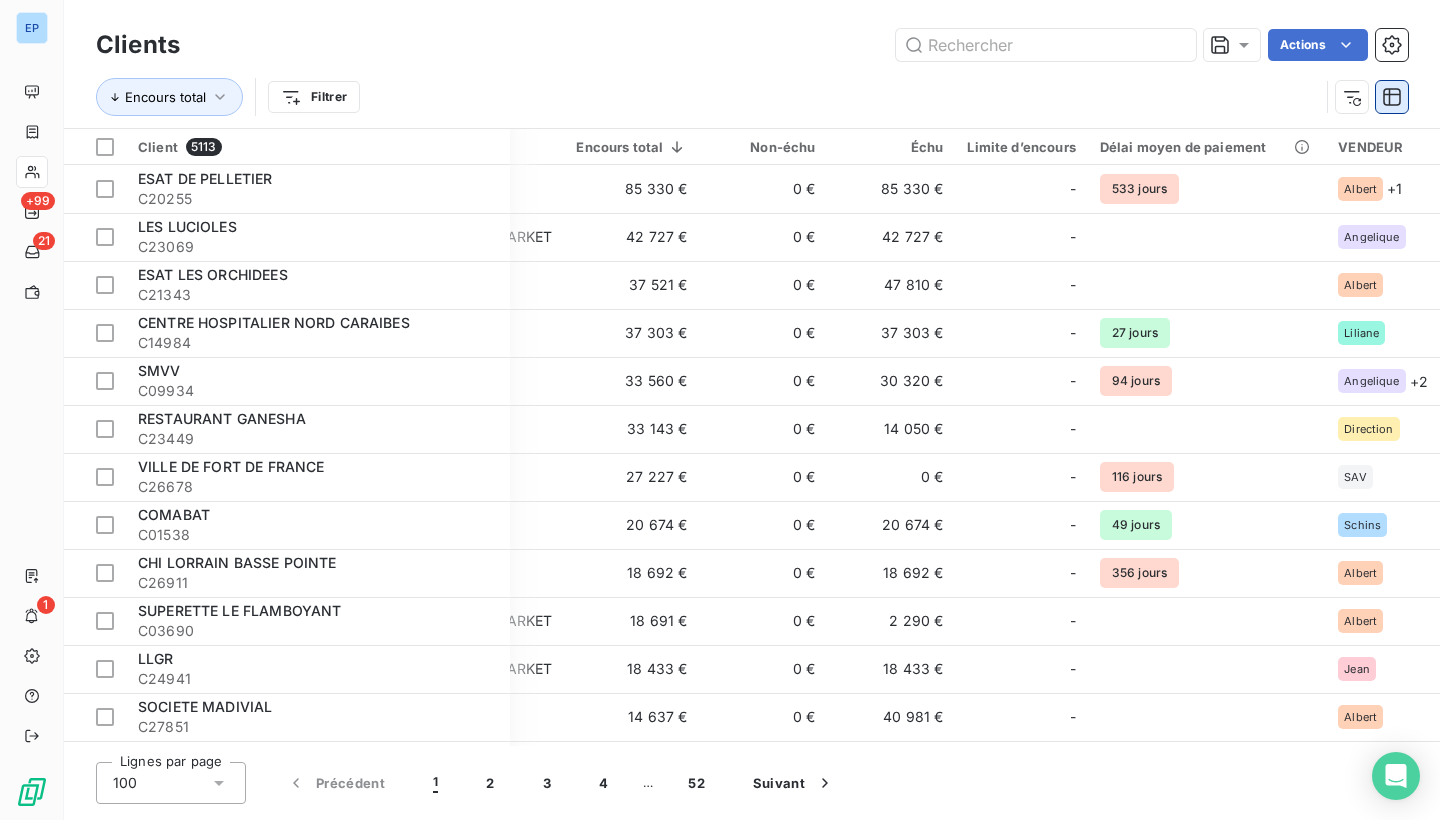 click 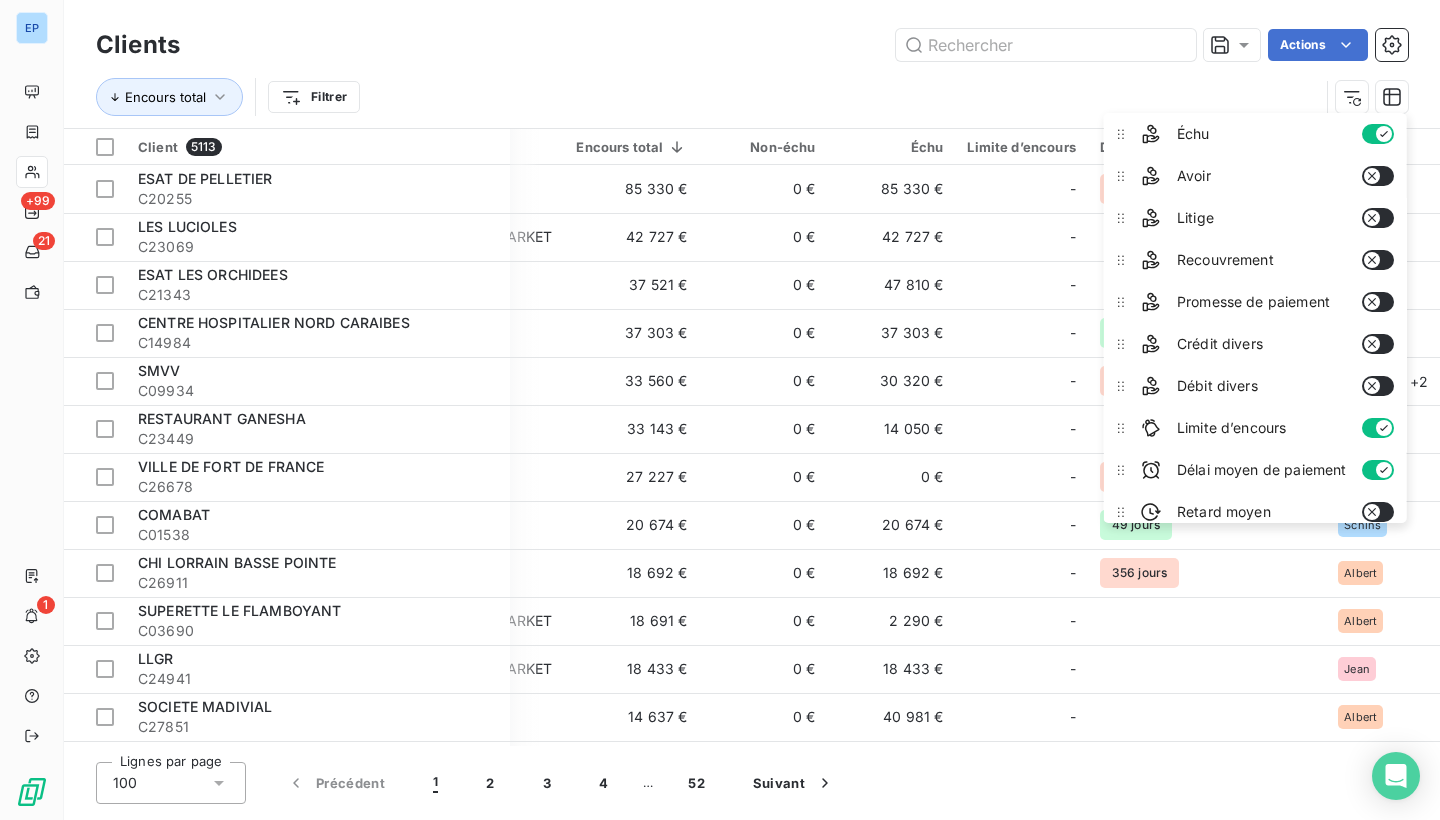 scroll, scrollTop: 238, scrollLeft: 0, axis: vertical 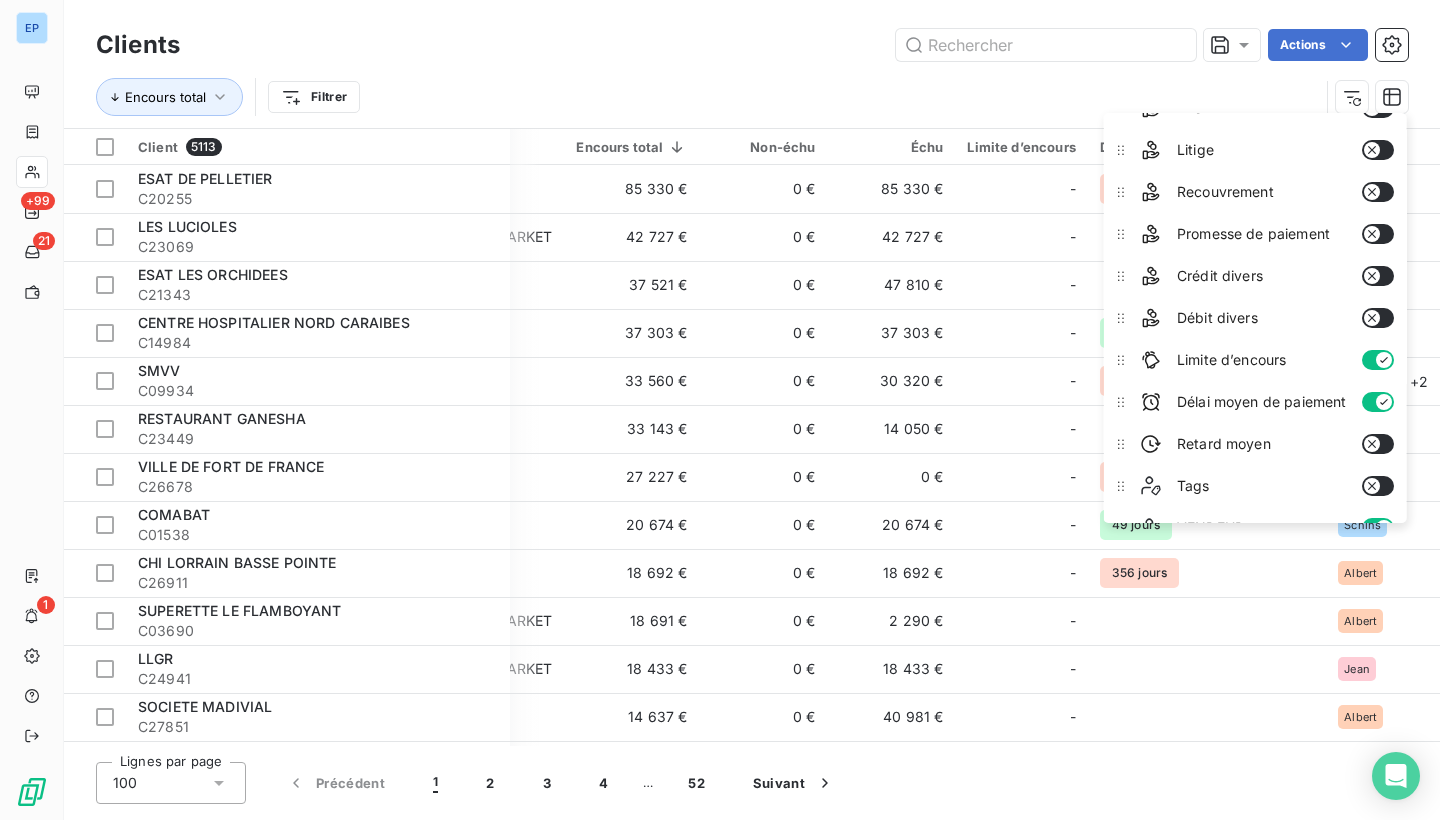 click at bounding box center (1378, 360) 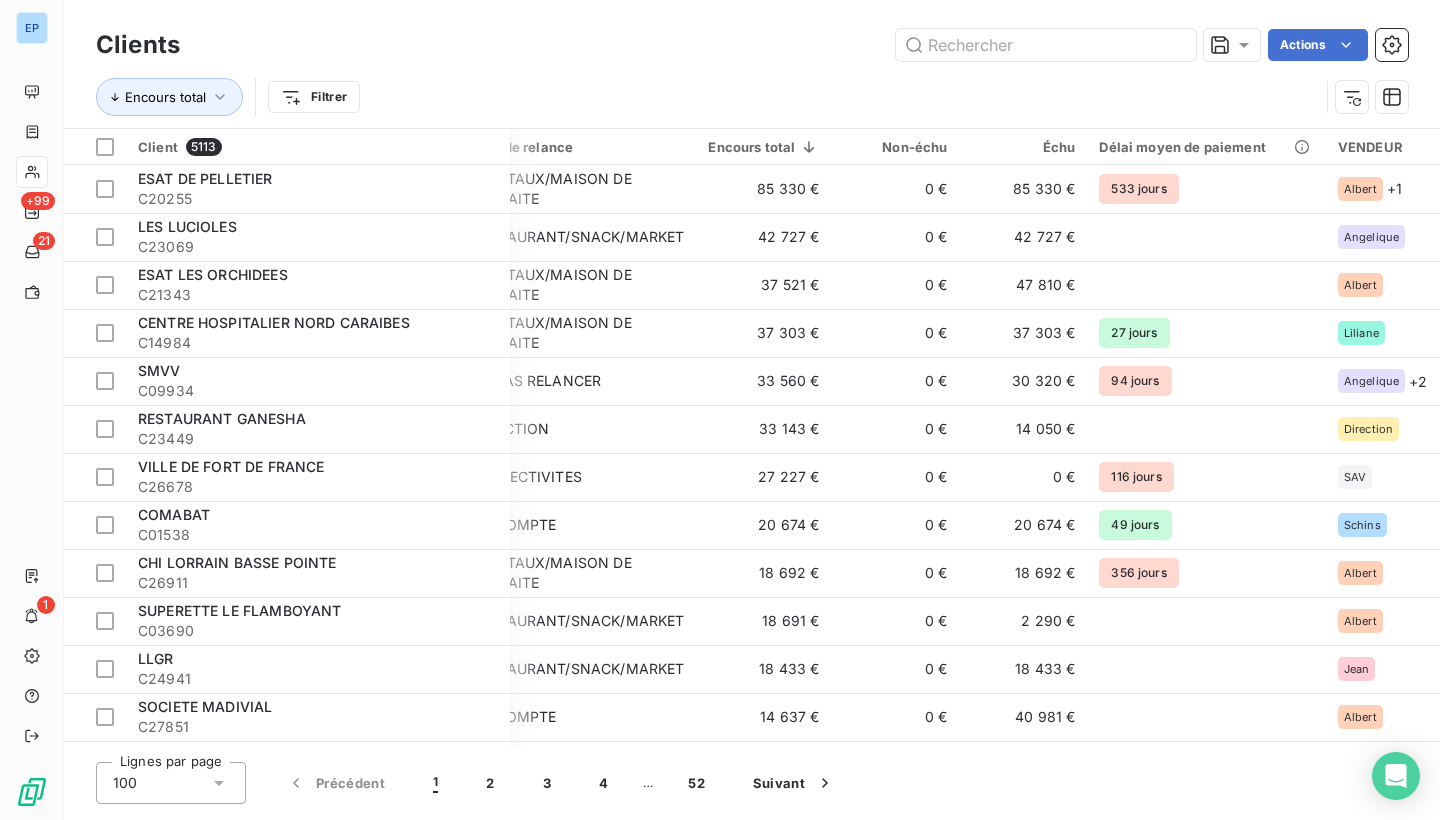 click on "Encours total Filtrer" at bounding box center [707, 97] 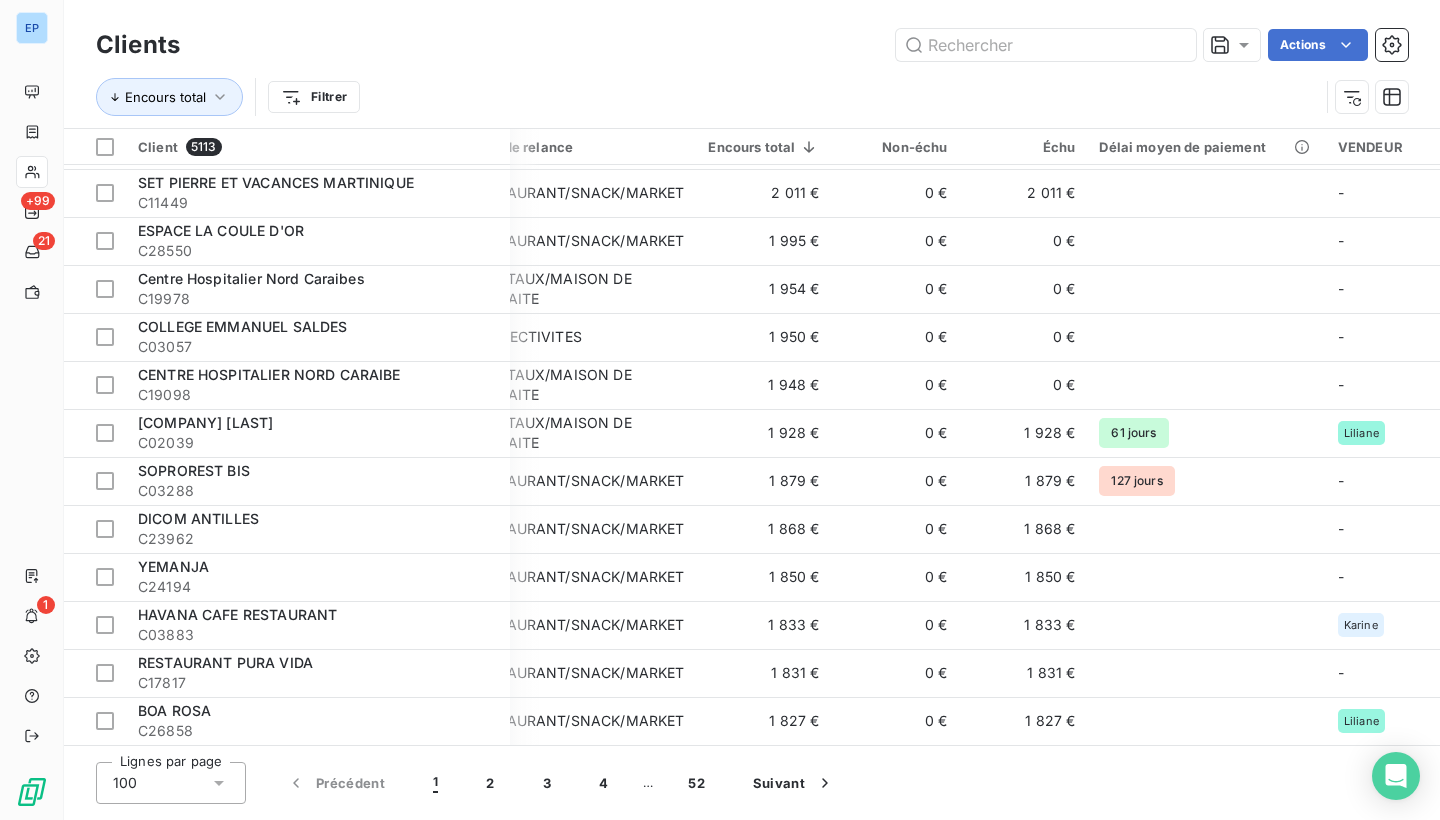 scroll, scrollTop: 4226, scrollLeft: 50, axis: both 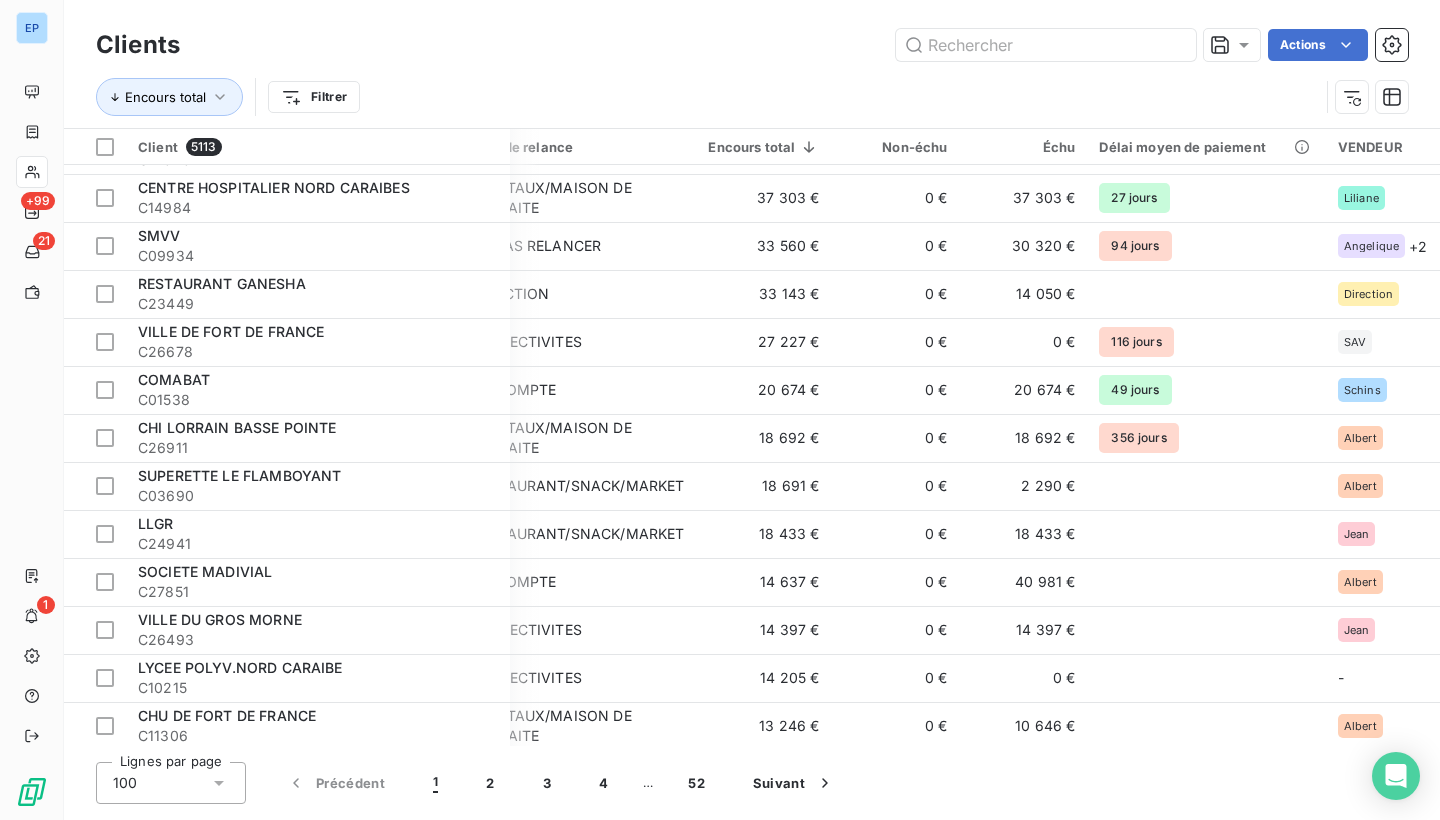click on "100" at bounding box center (171, 783) 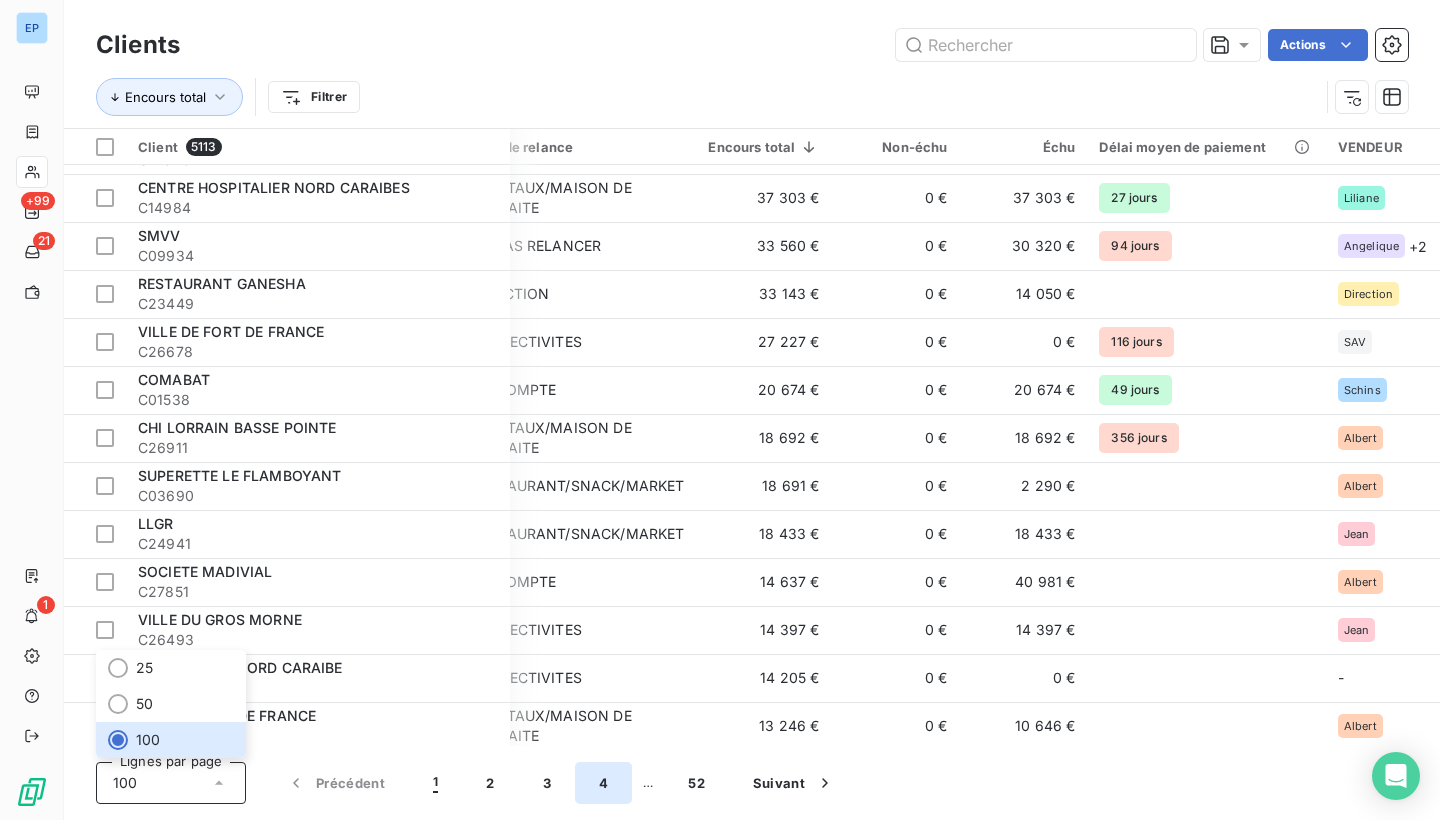 click on "4" at bounding box center [603, 783] 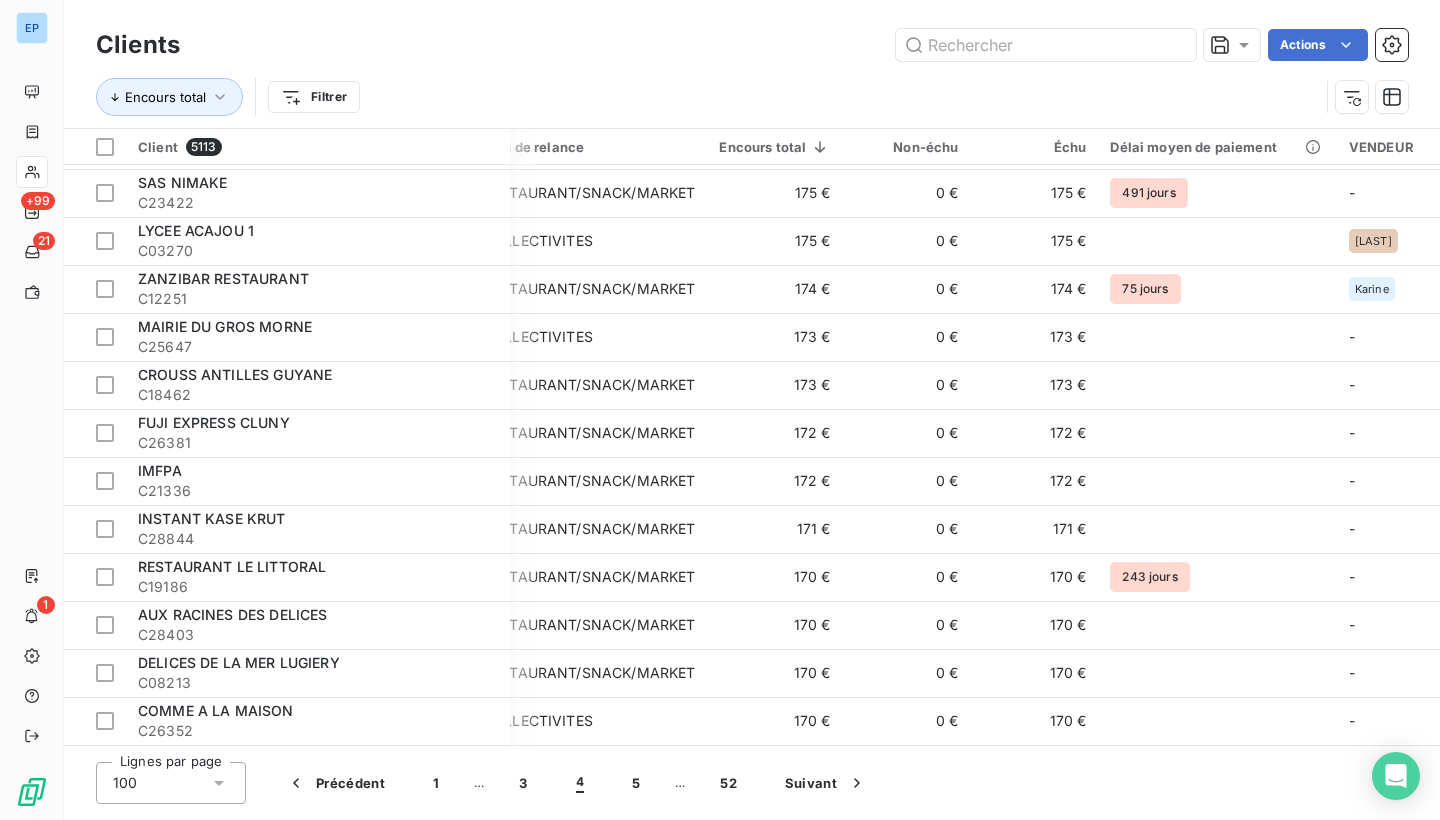 scroll, scrollTop: 4226, scrollLeft: 39, axis: both 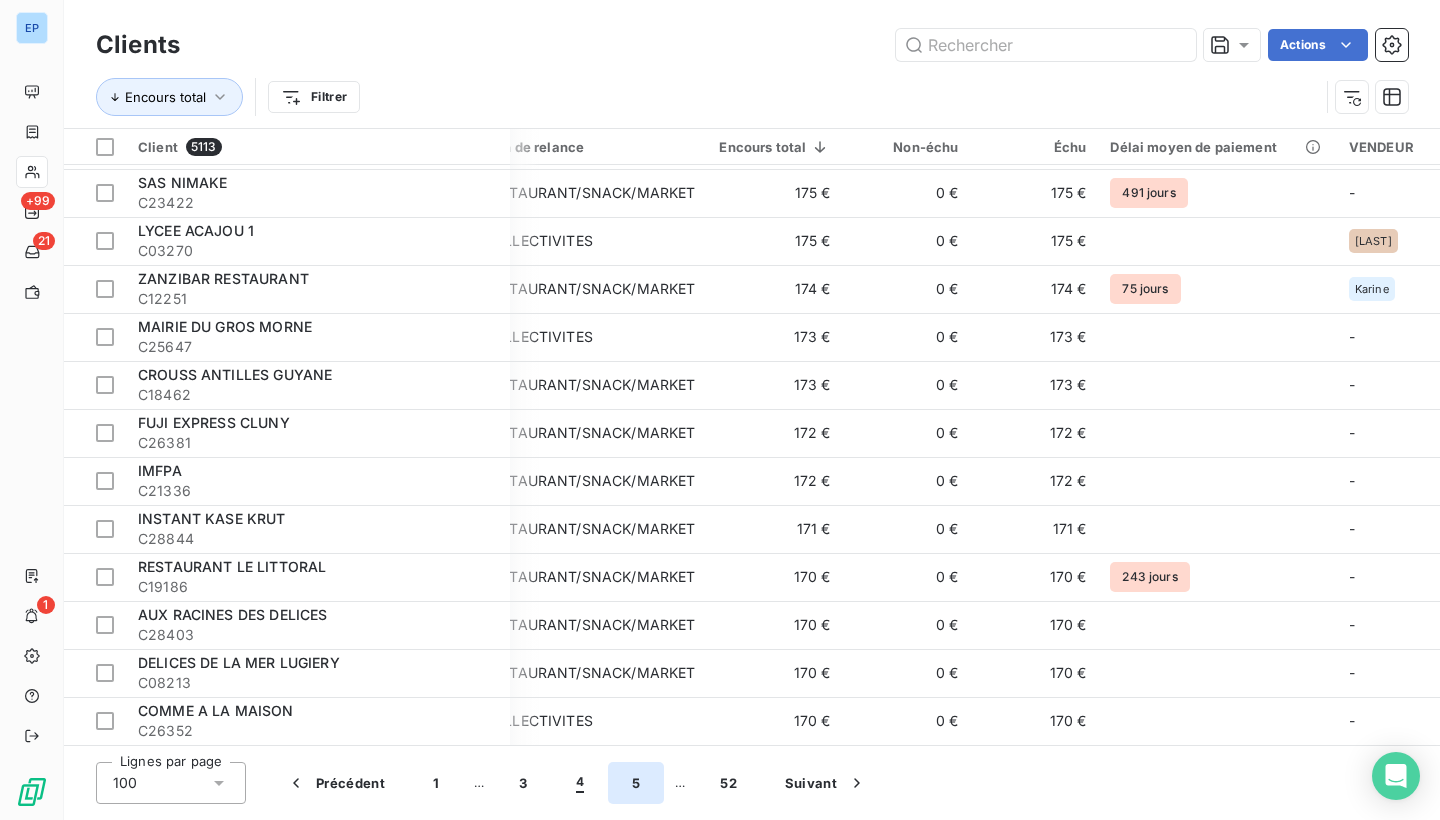 click on "5" at bounding box center (636, 783) 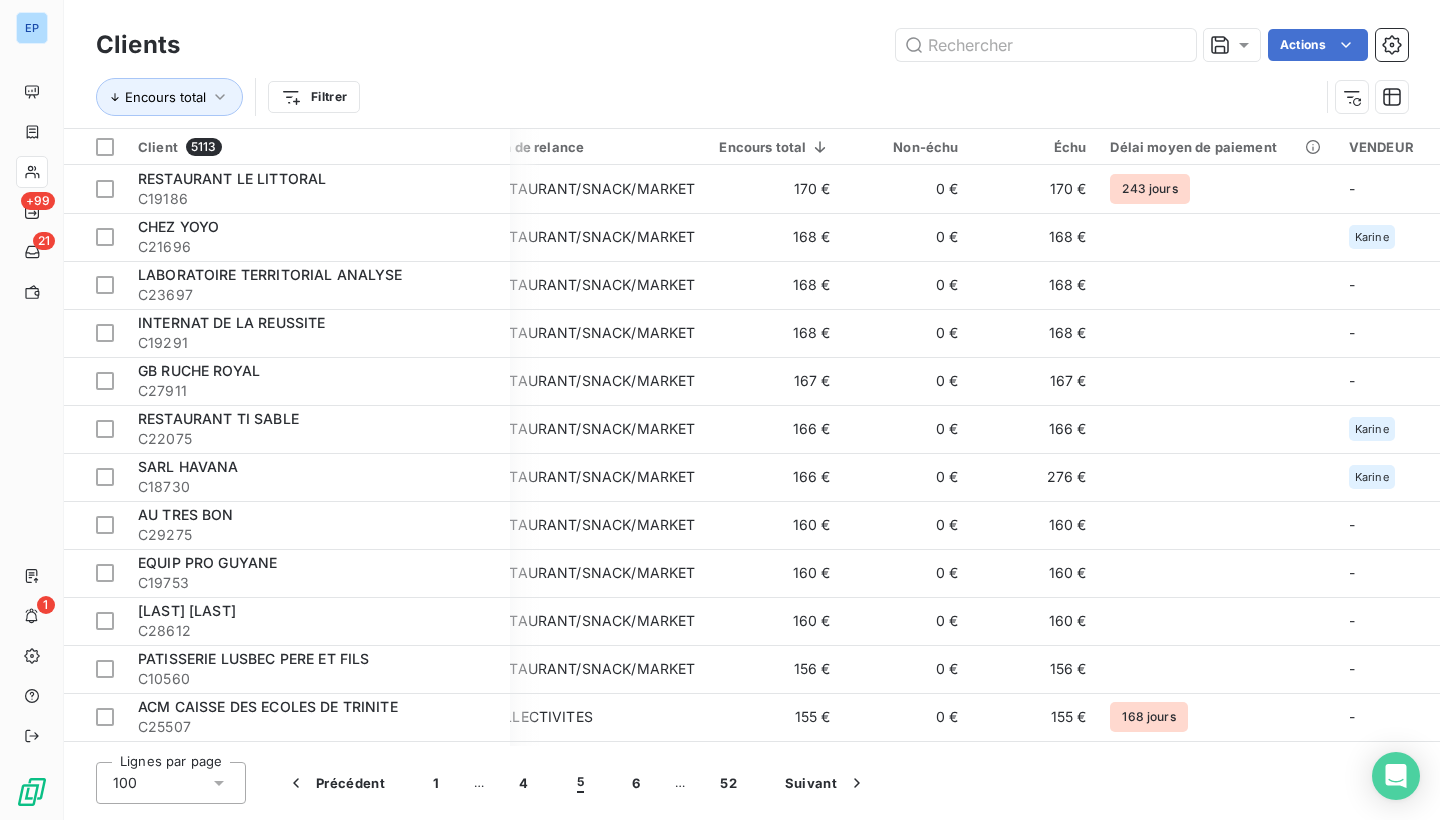 scroll, scrollTop: 0, scrollLeft: 39, axis: horizontal 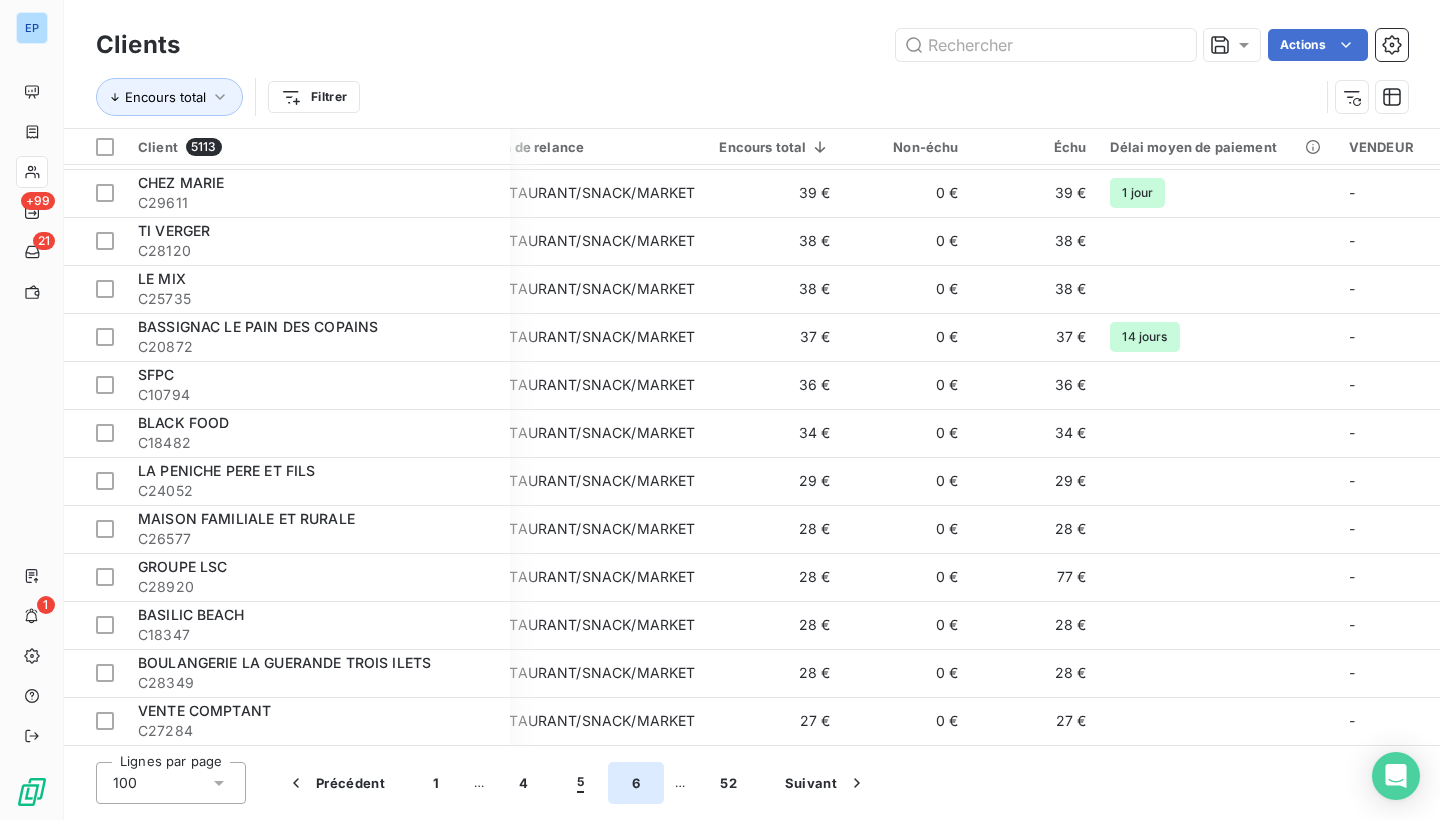click on "6" at bounding box center (636, 783) 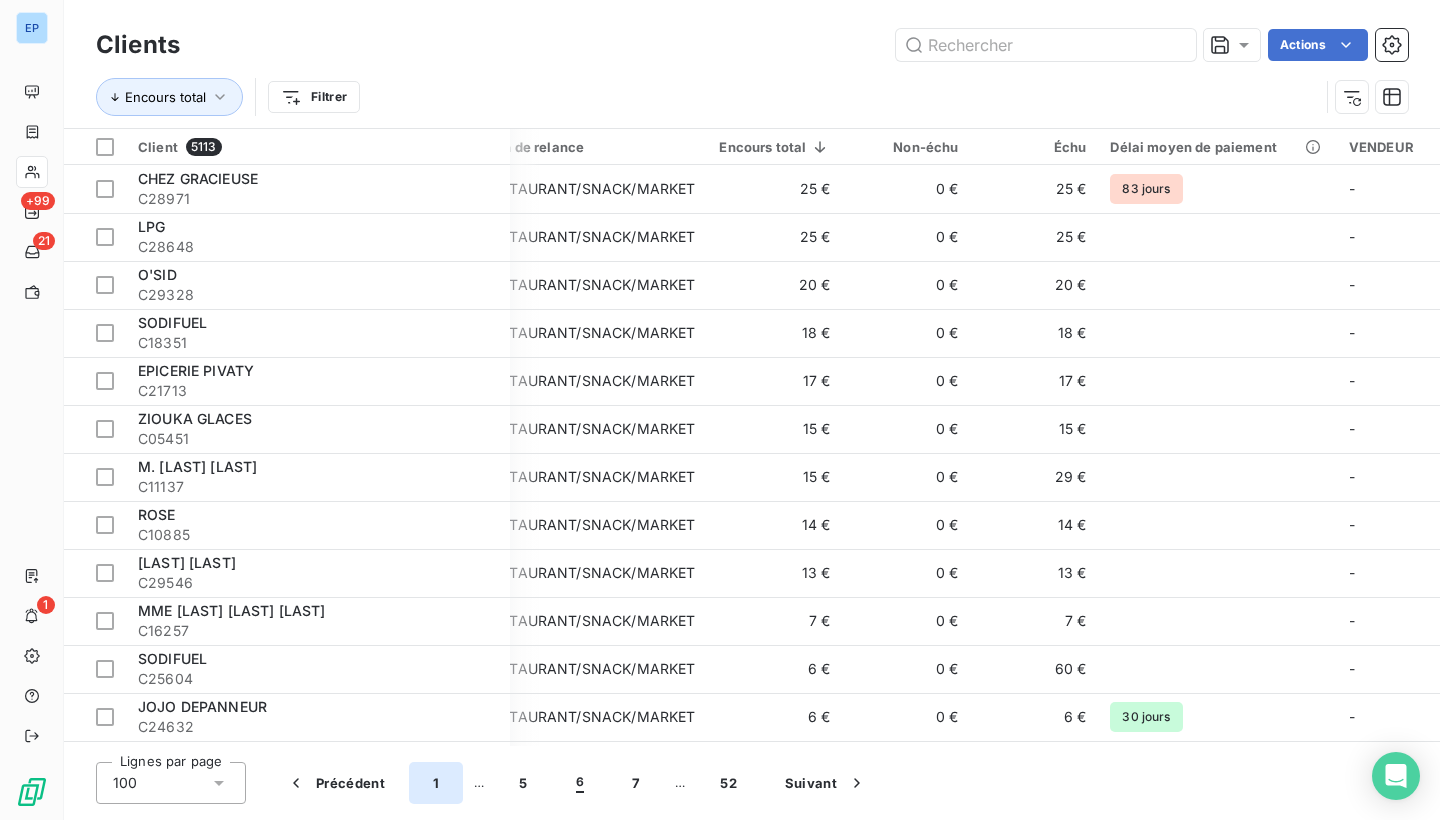 scroll, scrollTop: 0, scrollLeft: 39, axis: horizontal 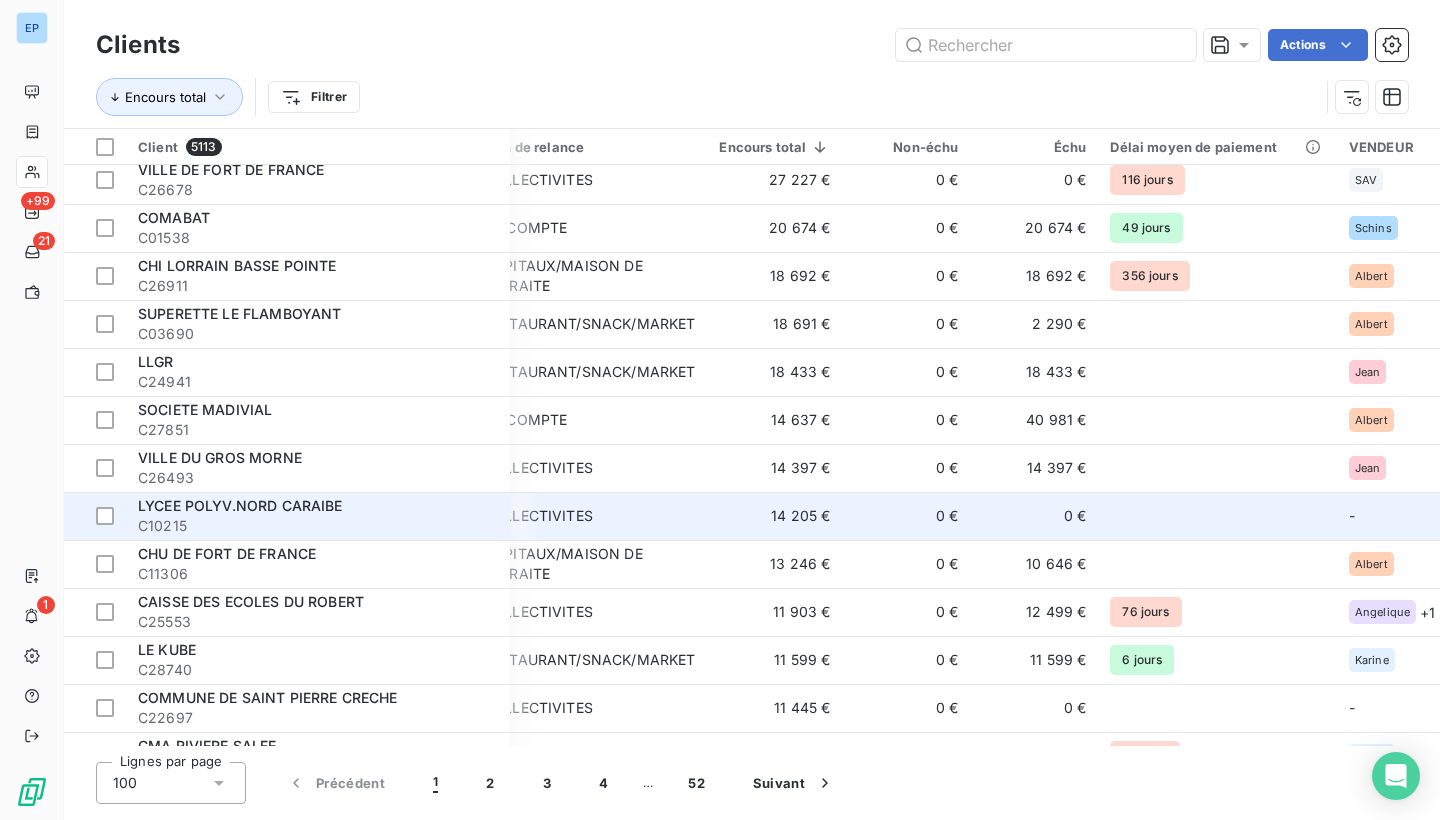 click on "C10215" at bounding box center (318, 526) 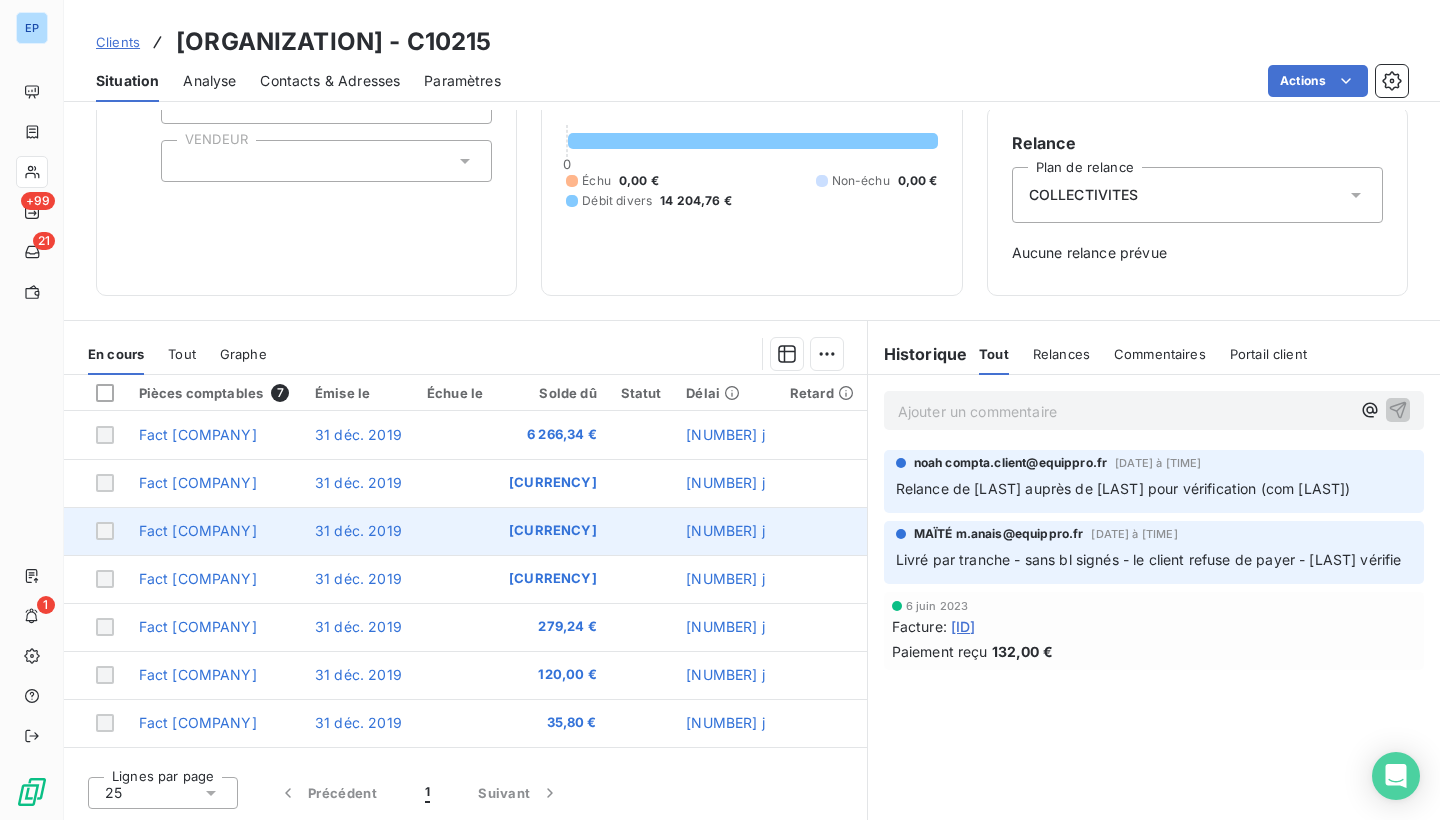 scroll, scrollTop: 166, scrollLeft: 0, axis: vertical 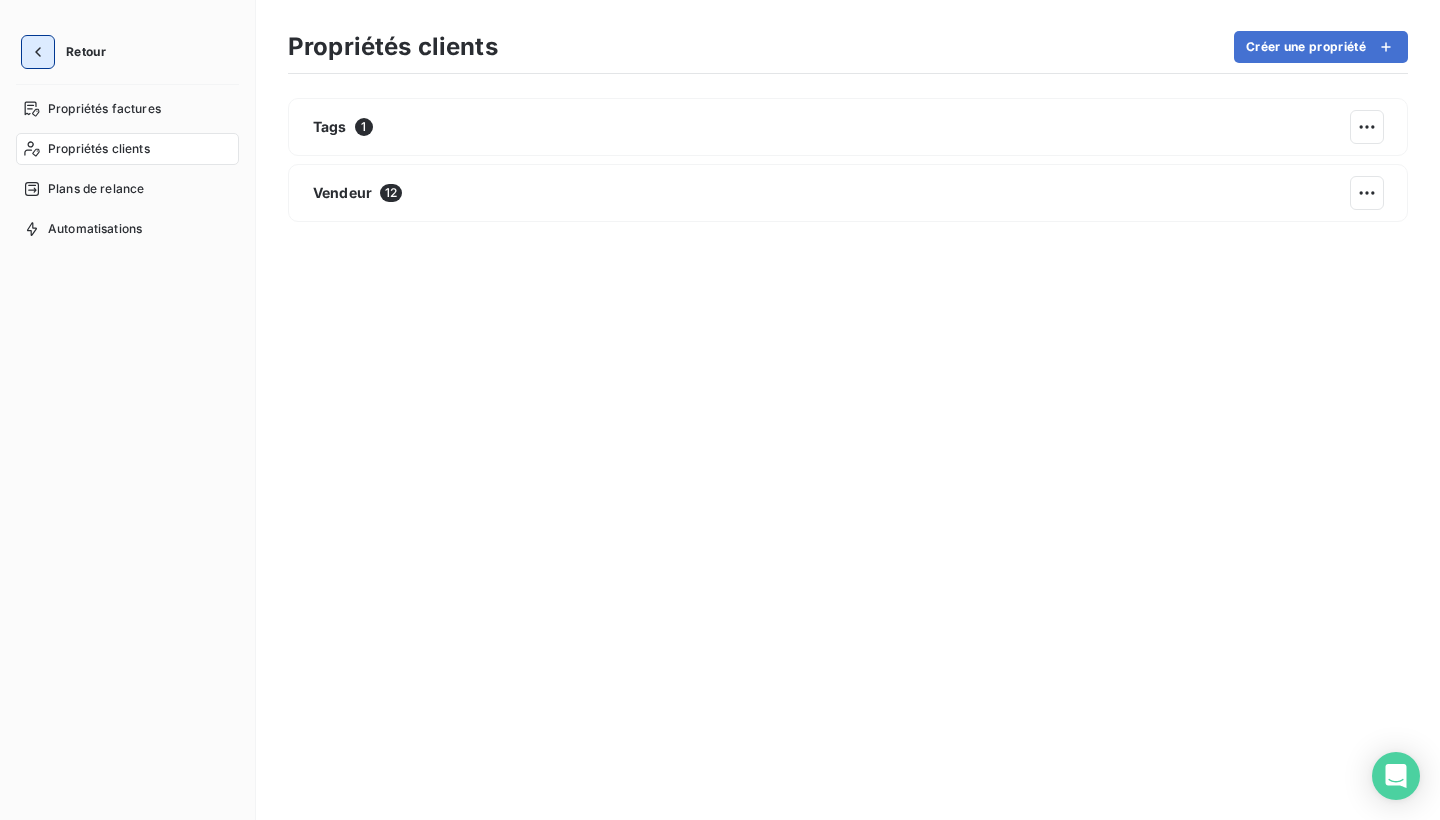 click 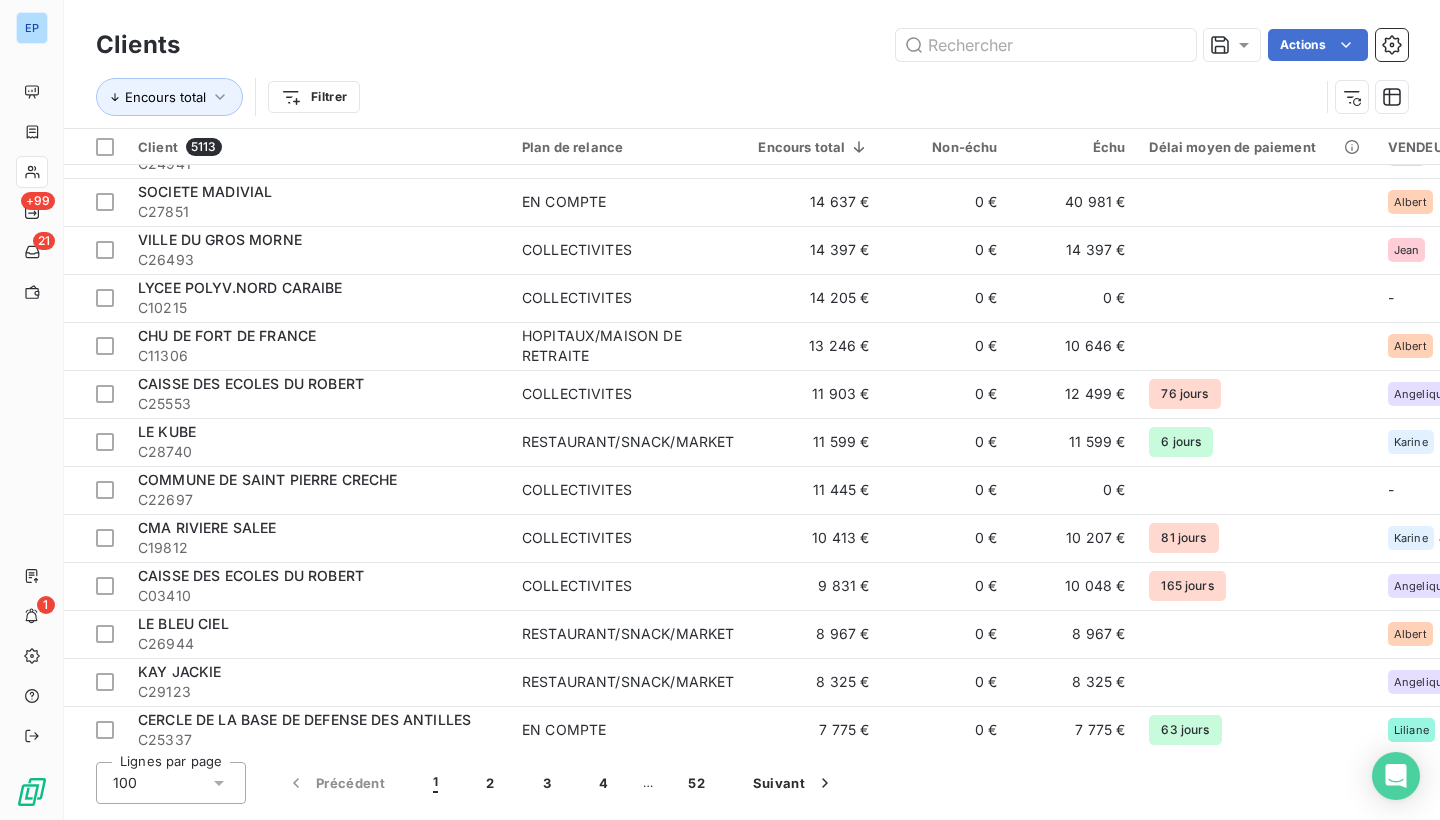 scroll, scrollTop: 516, scrollLeft: 0, axis: vertical 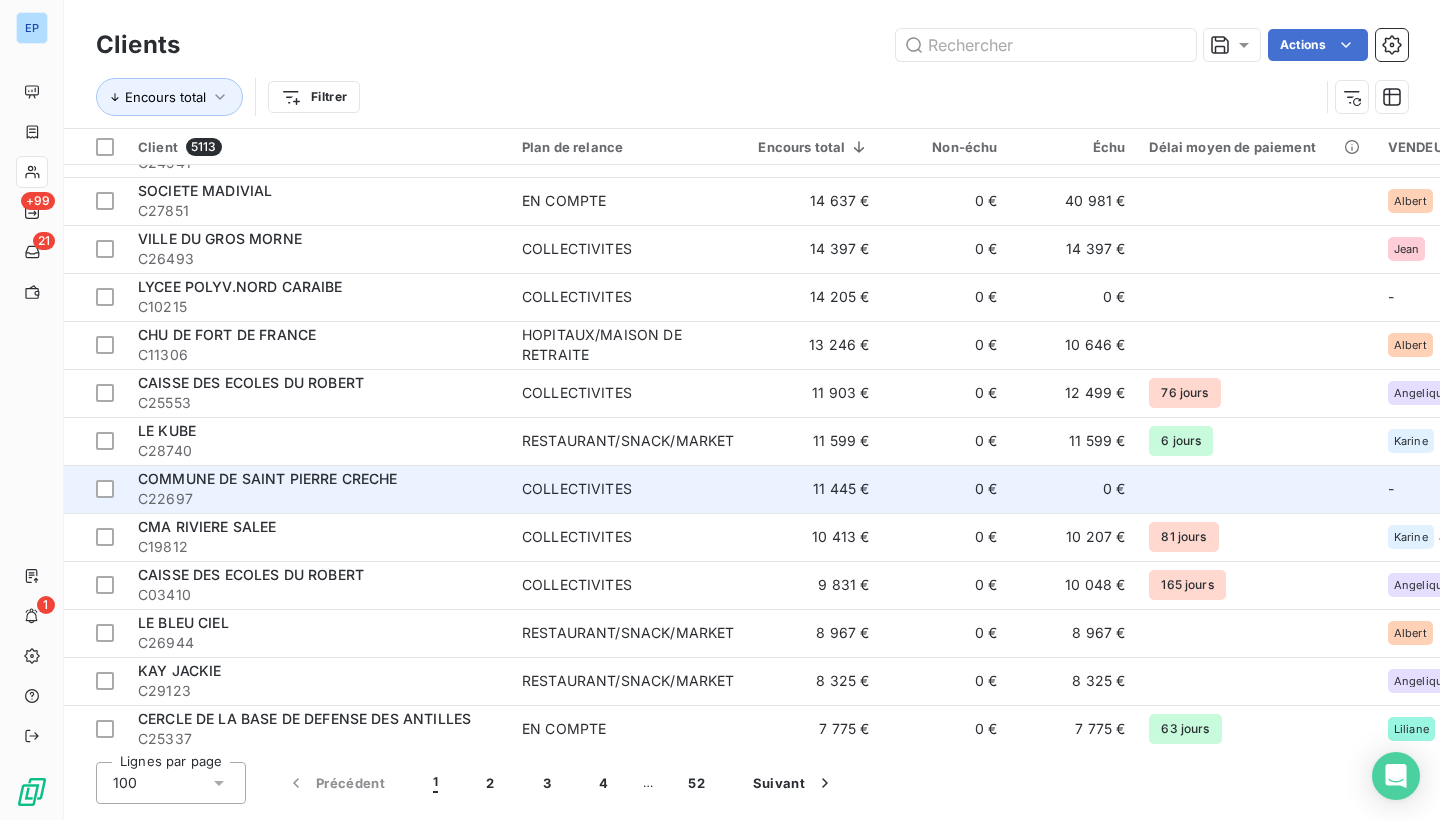 click on "COMMUNE DE SAINT PIERRE CRECHE" at bounding box center (318, 479) 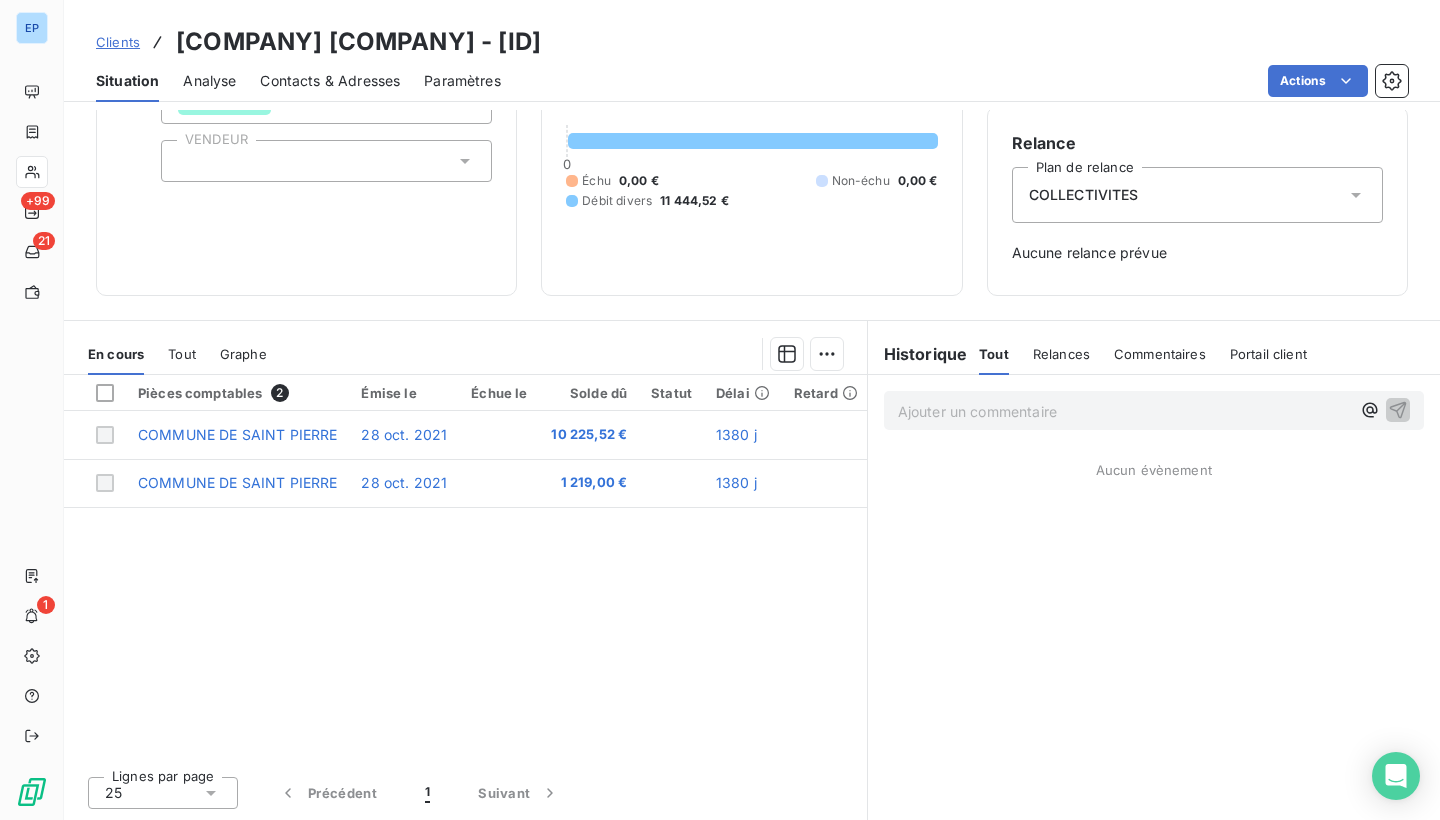 scroll, scrollTop: 166, scrollLeft: 0, axis: vertical 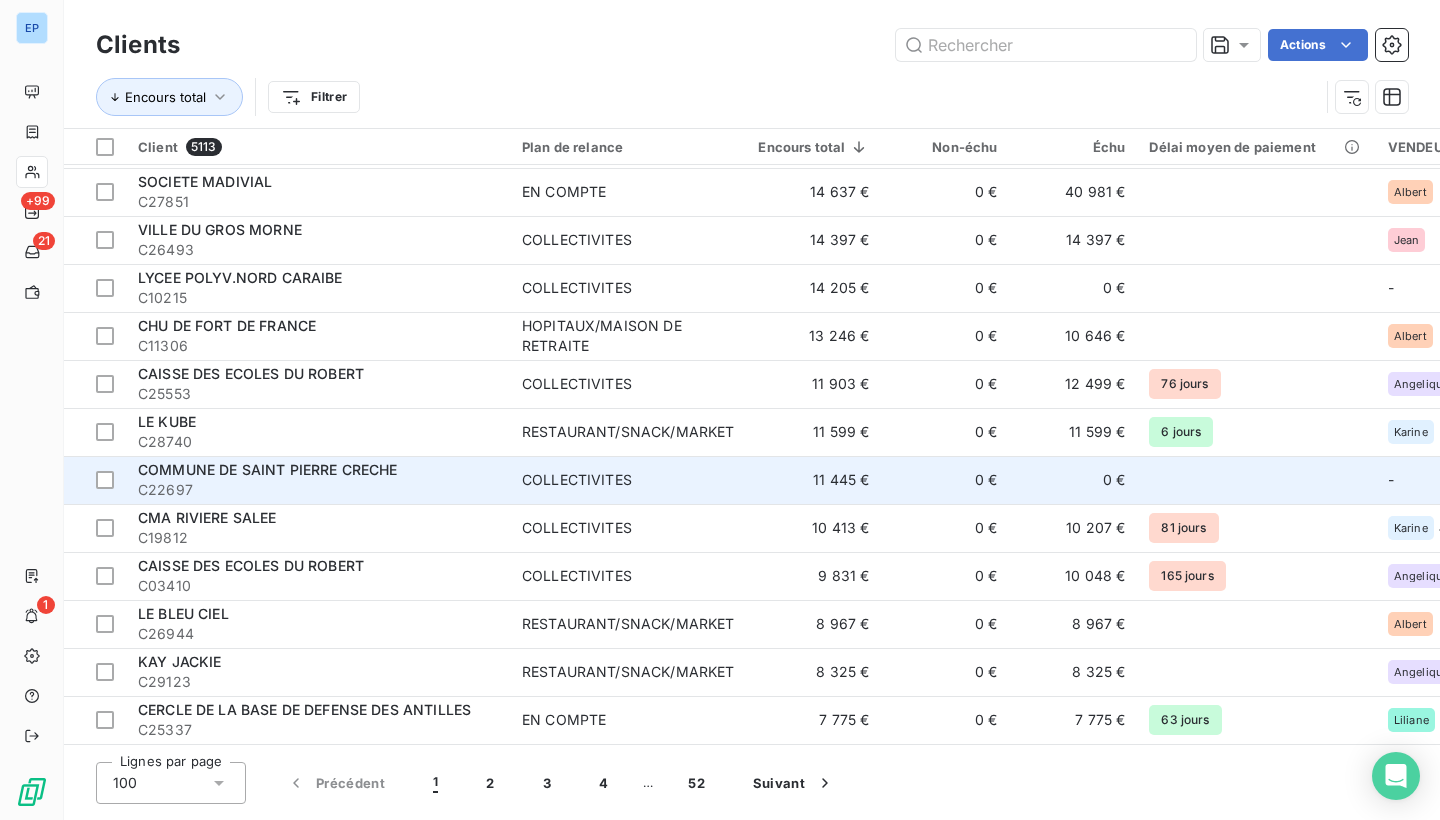 click on "COMMUNE DE SAINT PIERRE CRECHE" at bounding box center (268, 469) 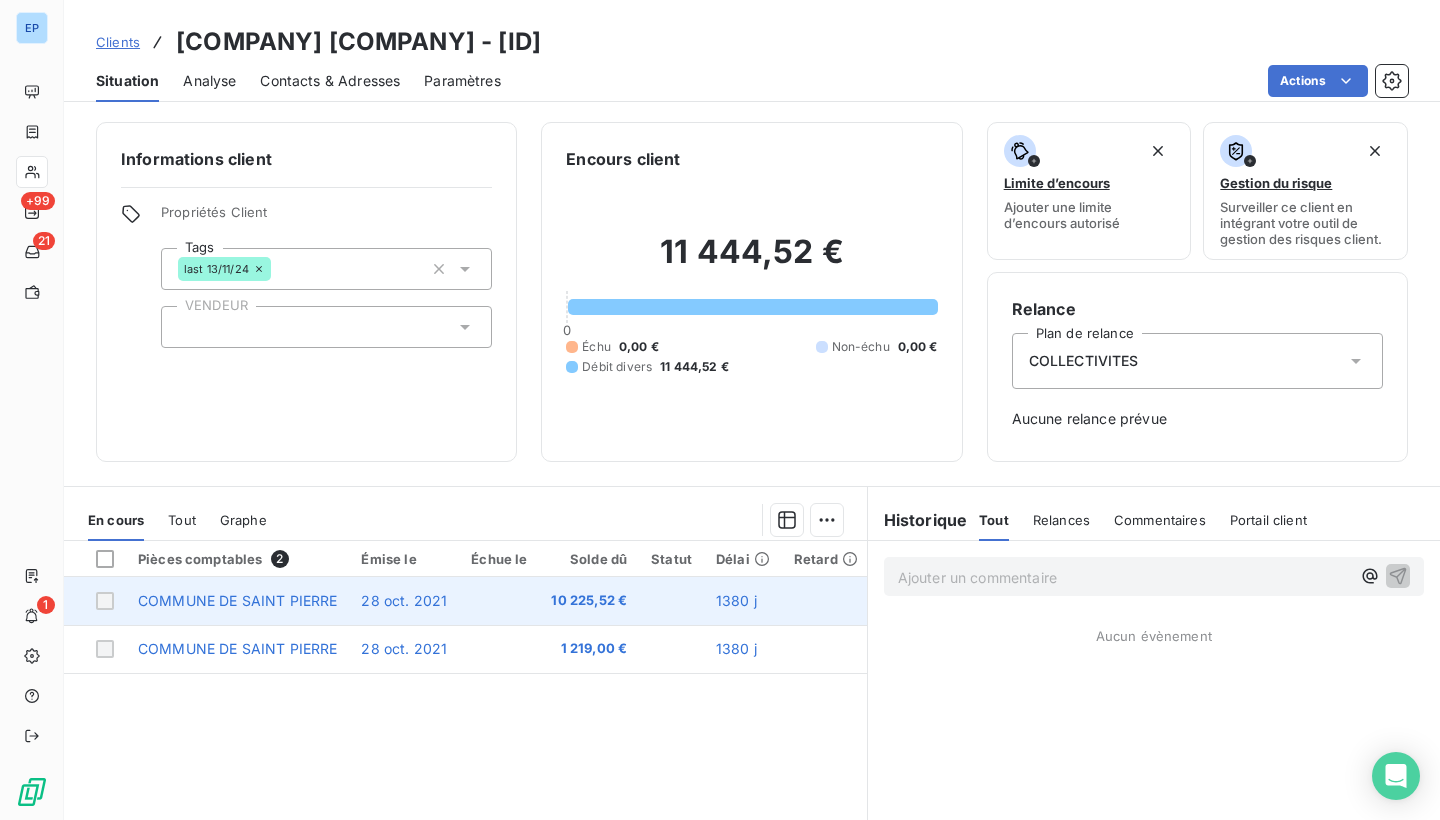 click on "COMMUNE DE SAINT PIERRE" at bounding box center (237, 600) 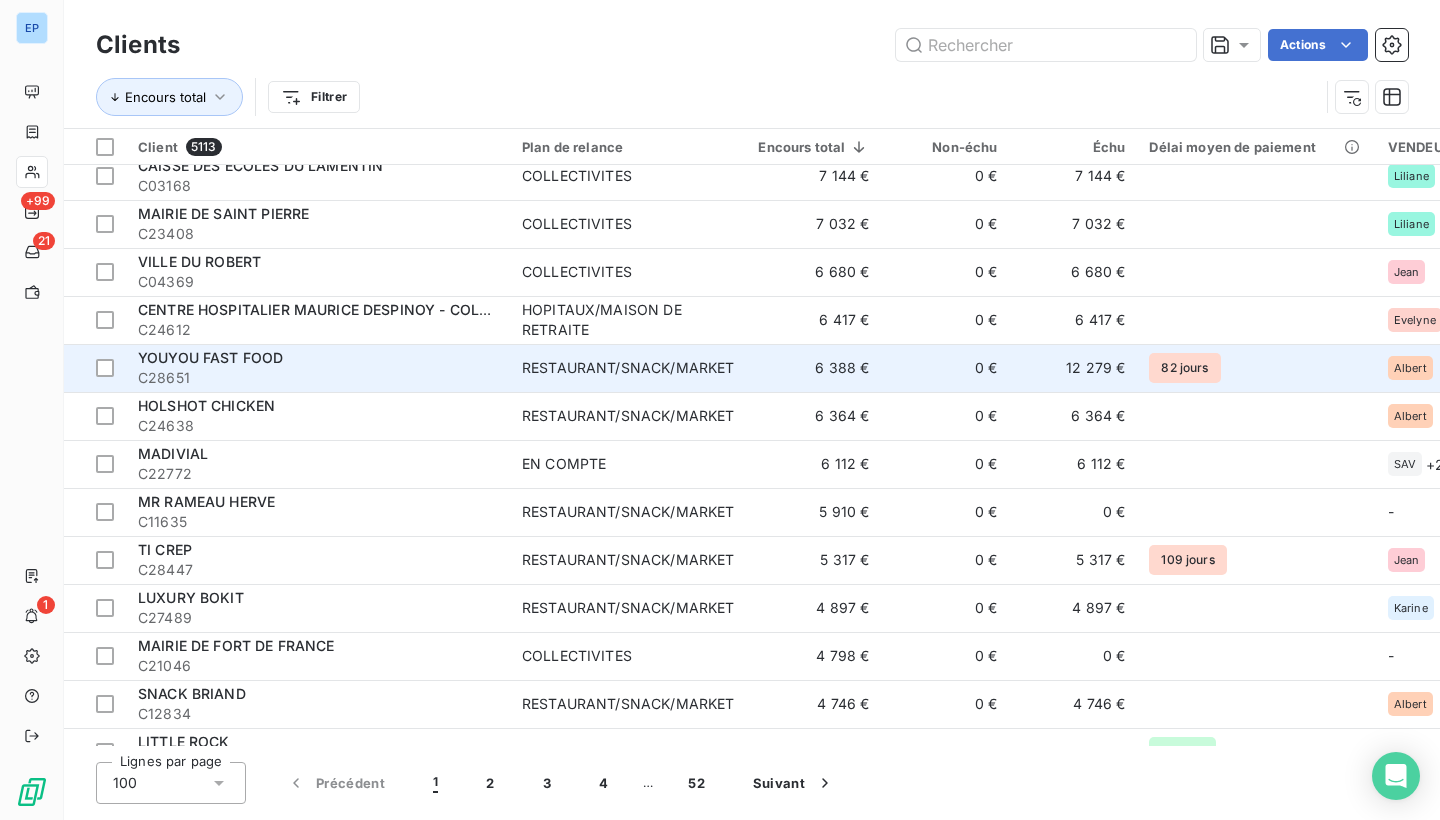 scroll, scrollTop: 1267, scrollLeft: 0, axis: vertical 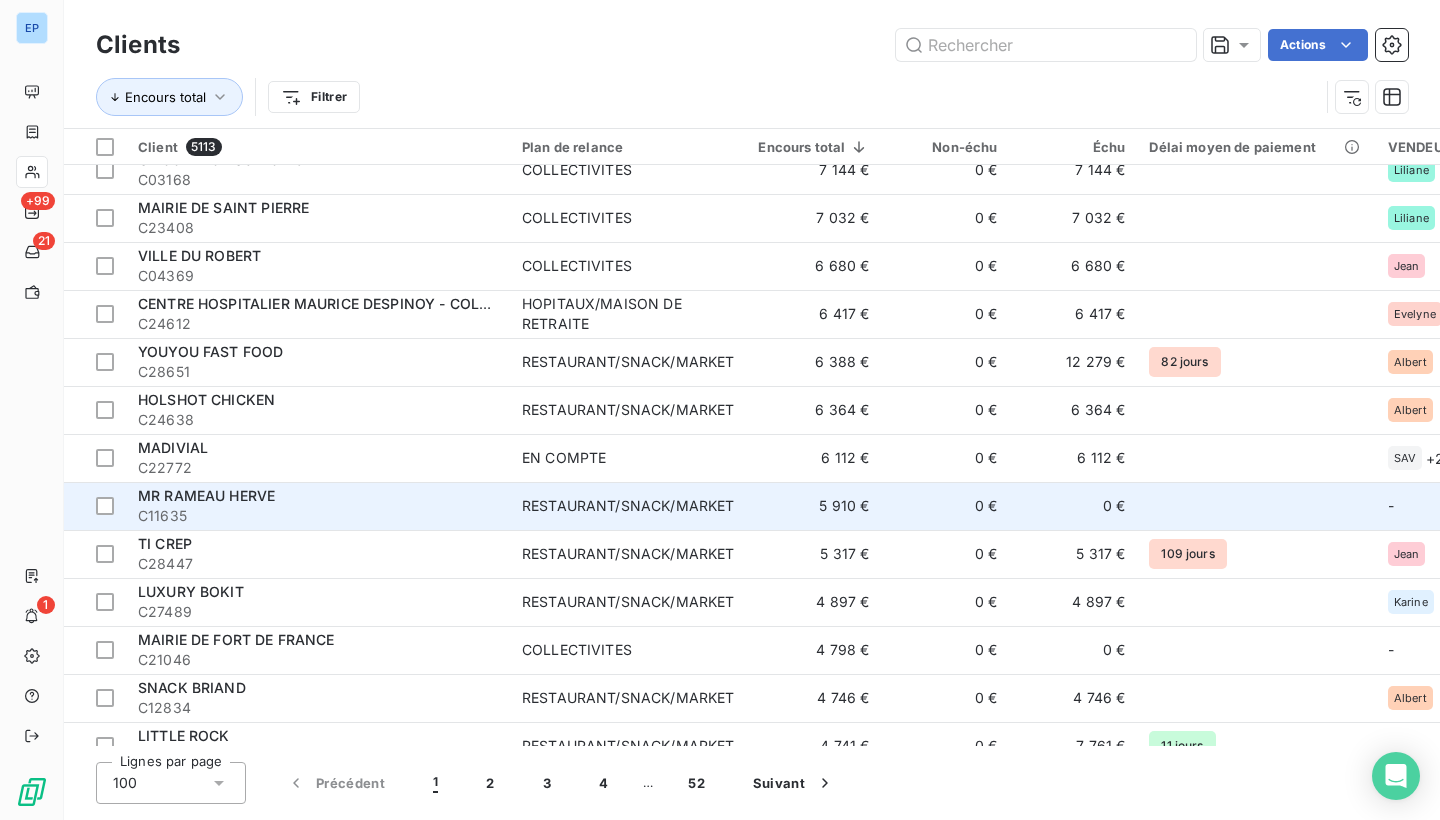 click on "MR RAMEAU HERVE" at bounding box center [318, 496] 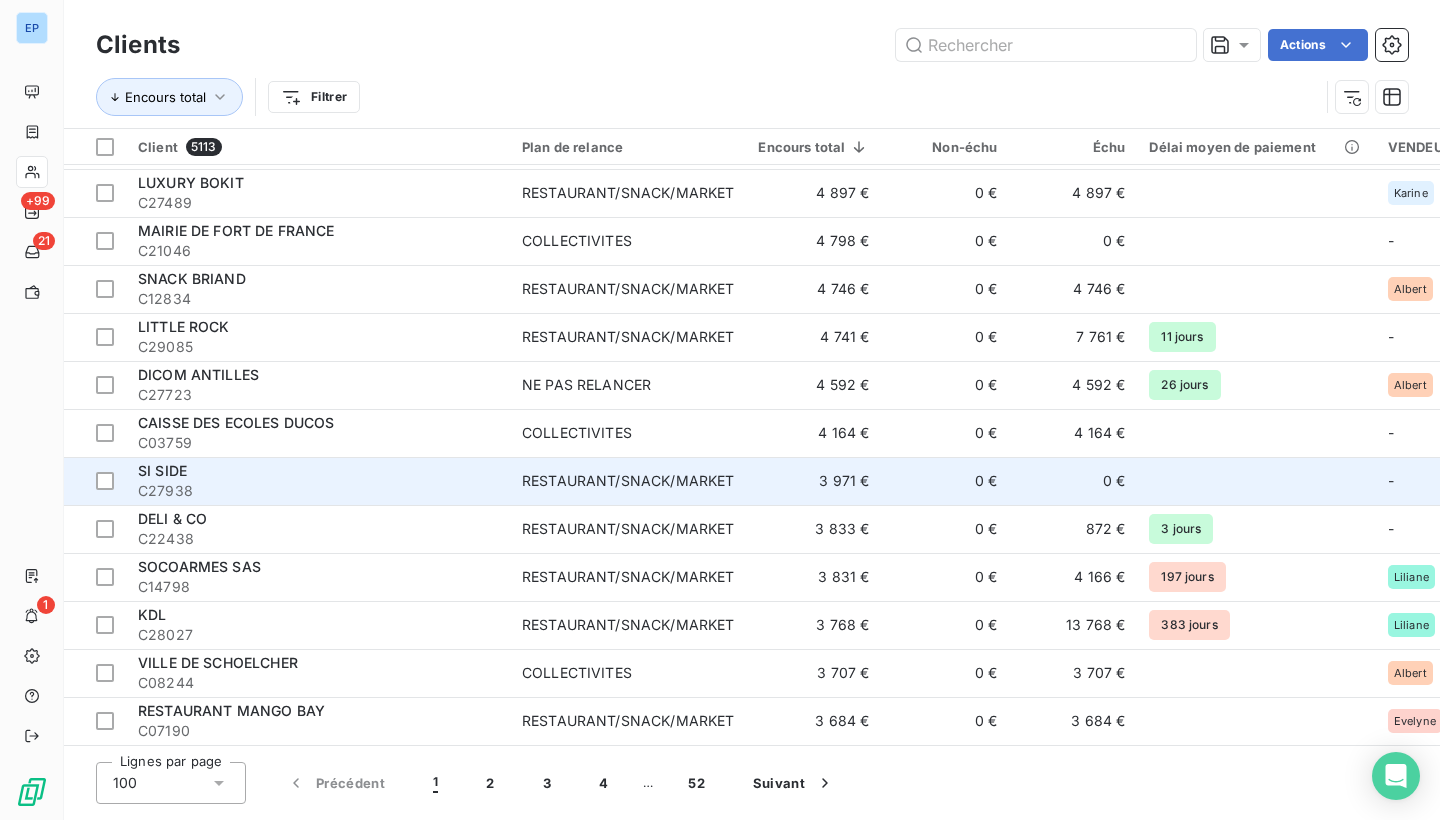 scroll, scrollTop: 1683, scrollLeft: 0, axis: vertical 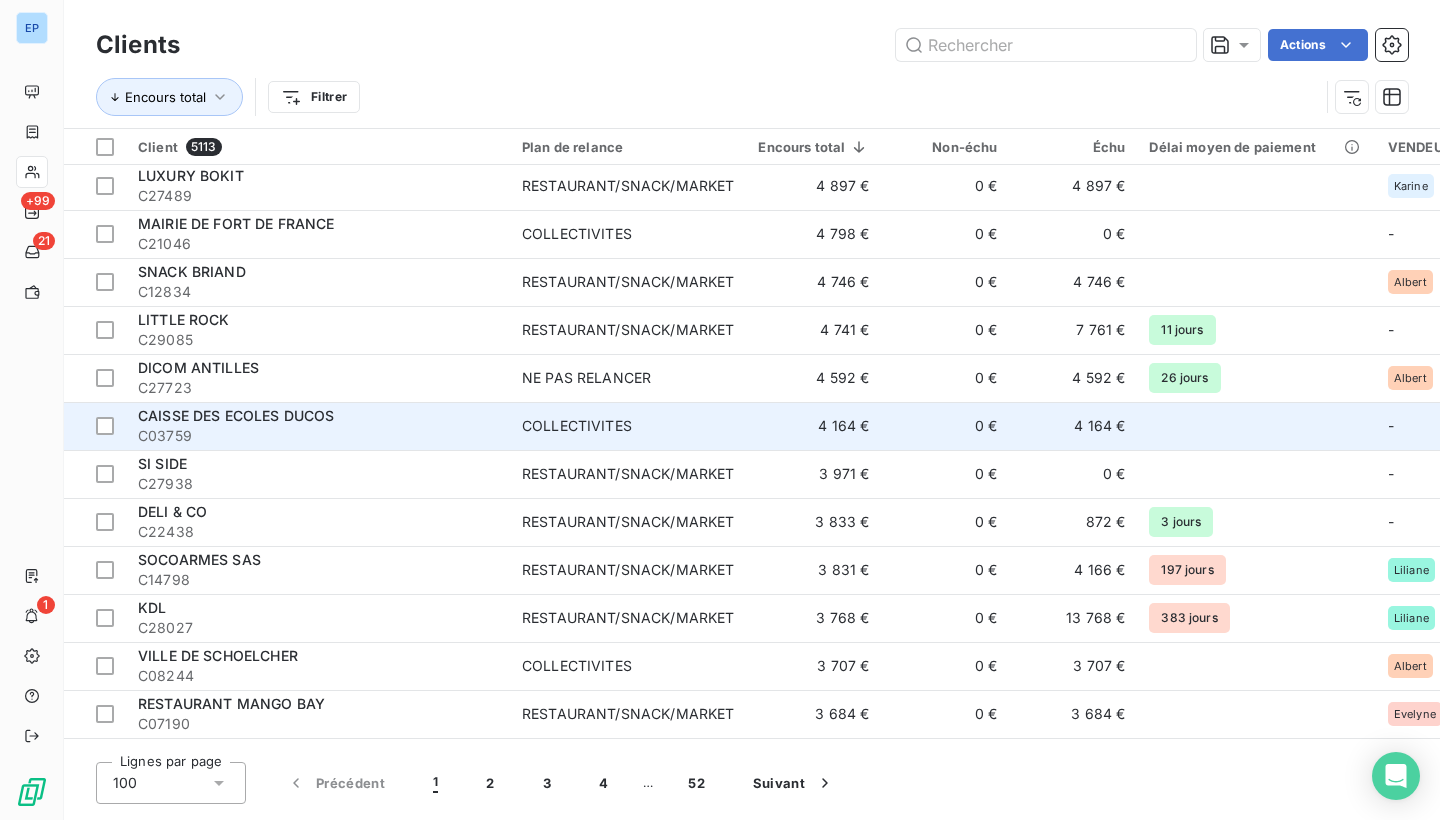 click on "COLLECTIVITES" at bounding box center [577, 426] 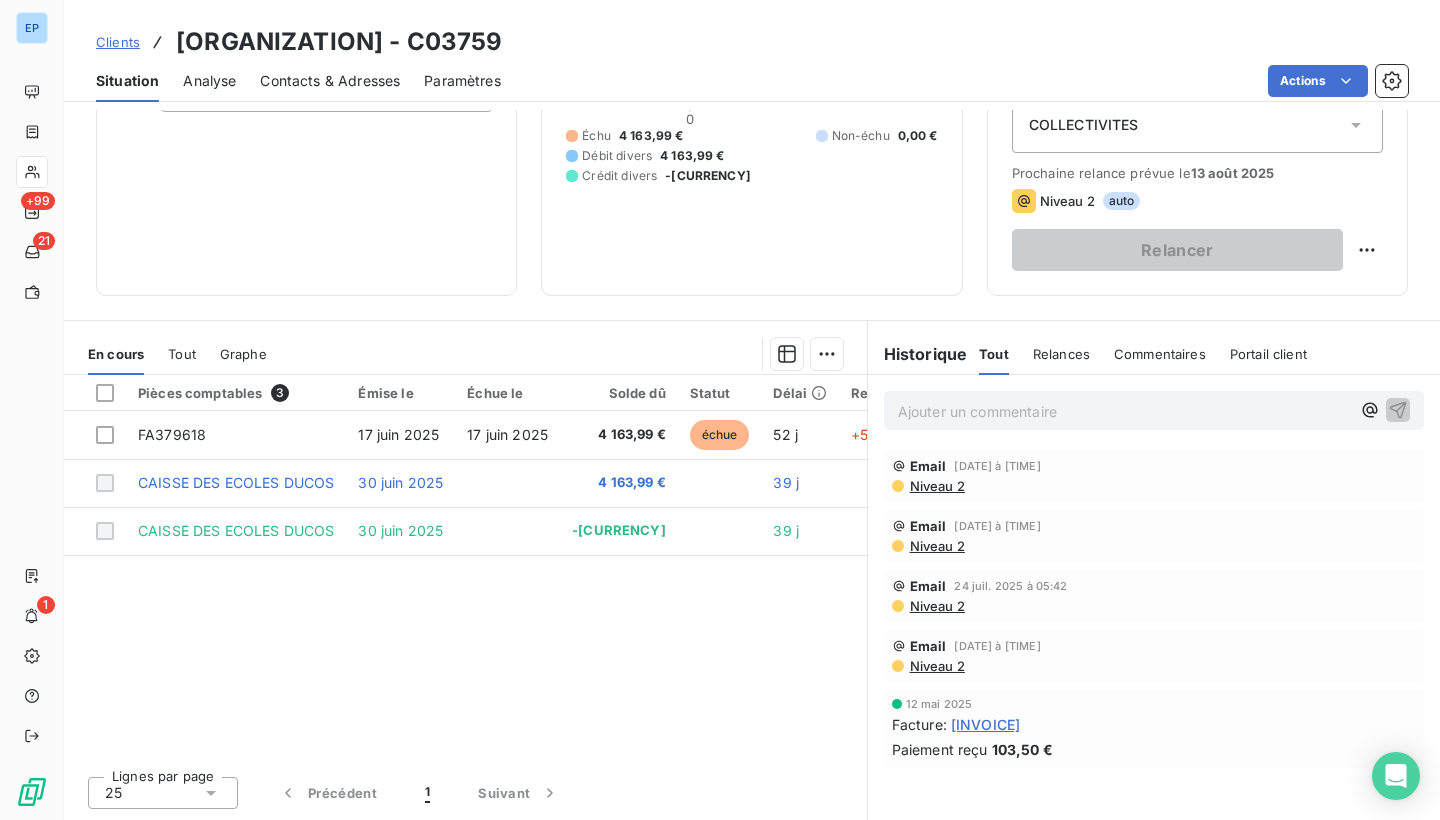 scroll, scrollTop: 236, scrollLeft: 0, axis: vertical 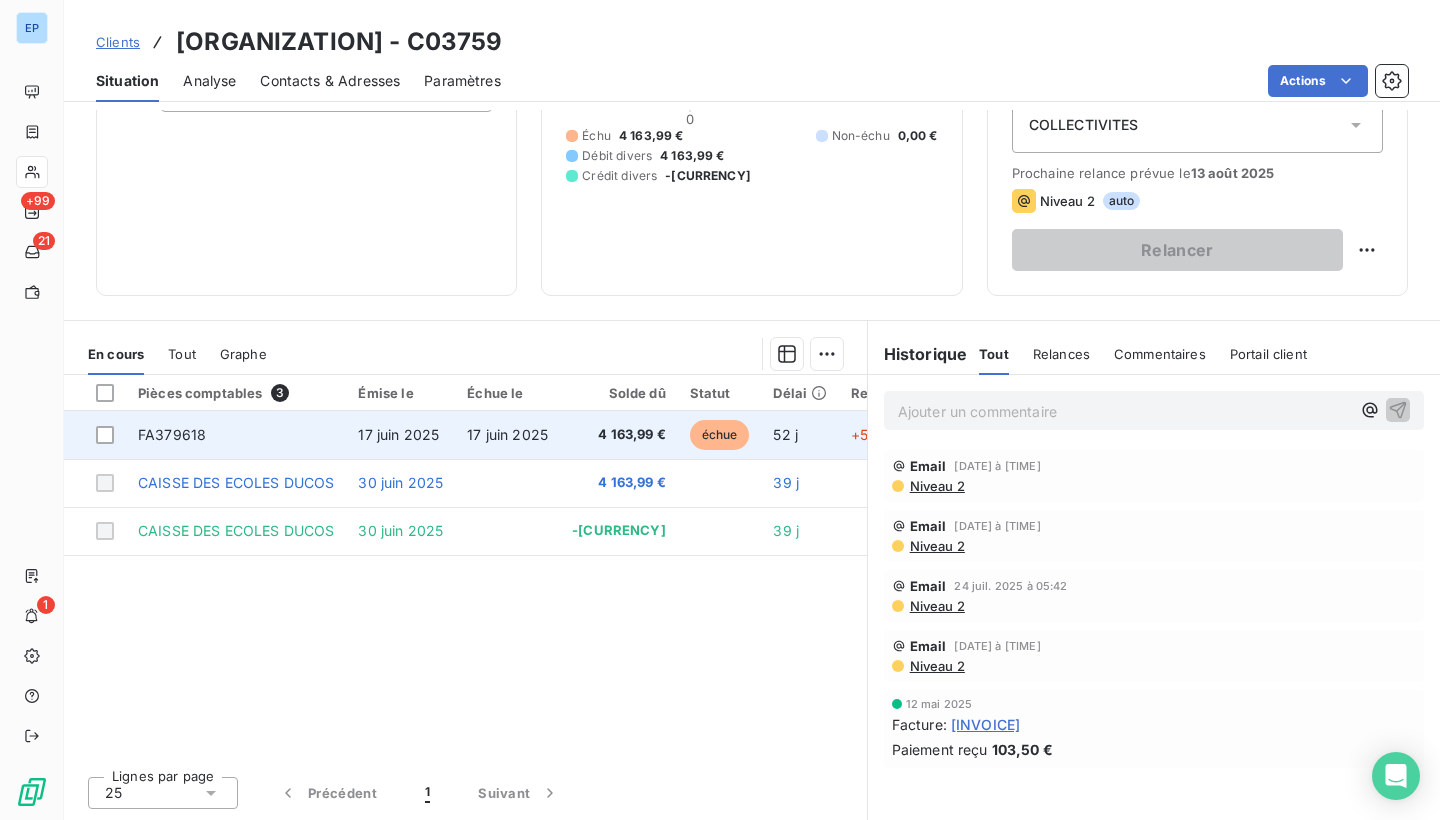 click on "FA379618" at bounding box center (172, 434) 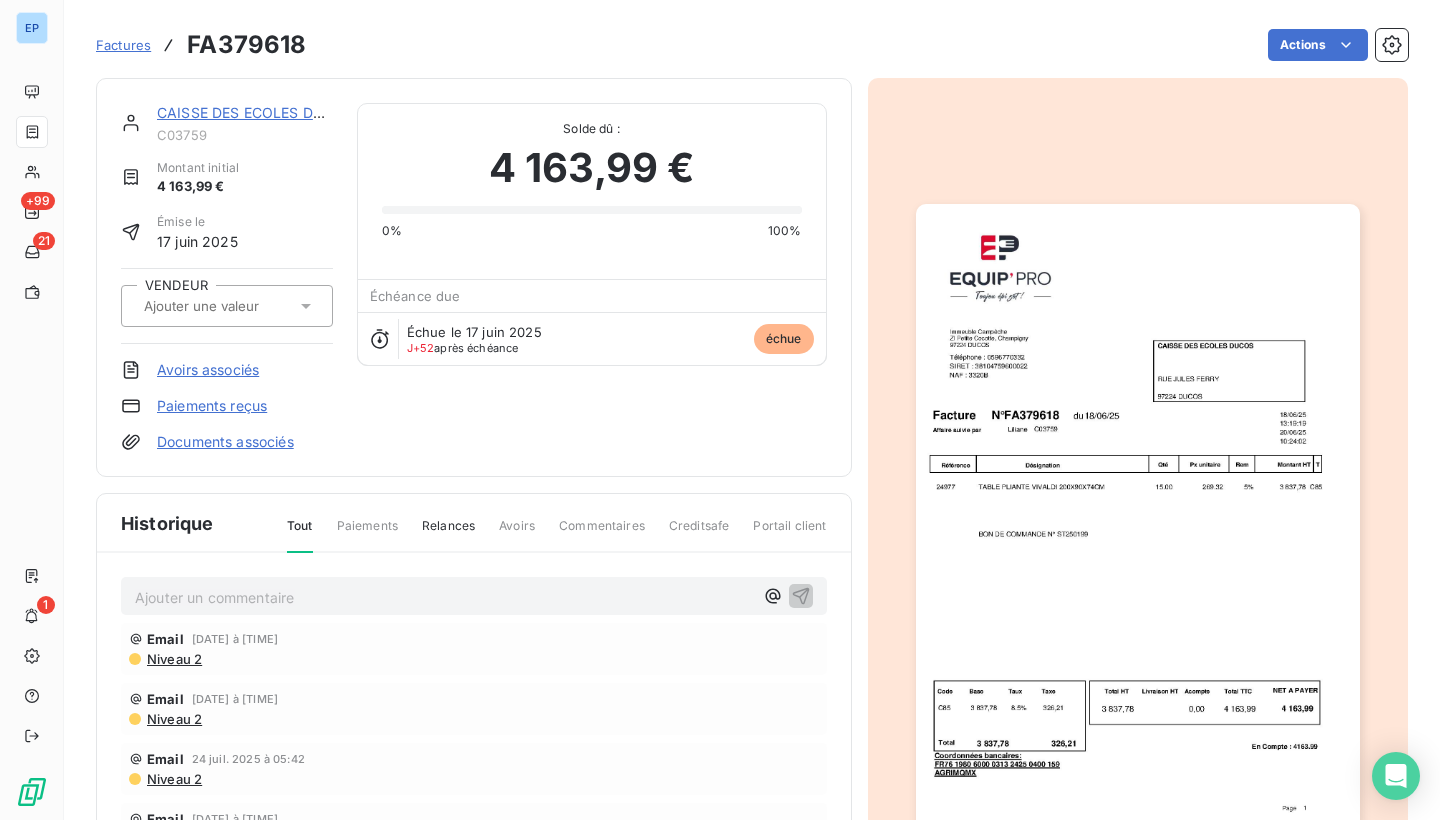 click at bounding box center [217, 306] 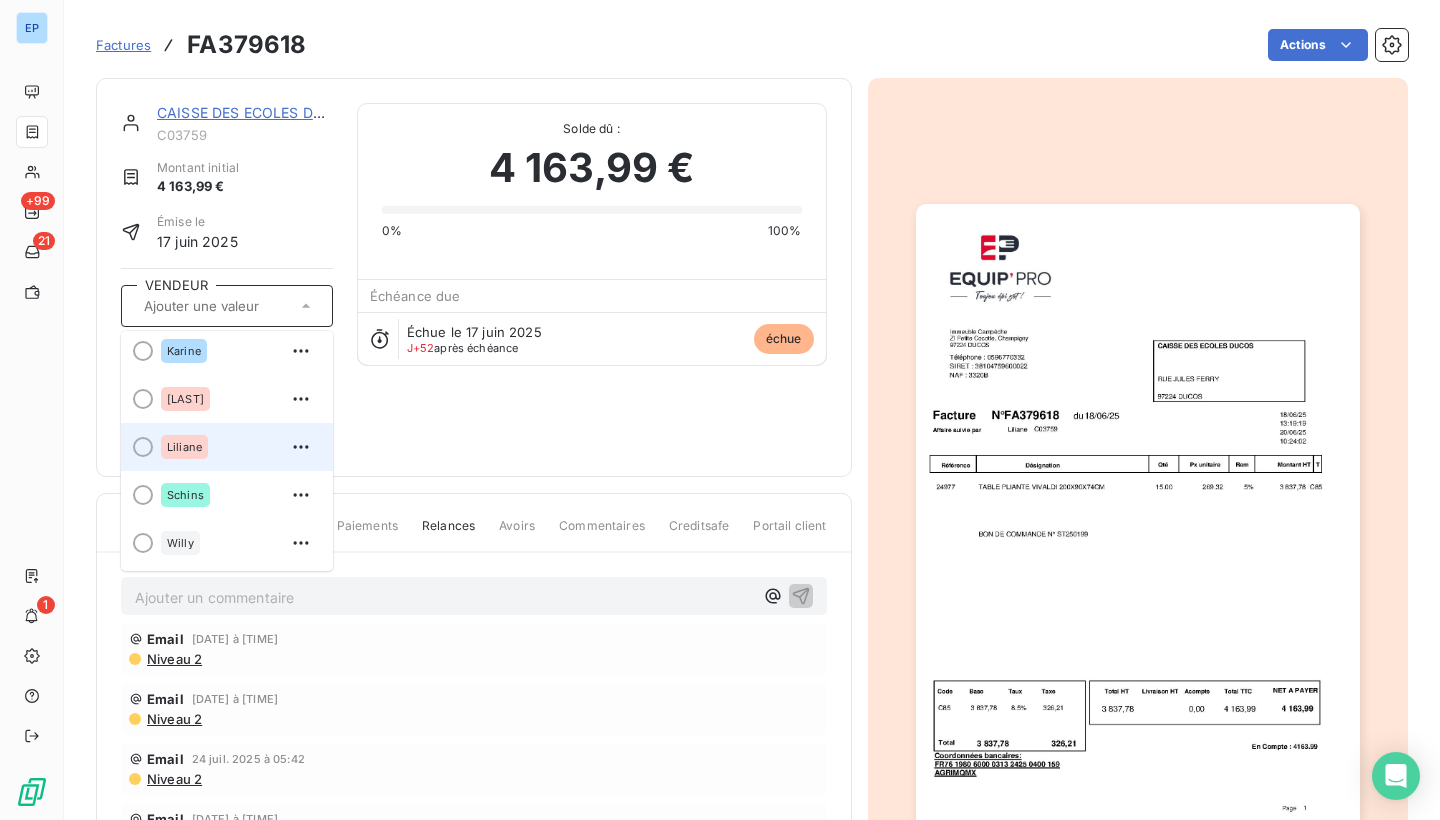 scroll, scrollTop: 296, scrollLeft: 0, axis: vertical 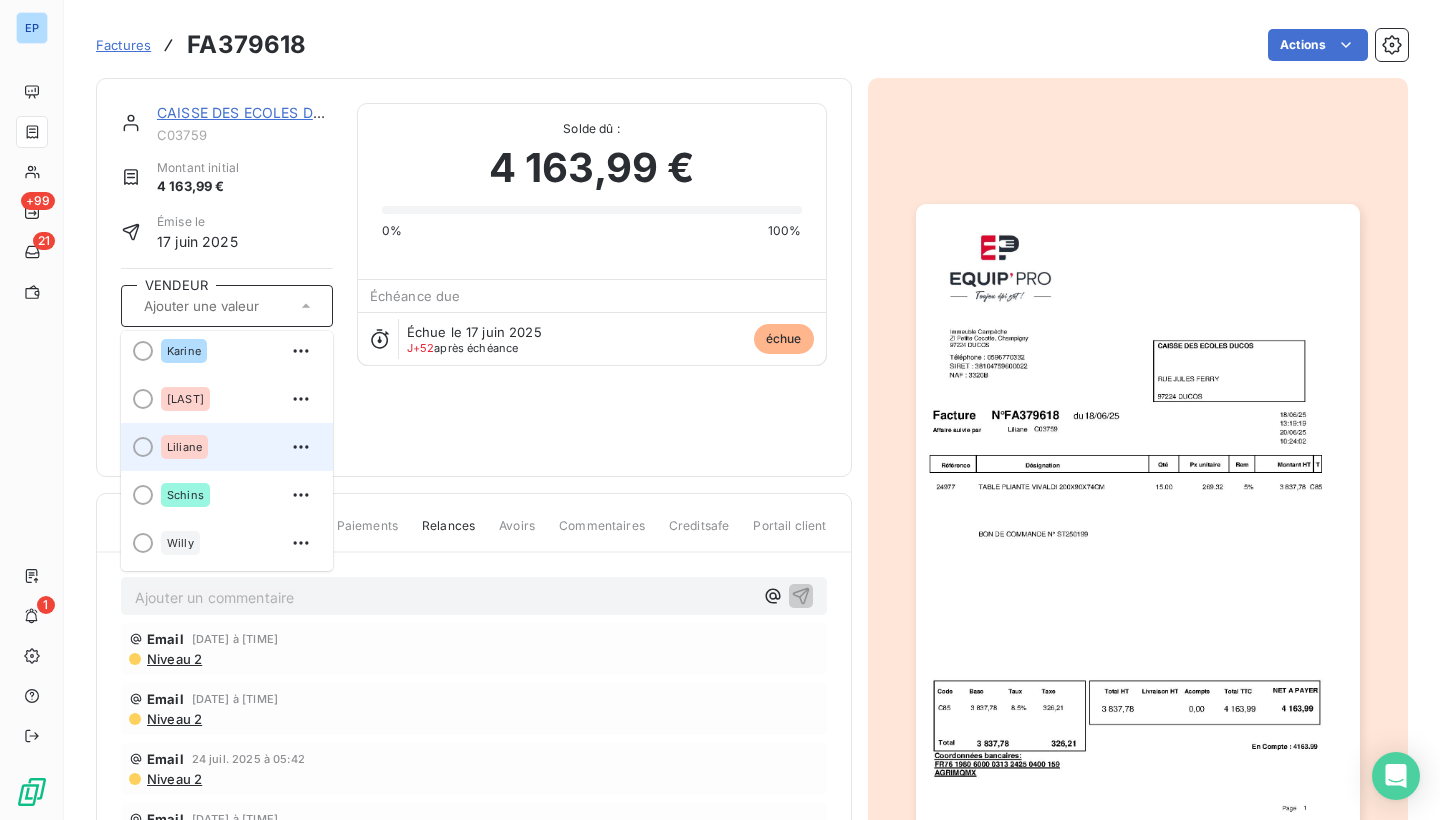 click on "Liliane" at bounding box center (239, 447) 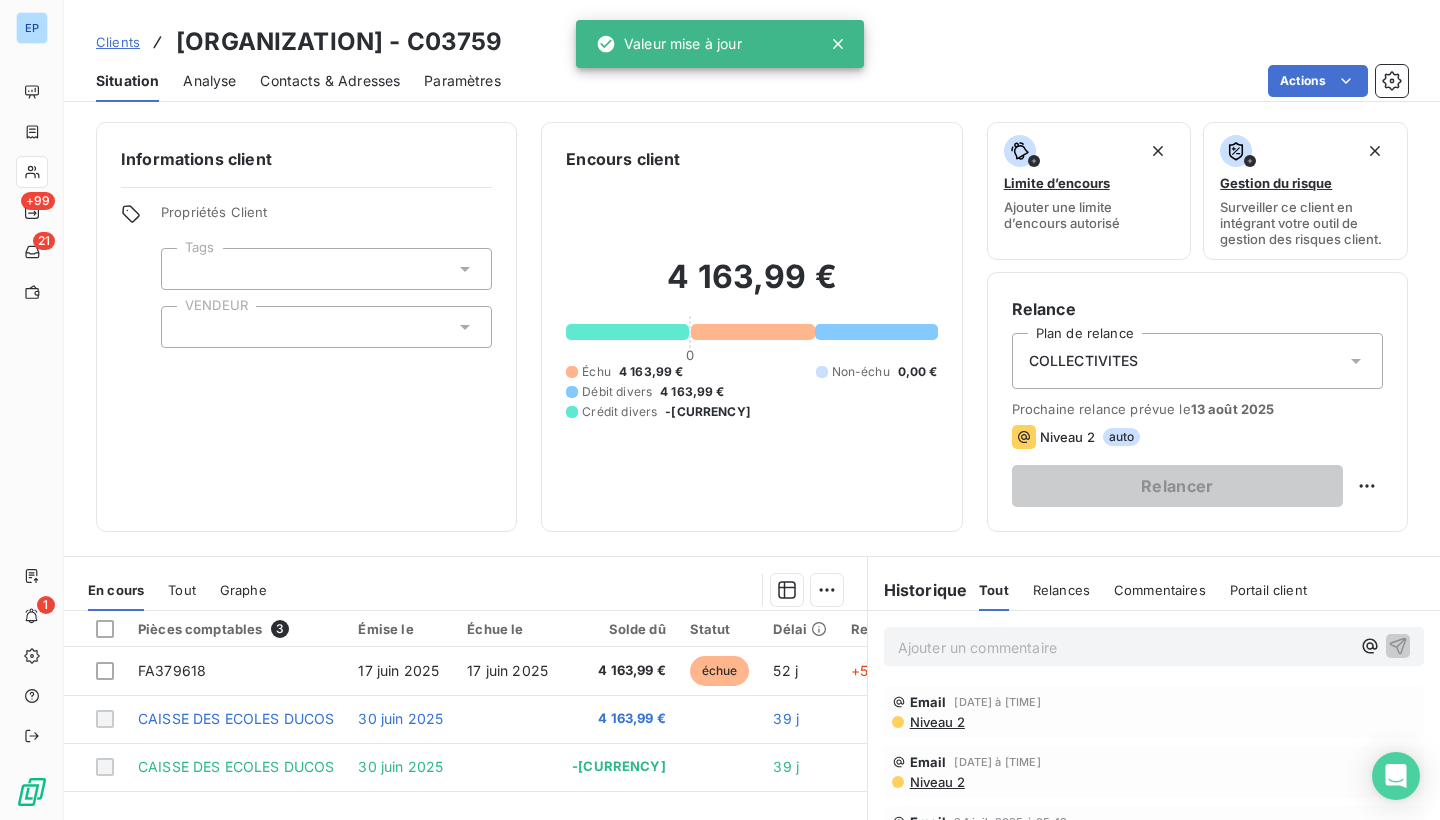 click at bounding box center (326, 327) 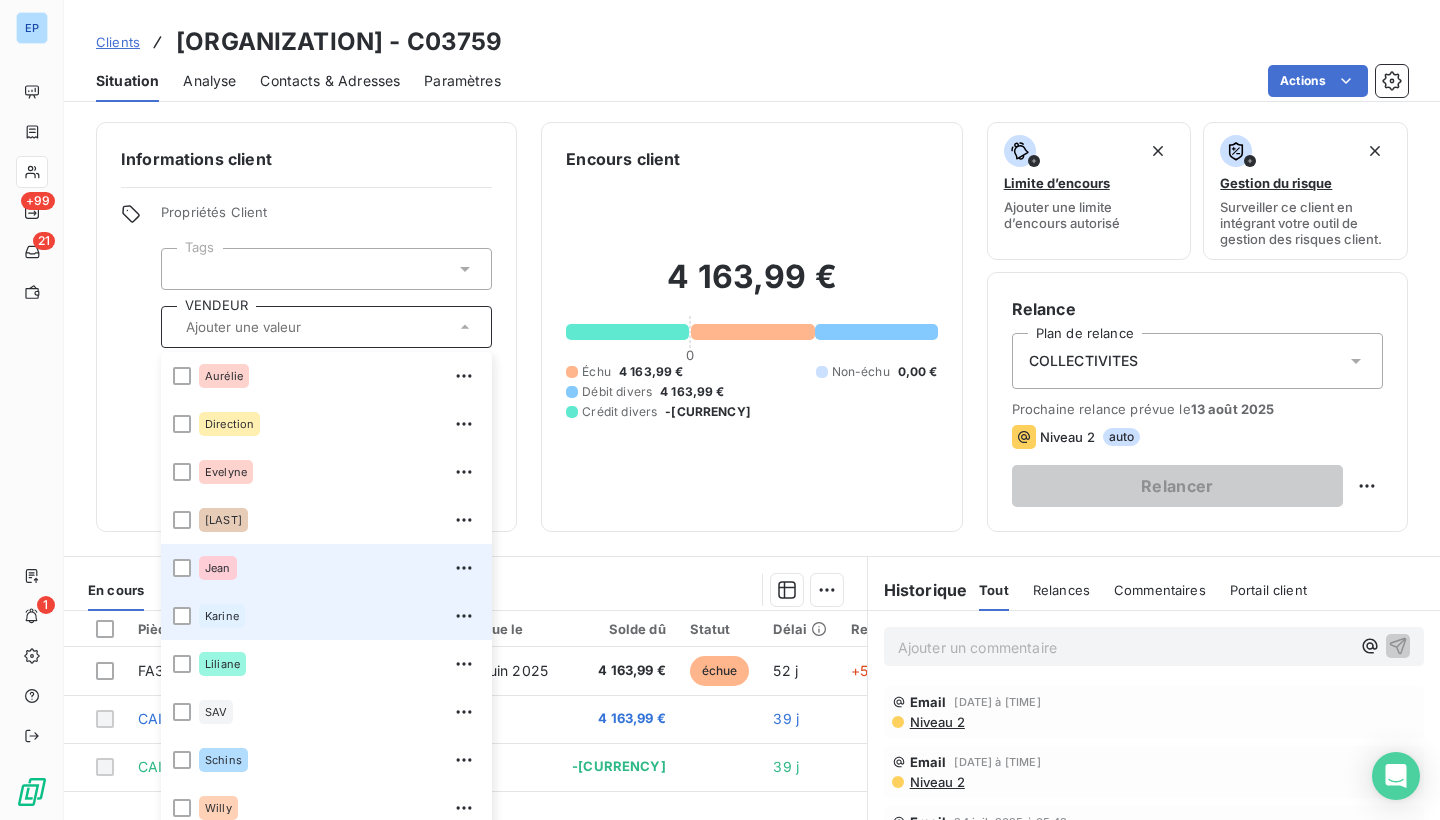 scroll, scrollTop: 96, scrollLeft: 0, axis: vertical 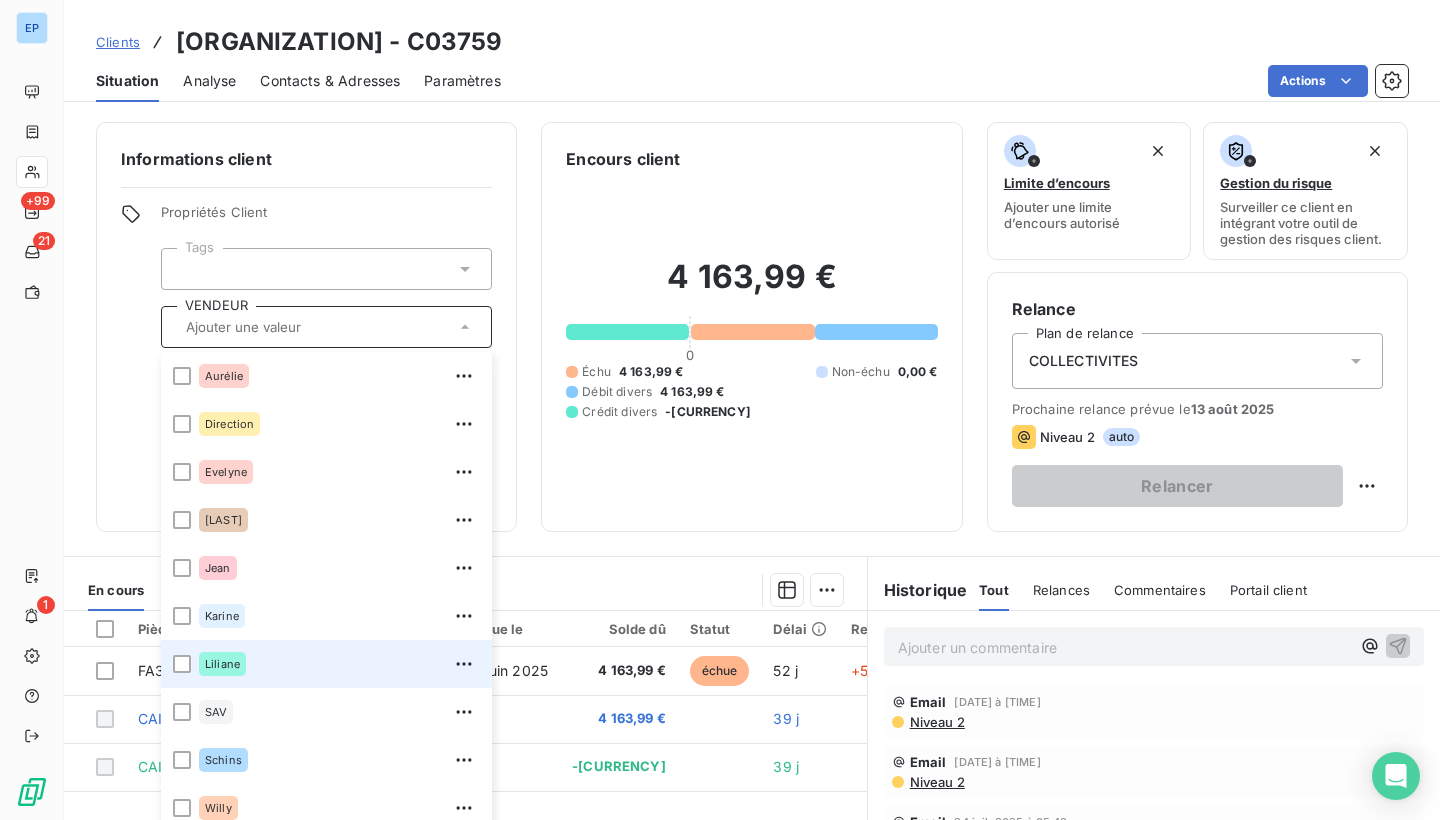 click on "Liliane" at bounding box center (339, 664) 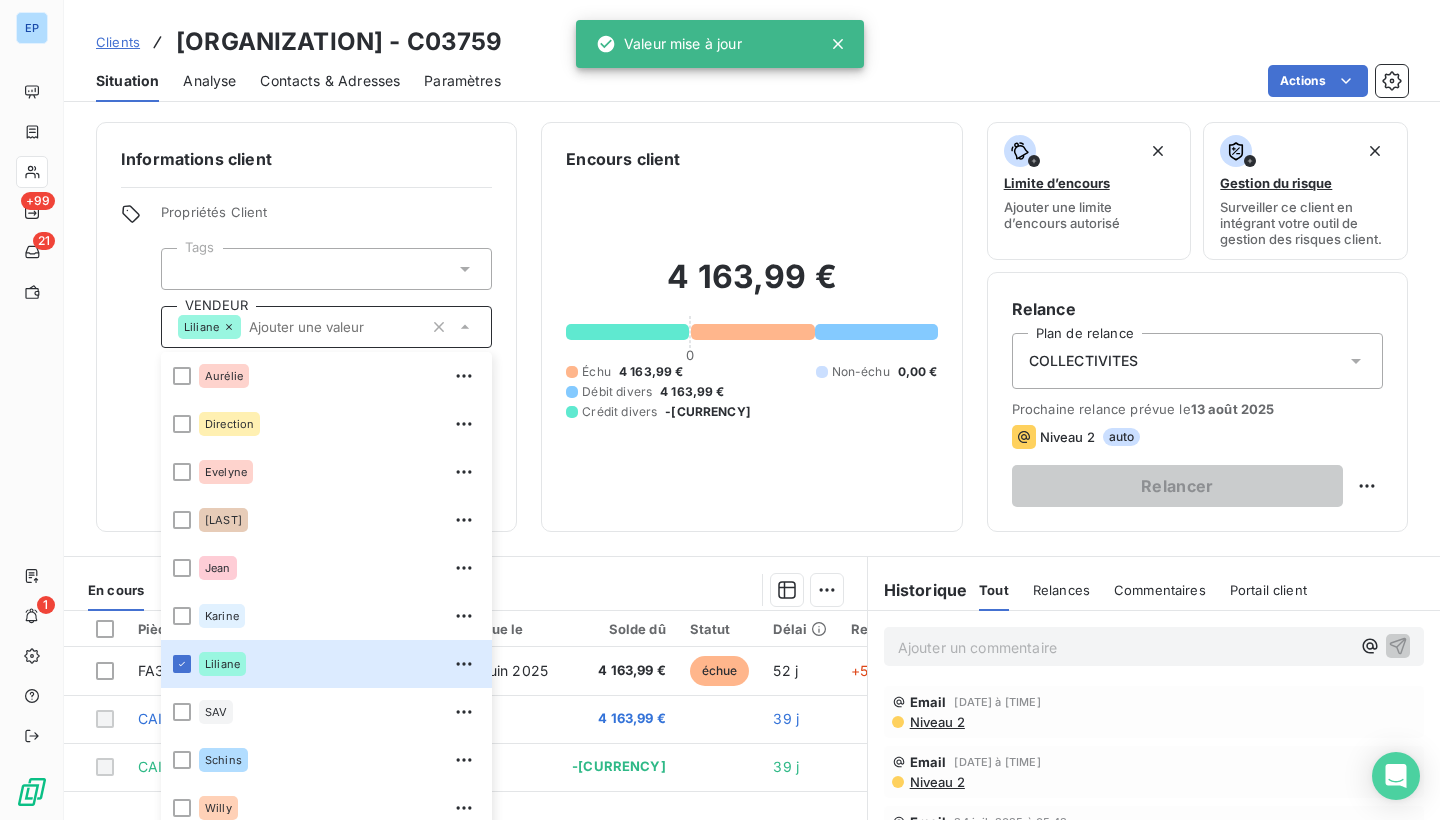 click on "Propriétés Client" at bounding box center [326, 218] 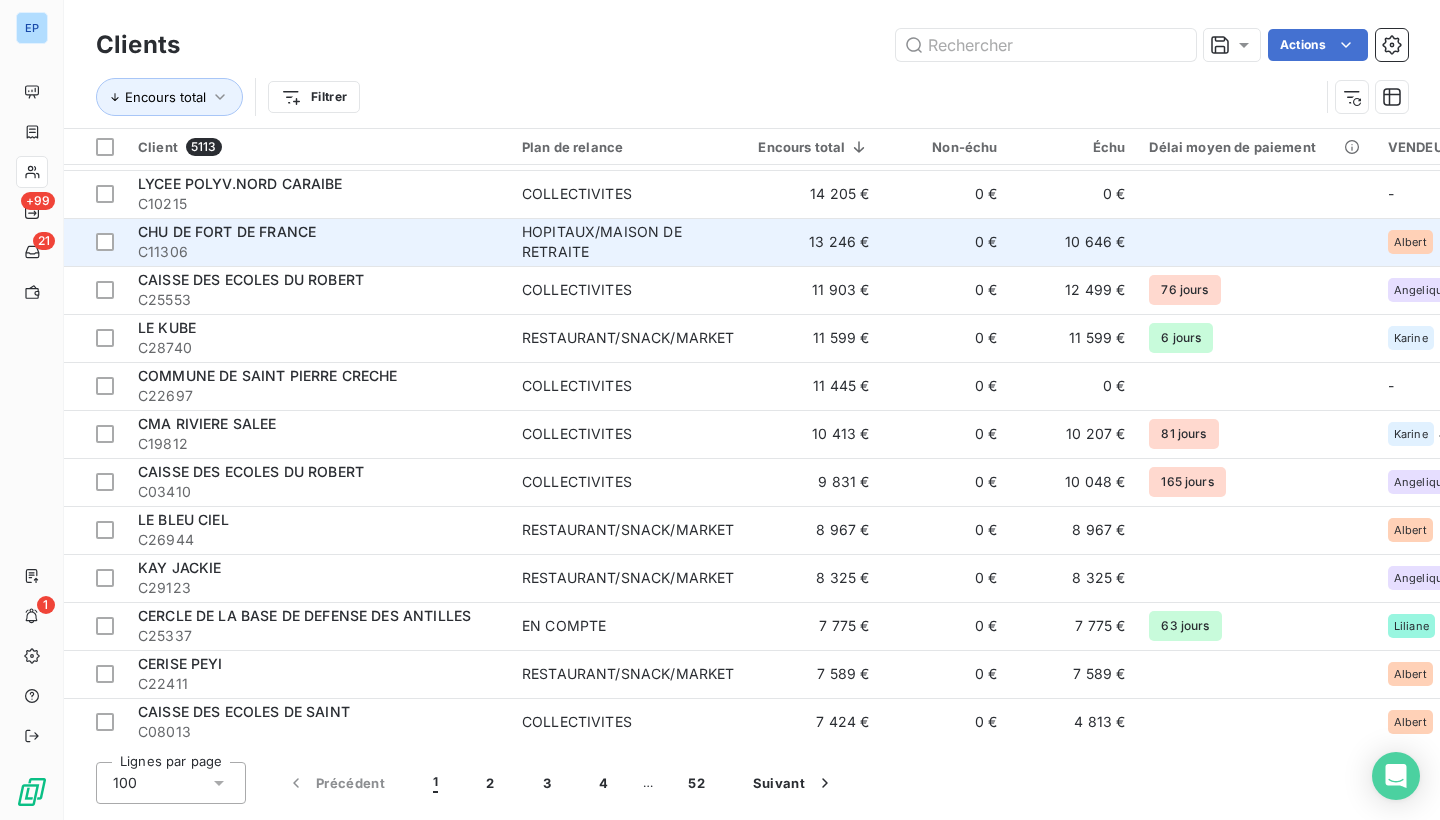 scroll, scrollTop: 630, scrollLeft: 0, axis: vertical 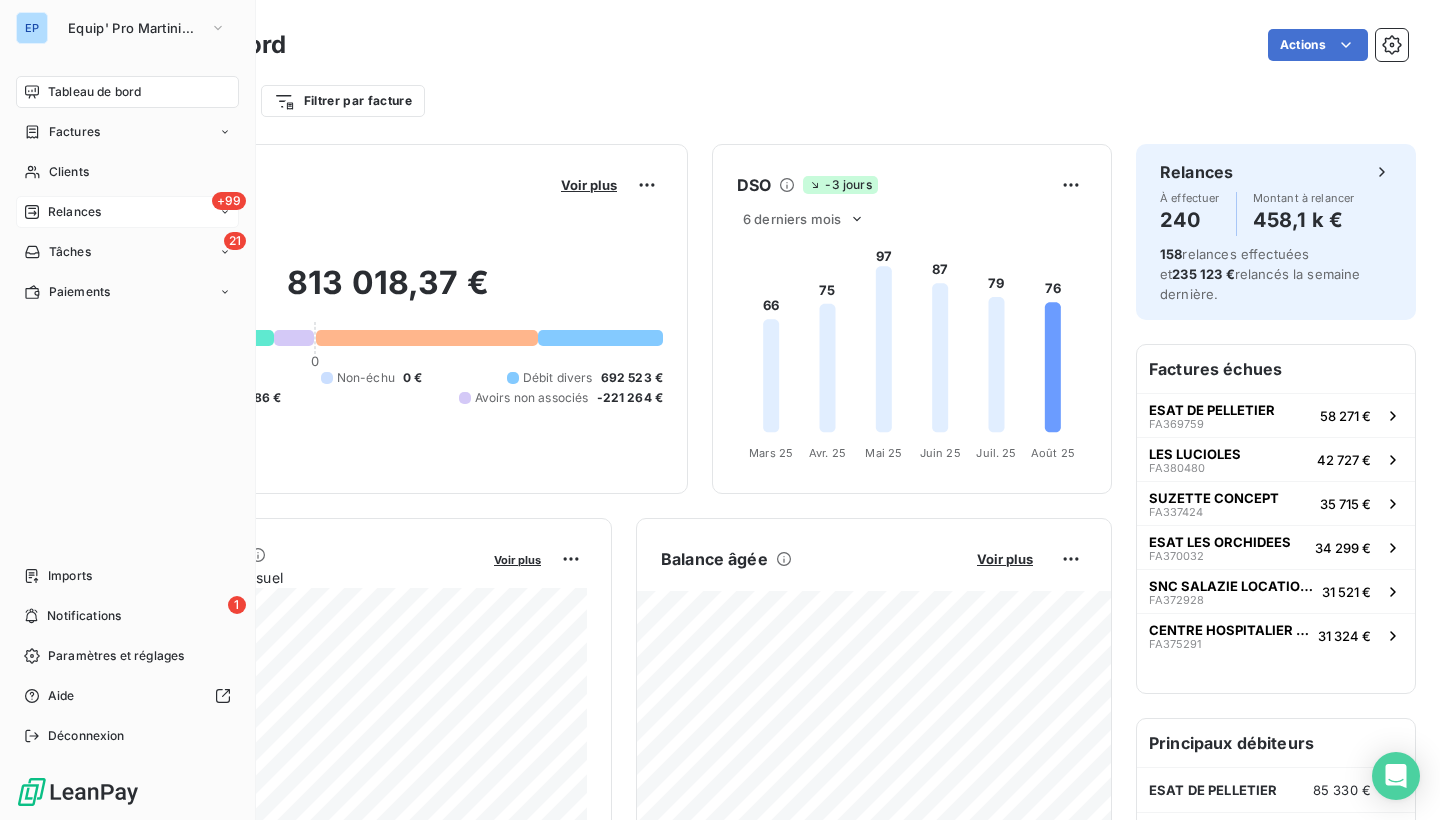 click on "Relances" at bounding box center [62, 212] 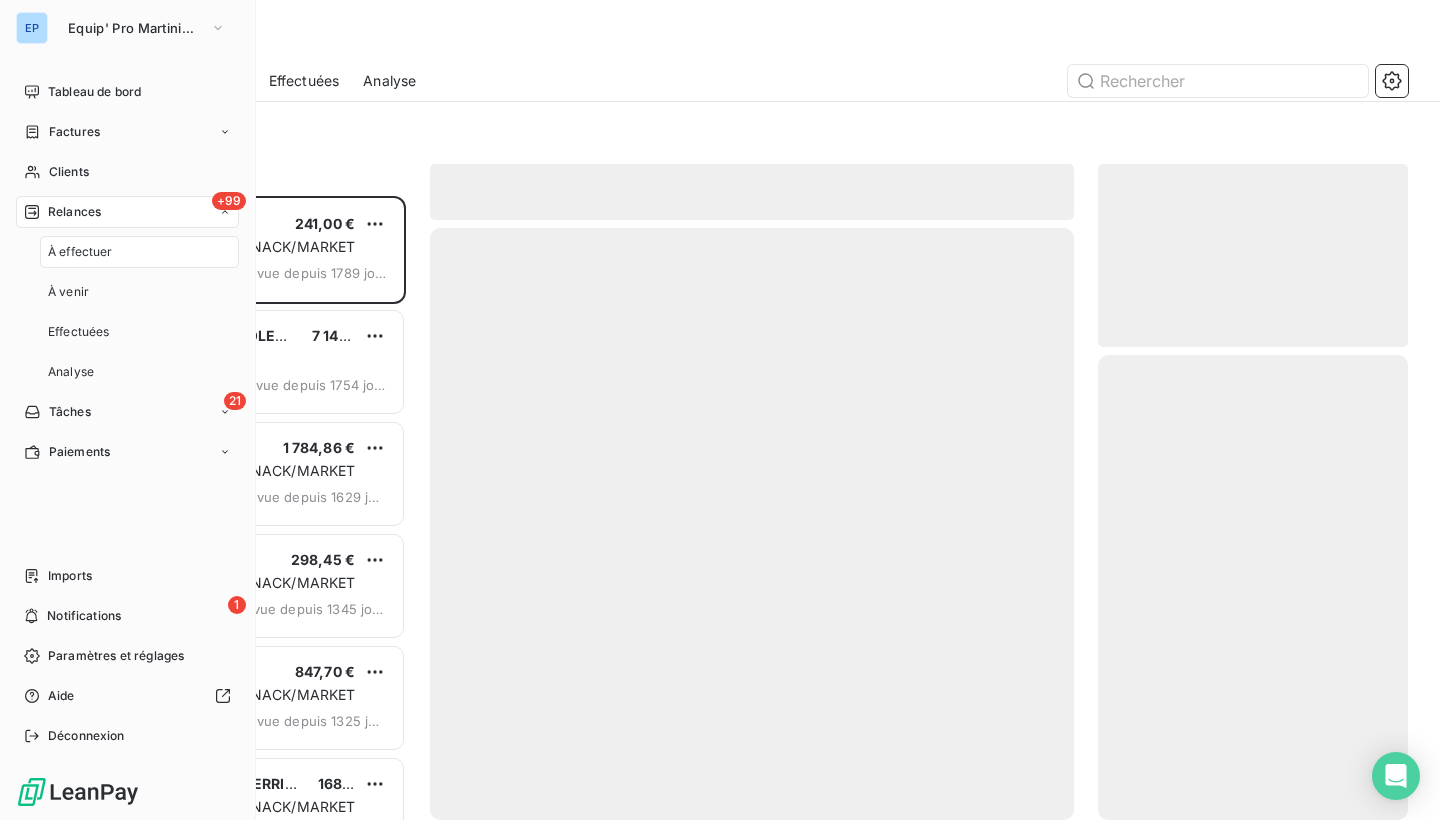 scroll, scrollTop: 1, scrollLeft: 1, axis: both 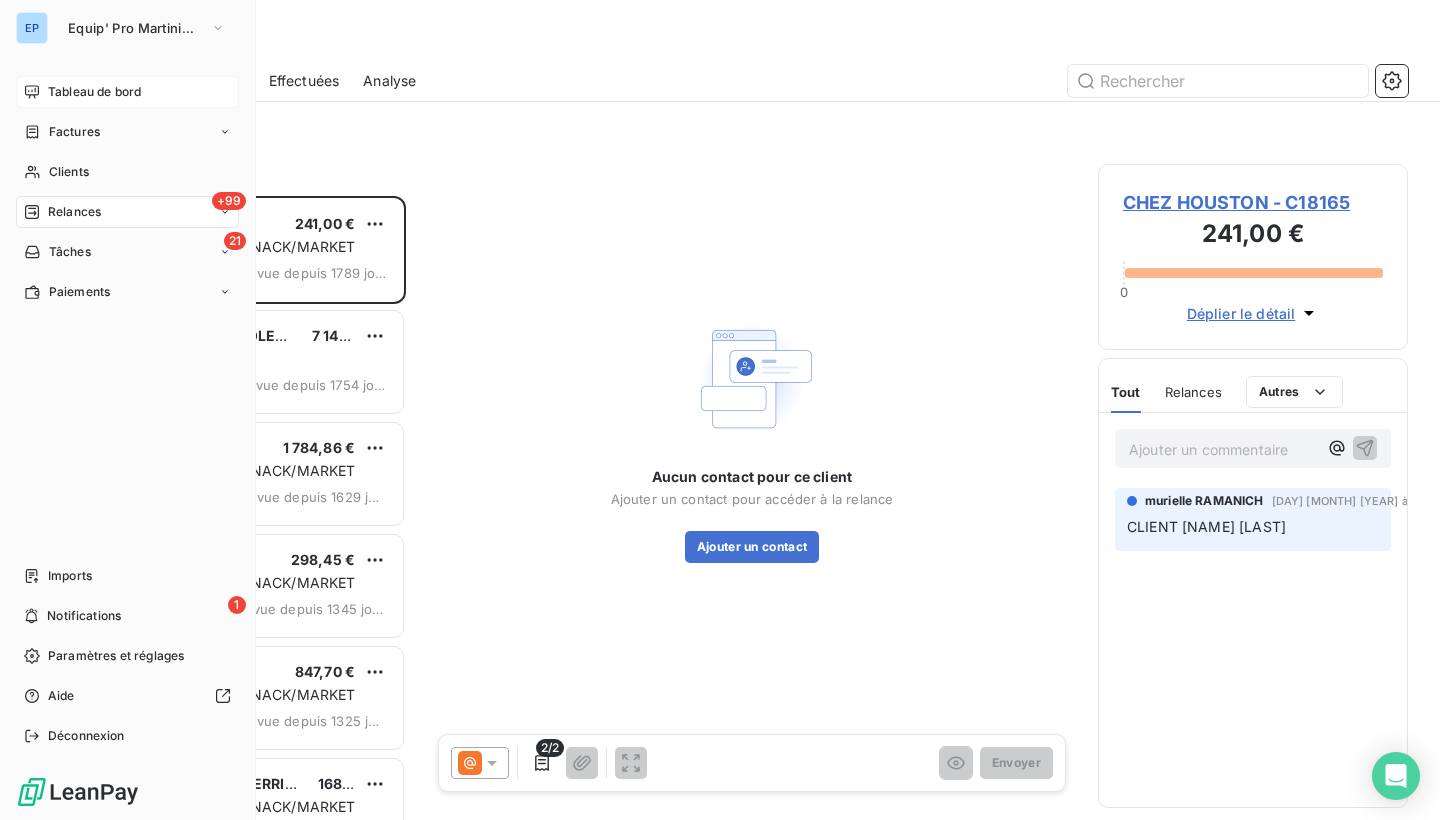 click on "Tableau de bord" at bounding box center (94, 92) 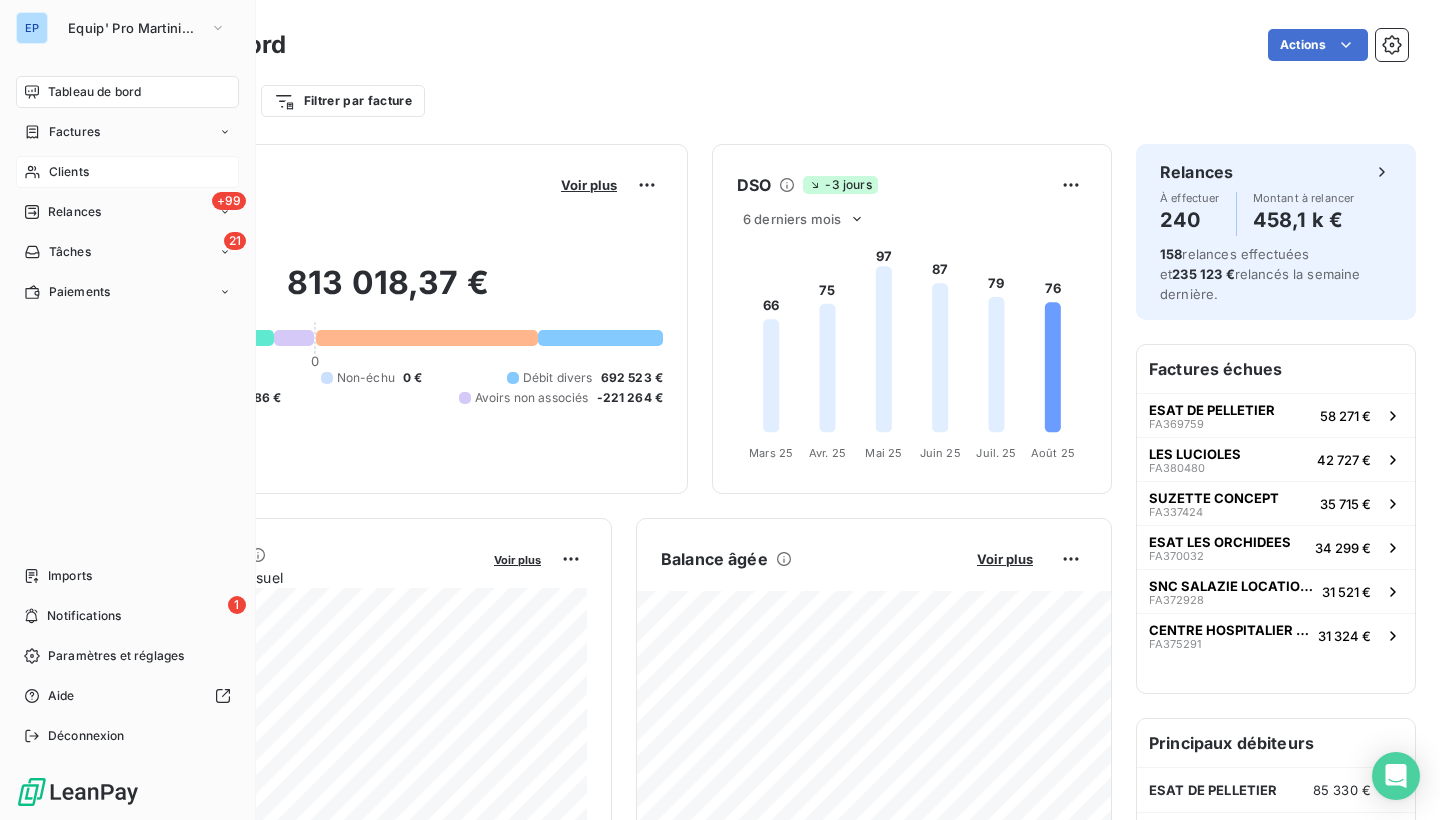 click on "Clients" at bounding box center [69, 172] 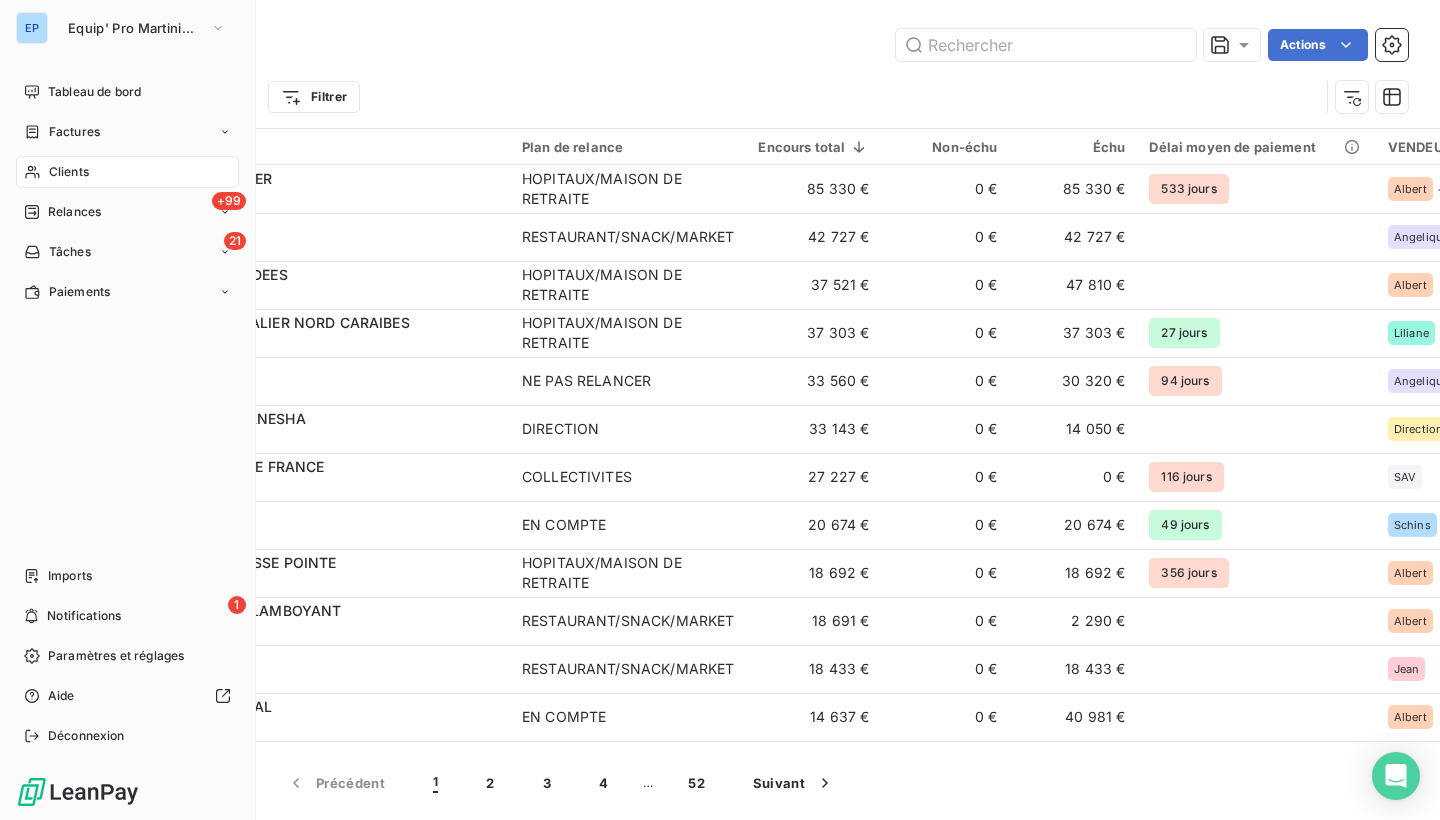 click on "EP Equip' Pro Martinique" at bounding box center [127, 28] 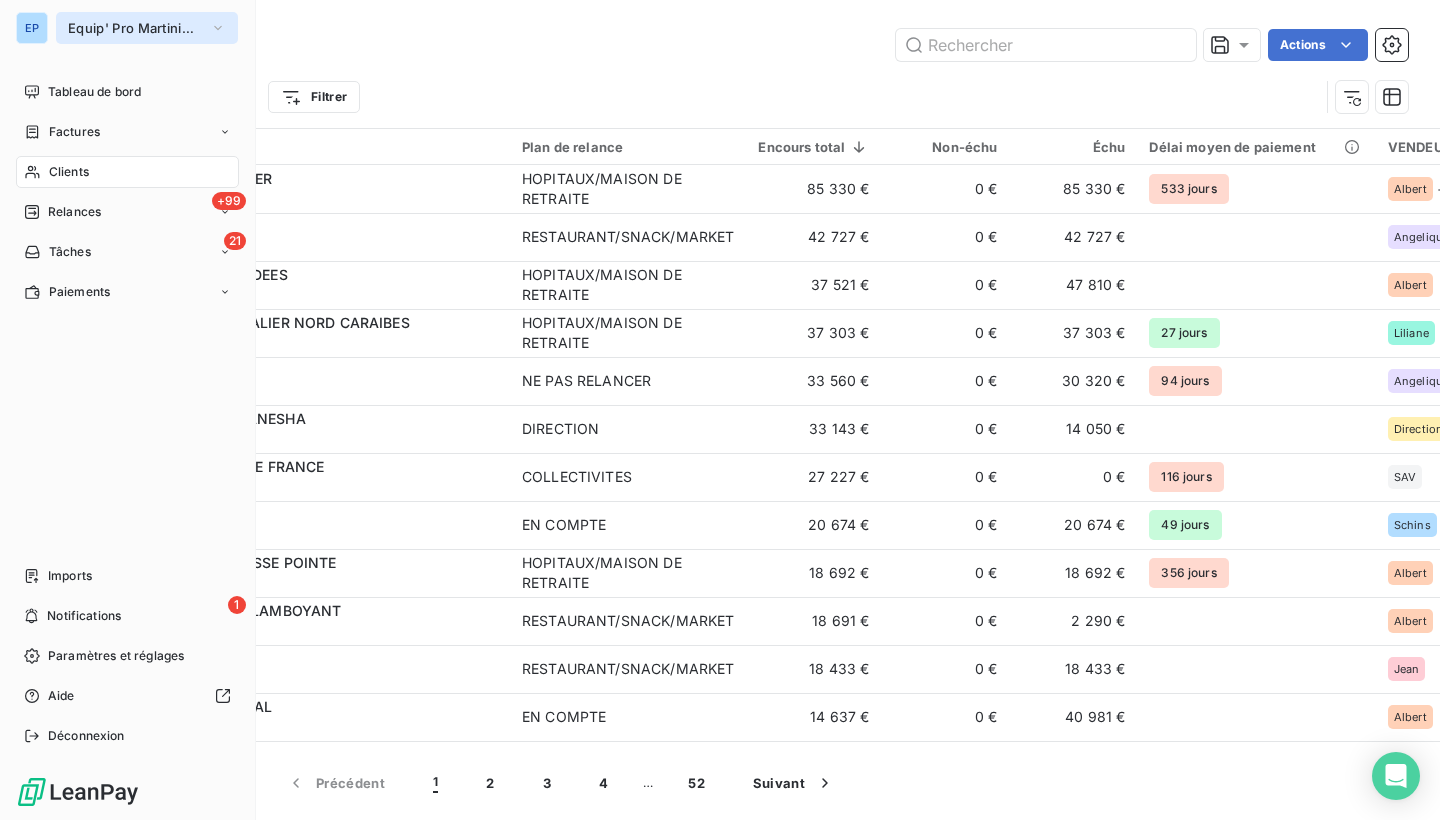 click on "Equip' Pro Martinique" at bounding box center [135, 28] 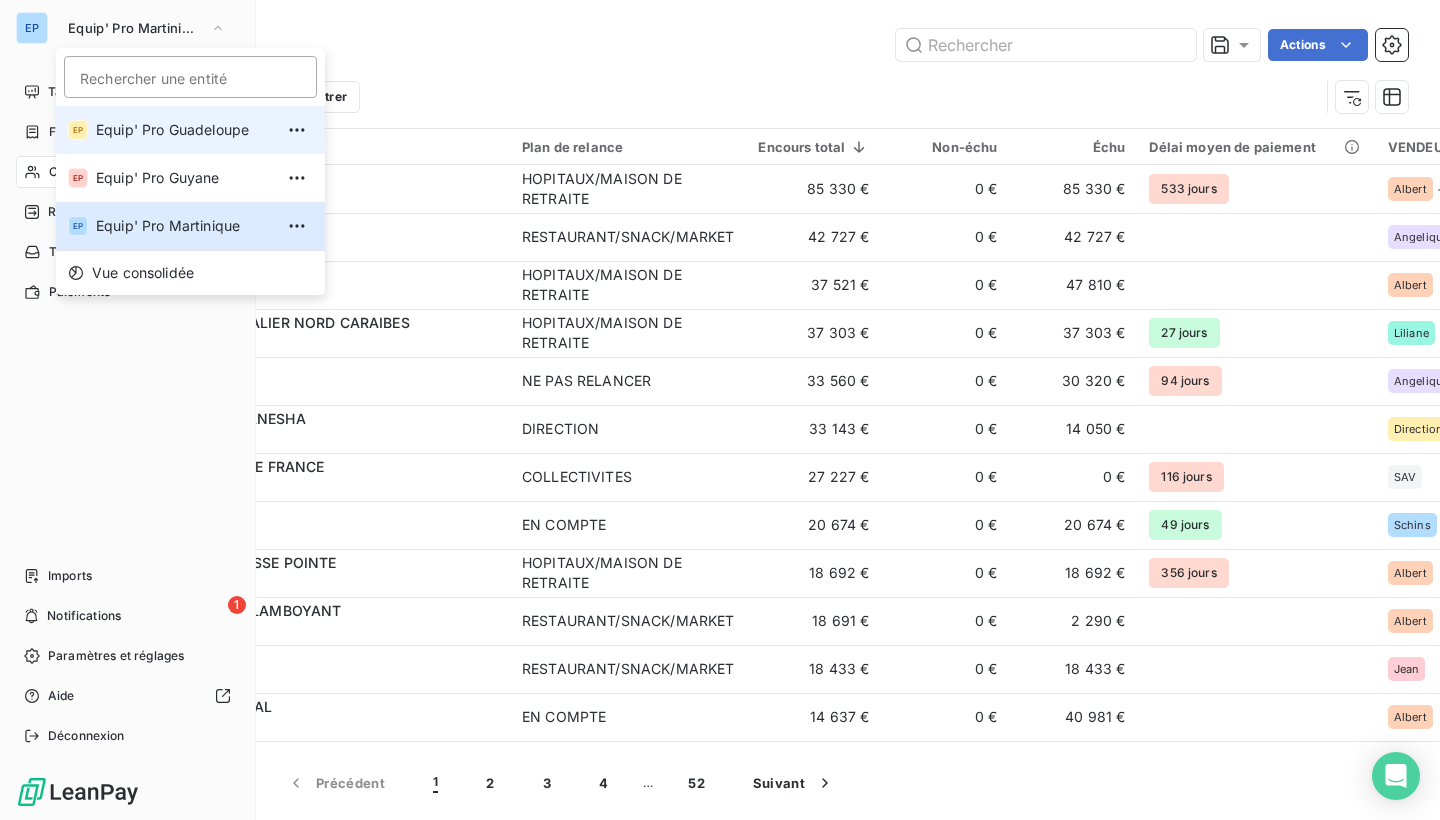 click on "Equip' Pro Guadeloupe" at bounding box center (184, 130) 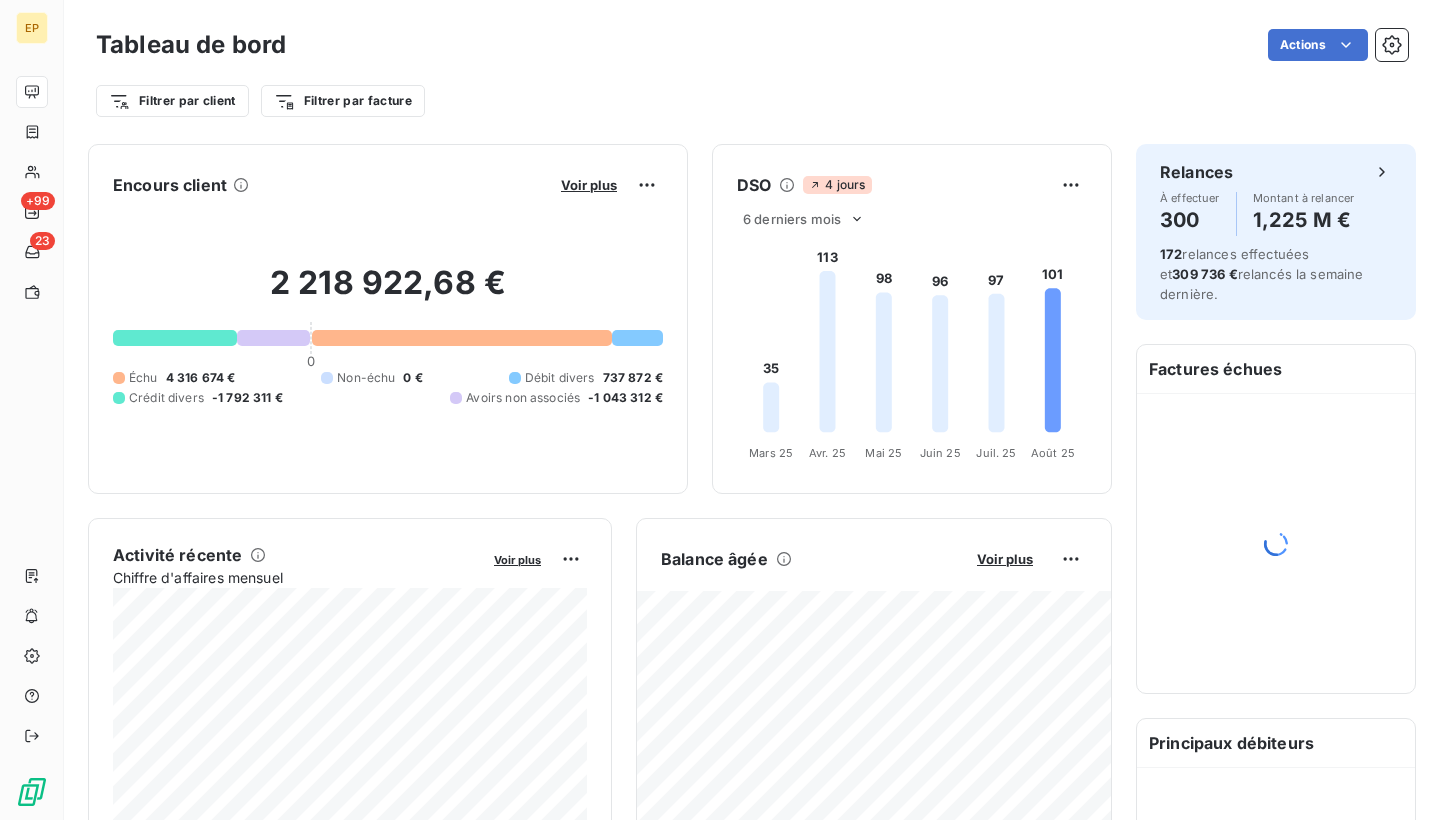scroll, scrollTop: 0, scrollLeft: 0, axis: both 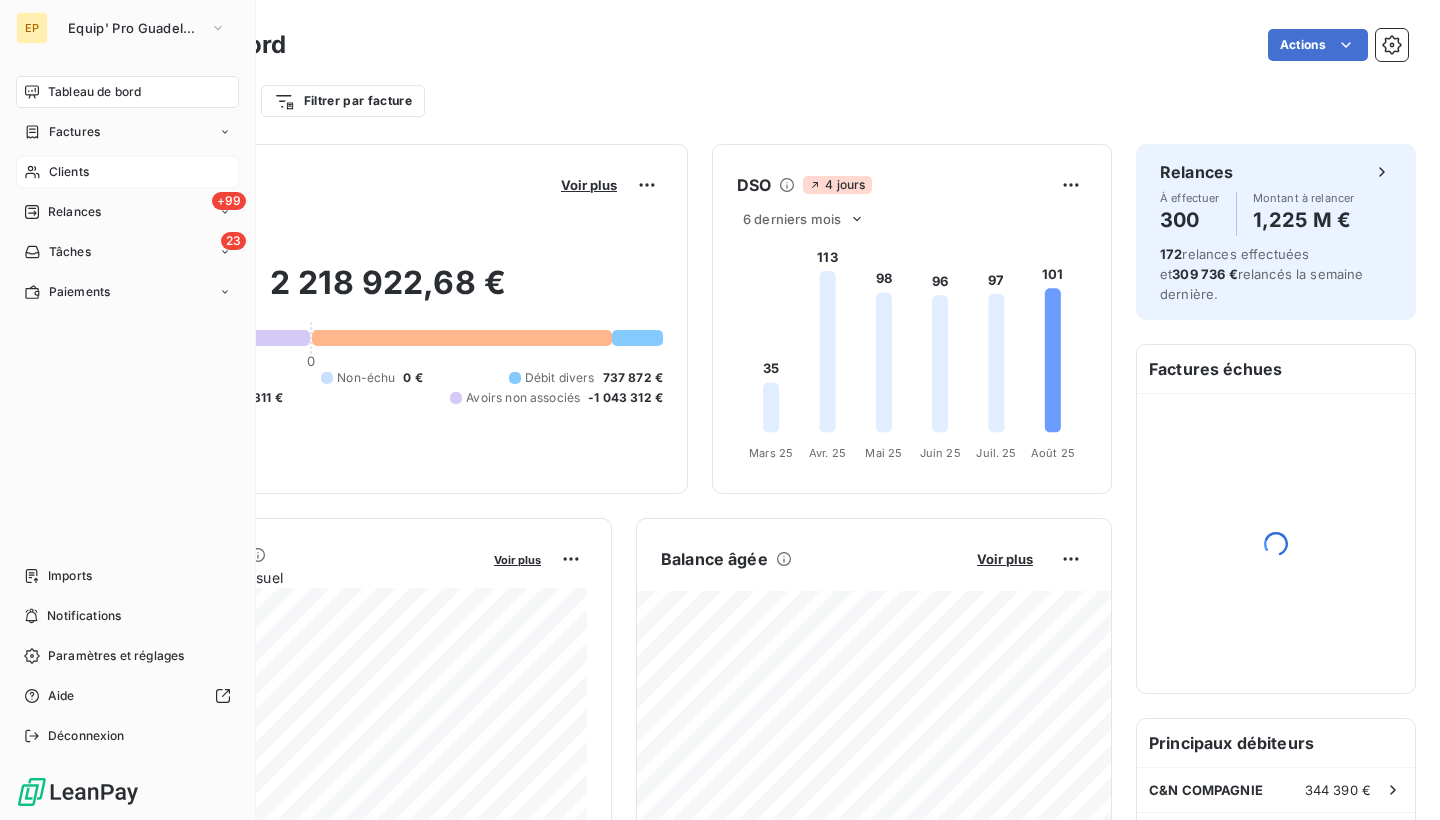 click 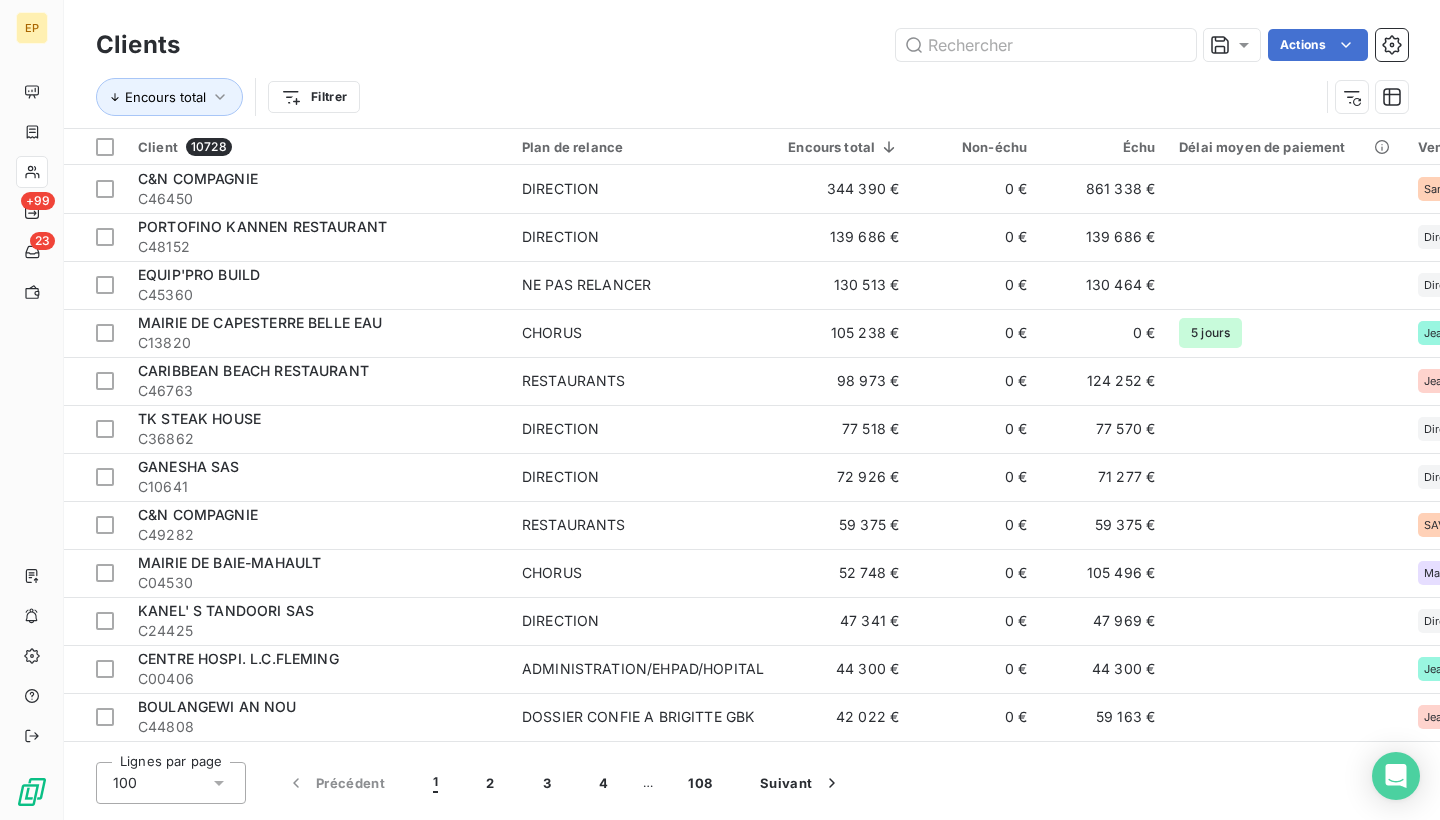 scroll, scrollTop: 2697, scrollLeft: -177, axis: both 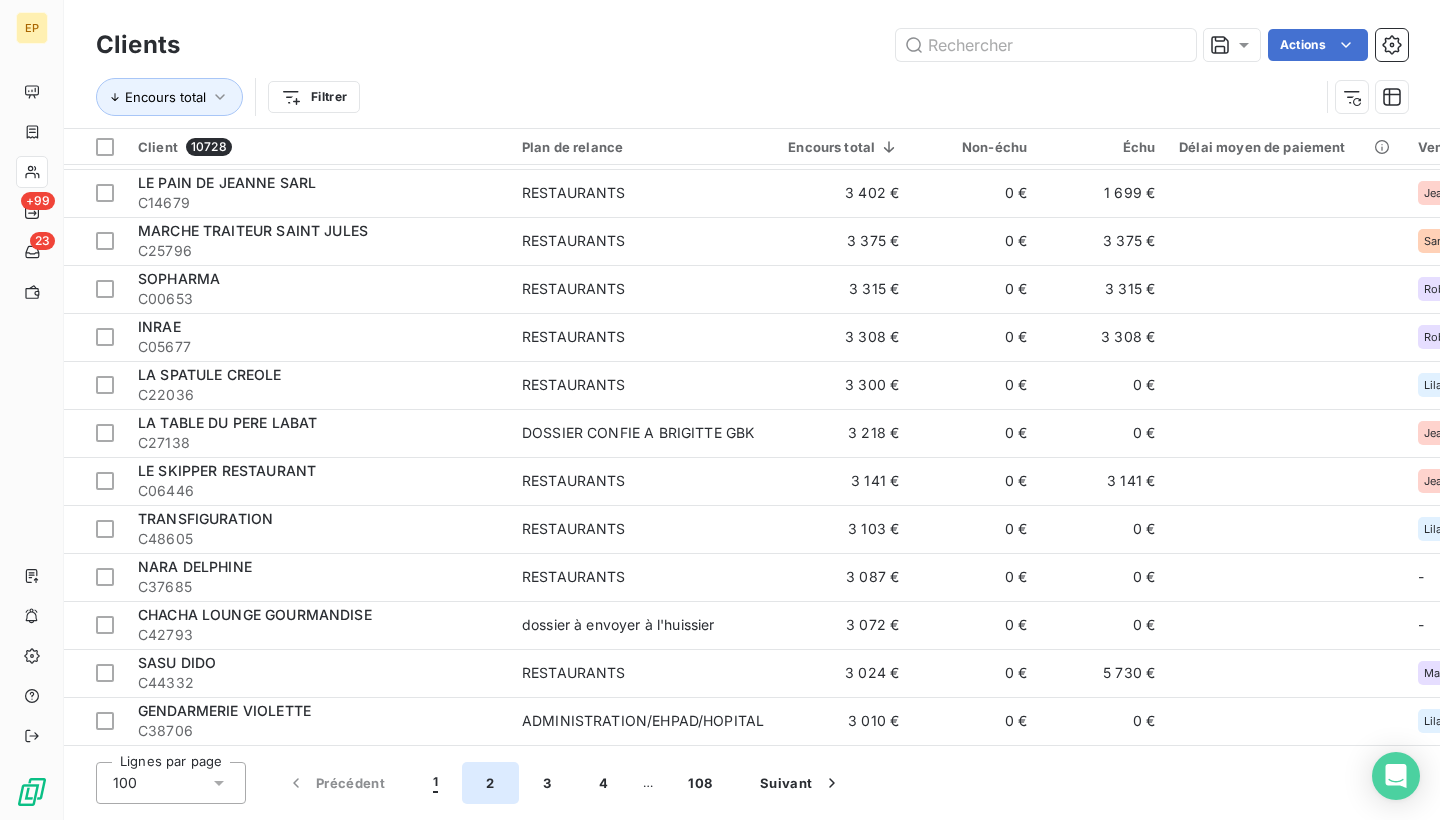 click on "2" at bounding box center [490, 783] 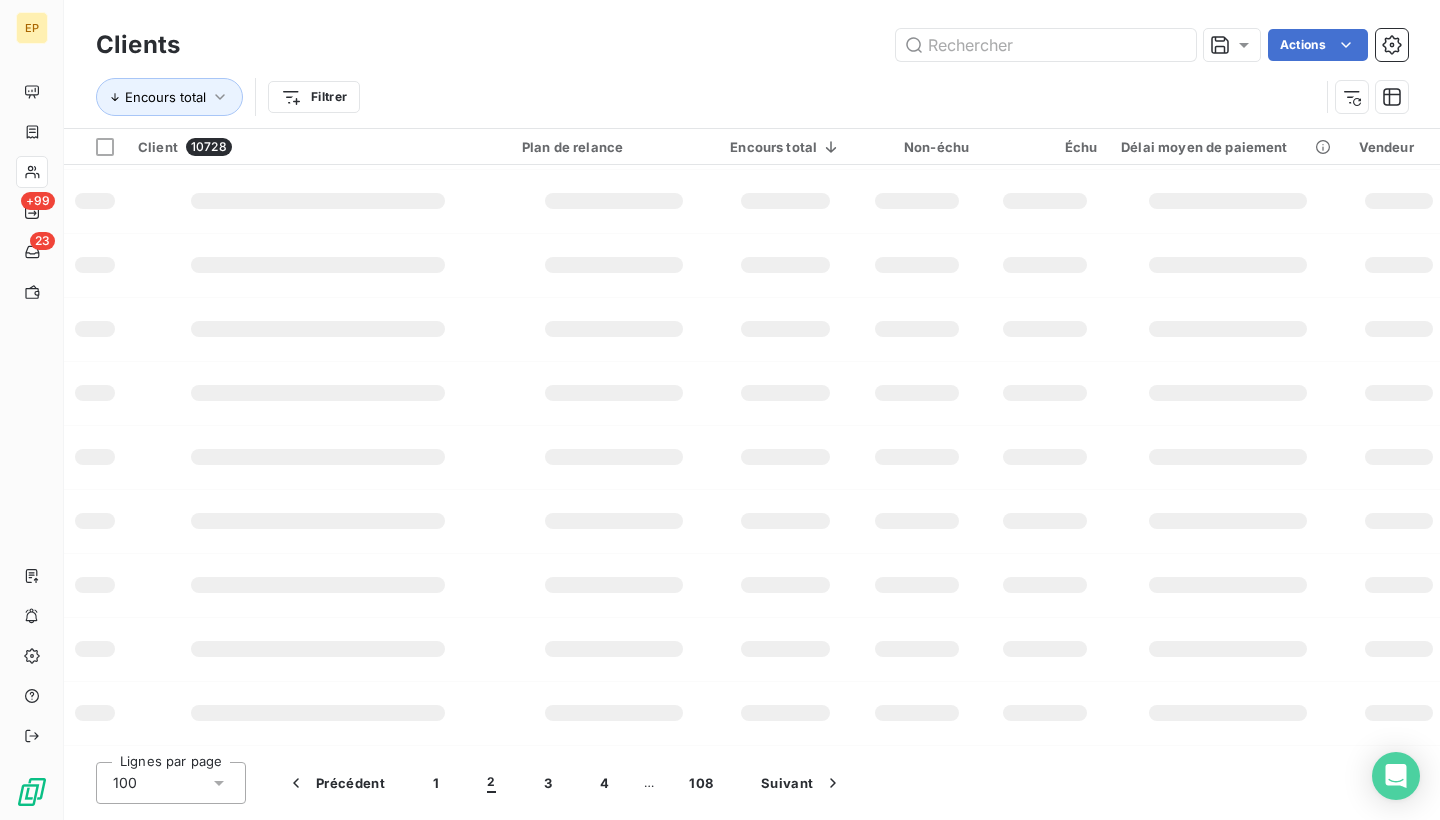 scroll, scrollTop: 386, scrollLeft: 0, axis: vertical 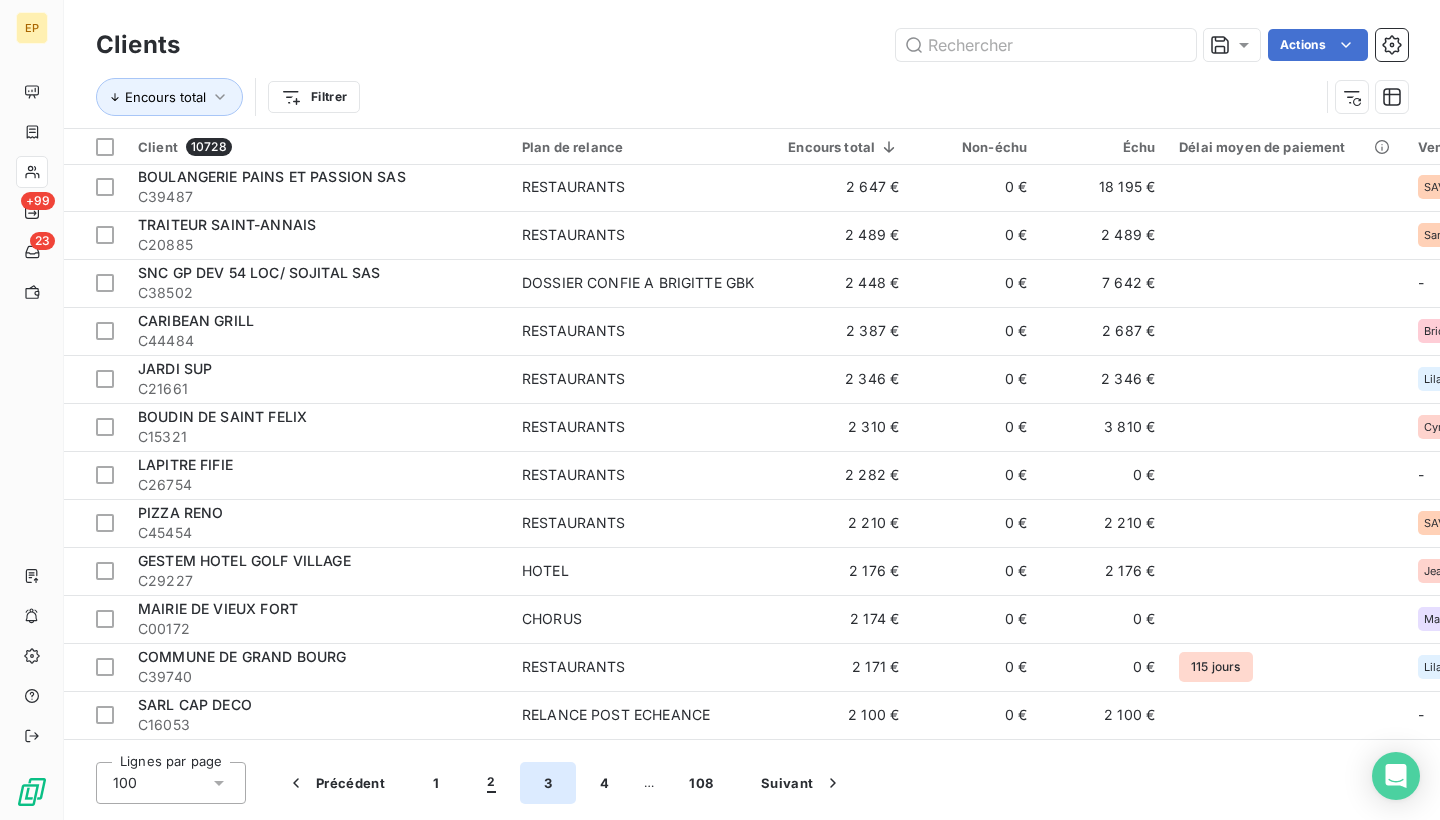 click on "3" at bounding box center [548, 783] 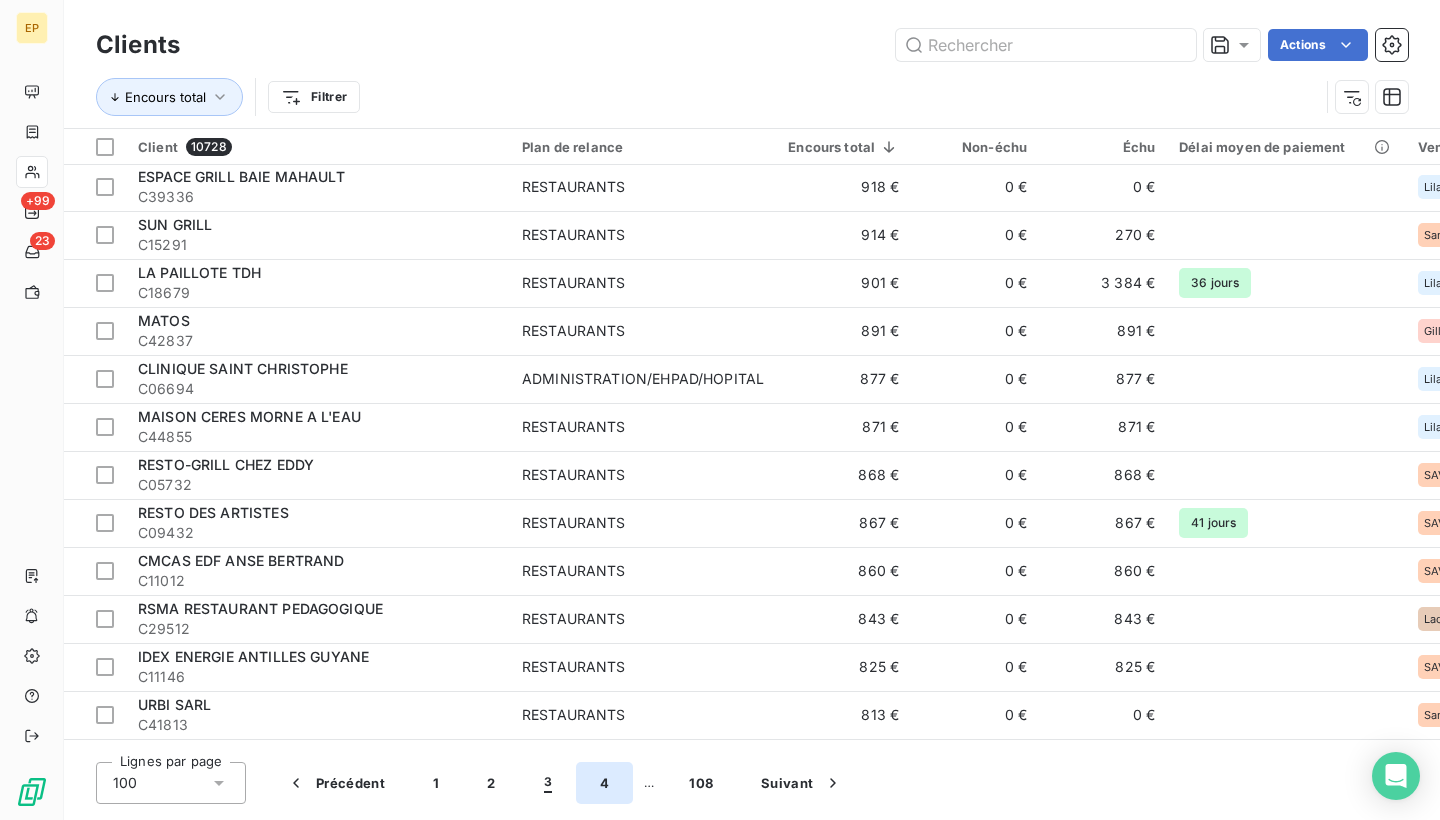 click on "4" at bounding box center (604, 783) 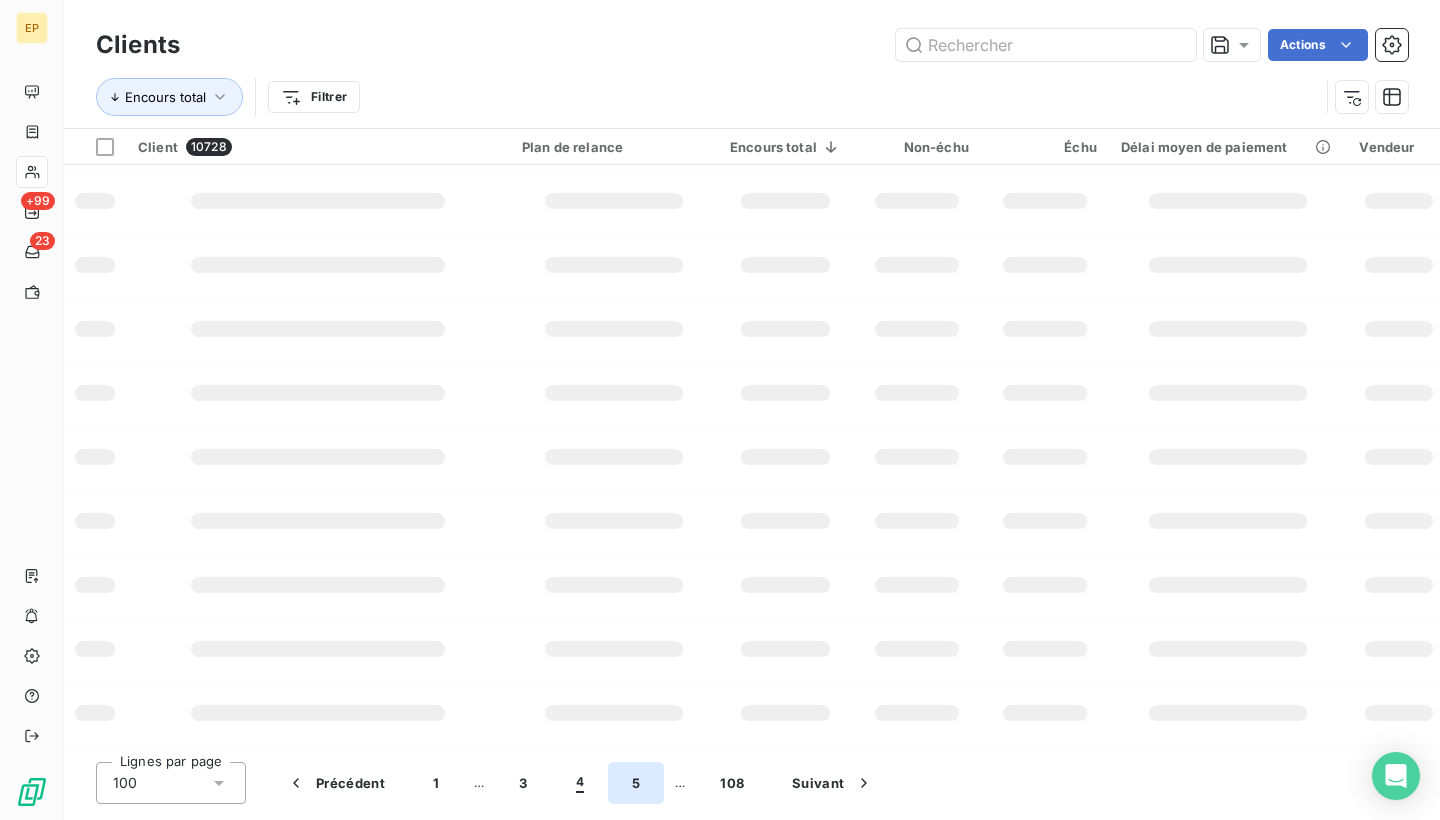 click on "5" at bounding box center [636, 783] 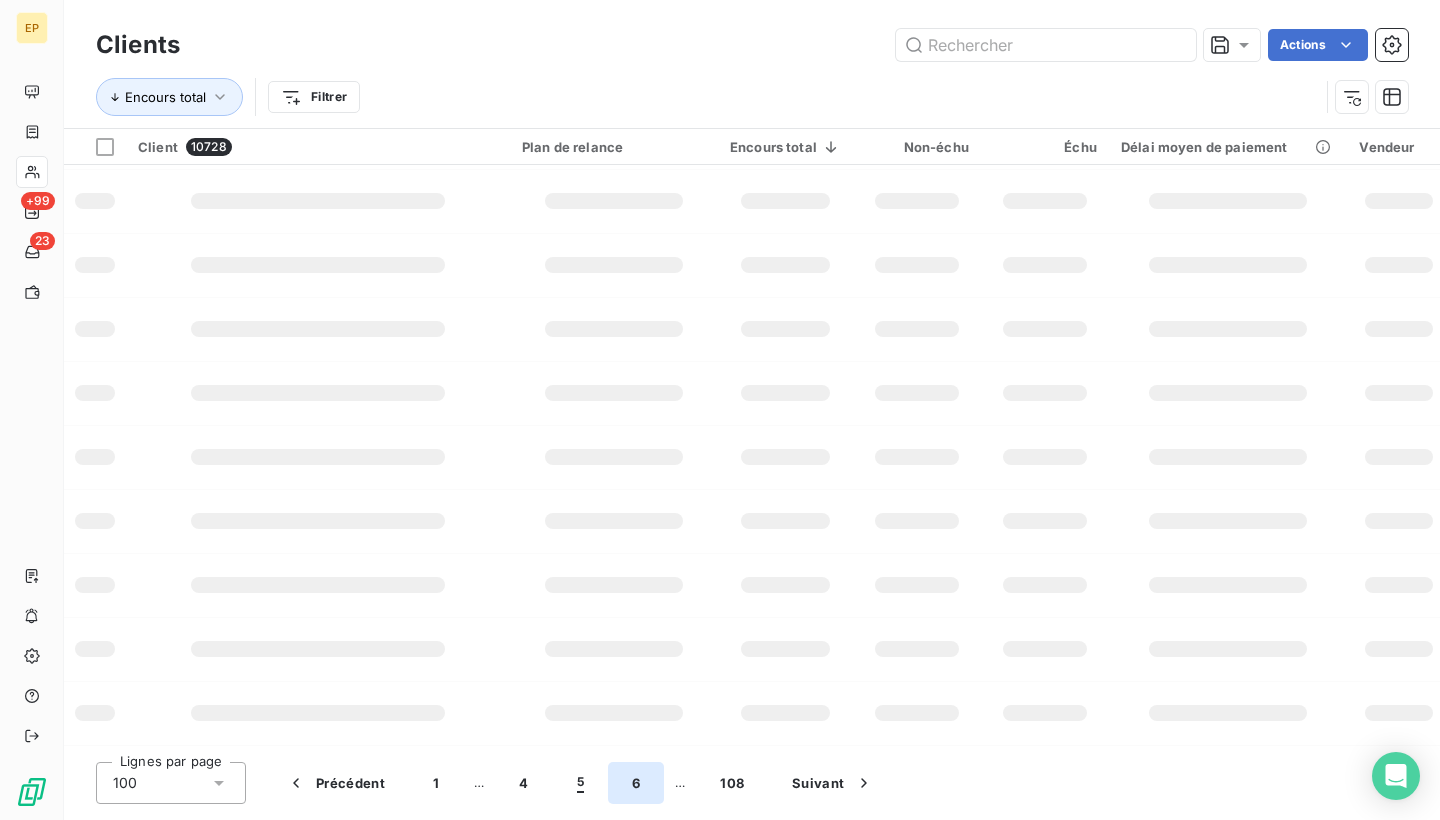 click on "6" at bounding box center [636, 783] 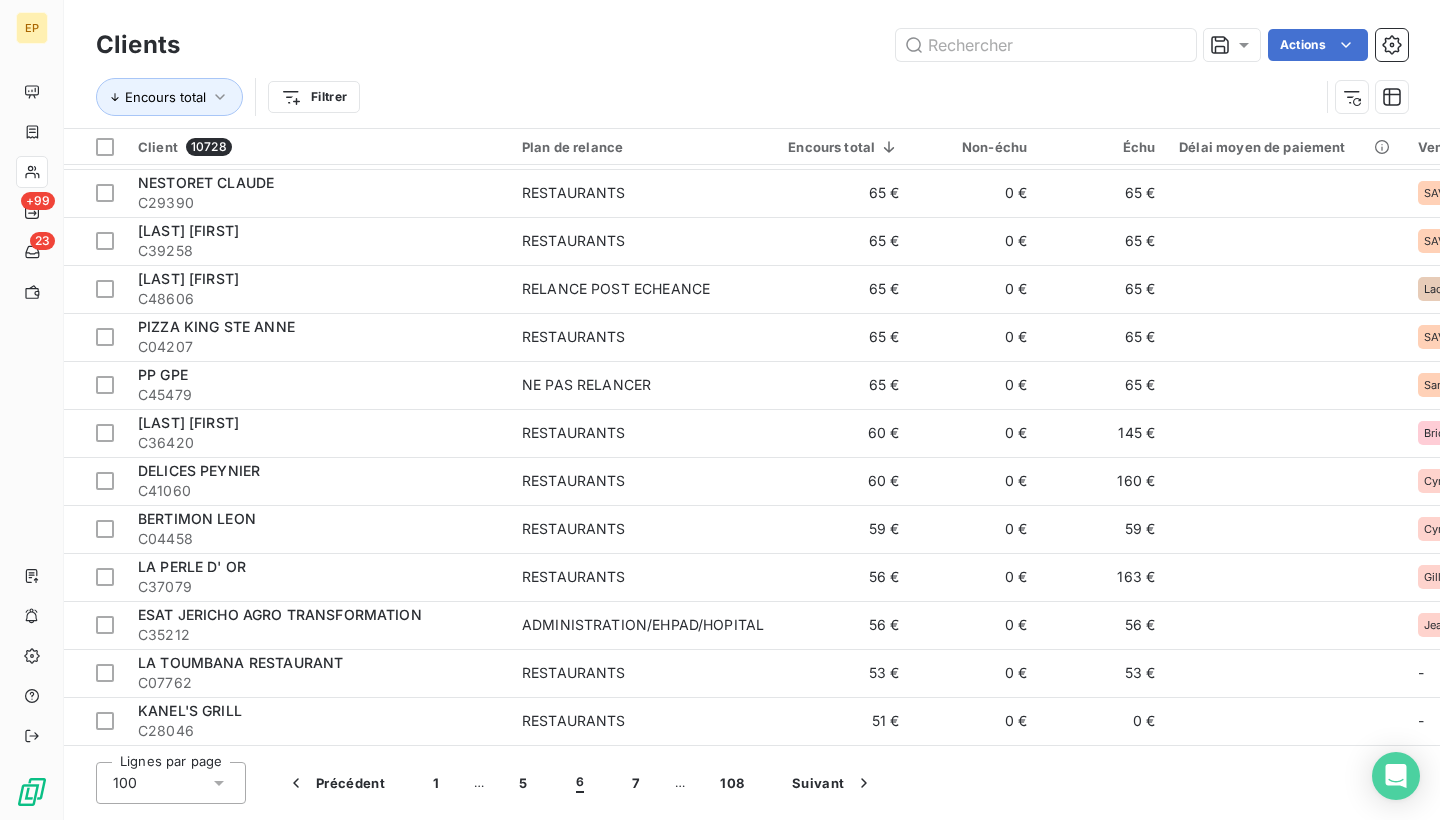 scroll, scrollTop: 4226, scrollLeft: 0, axis: vertical 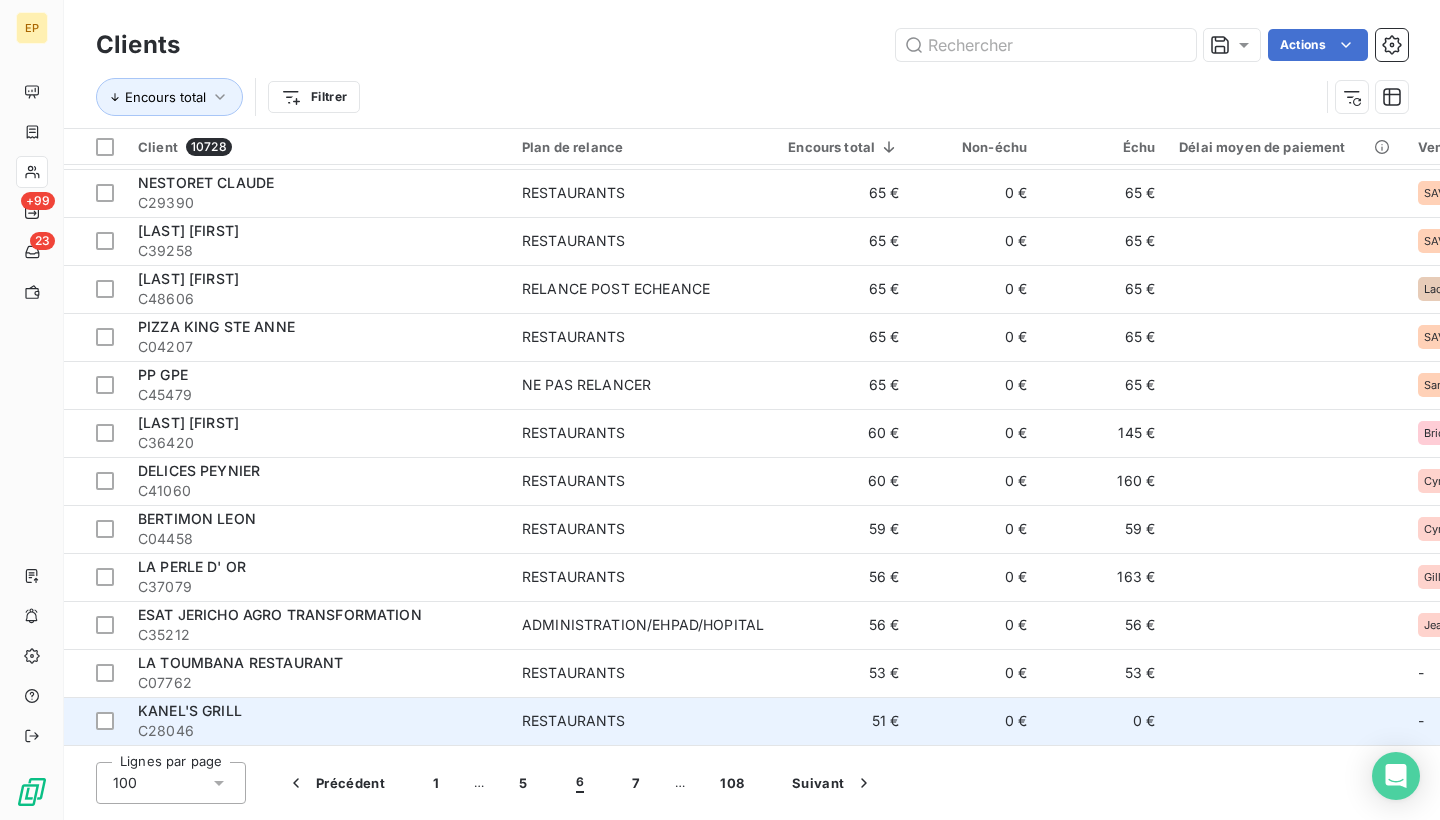 click on "KANEL'S GRILL" at bounding box center [318, 711] 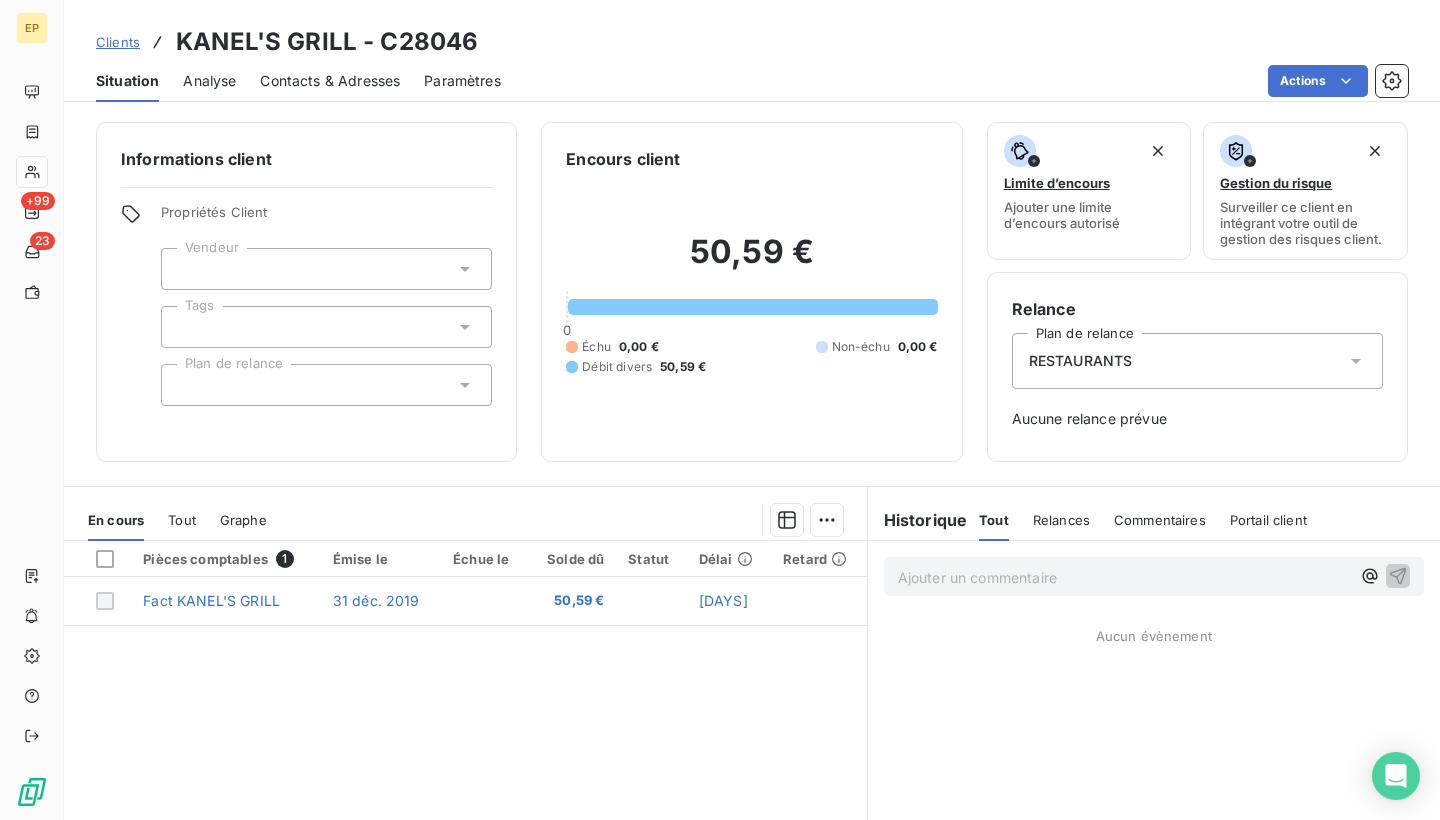 click on "Contacts & Adresses" at bounding box center [330, 81] 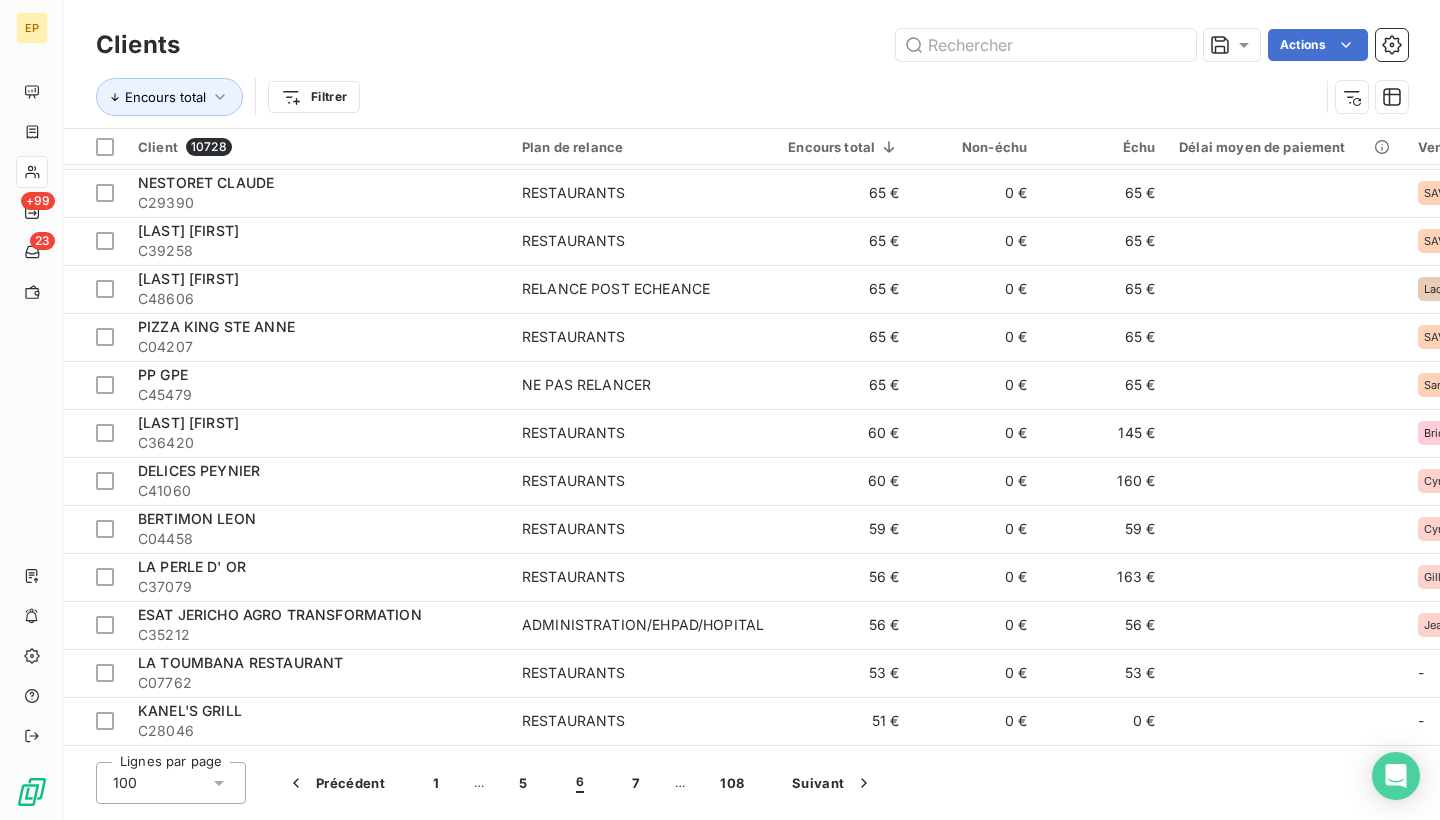 scroll, scrollTop: 4226, scrollLeft: 0, axis: vertical 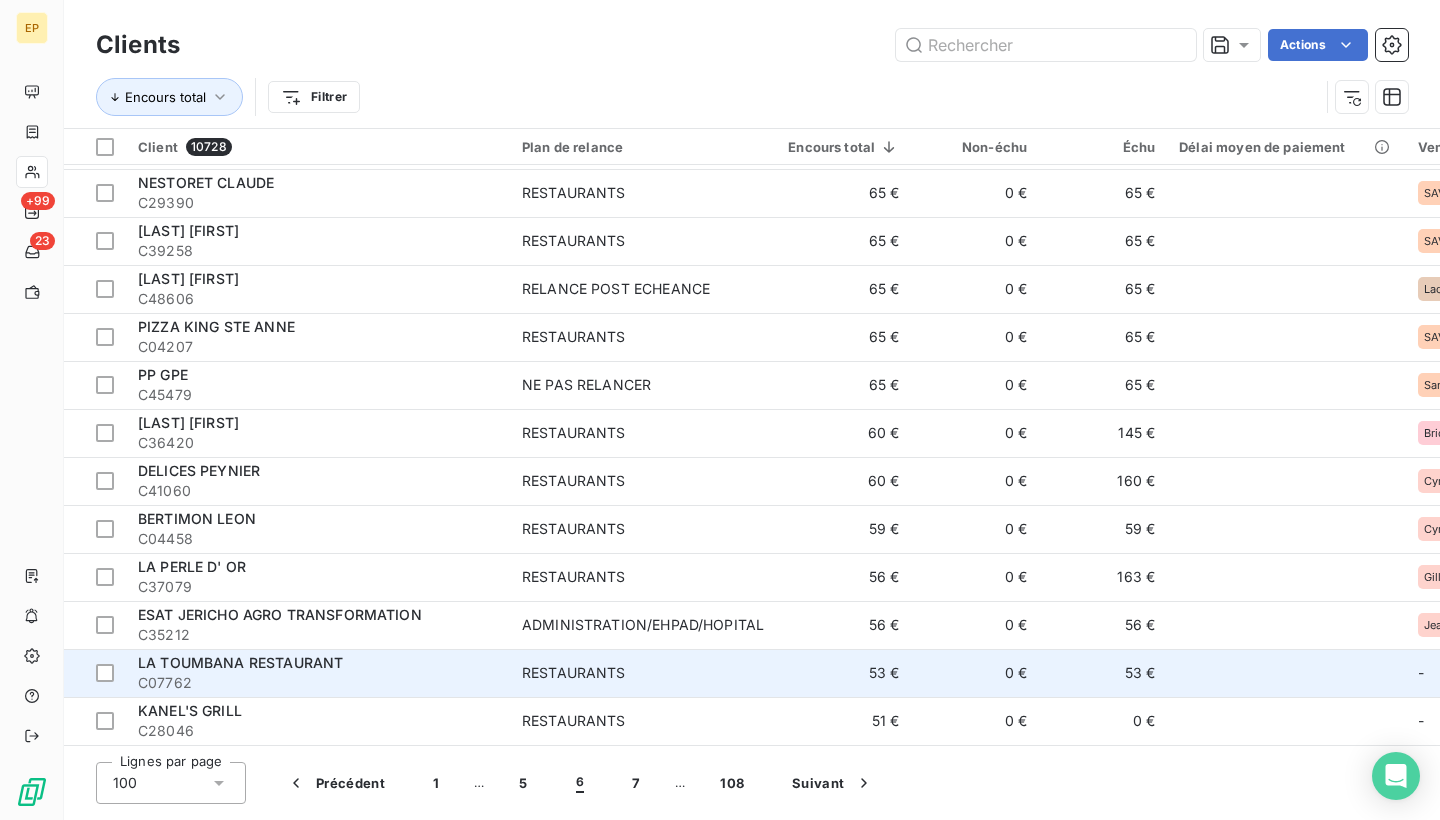 click on "C07762" at bounding box center [318, 683] 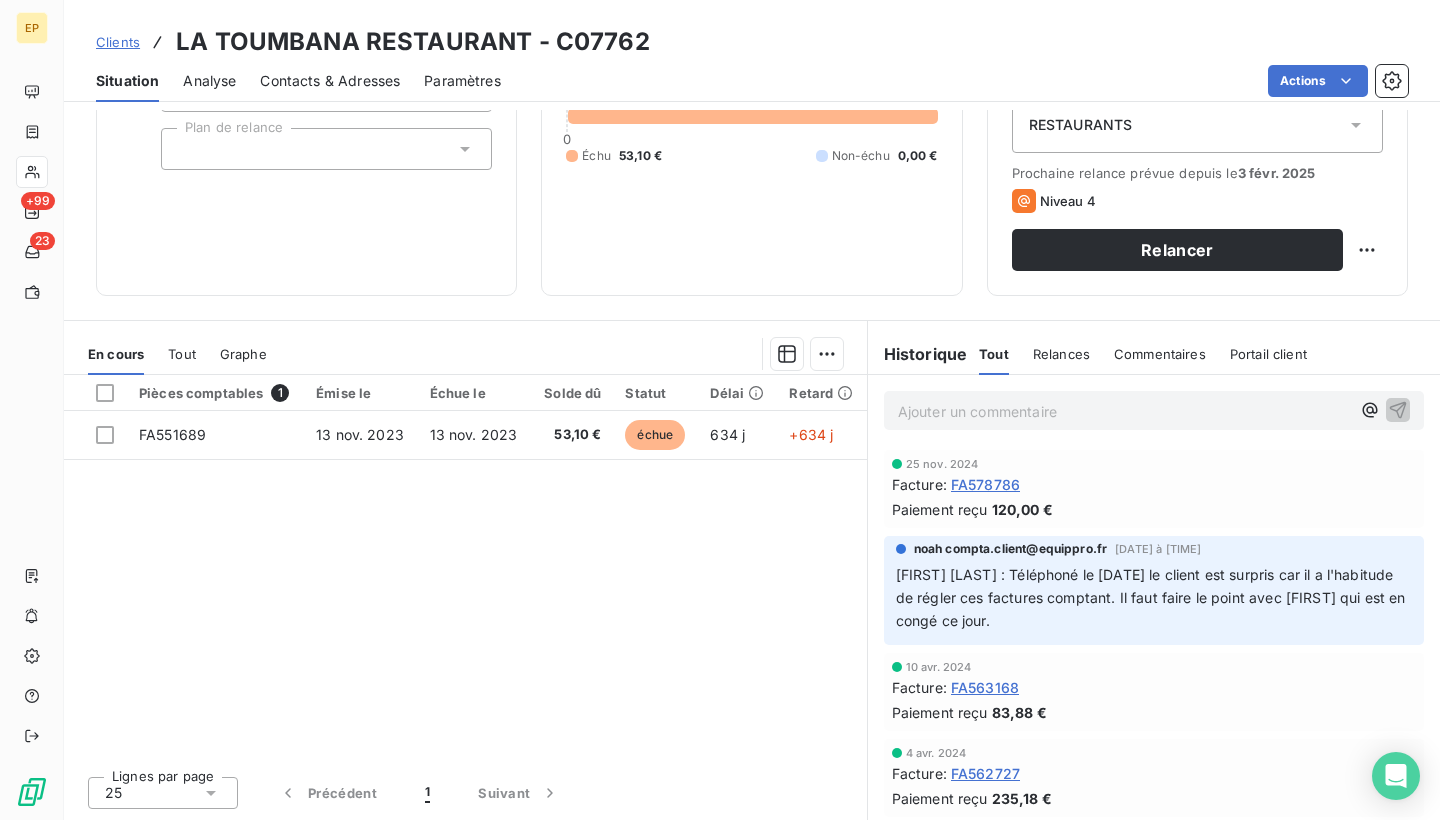 scroll, scrollTop: 236, scrollLeft: 0, axis: vertical 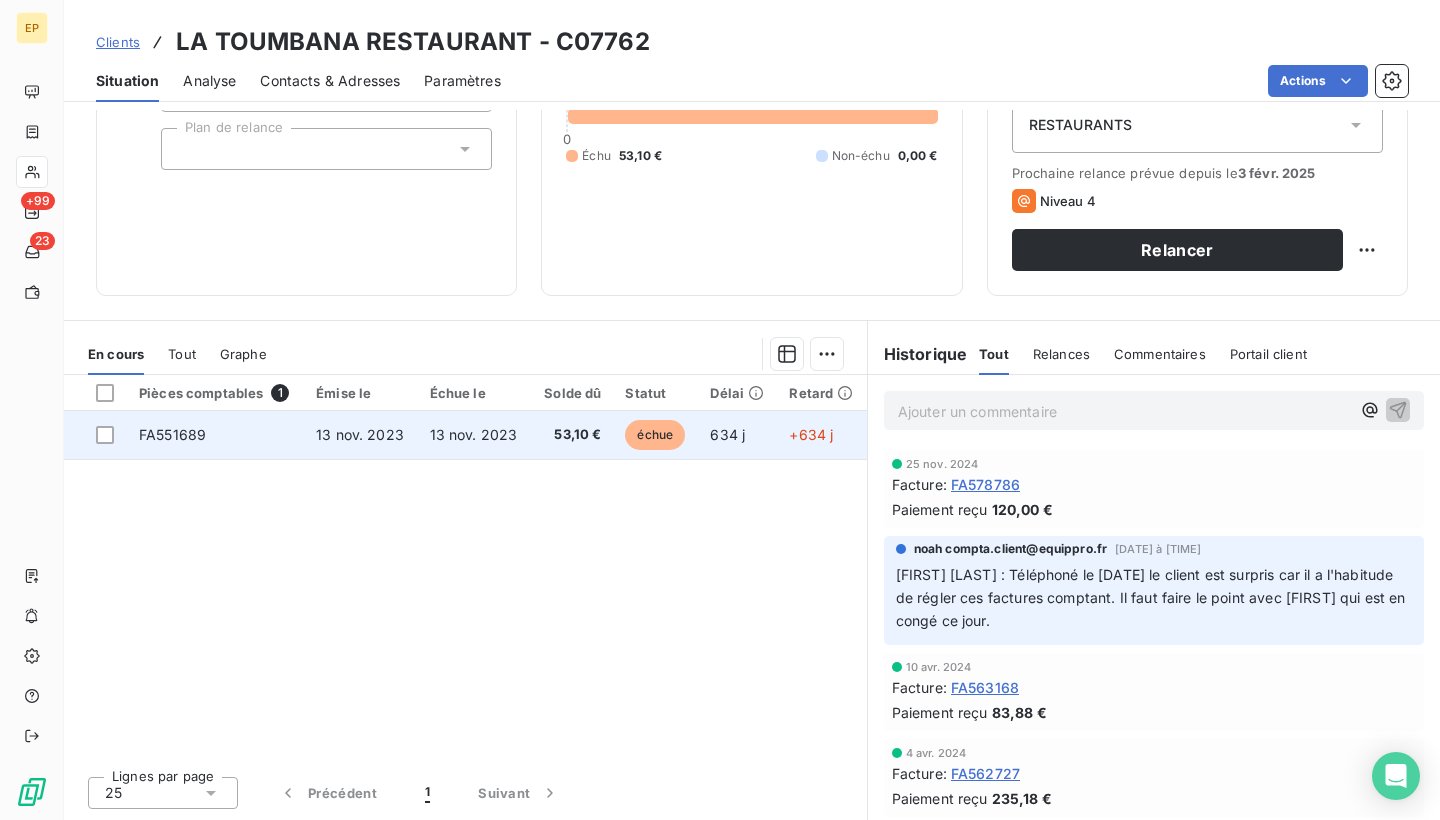 click on "FA551689" at bounding box center (172, 434) 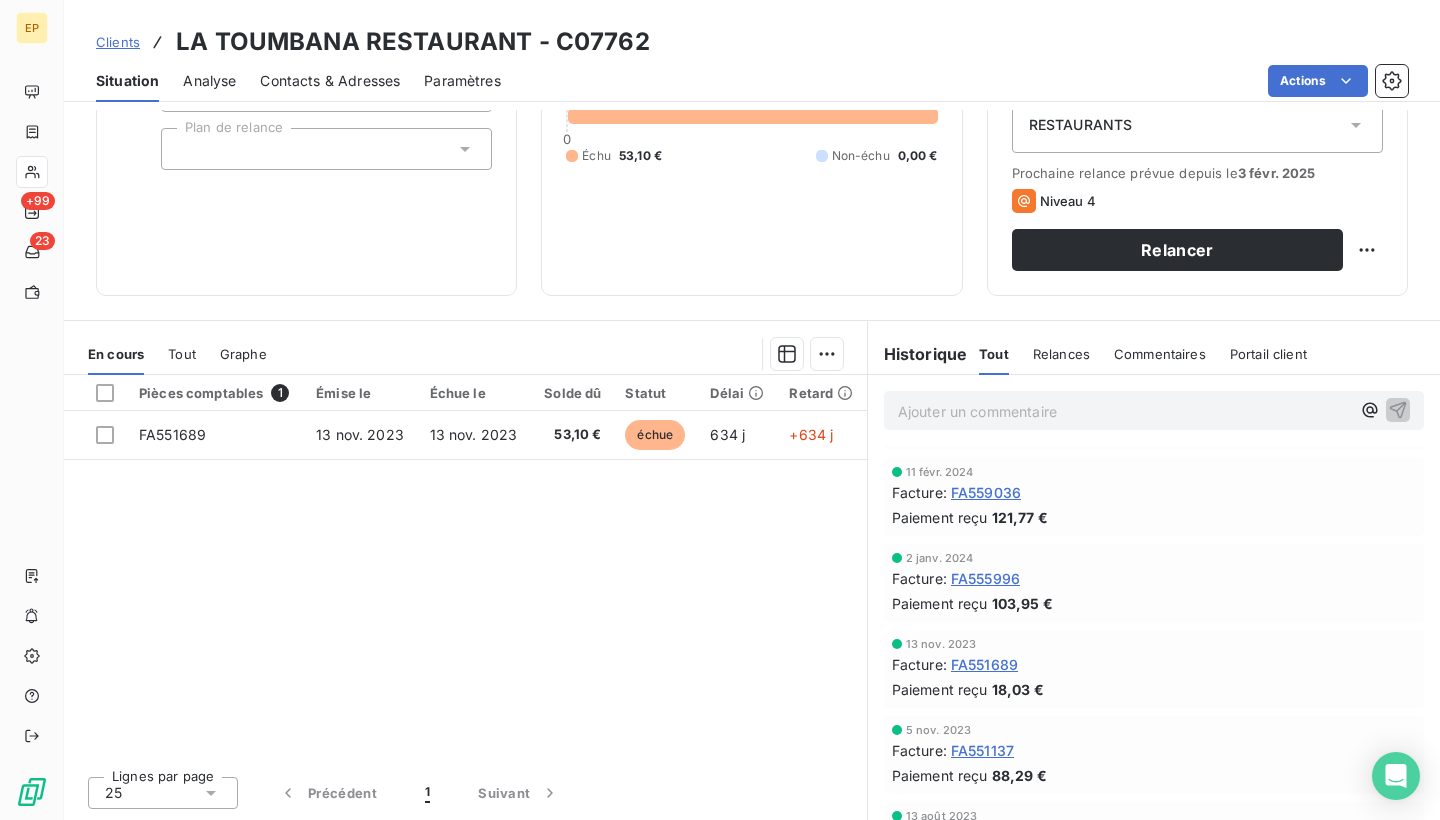 scroll, scrollTop: 626, scrollLeft: 0, axis: vertical 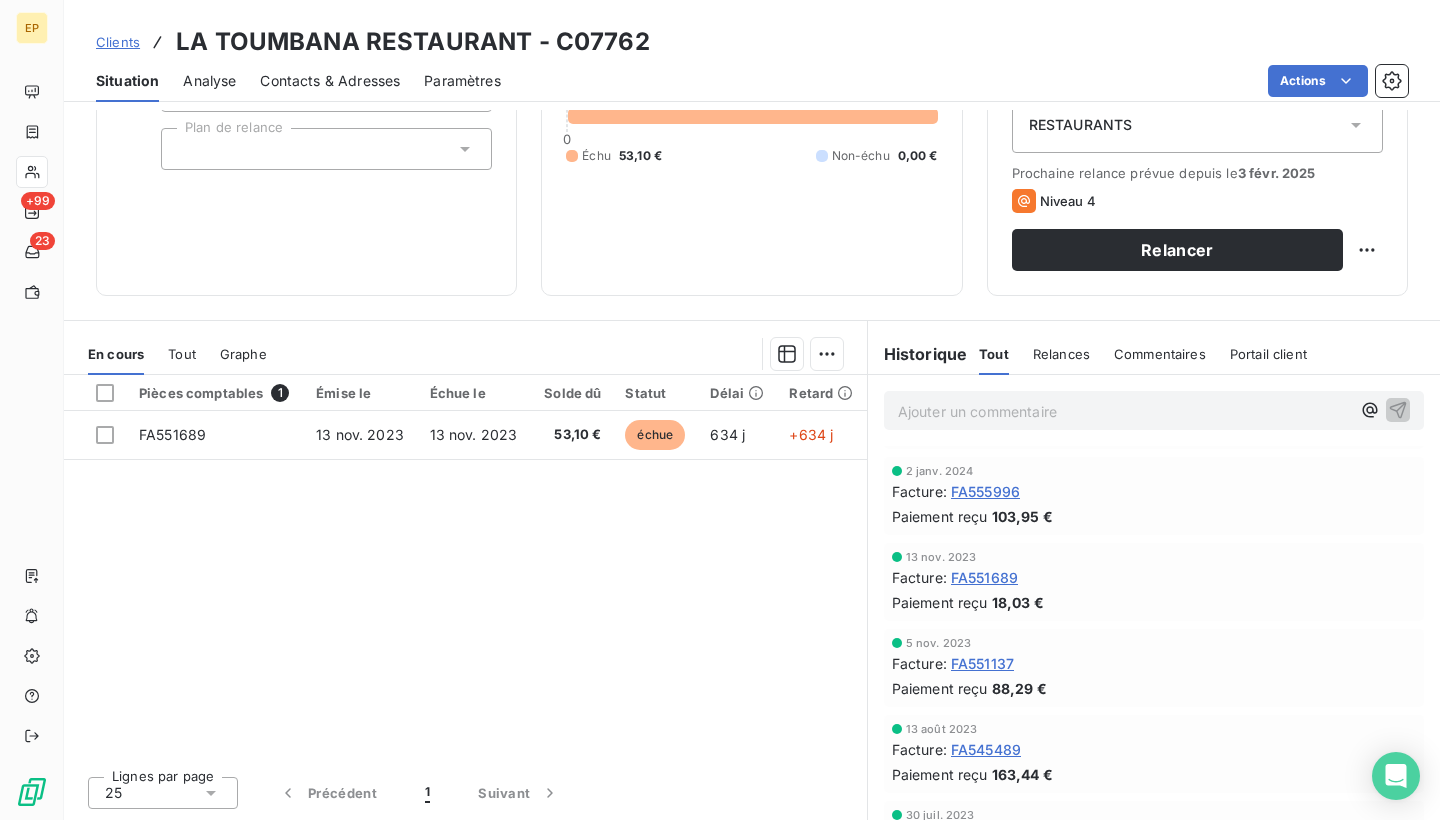 click on "FA551137" at bounding box center (982, 663) 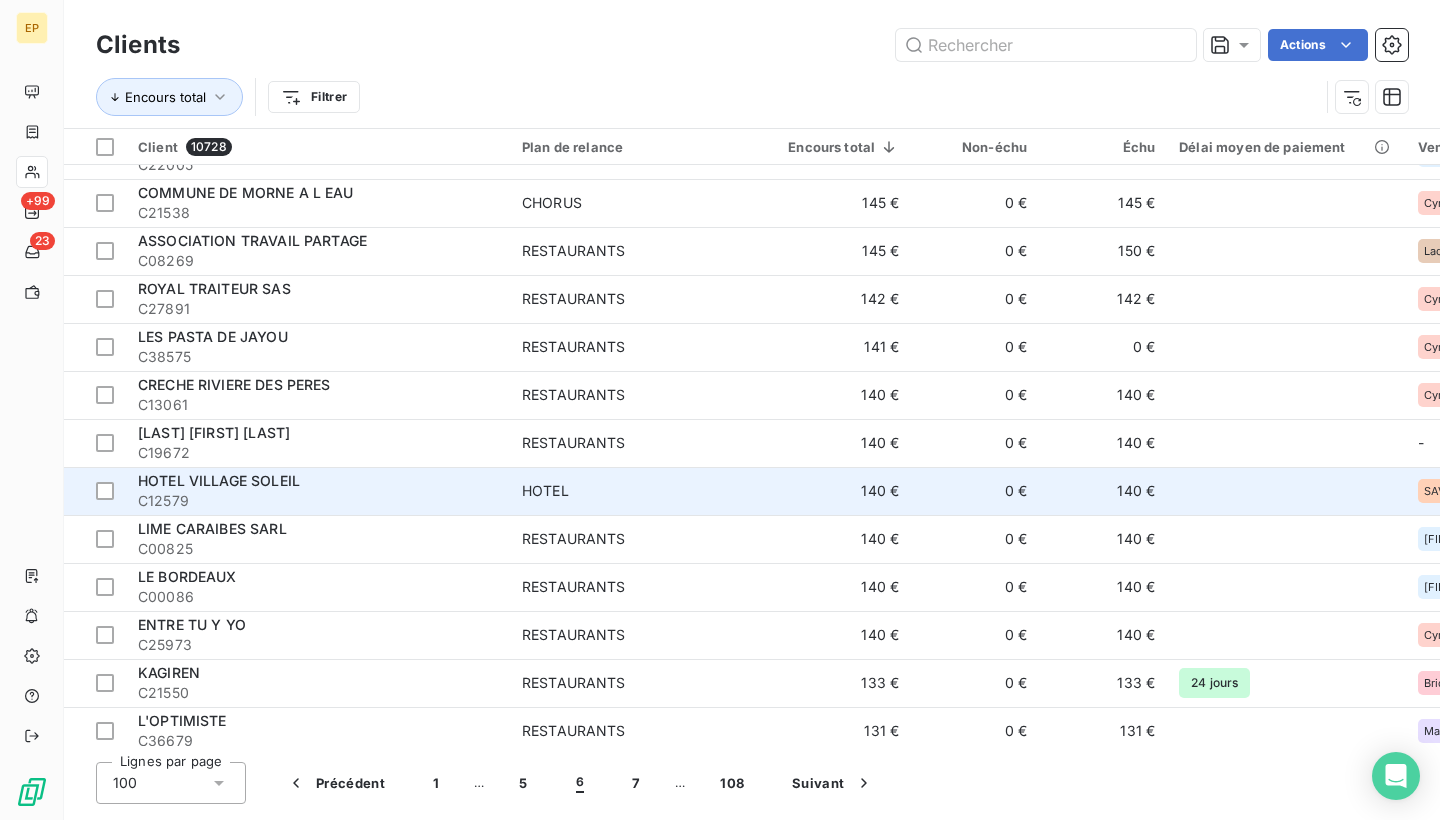scroll, scrollTop: 1522, scrollLeft: 0, axis: vertical 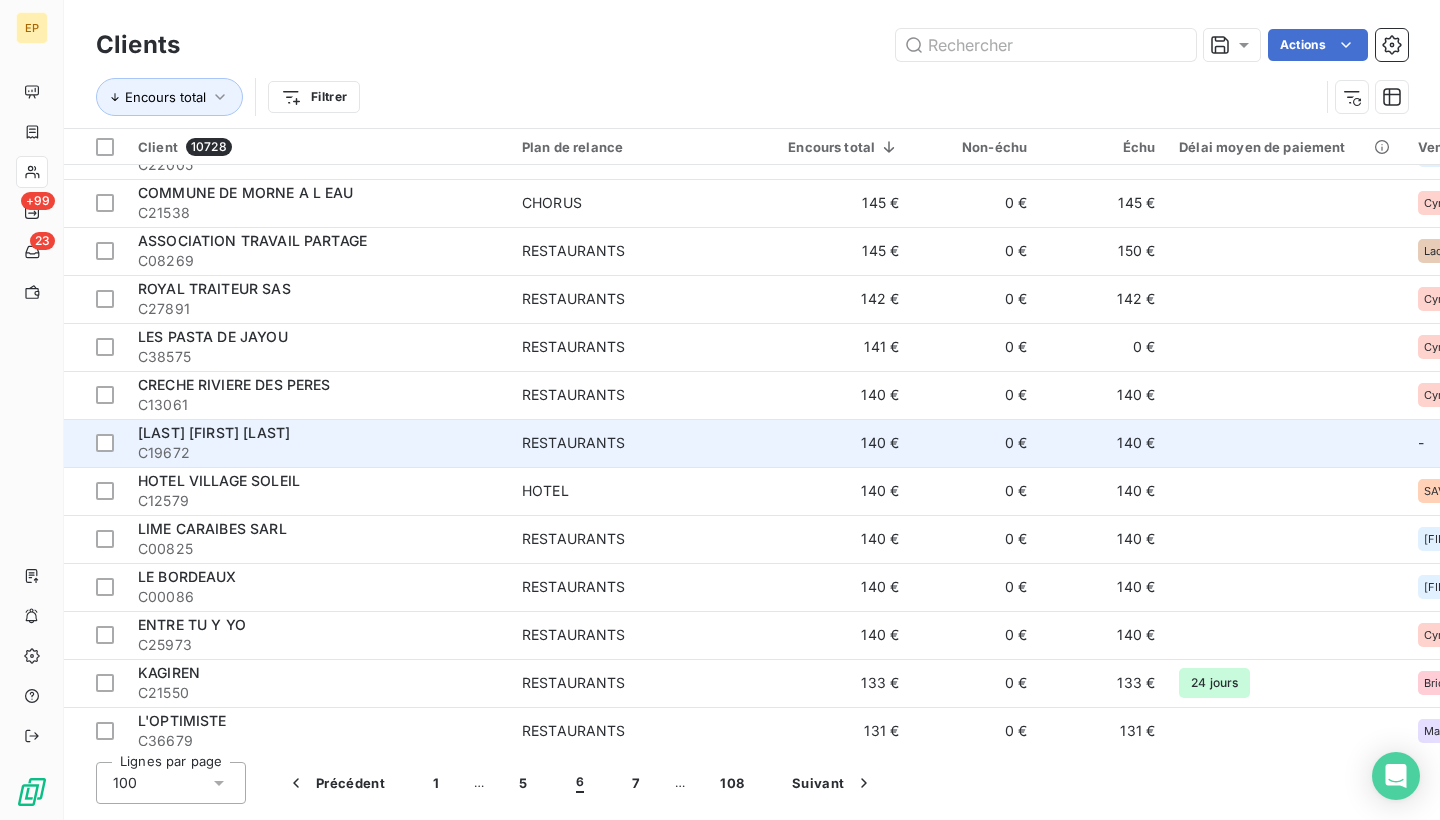 click on "C19672" at bounding box center [318, 453] 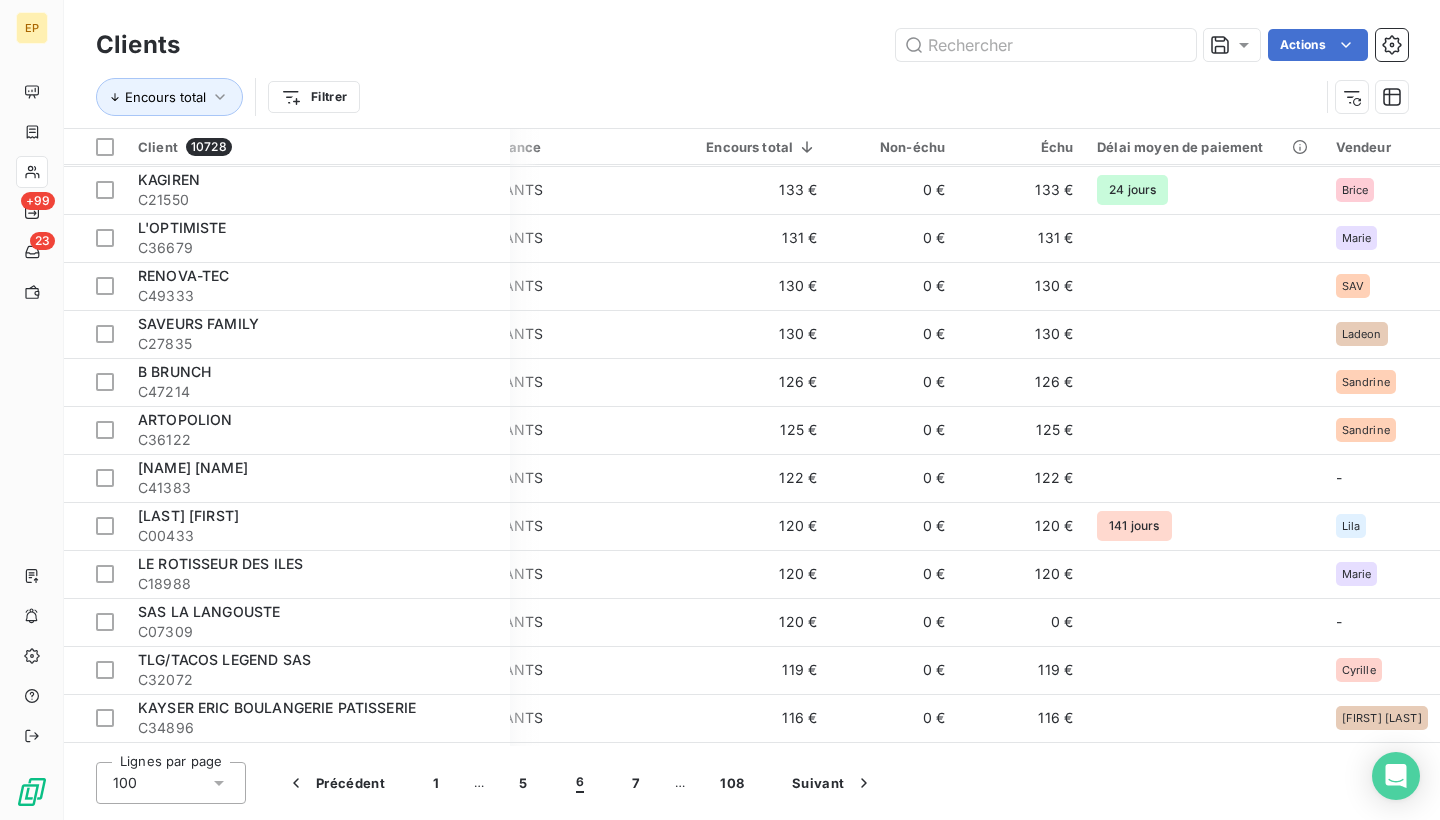 scroll, scrollTop: 2102, scrollLeft: 90, axis: both 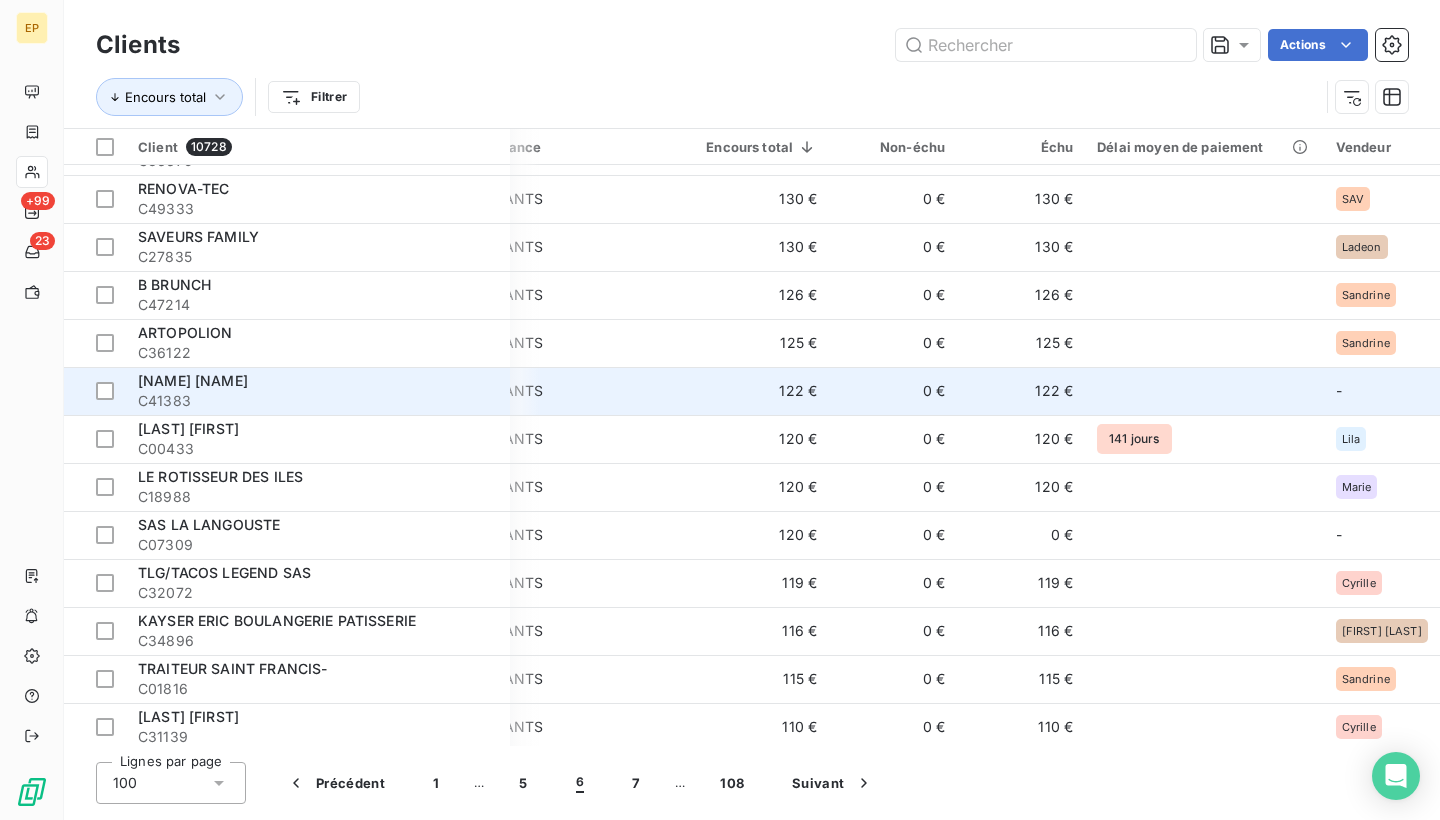 click on "[NAME] [NAME]" at bounding box center (318, 381) 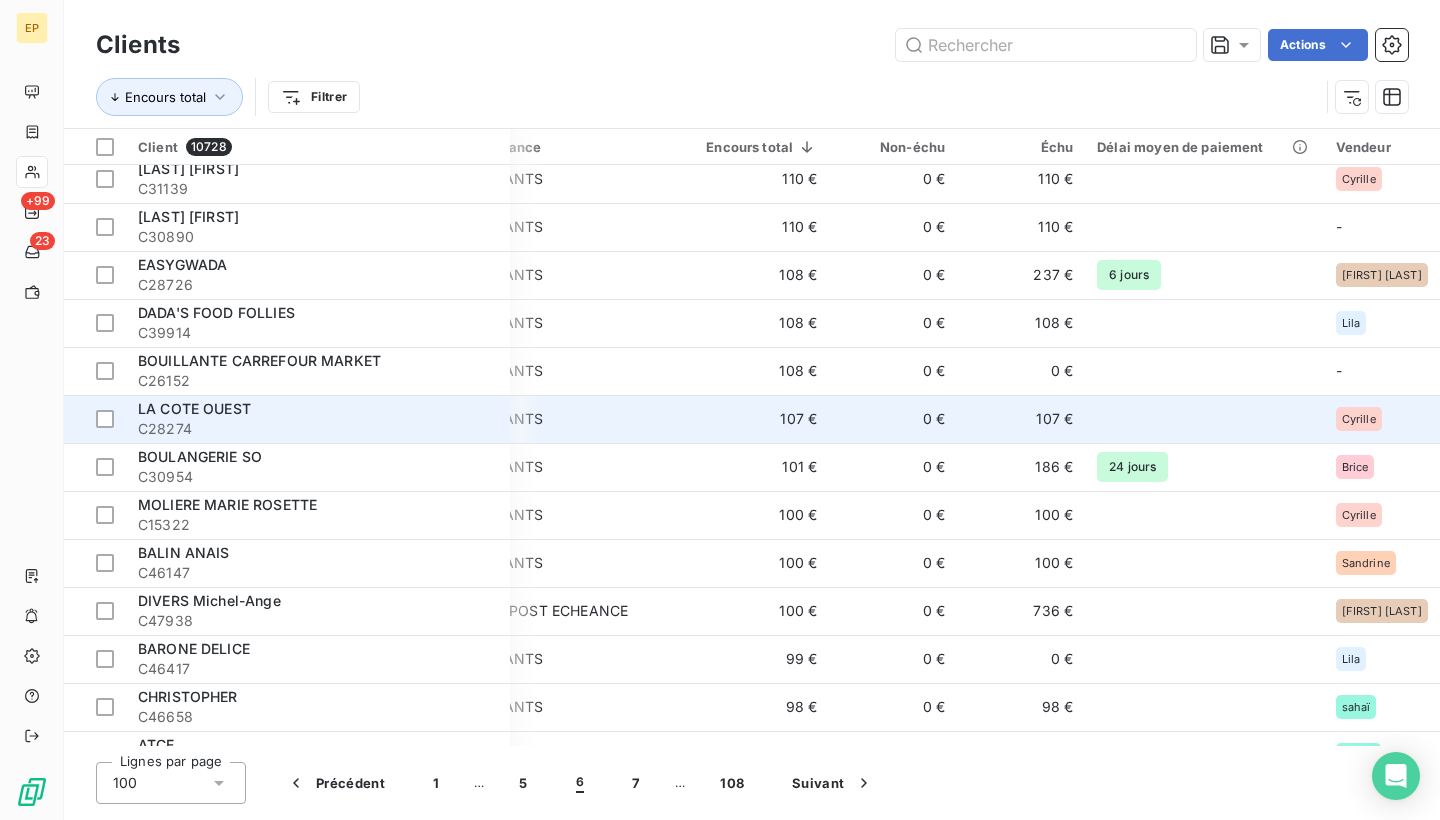scroll, scrollTop: 2652, scrollLeft: 90, axis: both 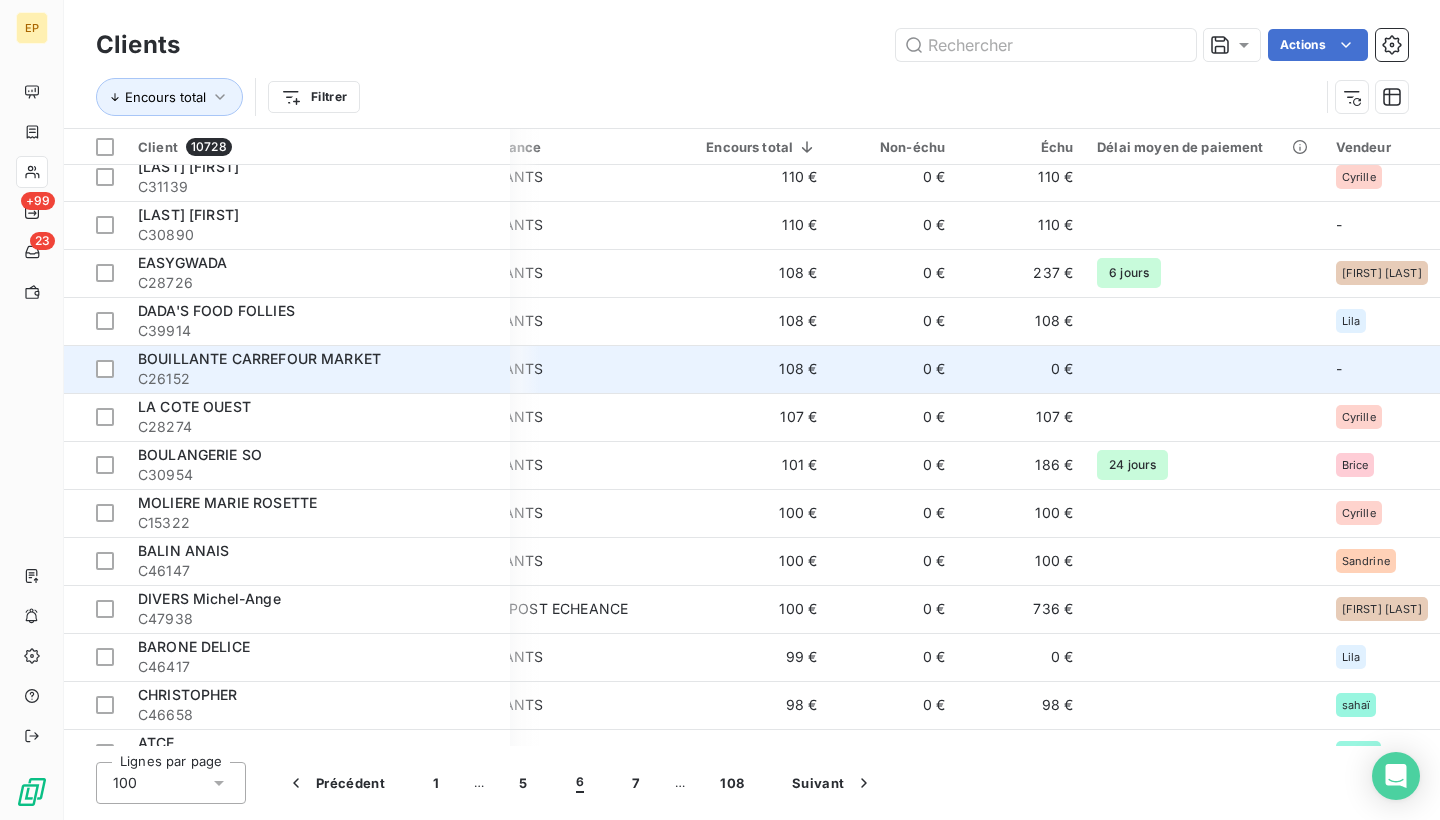 click on "BOUILLANTE CARREFOUR MARKET" at bounding box center (318, 359) 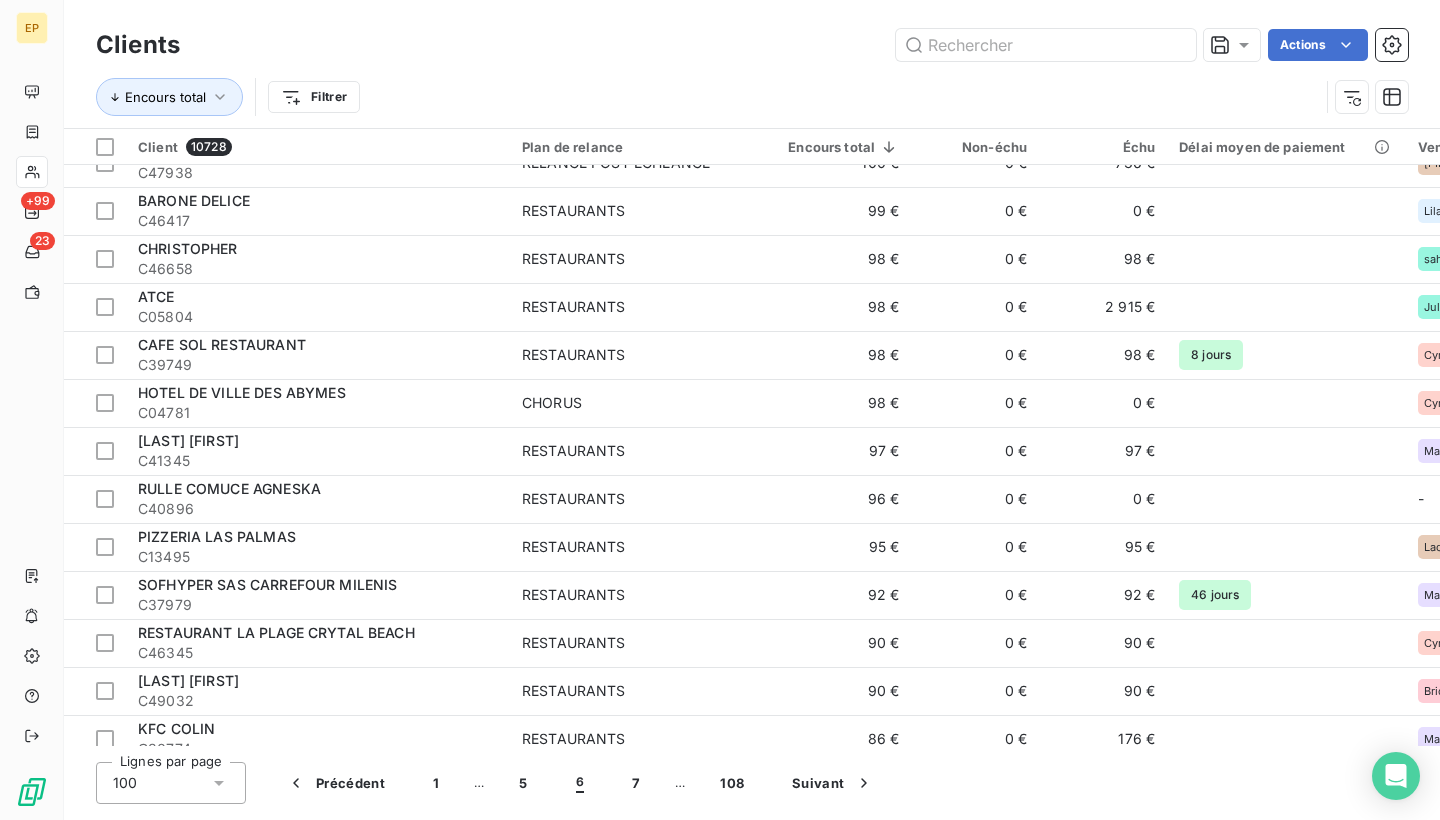 scroll, scrollTop: 3096, scrollLeft: 0, axis: vertical 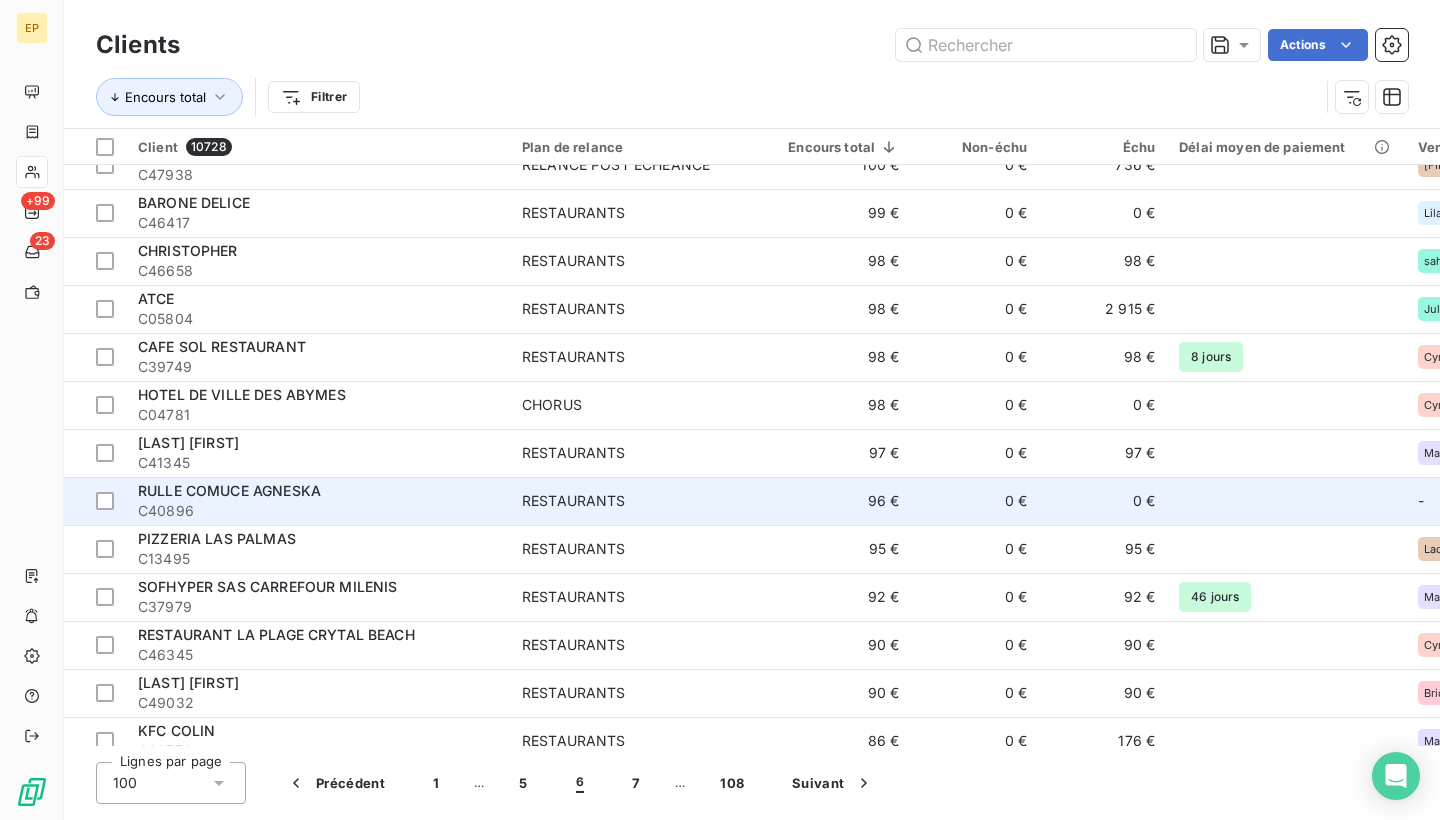 click on "RULLE COMUCE AGNESKA" at bounding box center [318, 491] 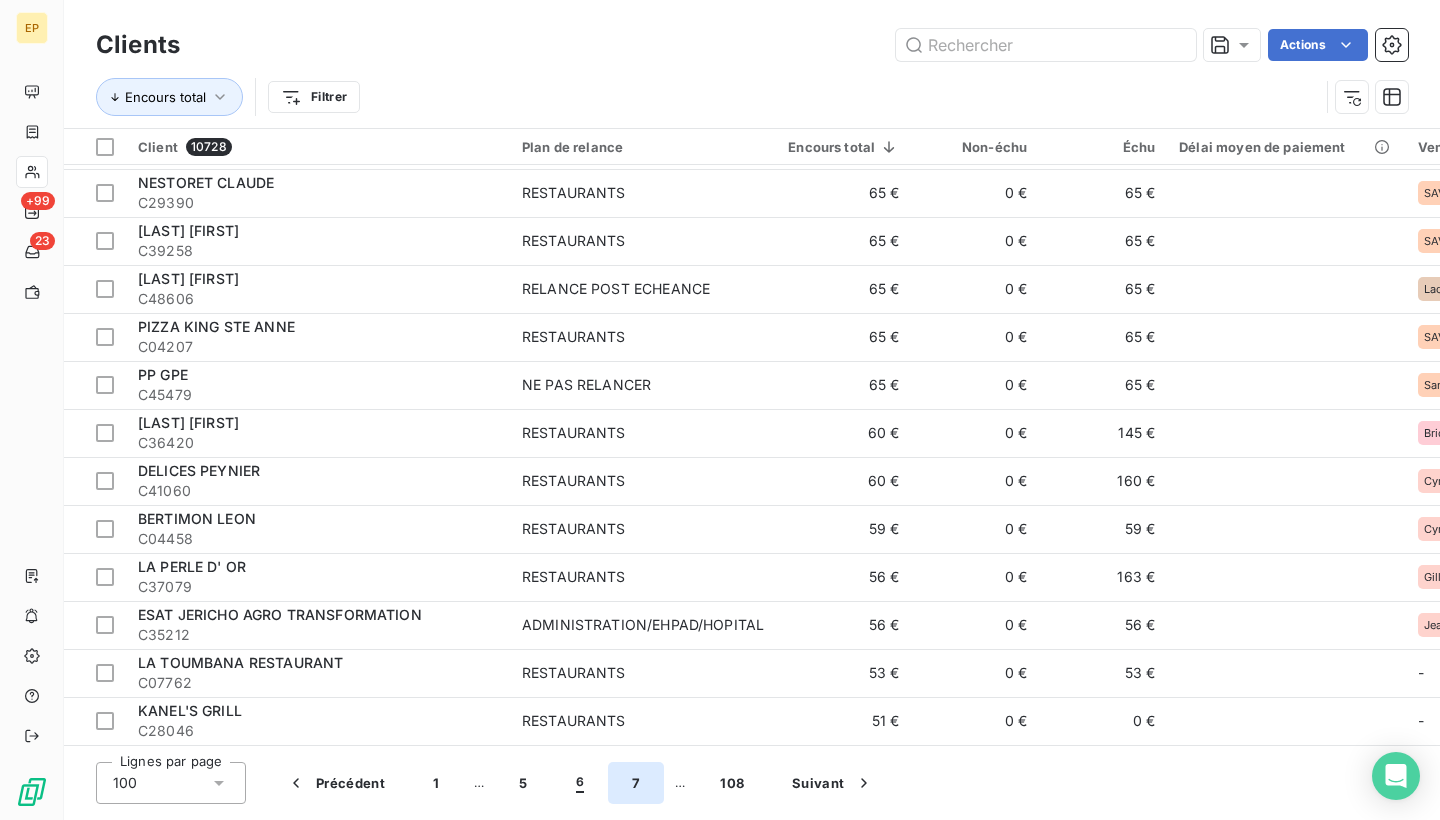 click on "7" at bounding box center [636, 783] 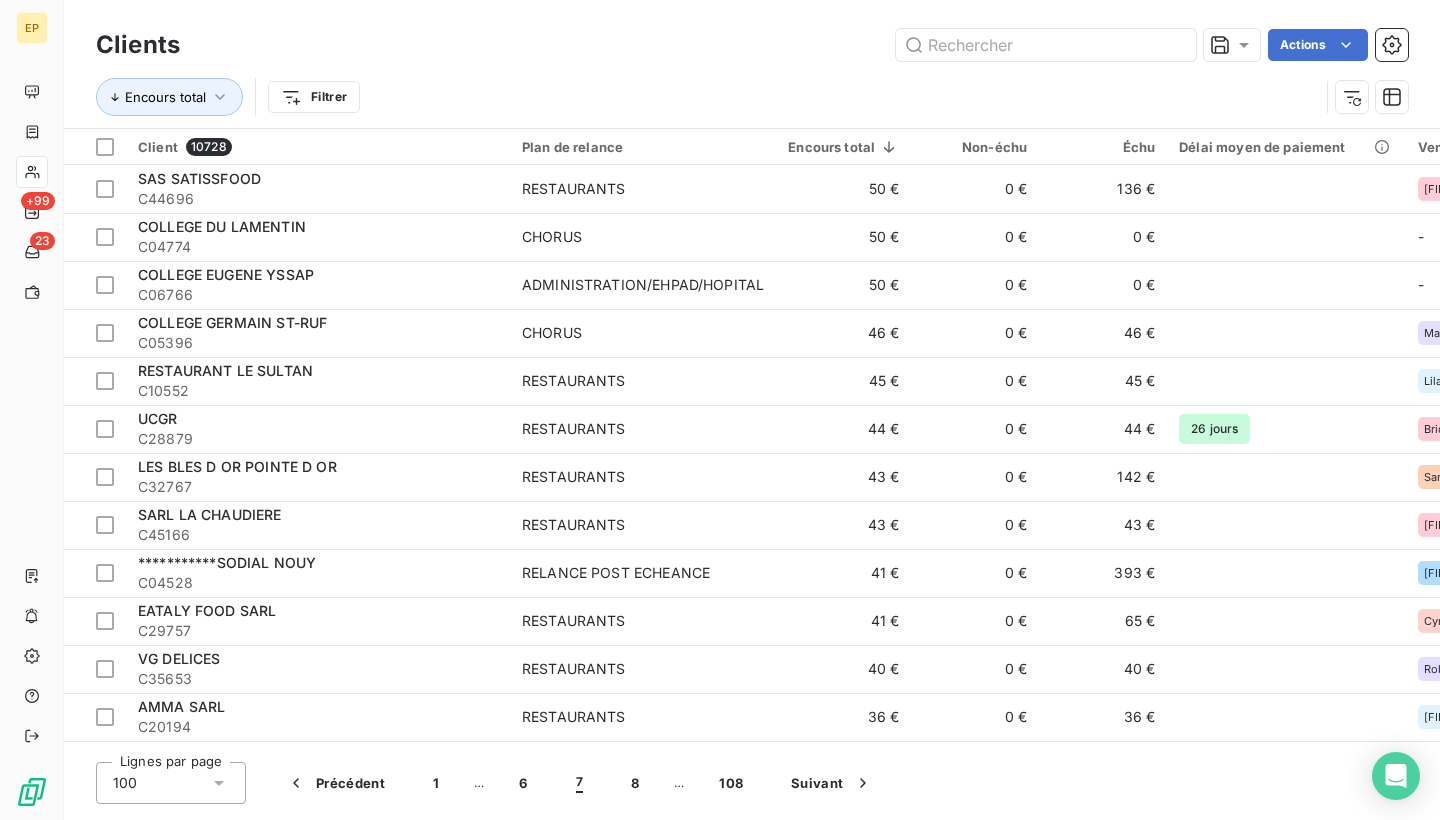 scroll, scrollTop: 0, scrollLeft: 0, axis: both 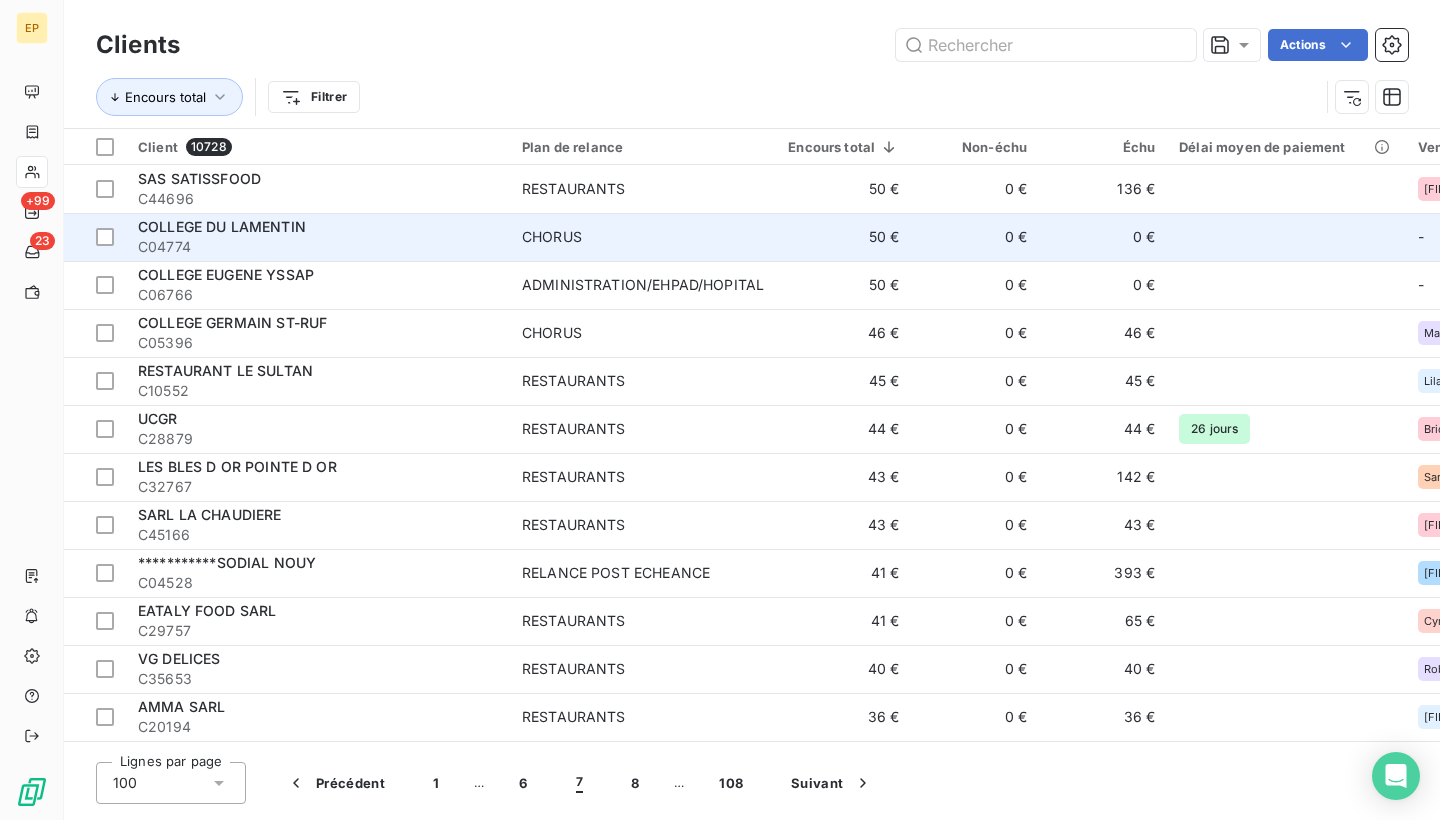 click on "[COMPANY] C[NUMBER]" at bounding box center [318, 237] 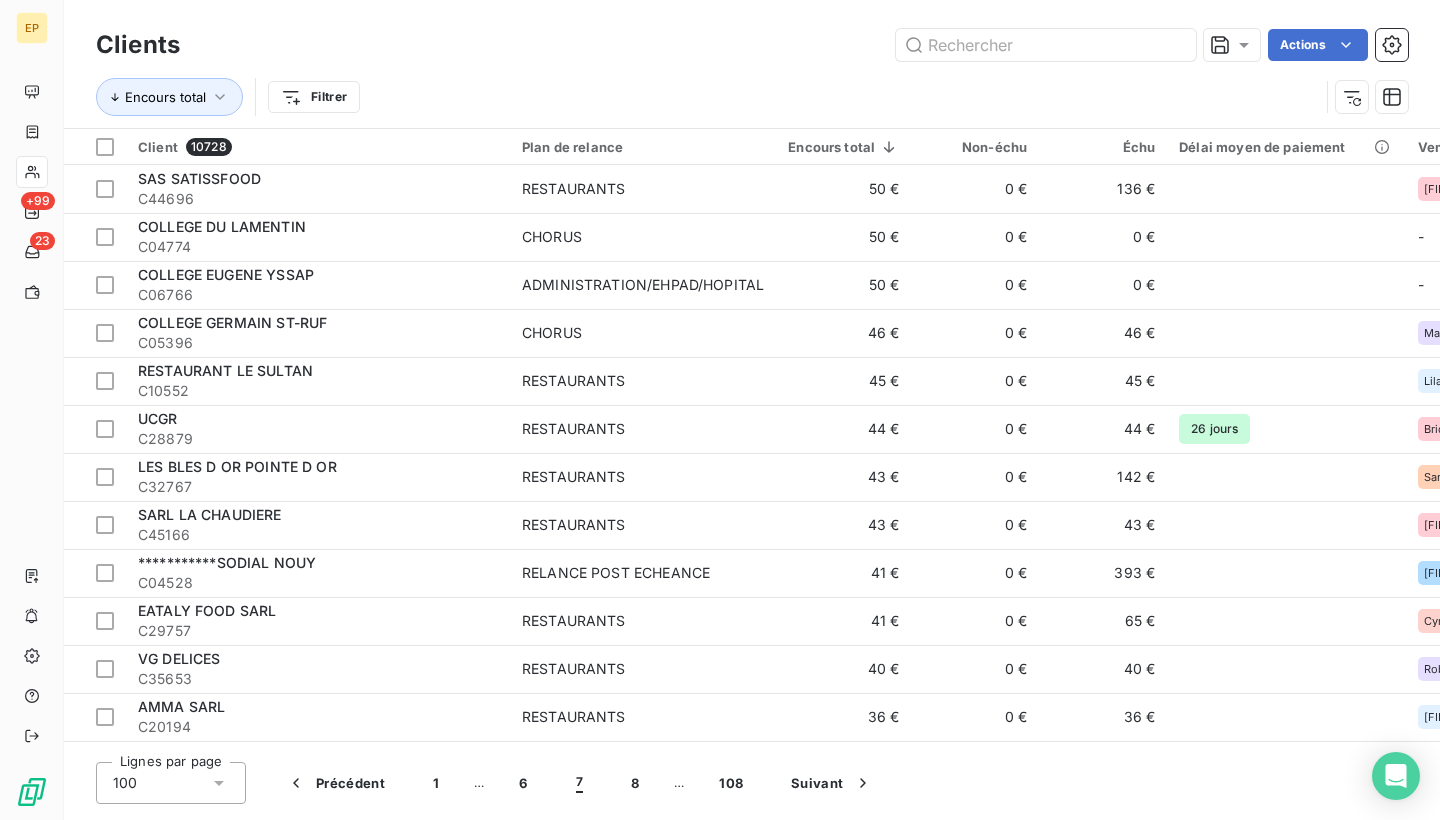 scroll, scrollTop: 0, scrollLeft: 0, axis: both 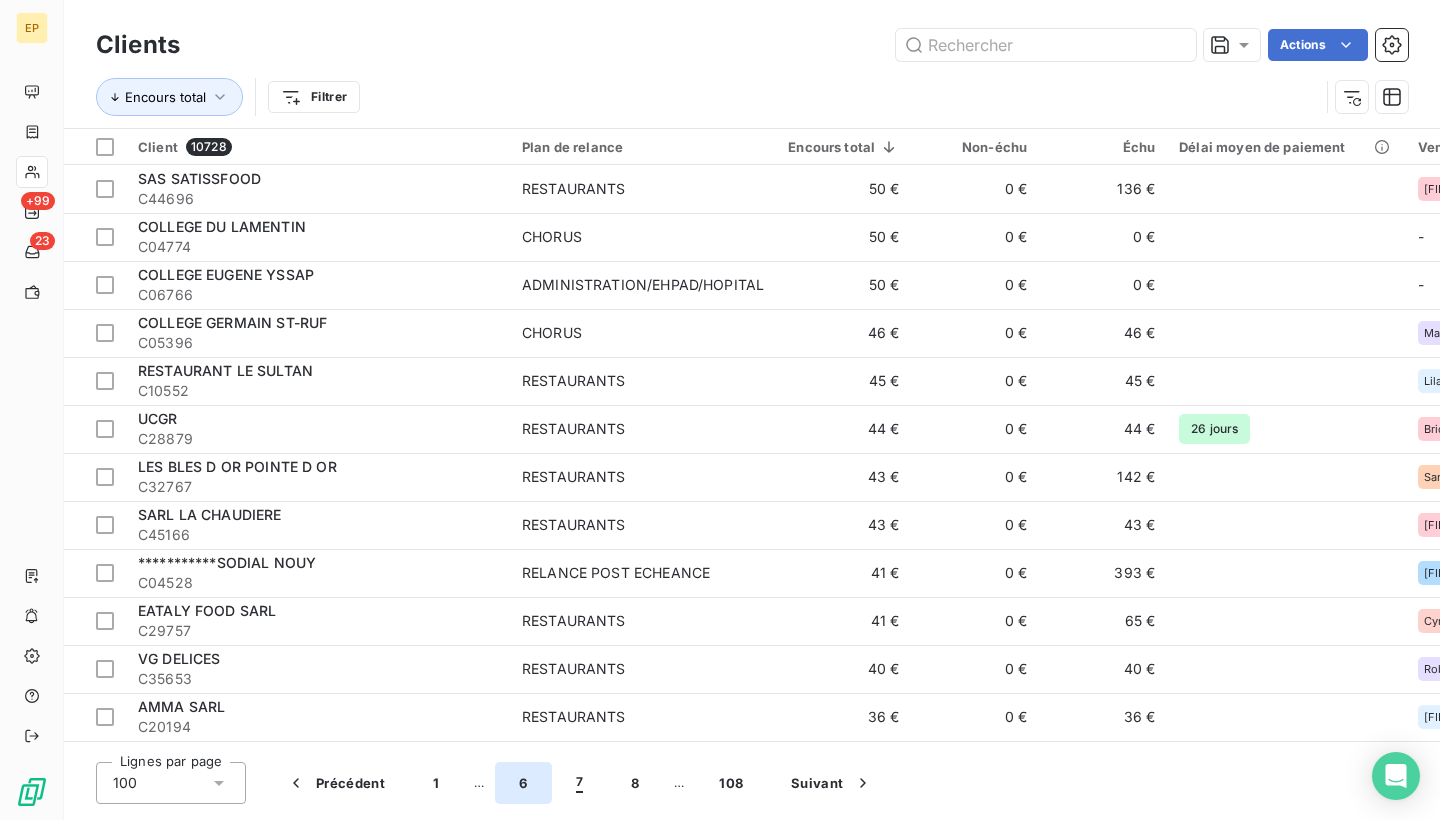 click on "6" at bounding box center [523, 783] 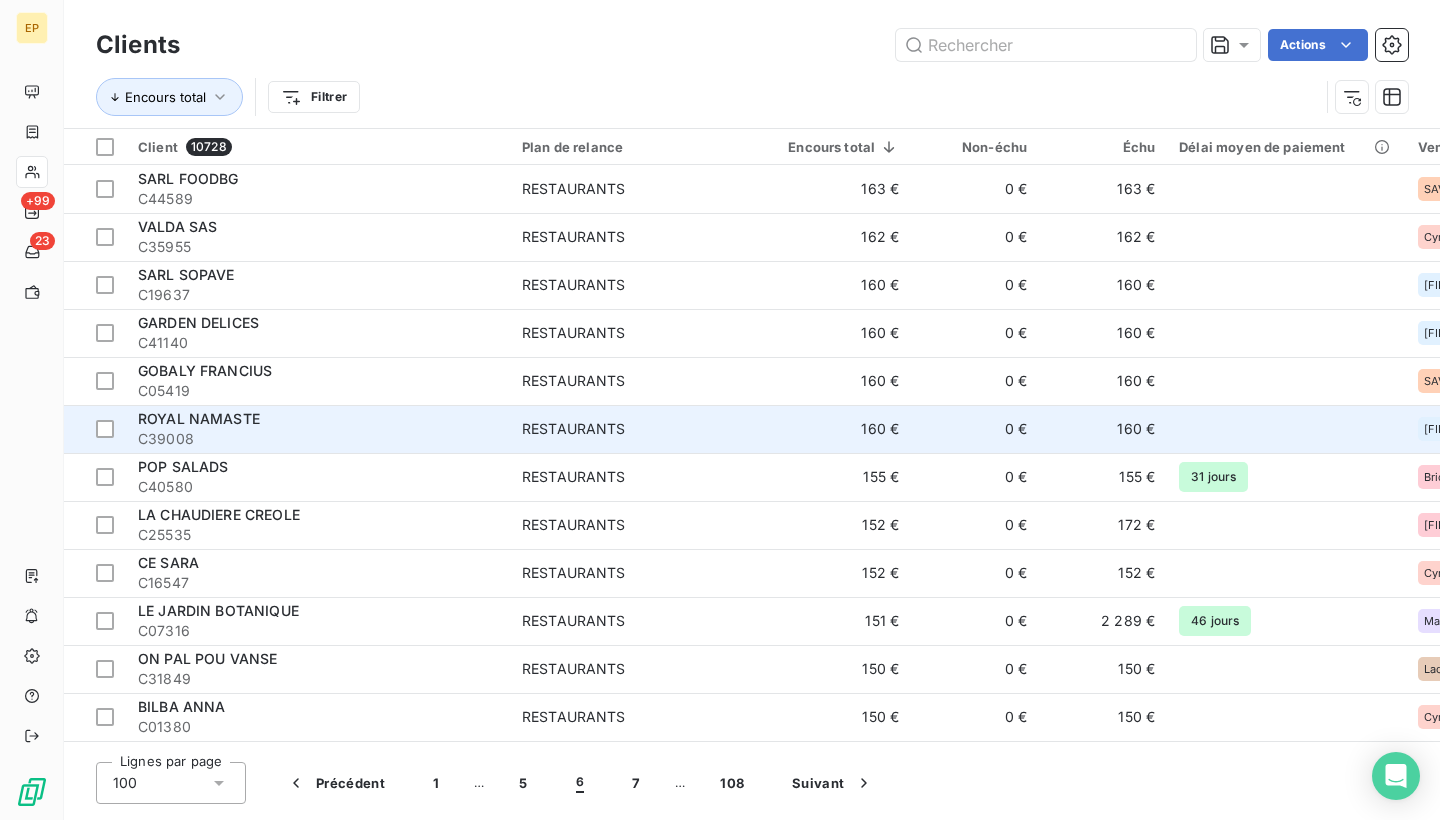 scroll, scrollTop: 0, scrollLeft: 0, axis: both 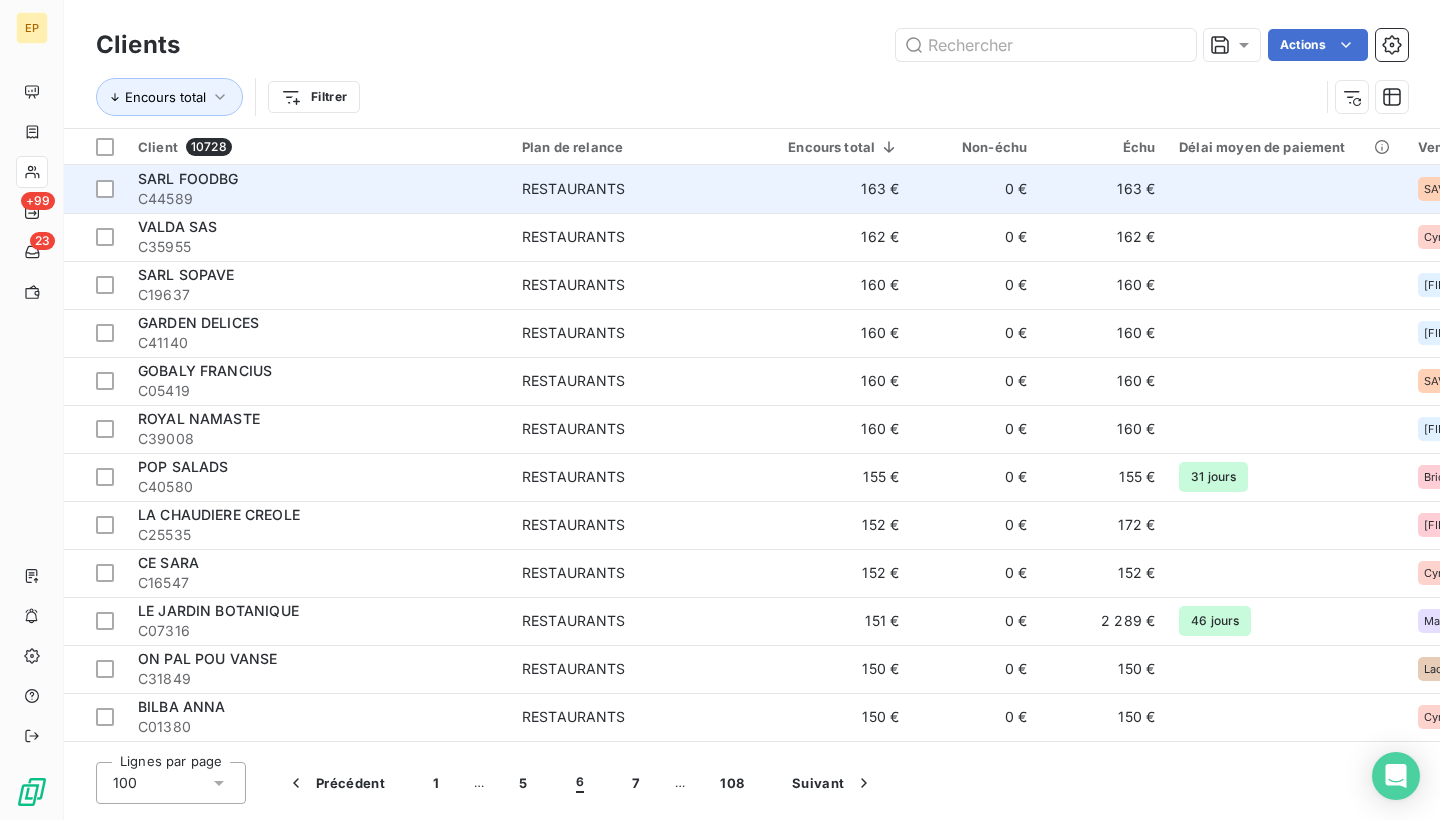 click on "C44589" at bounding box center (318, 199) 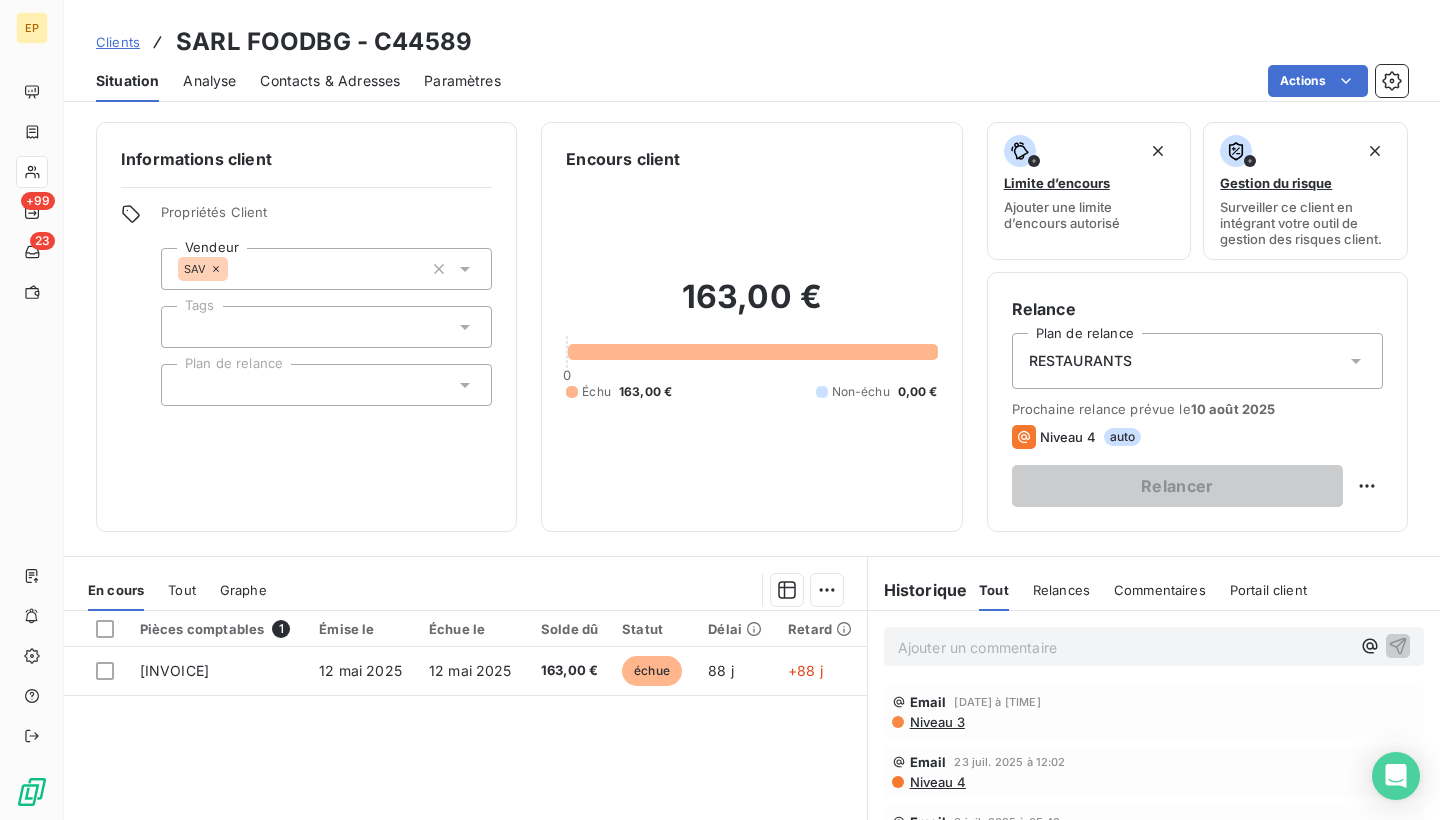 scroll, scrollTop: 80, scrollLeft: 0, axis: vertical 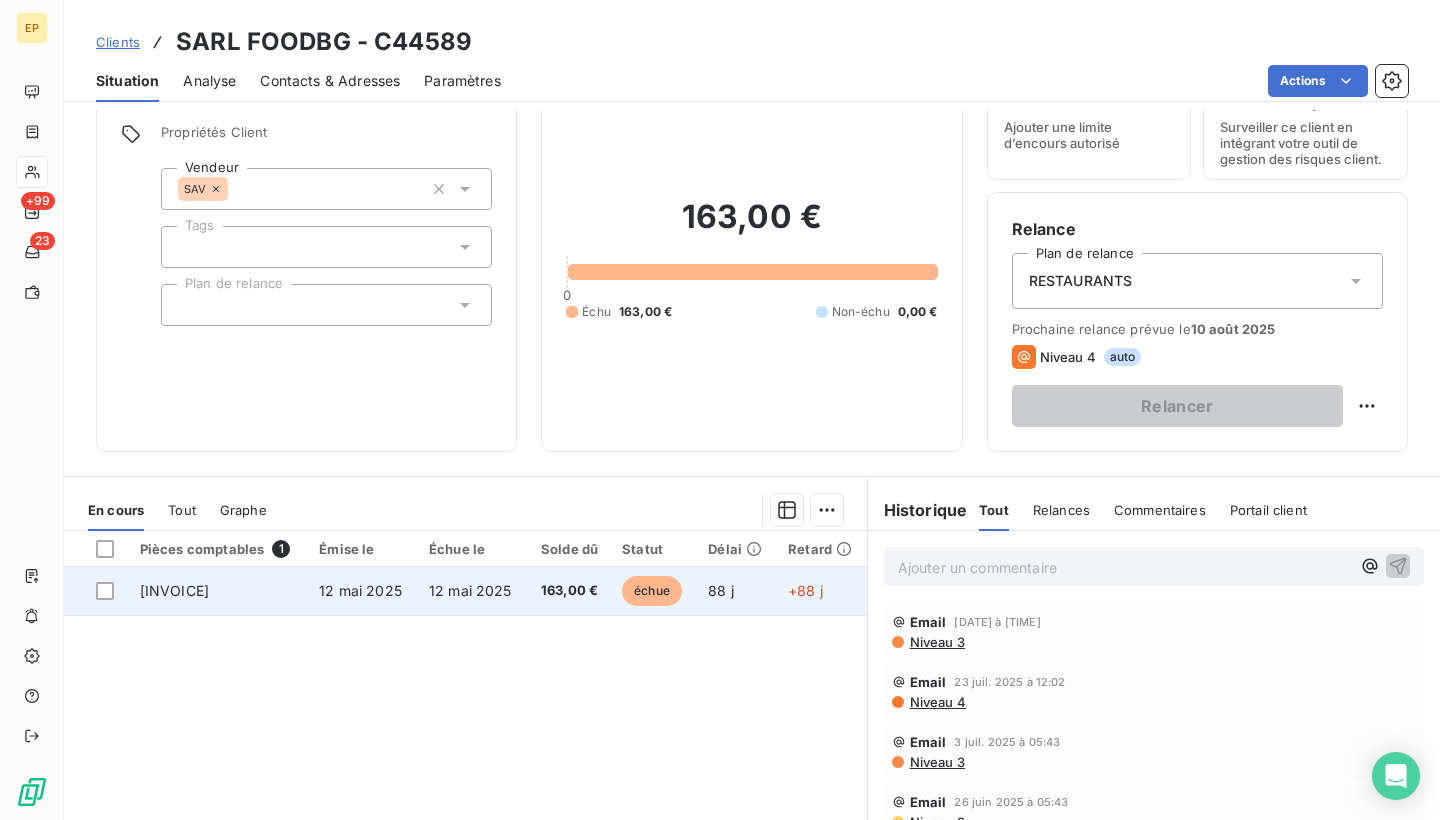 click on "[INVOICE]" at bounding box center (174, 590) 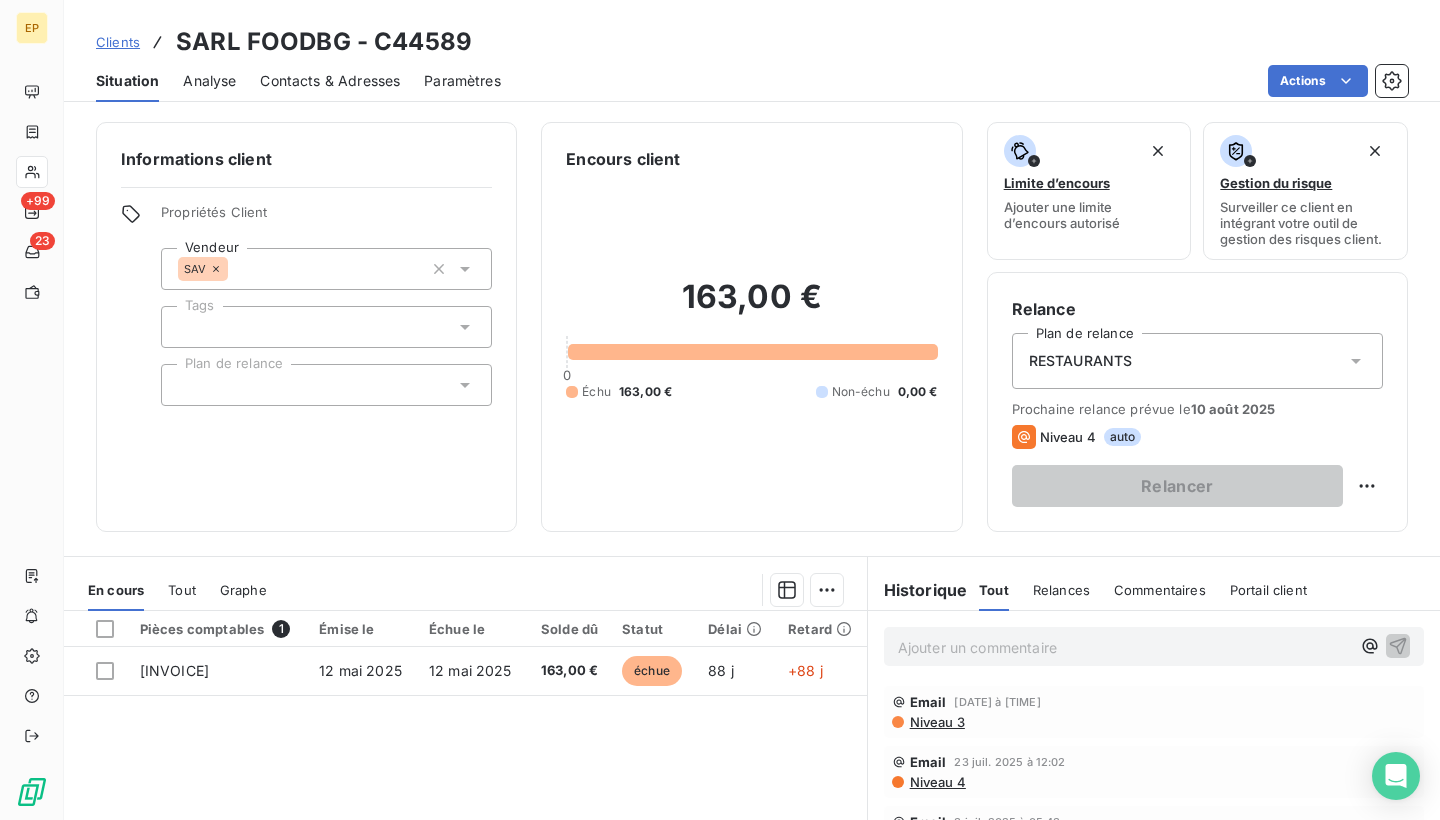 click on "Contacts & Adresses" at bounding box center (330, 81) 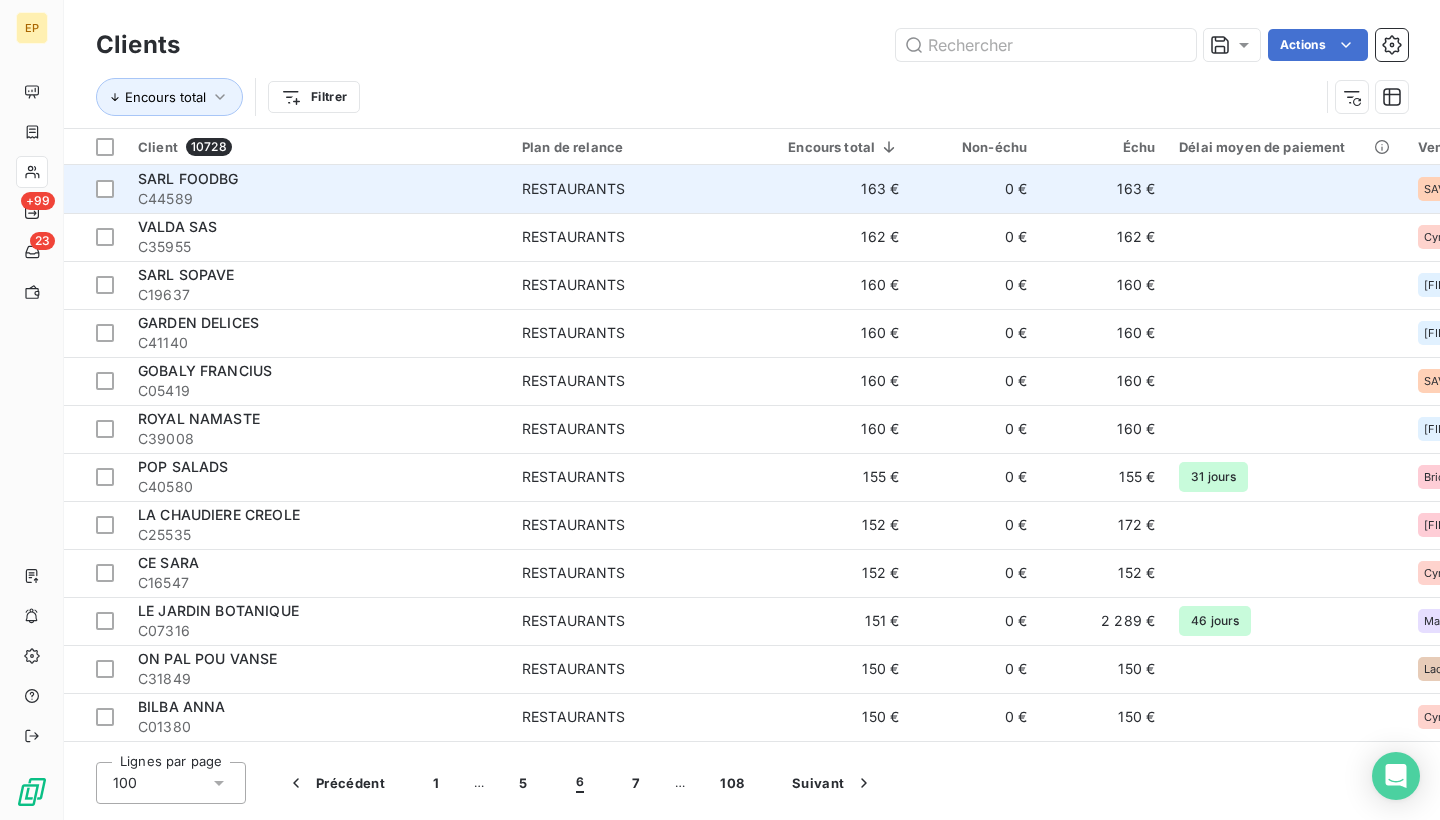 click on "SARL FOODBG" at bounding box center (318, 179) 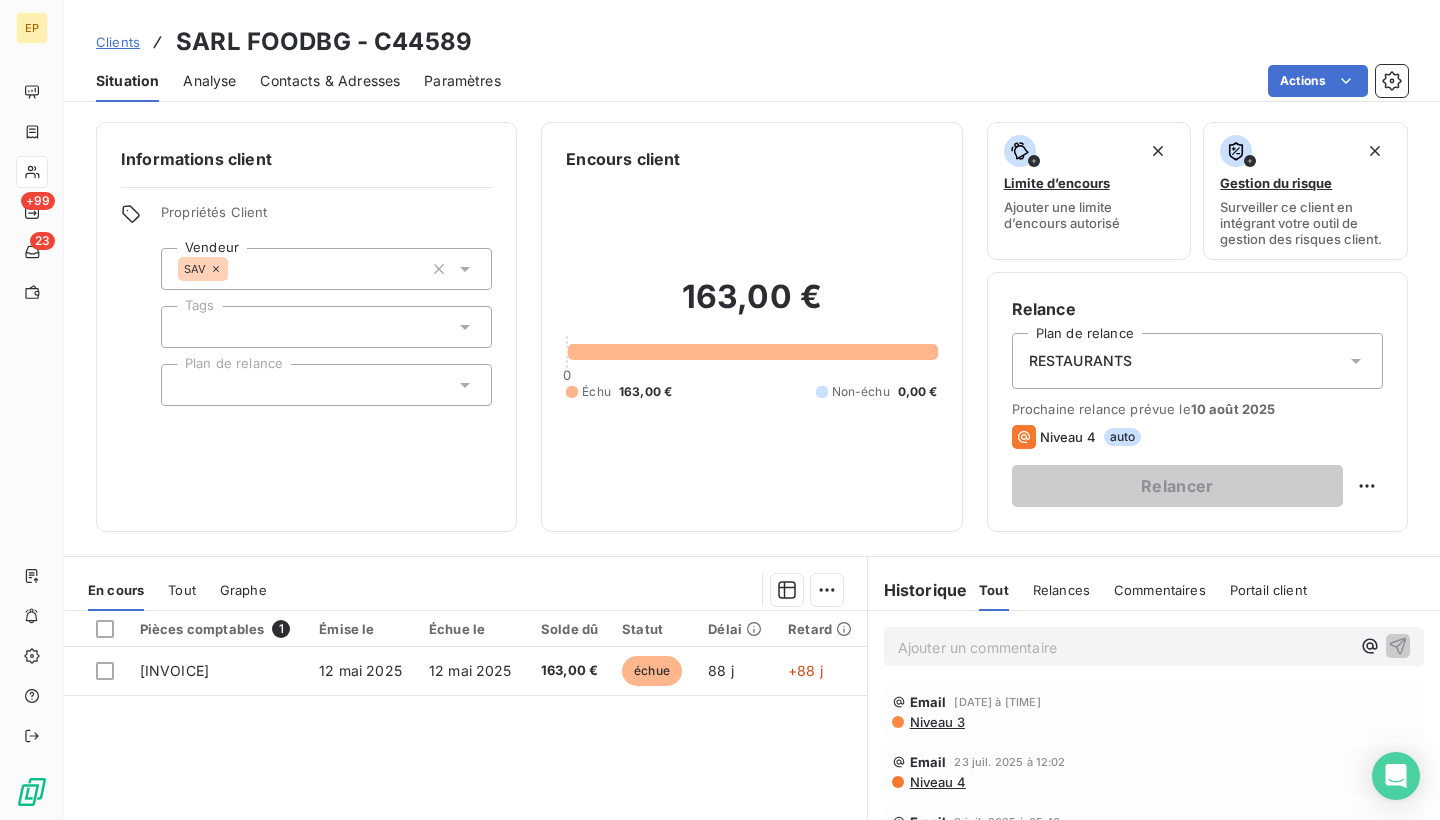 click on "Contacts & Adresses" at bounding box center [330, 81] 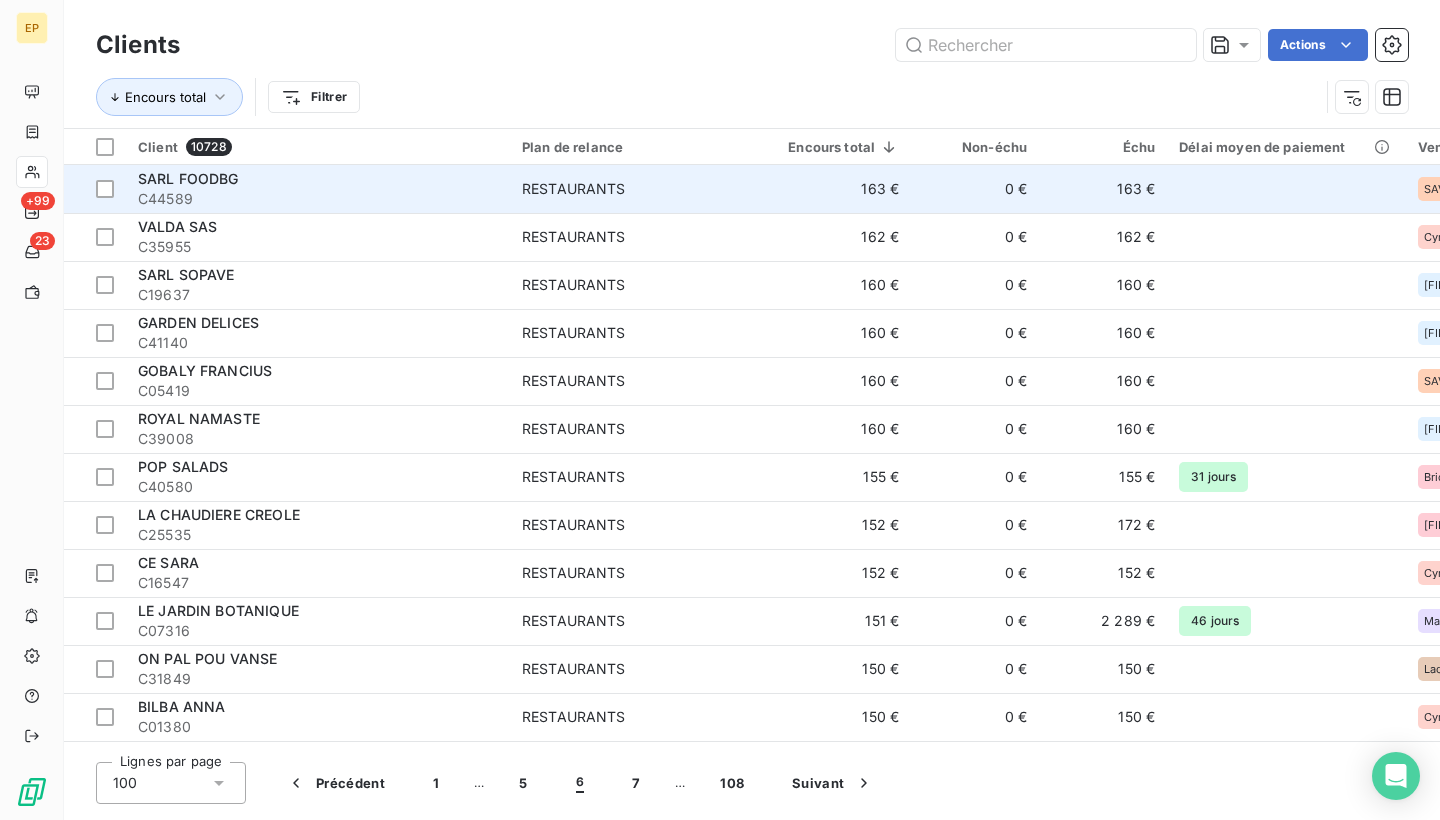 click on "C44589" at bounding box center (318, 199) 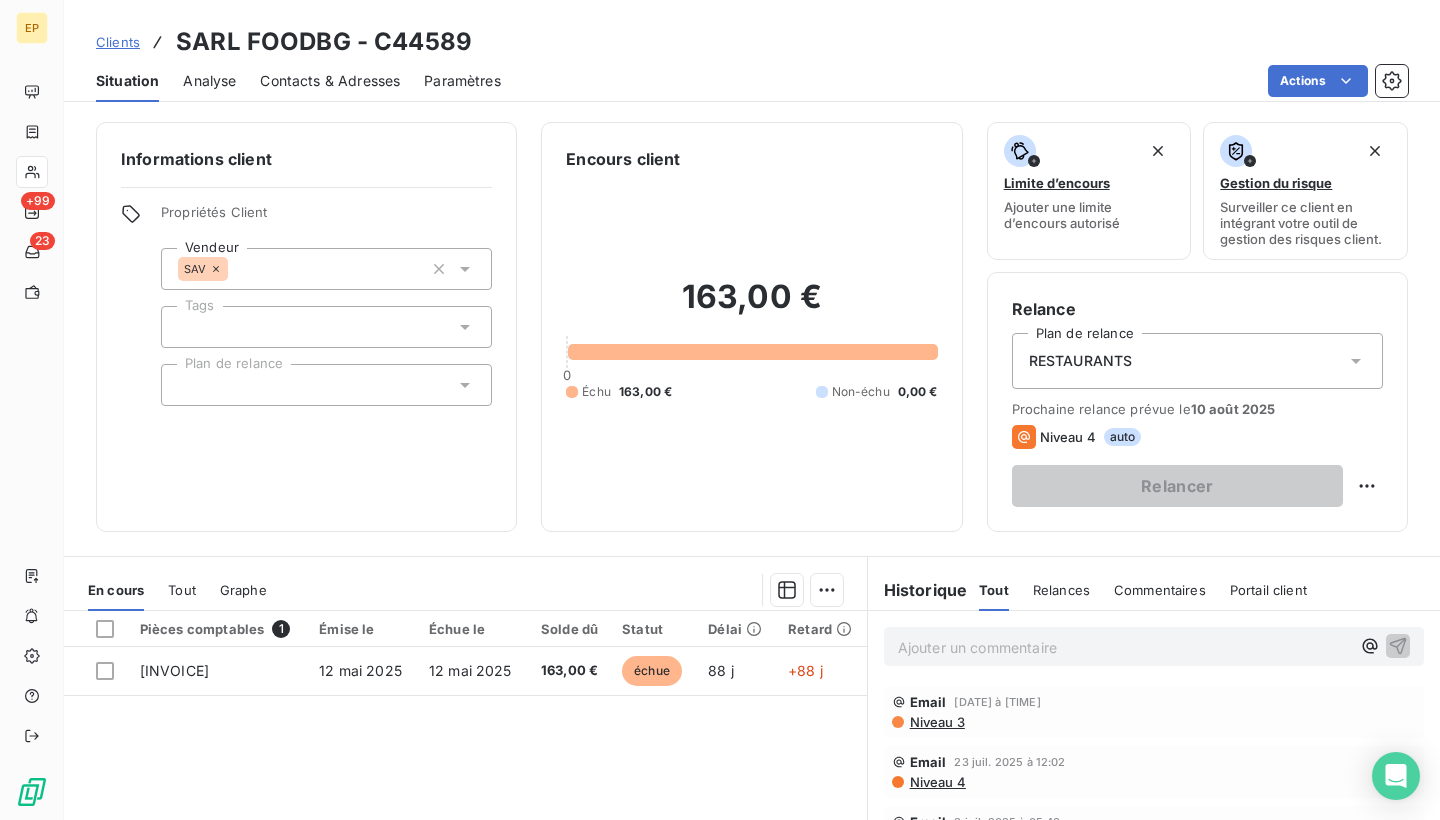click on "Ajouter un commentaire ﻿" at bounding box center (1124, 647) 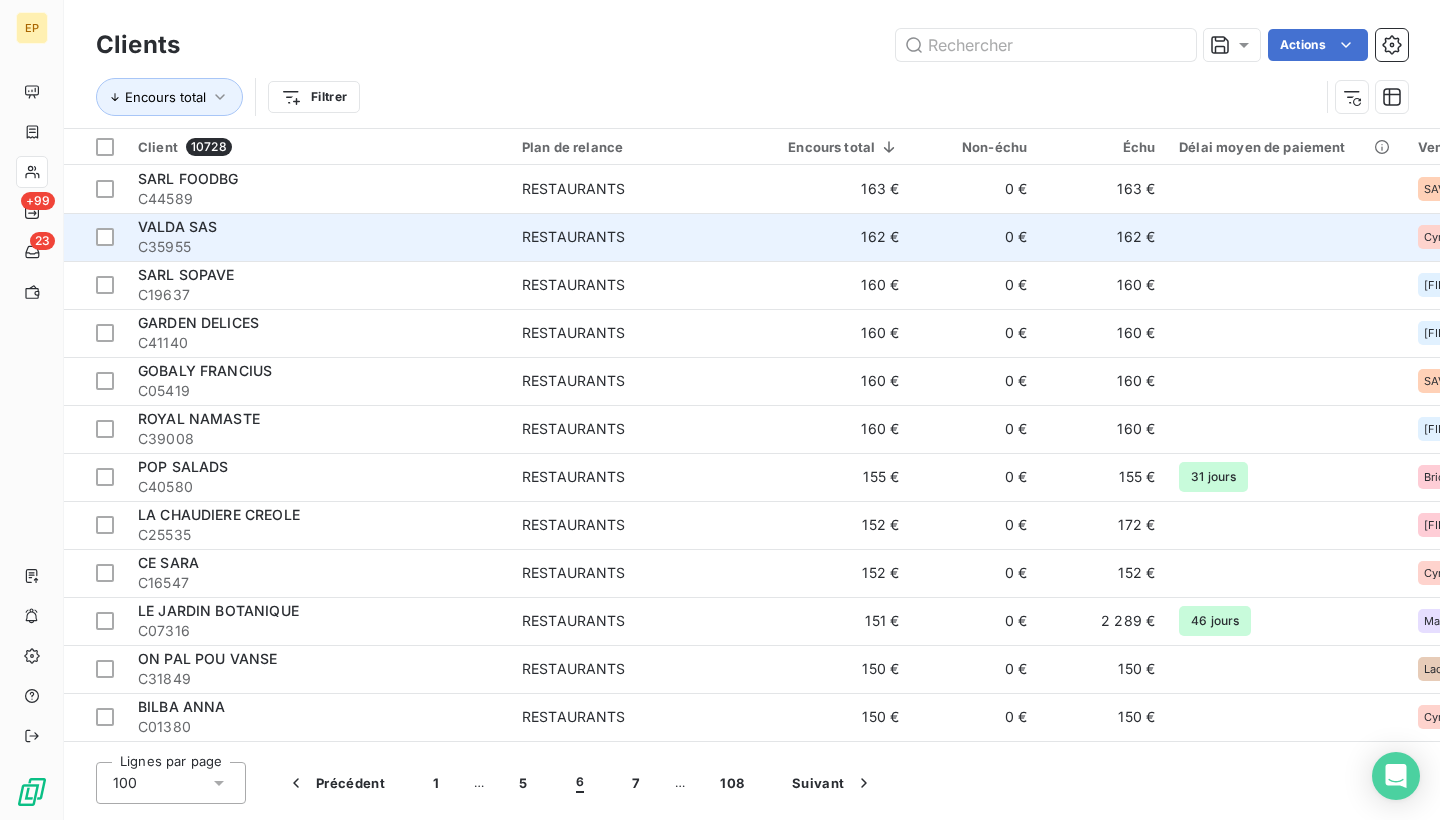 click on "C35955" at bounding box center [318, 247] 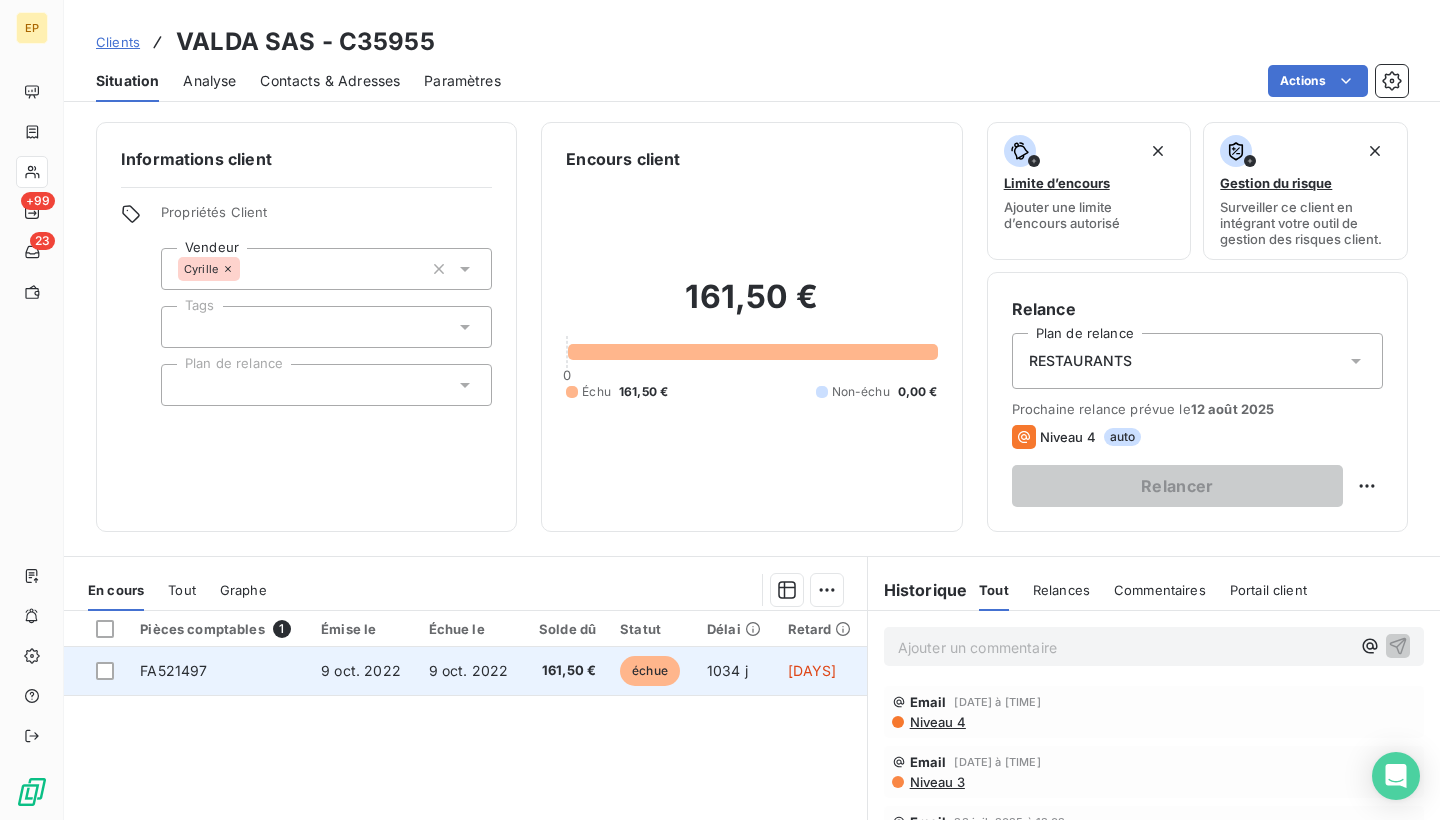 click on "FA521497" at bounding box center (173, 670) 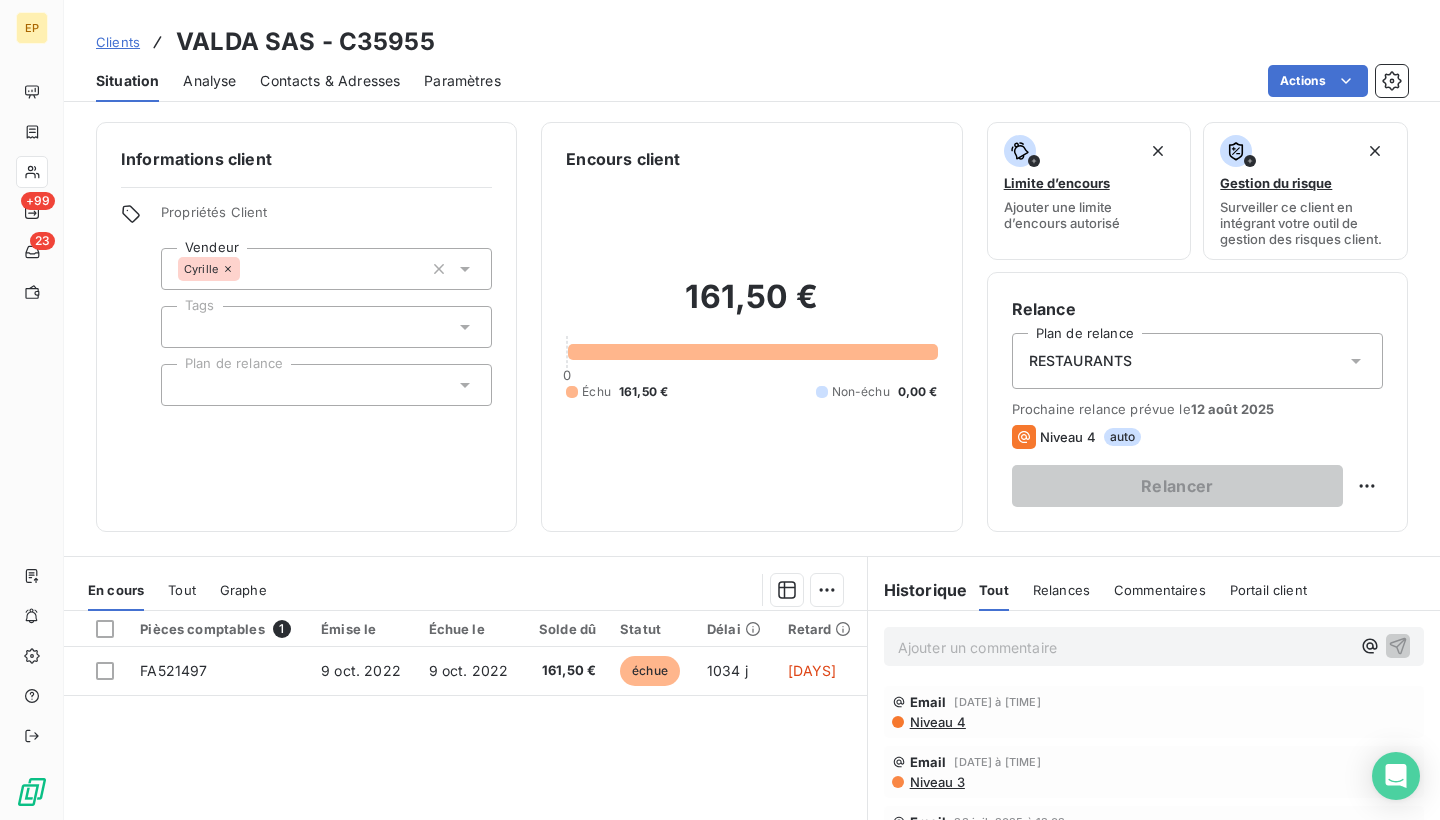 click on "Contacts & Adresses" at bounding box center (330, 81) 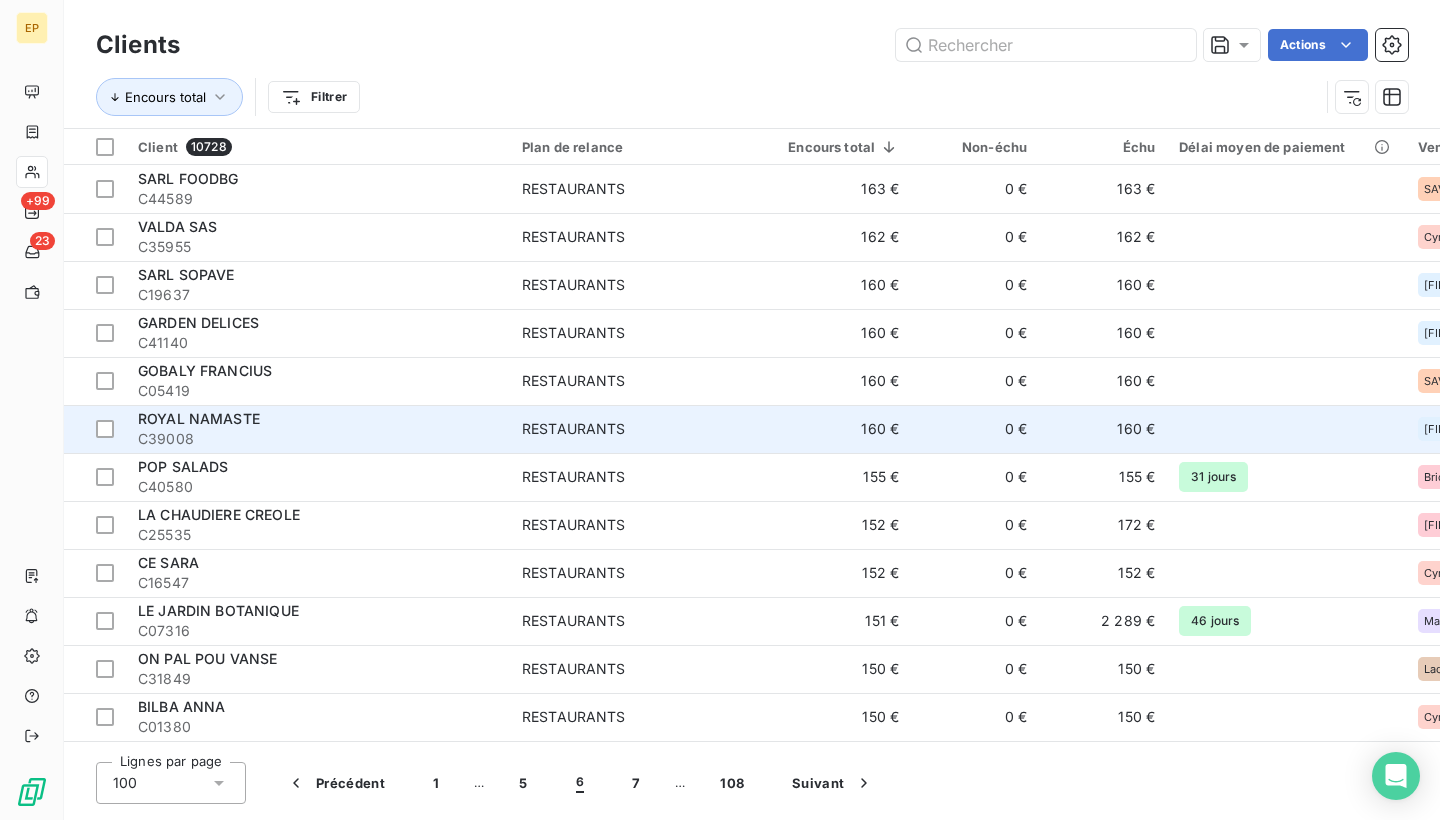 scroll, scrollTop: 0, scrollLeft: 0, axis: both 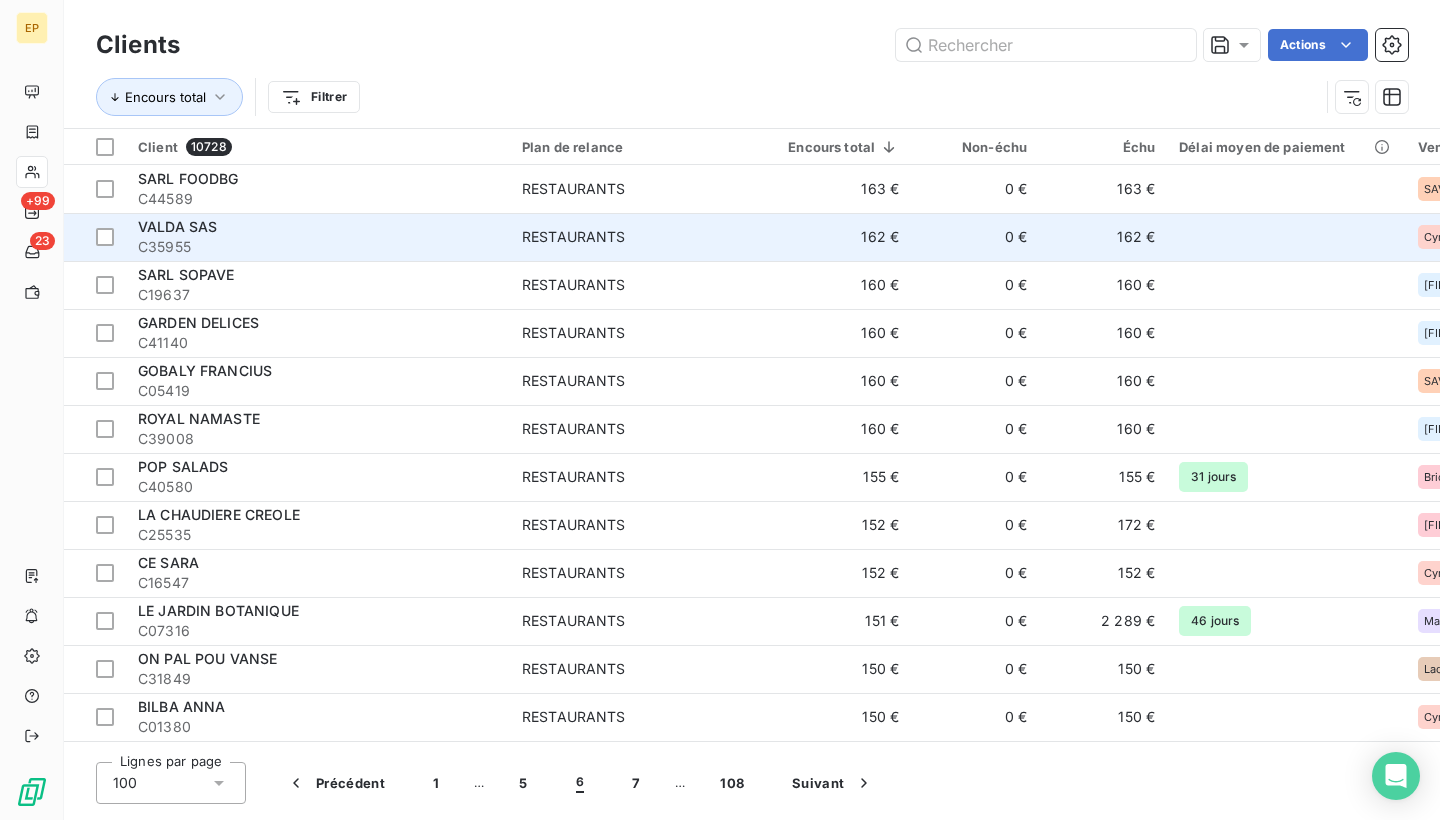 click on "RESTAURANTS" at bounding box center (643, 237) 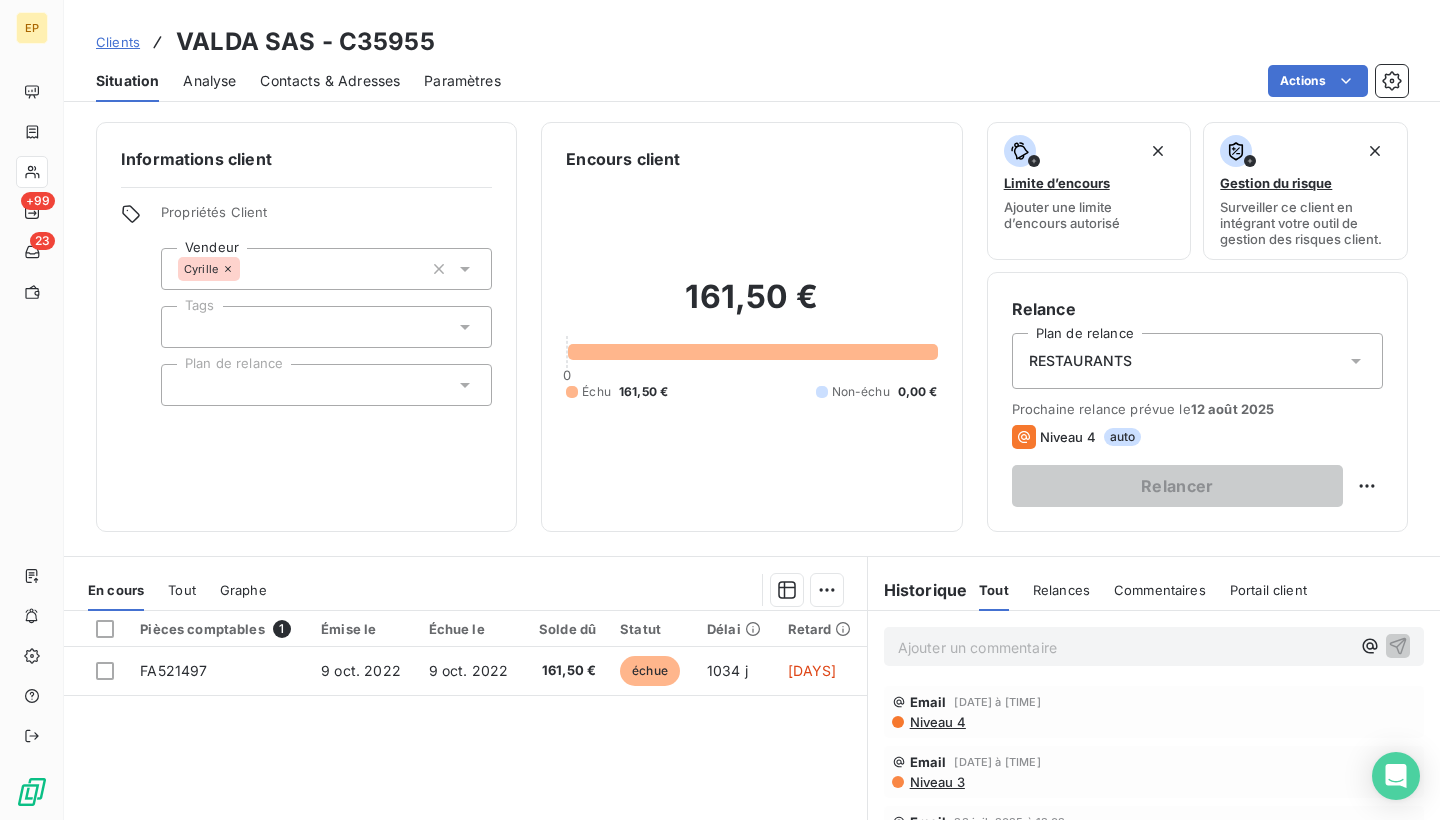 click on "Contacts & Adresses" at bounding box center (330, 81) 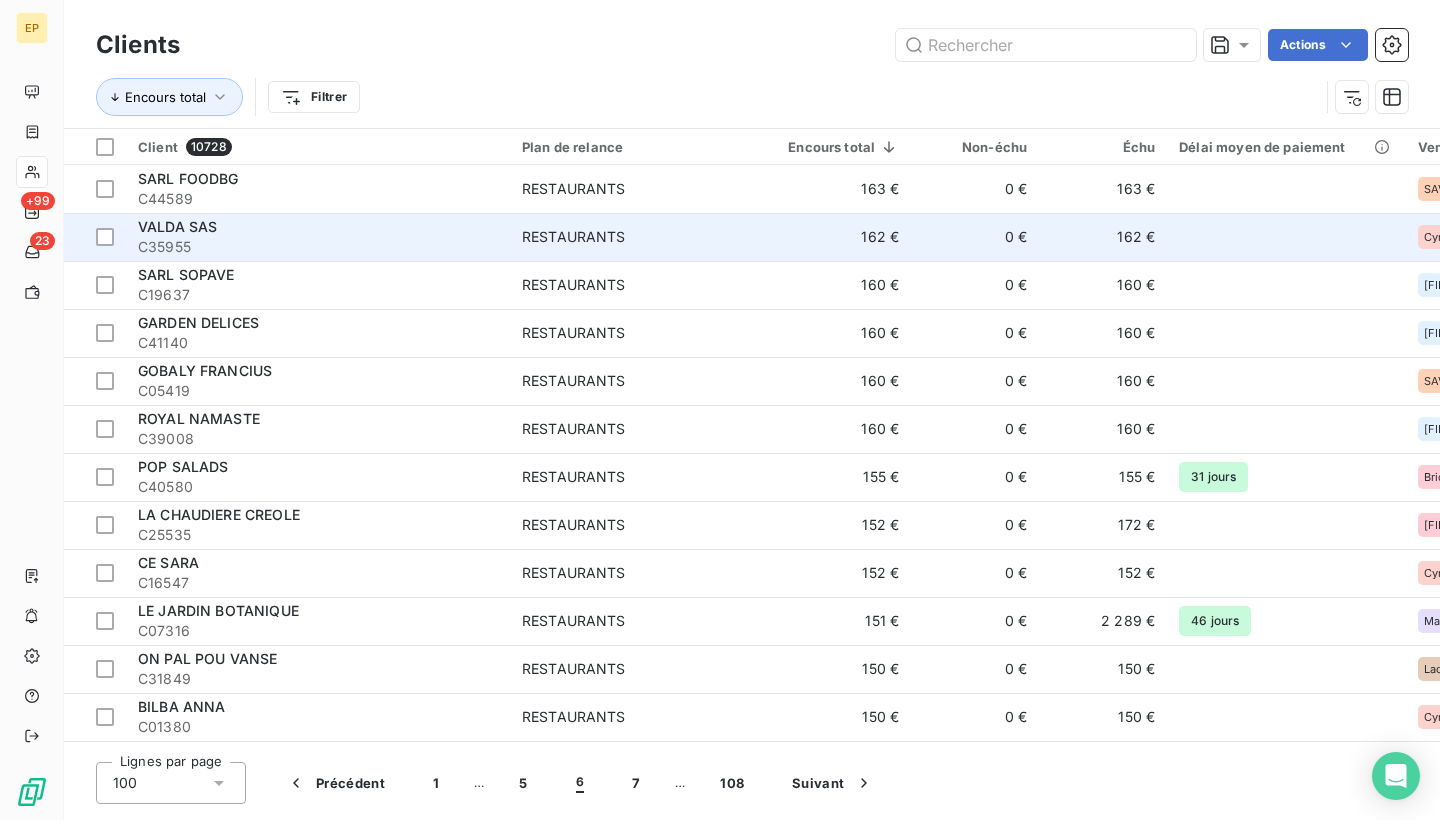 click on "C35955" at bounding box center [318, 247] 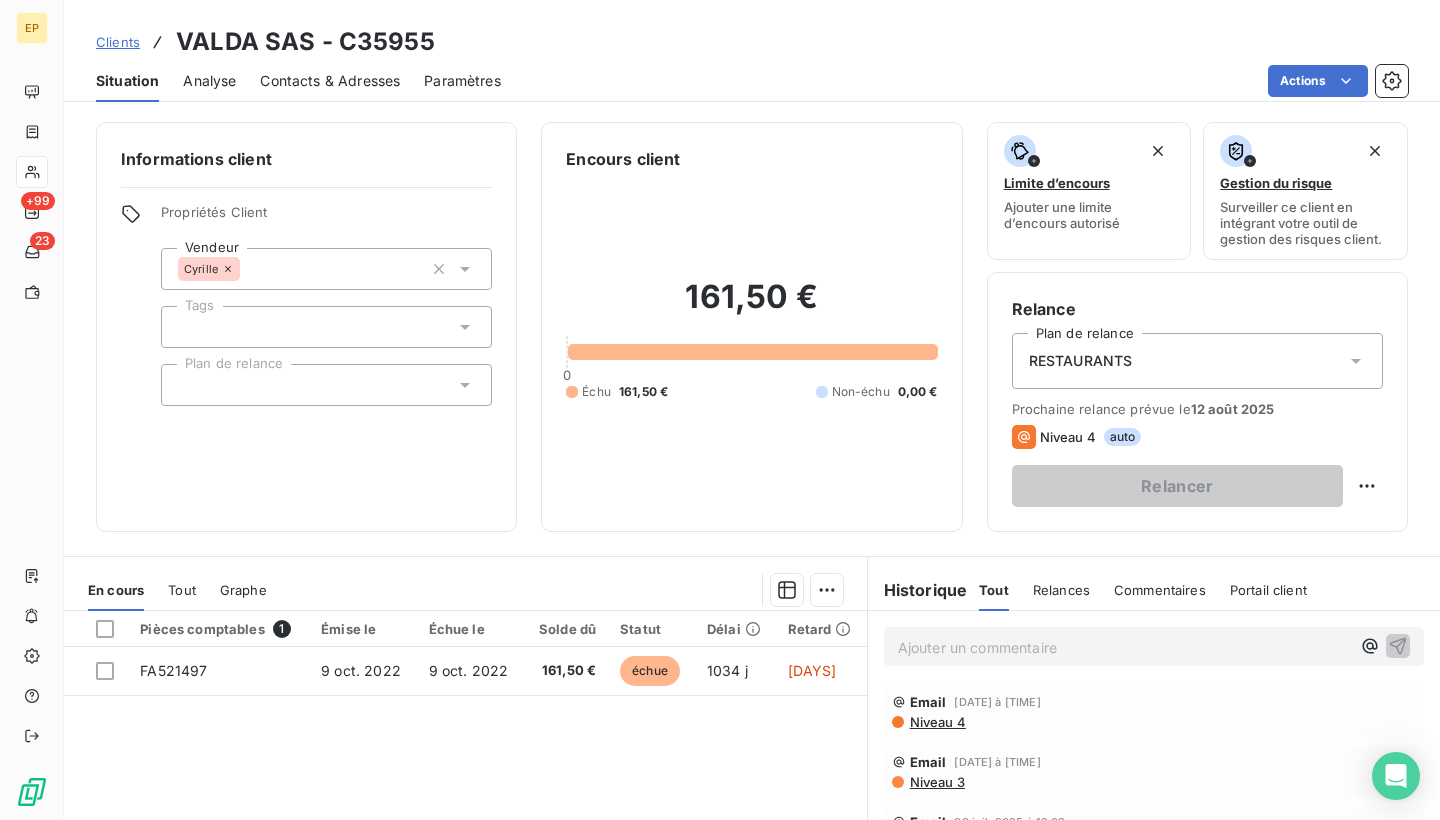 scroll, scrollTop: 0, scrollLeft: 0, axis: both 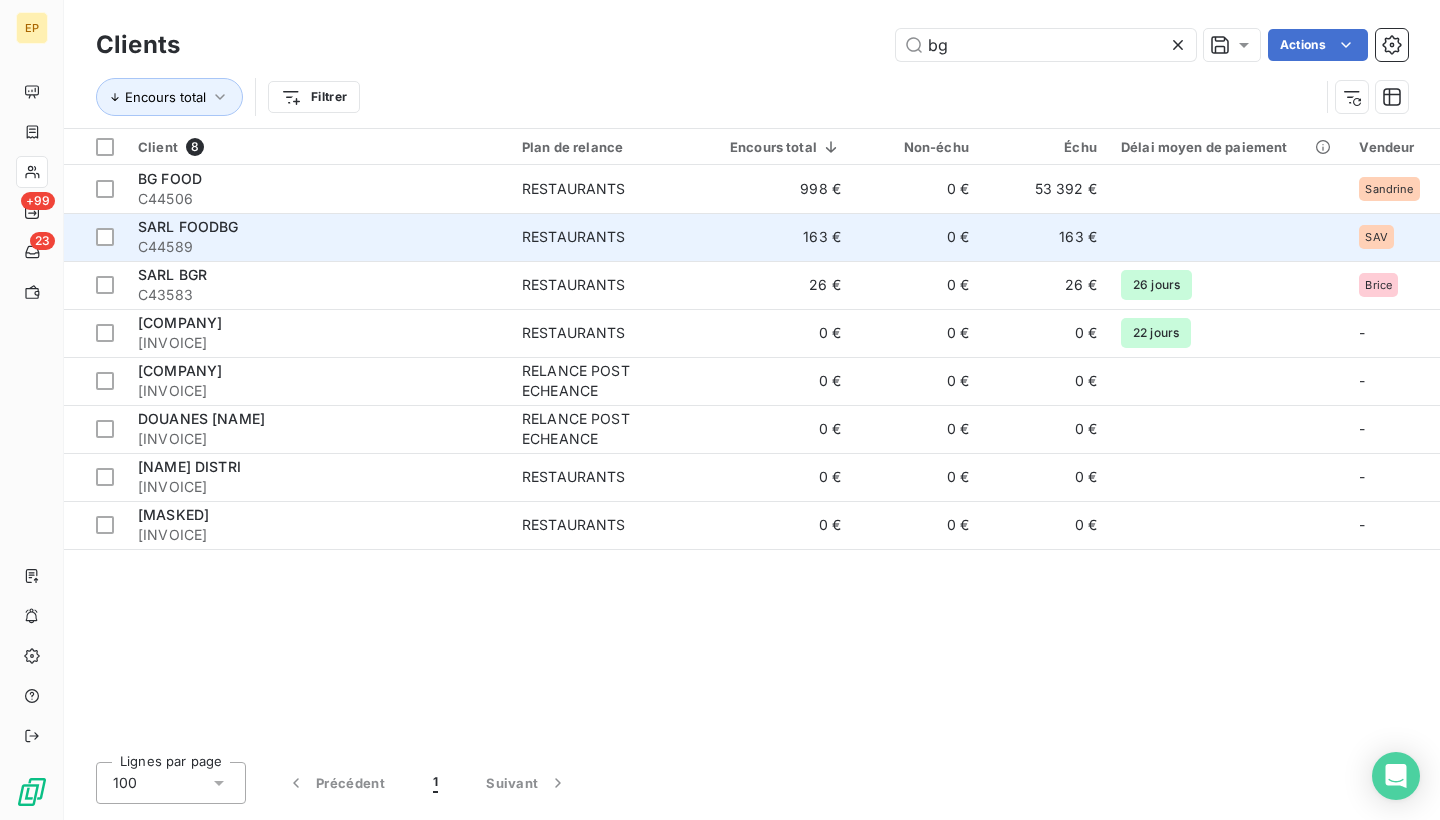type on "bg" 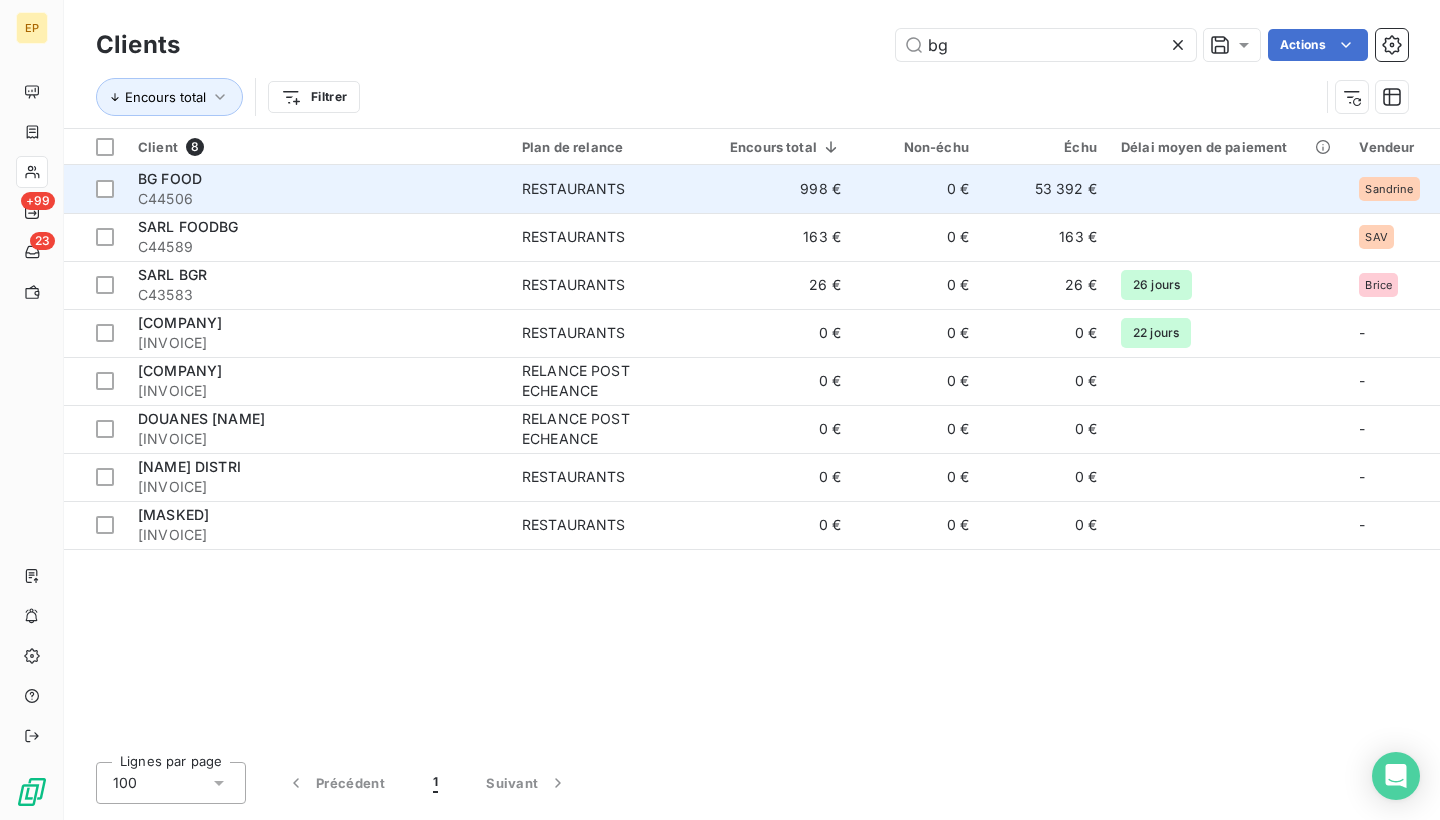 click on "BG FOOD" at bounding box center (170, 178) 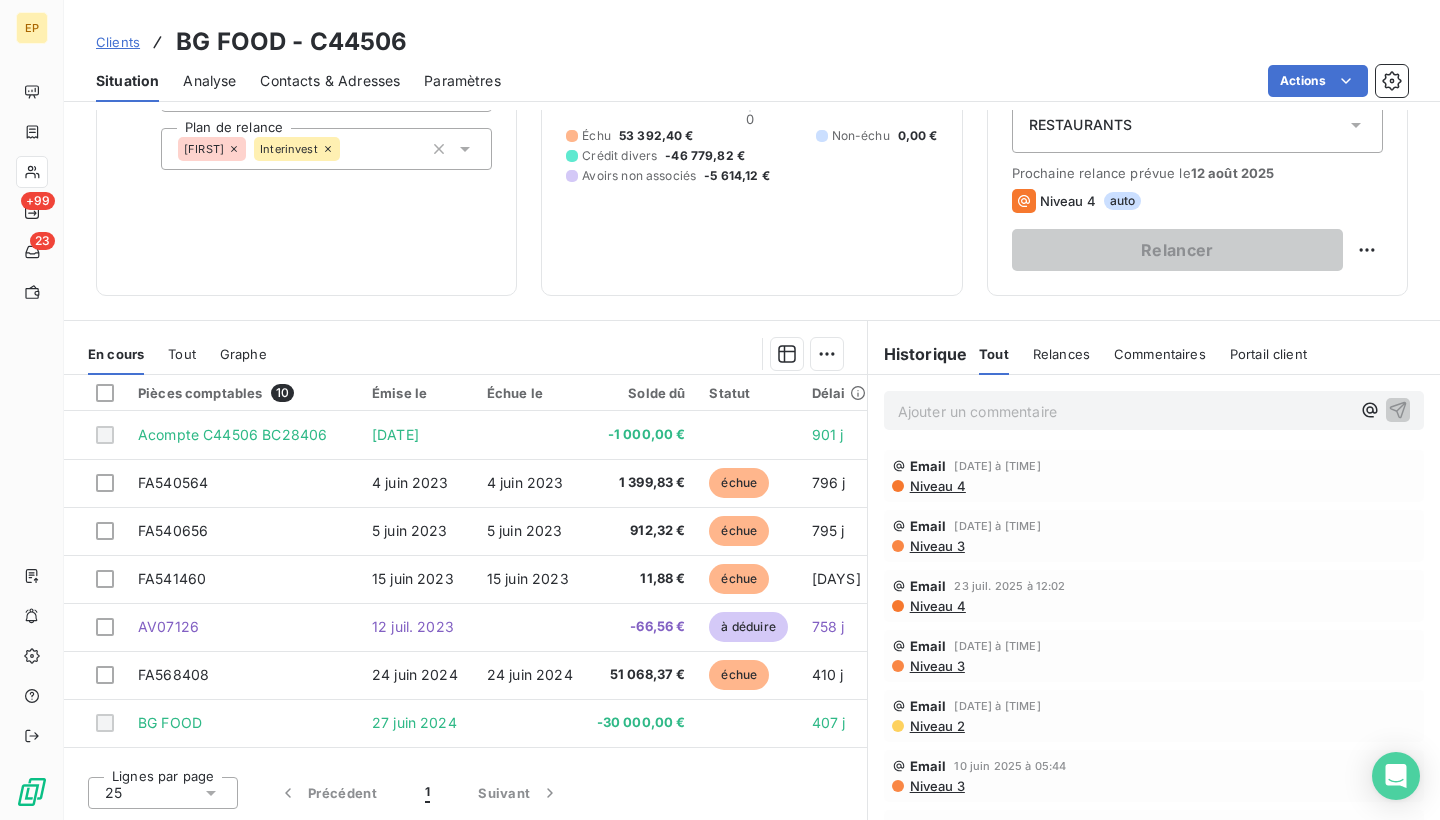 scroll, scrollTop: 236, scrollLeft: 0, axis: vertical 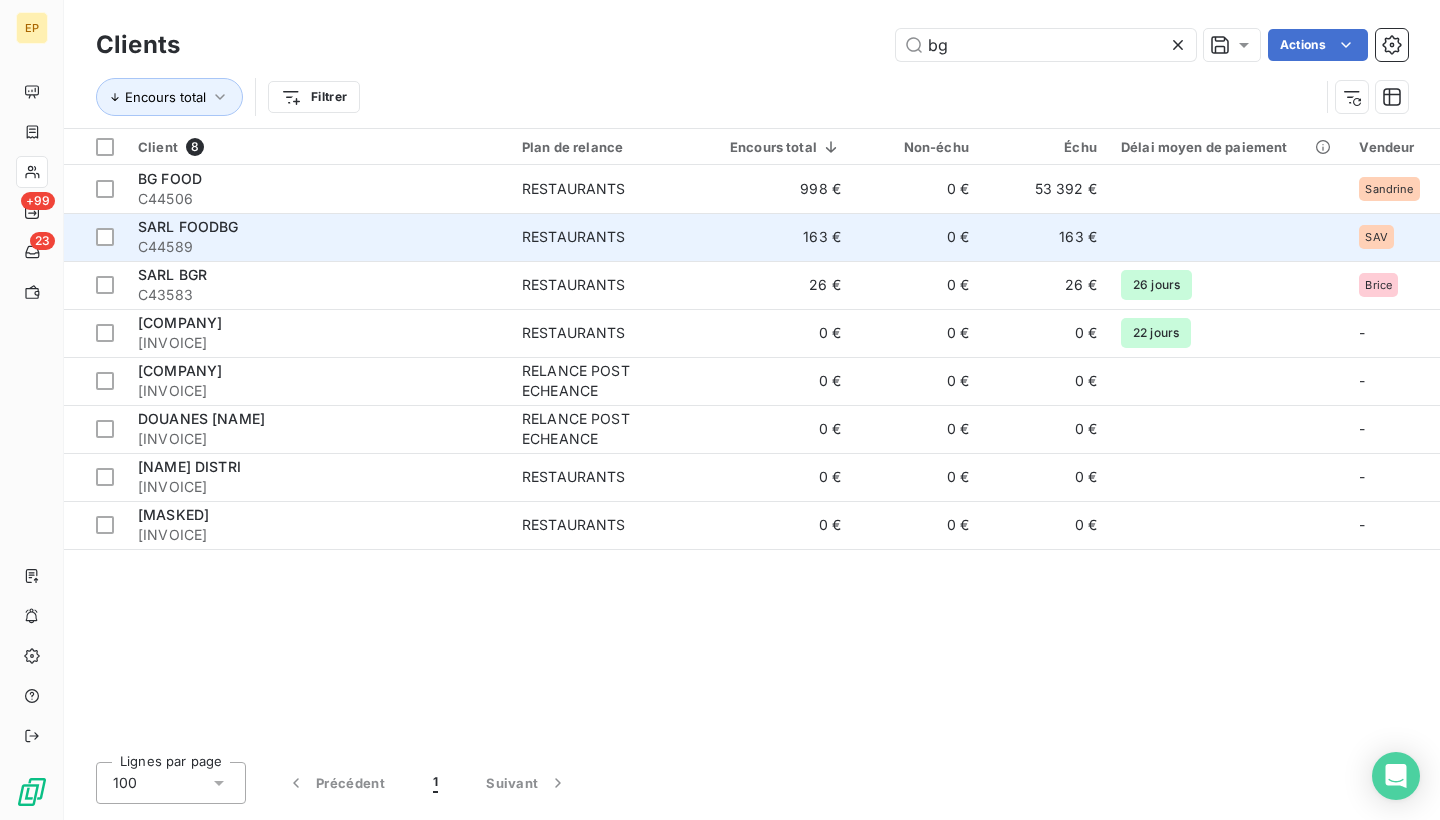 click on "C44589" at bounding box center (318, 247) 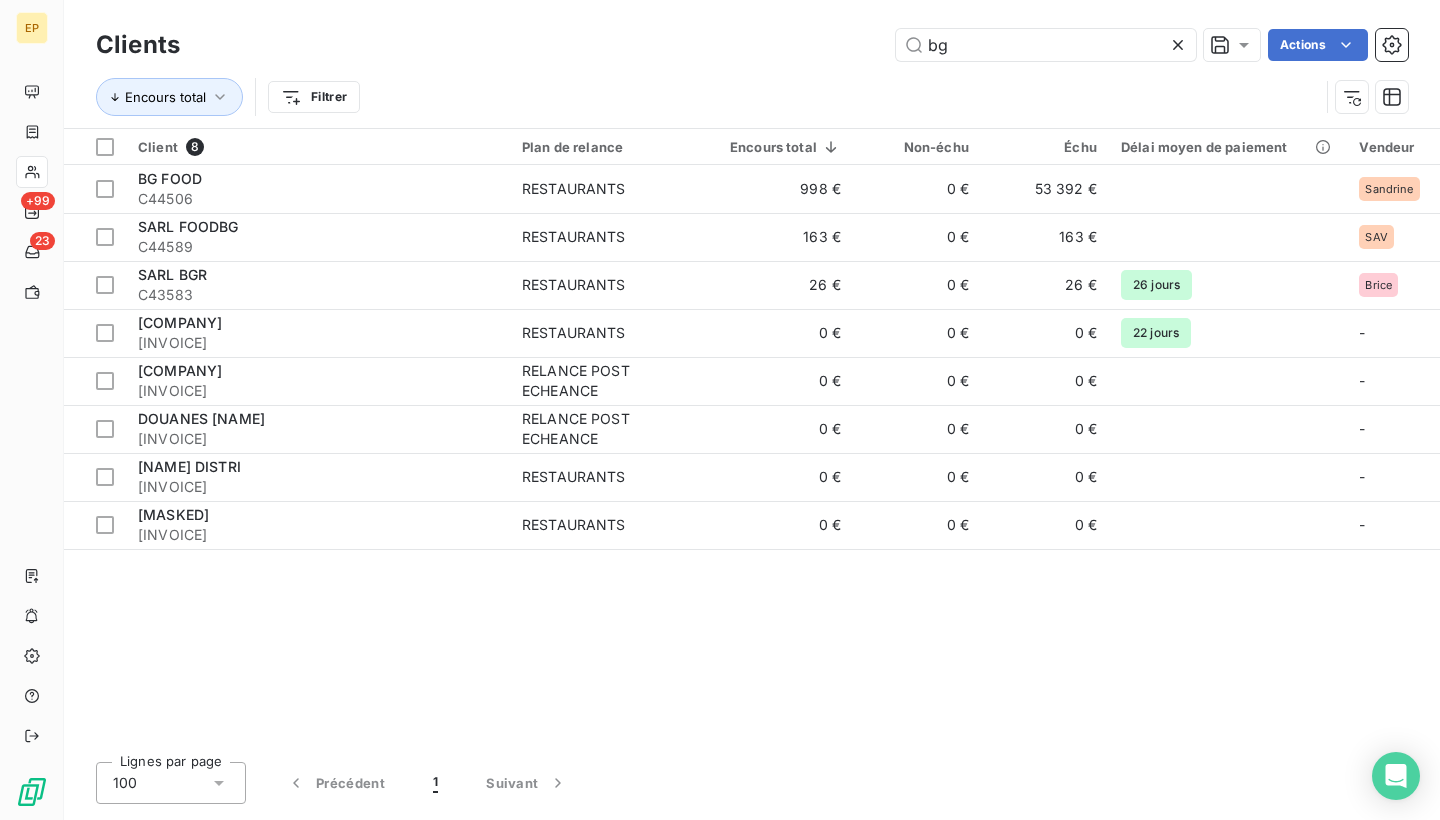 click 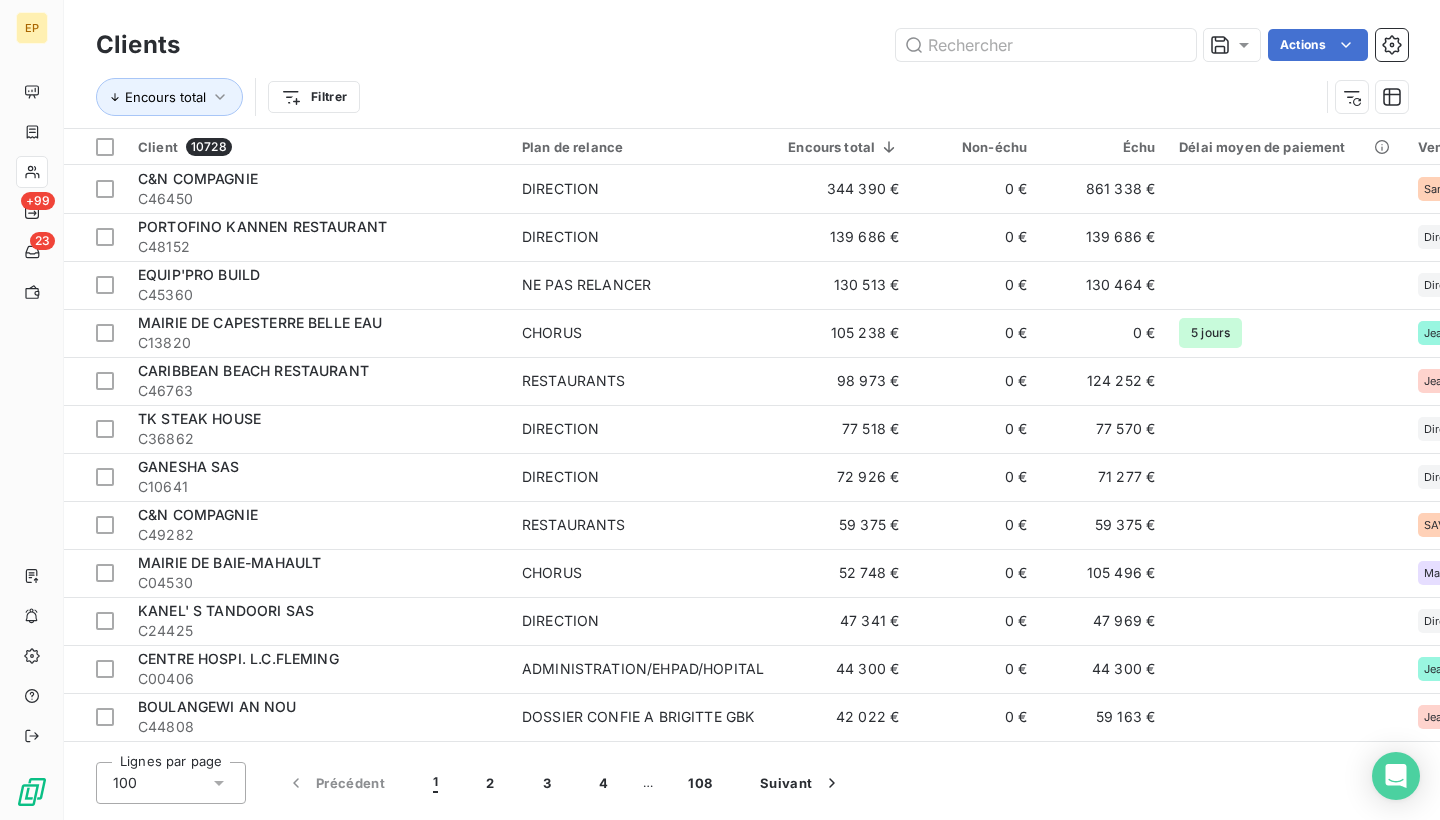 scroll, scrollTop: 0, scrollLeft: 0, axis: both 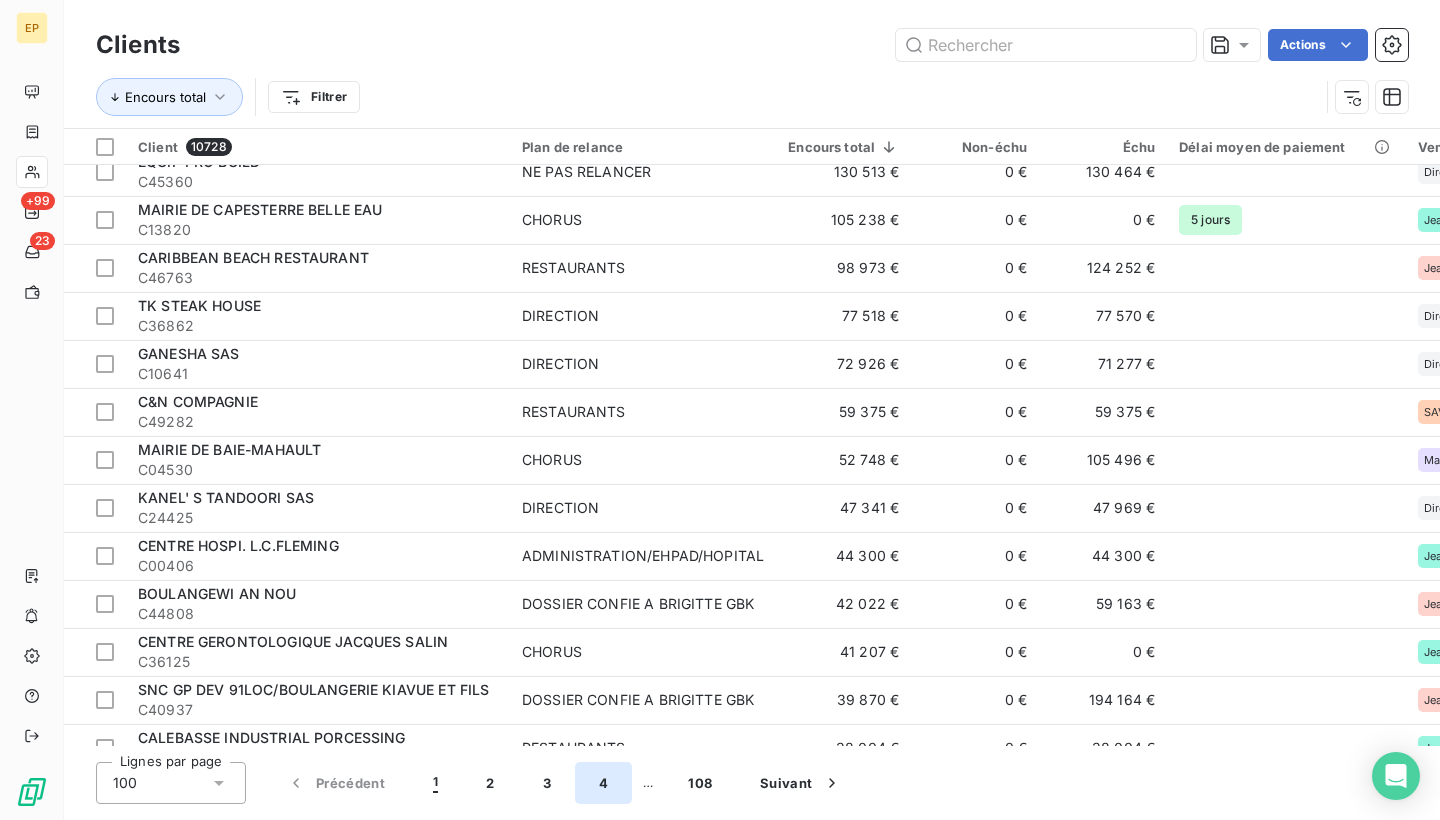 click on "4" at bounding box center [603, 783] 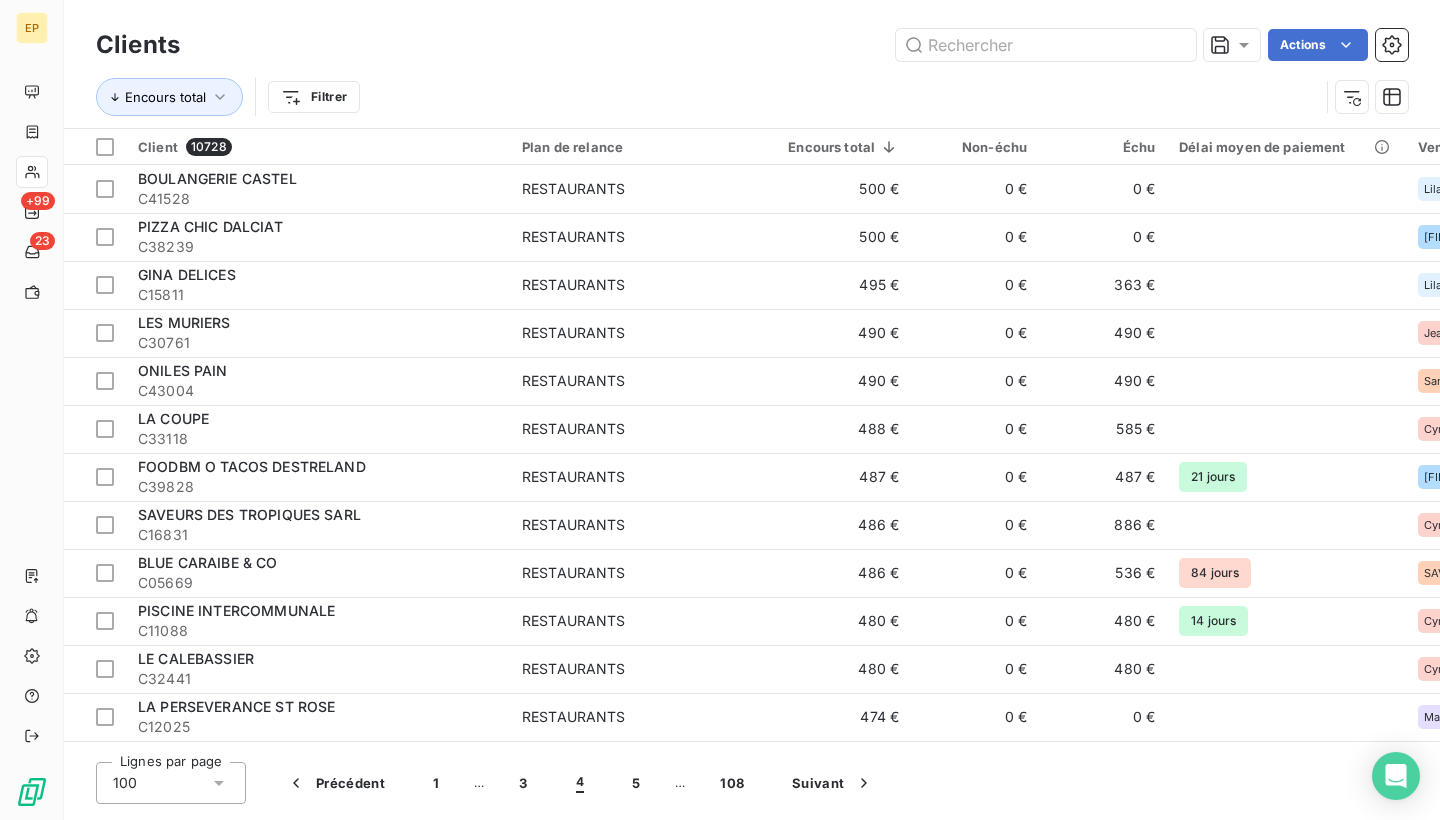 scroll, scrollTop: 0, scrollLeft: 0, axis: both 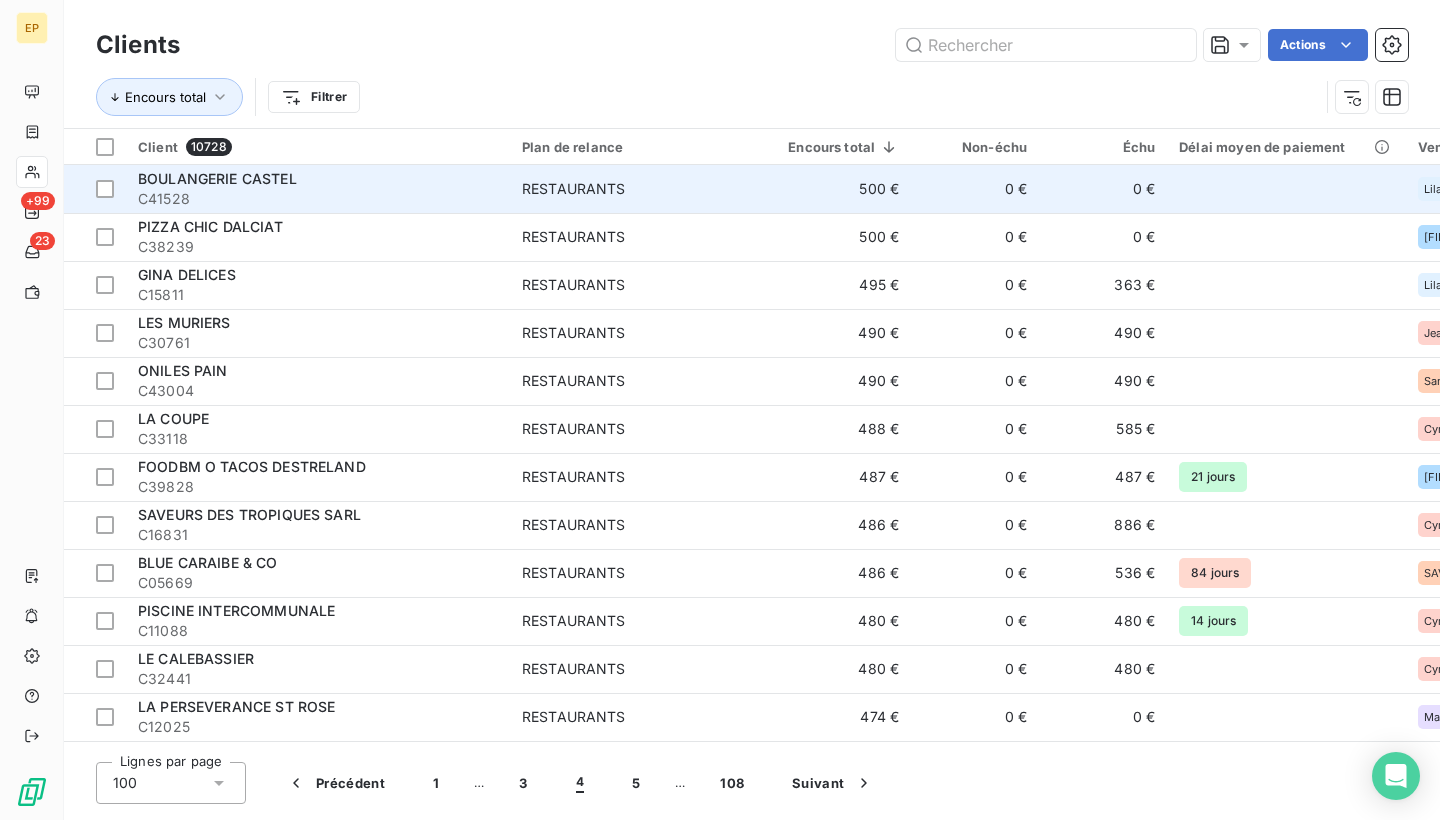 click on "500 €" at bounding box center (843, 189) 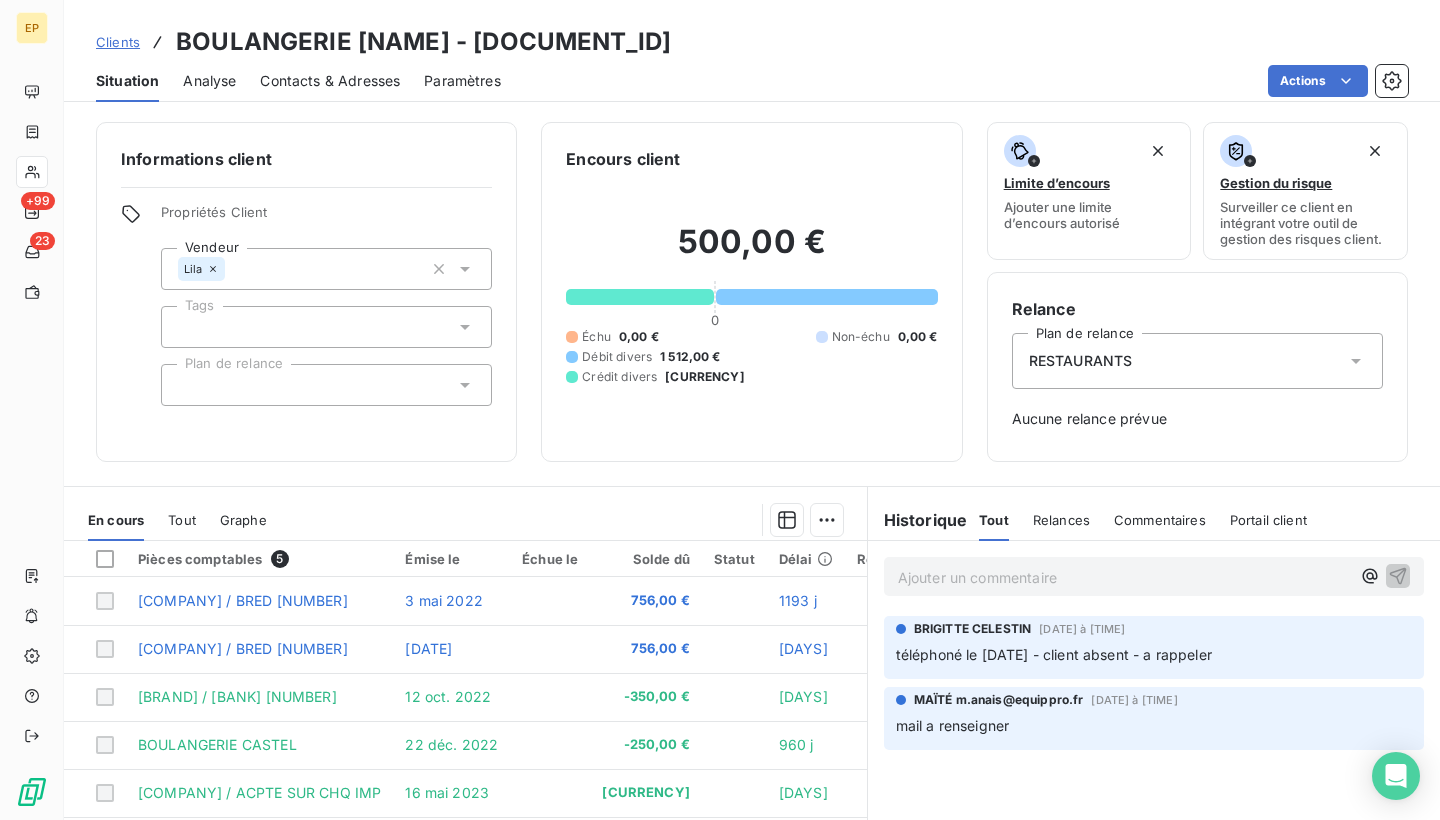scroll, scrollTop: 0, scrollLeft: 0, axis: both 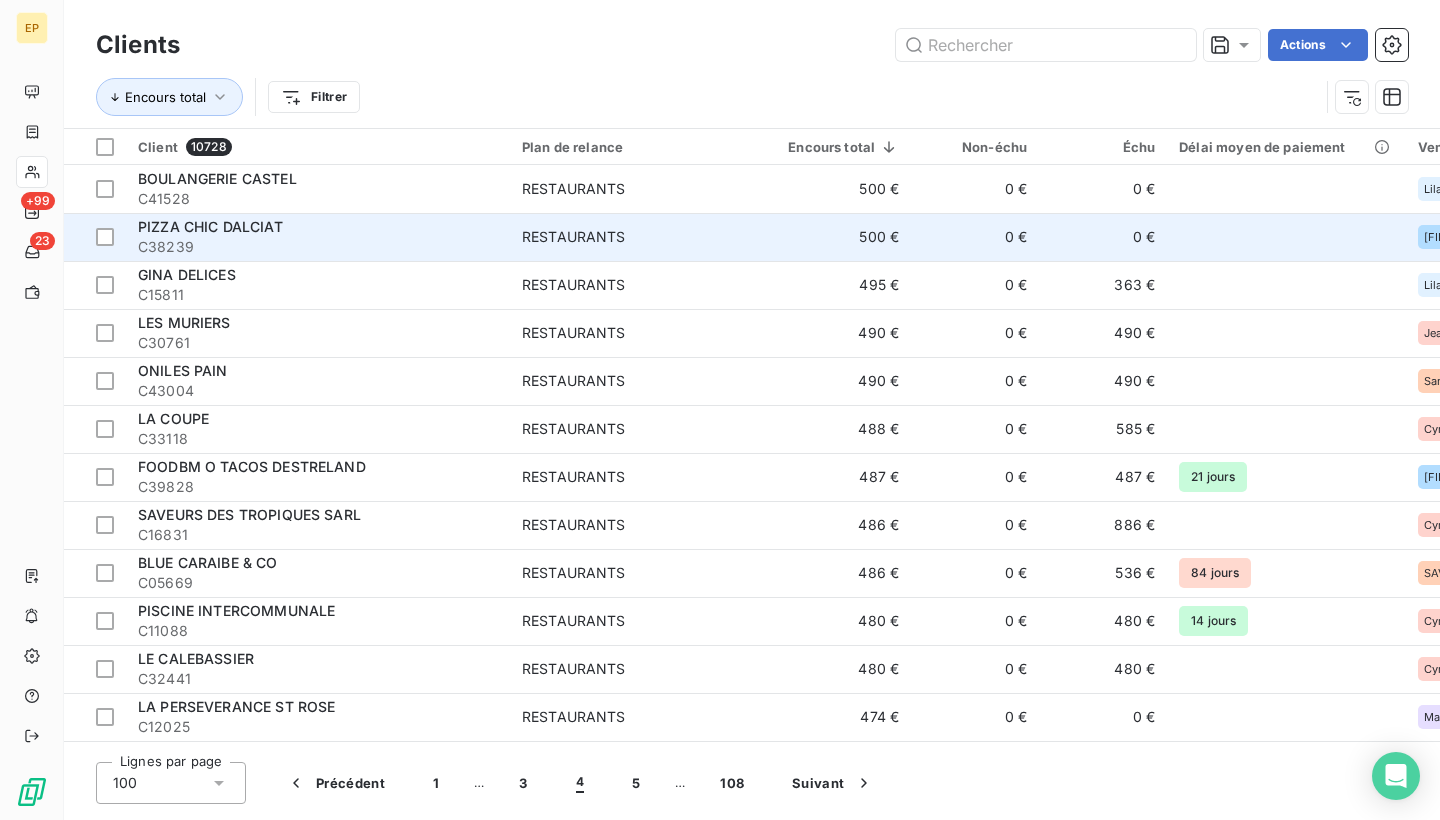 click on "RESTAURANTS" at bounding box center [643, 237] 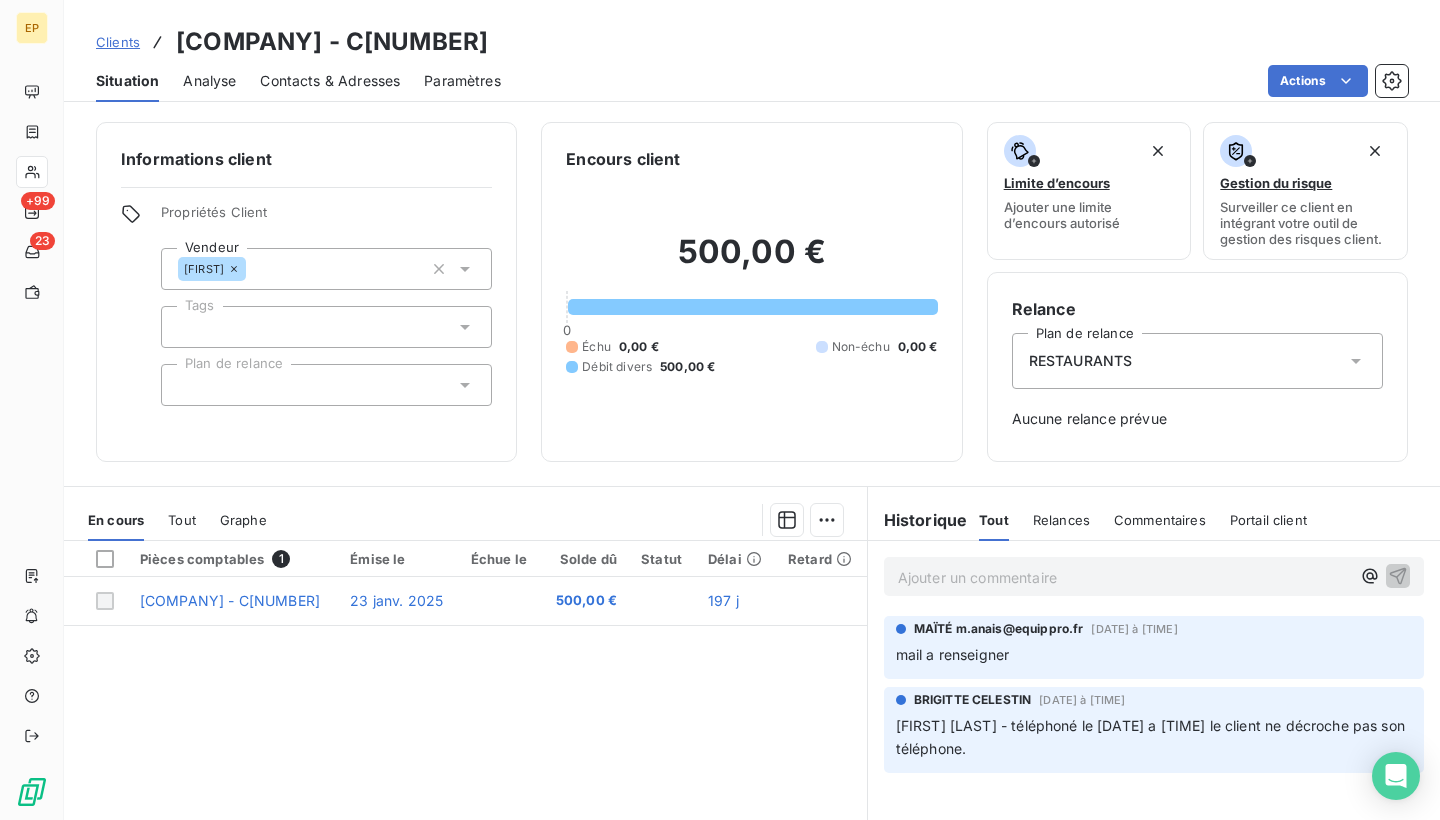 click on "Contacts & Adresses" at bounding box center [330, 81] 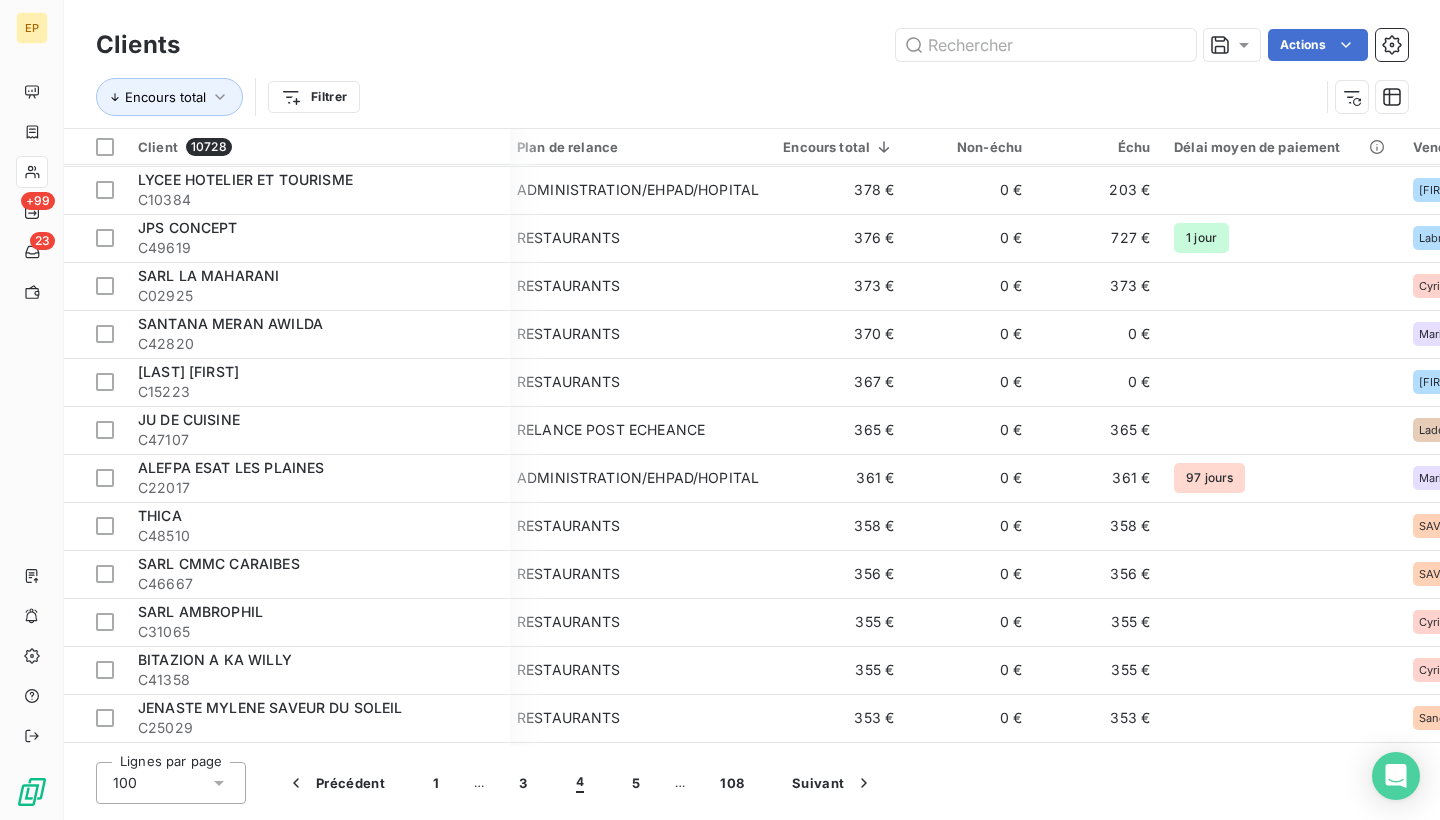 scroll, scrollTop: 2433, scrollLeft: 5, axis: both 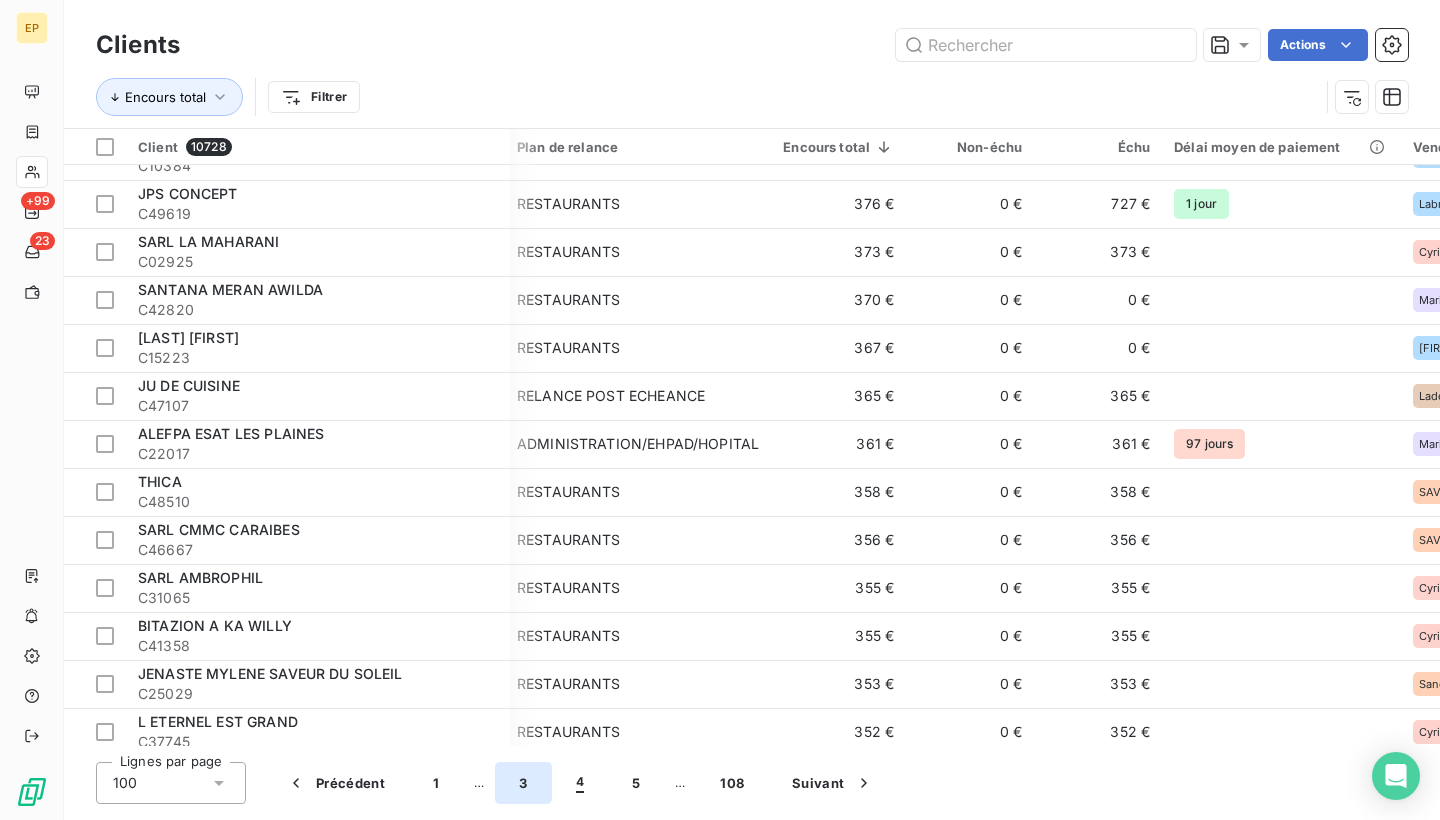 click on "3" at bounding box center [523, 783] 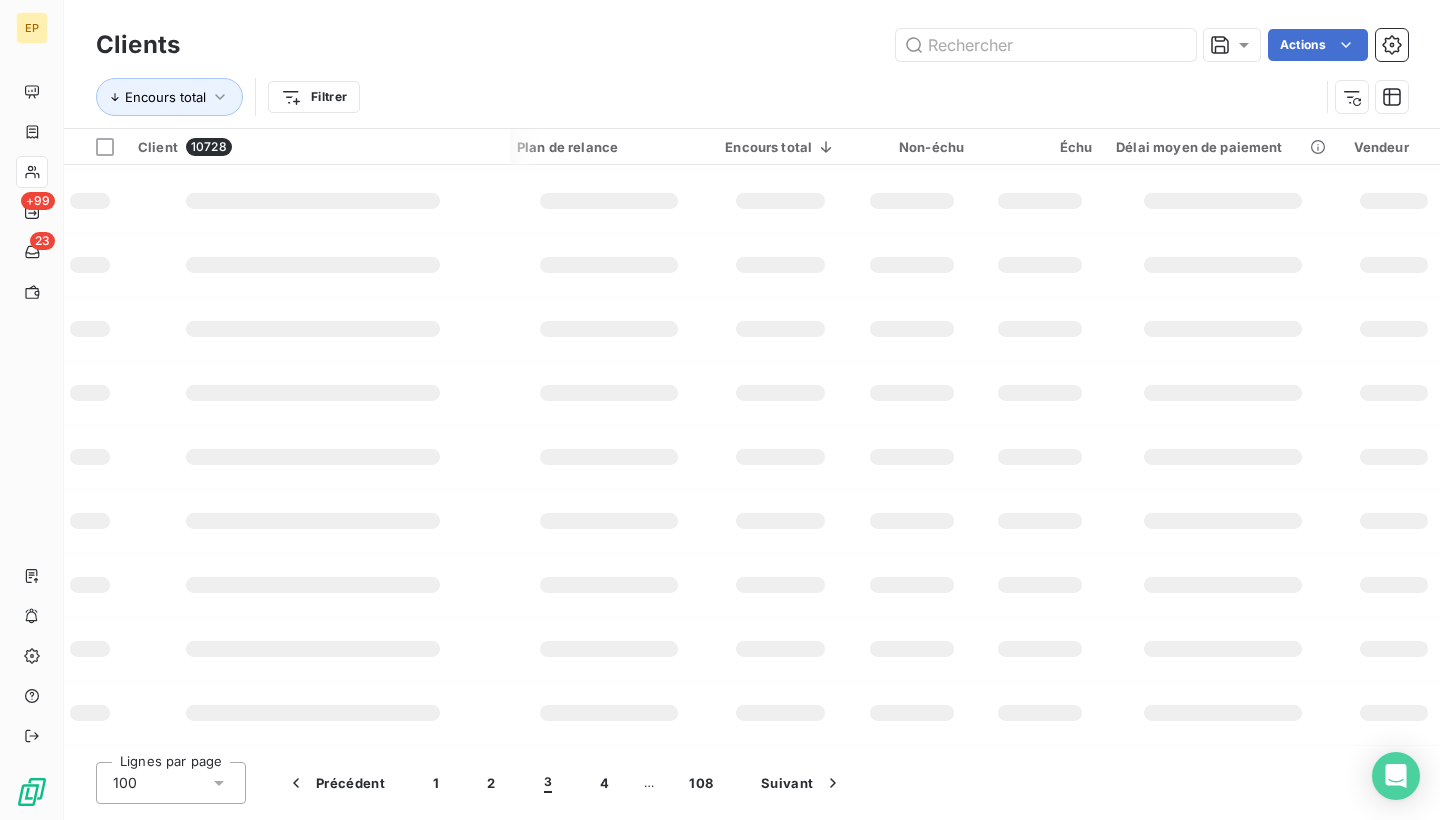 scroll, scrollTop: 386, scrollLeft: 5, axis: both 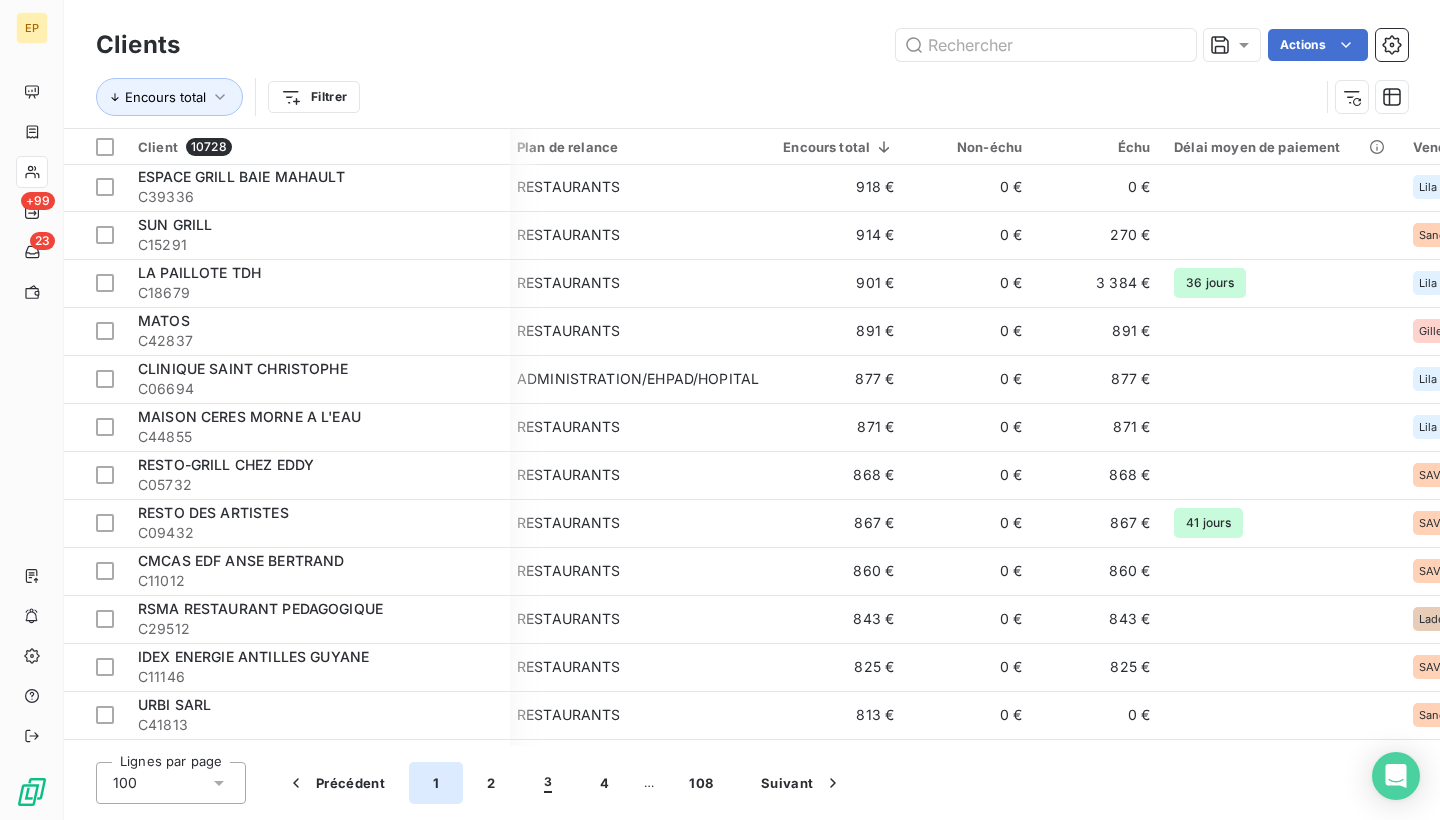 click on "1" at bounding box center [436, 783] 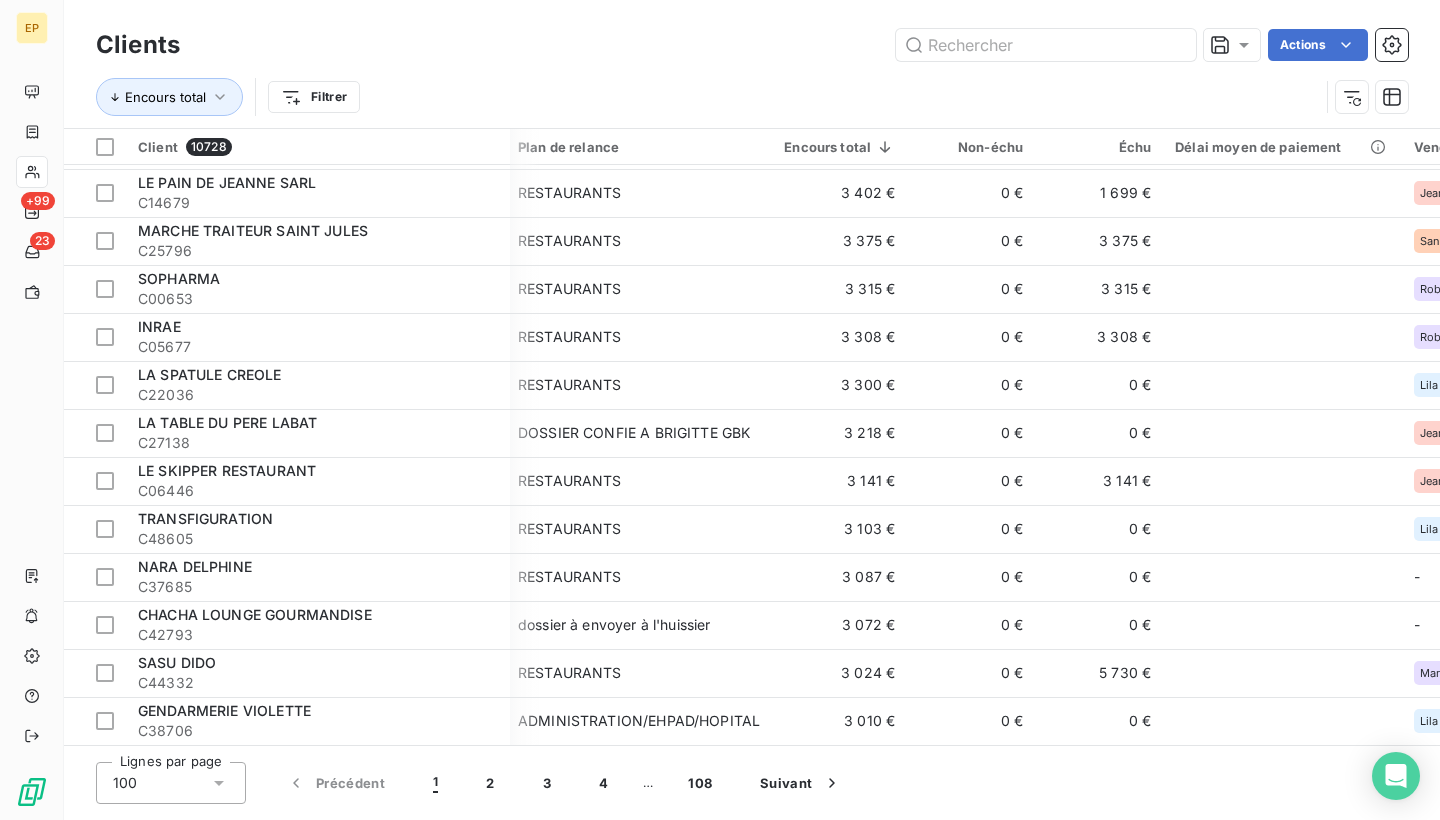 scroll, scrollTop: 4226, scrollLeft: 4, axis: both 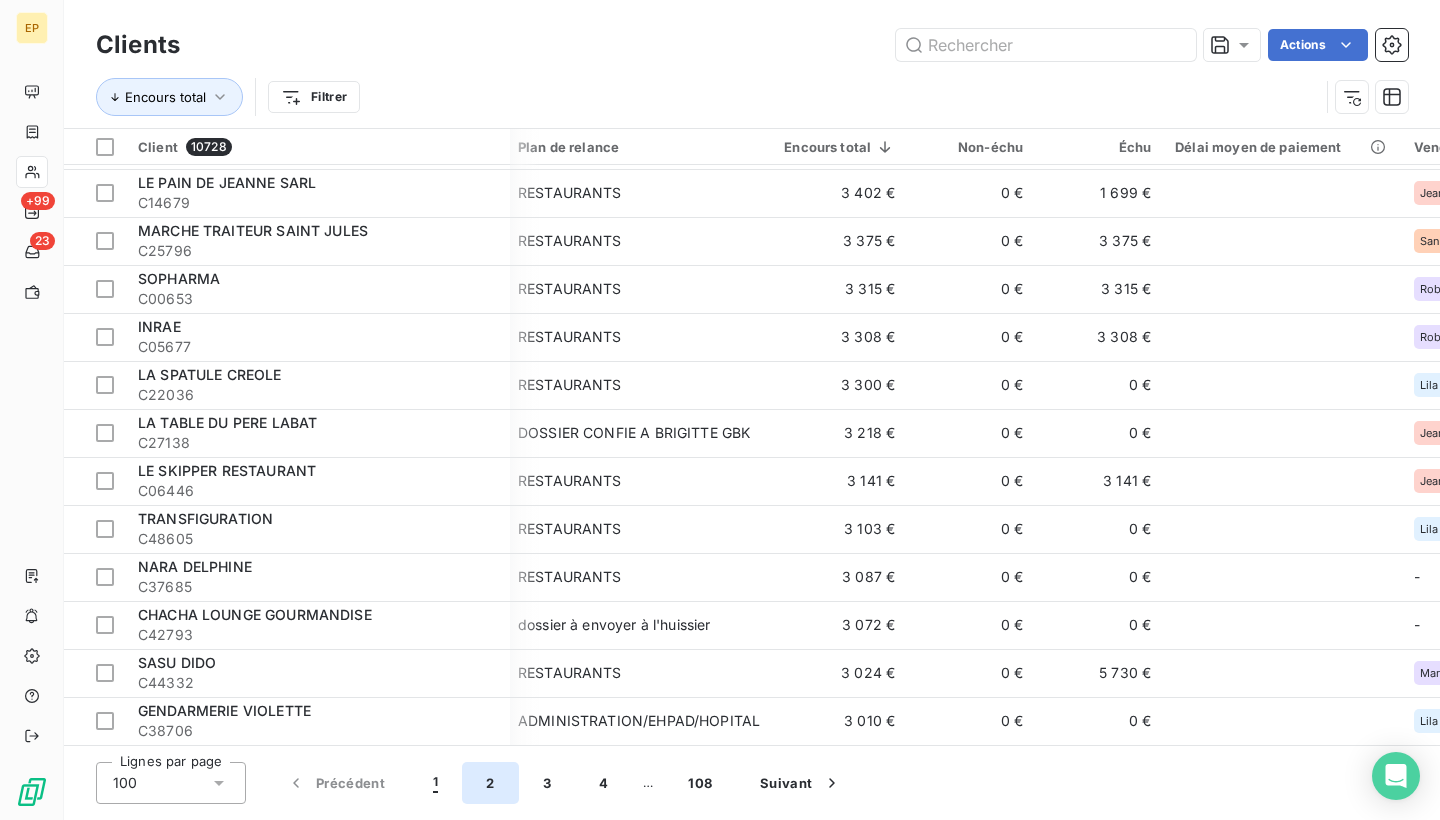 click on "2" at bounding box center (490, 783) 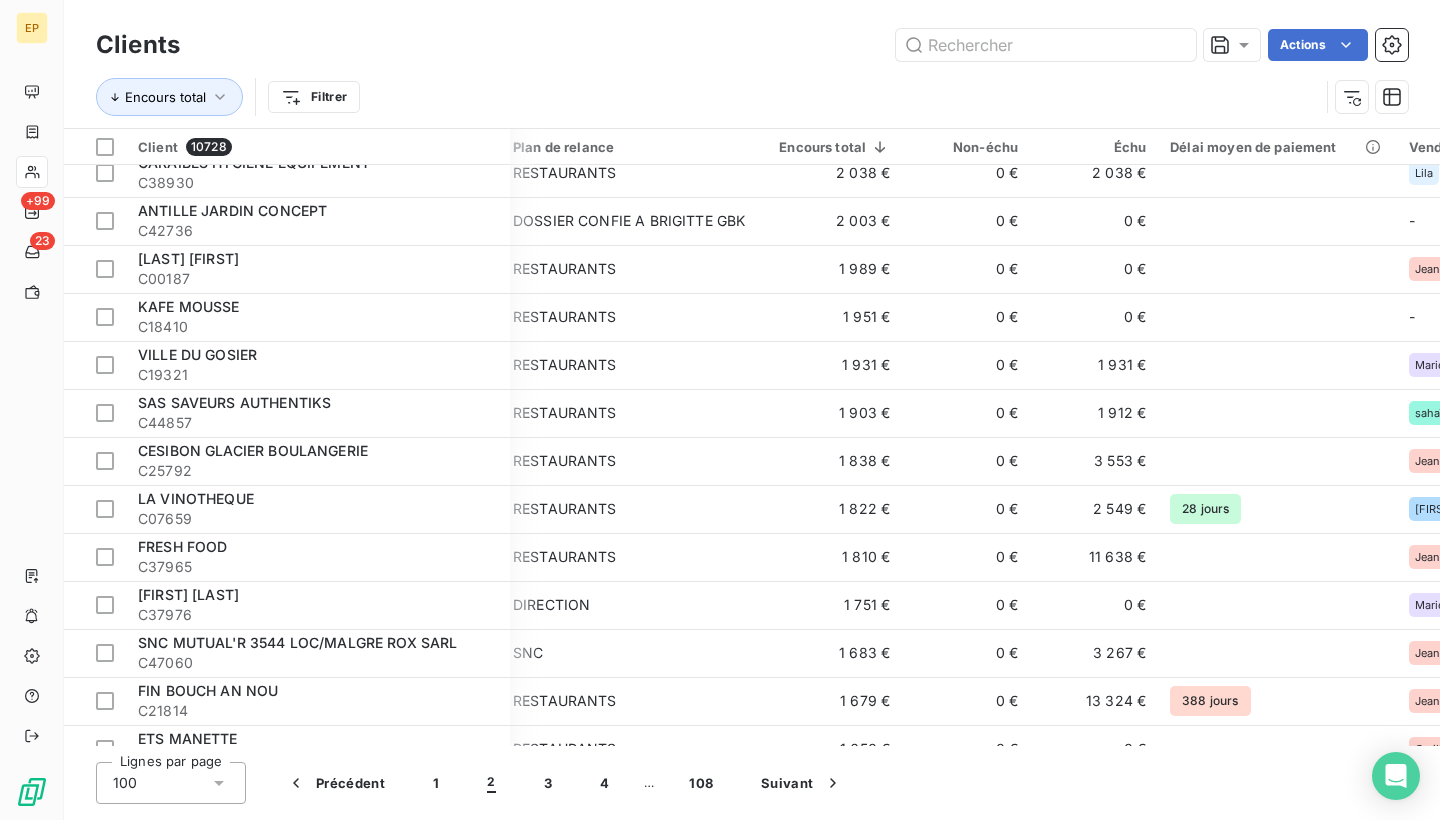 scroll, scrollTop: 1175, scrollLeft: 9, axis: both 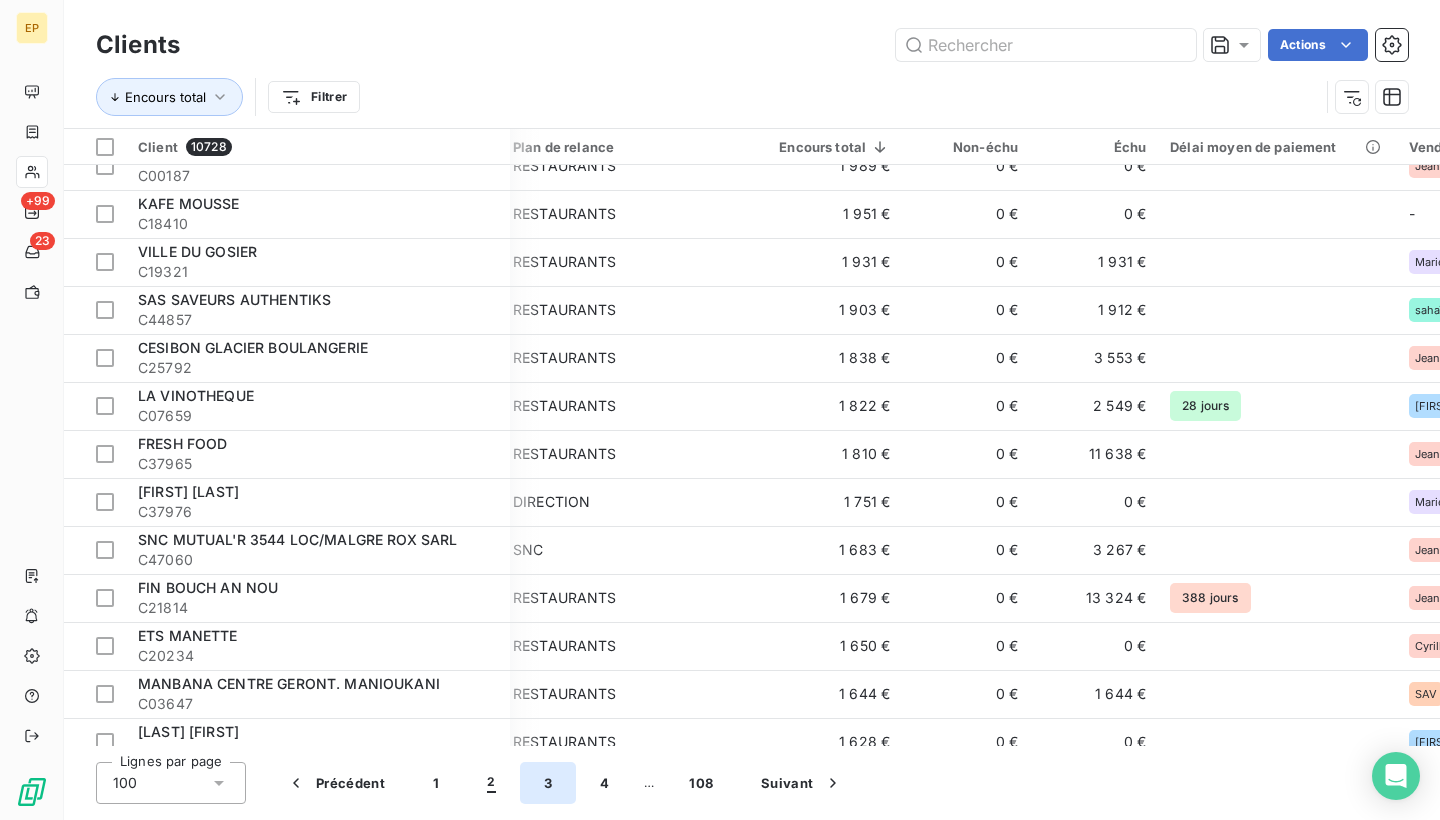 click on "3" at bounding box center (548, 783) 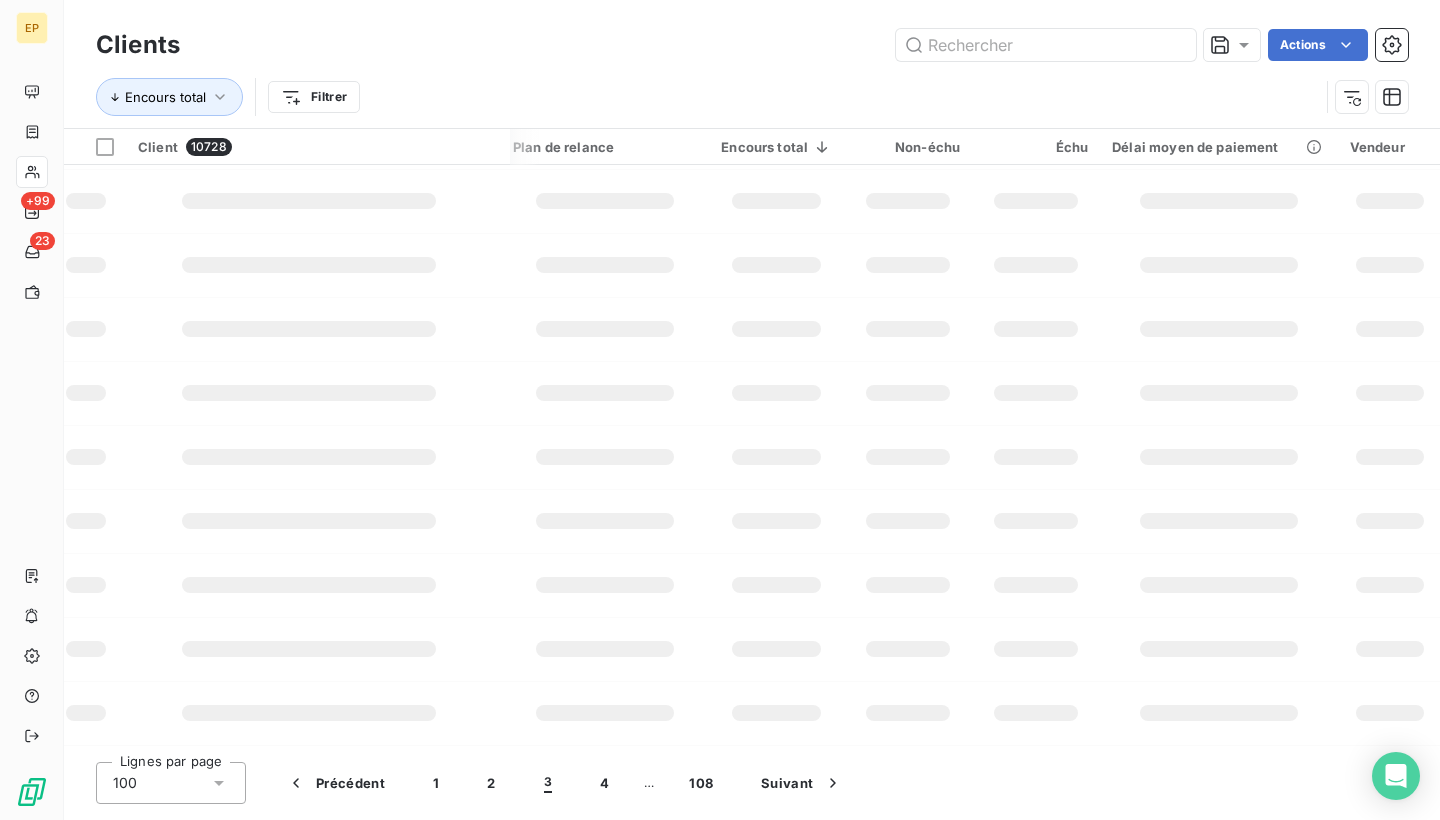scroll, scrollTop: 386, scrollLeft: 9, axis: both 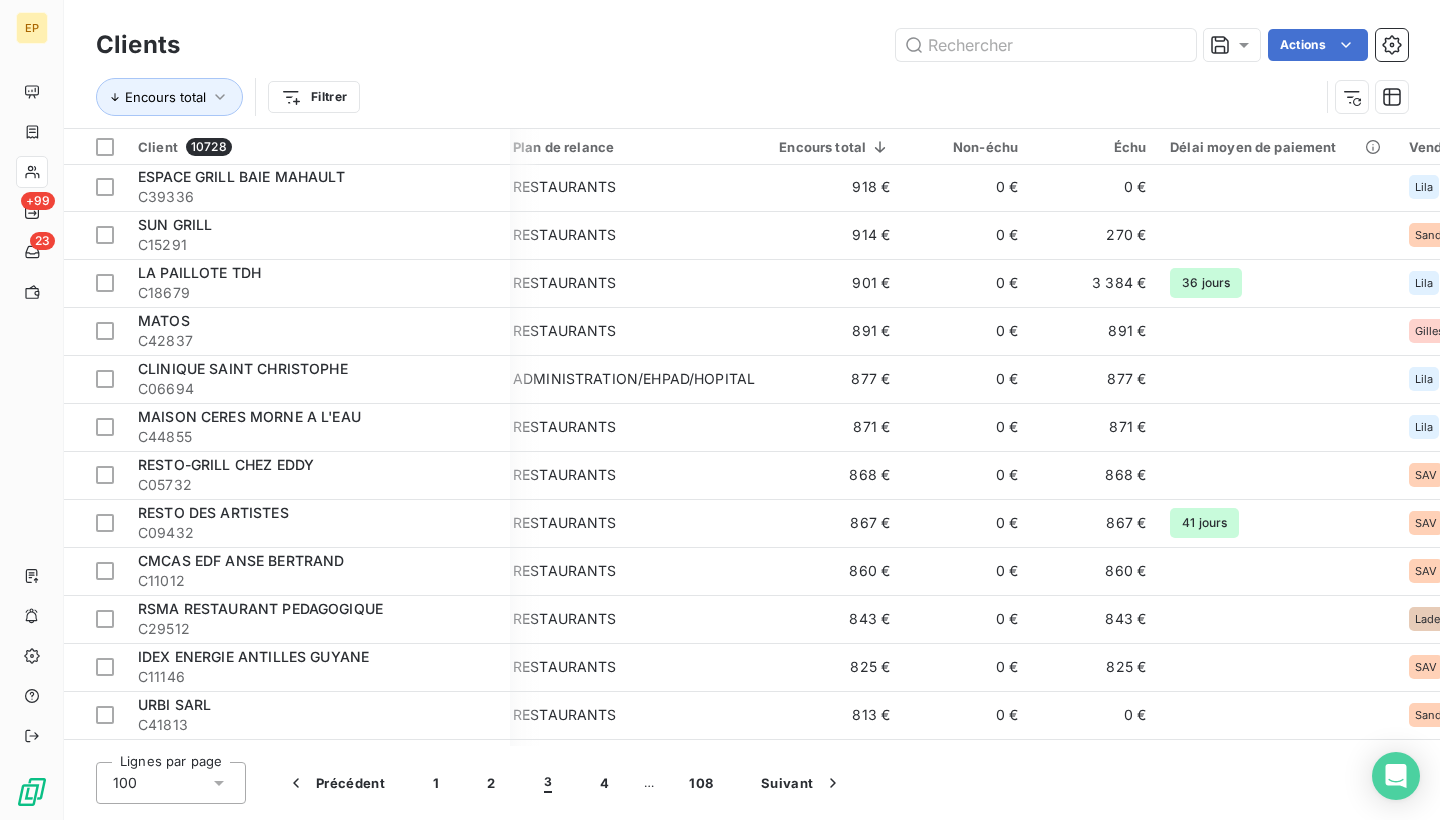 click on "Encours total Filtrer" at bounding box center [707, 97] 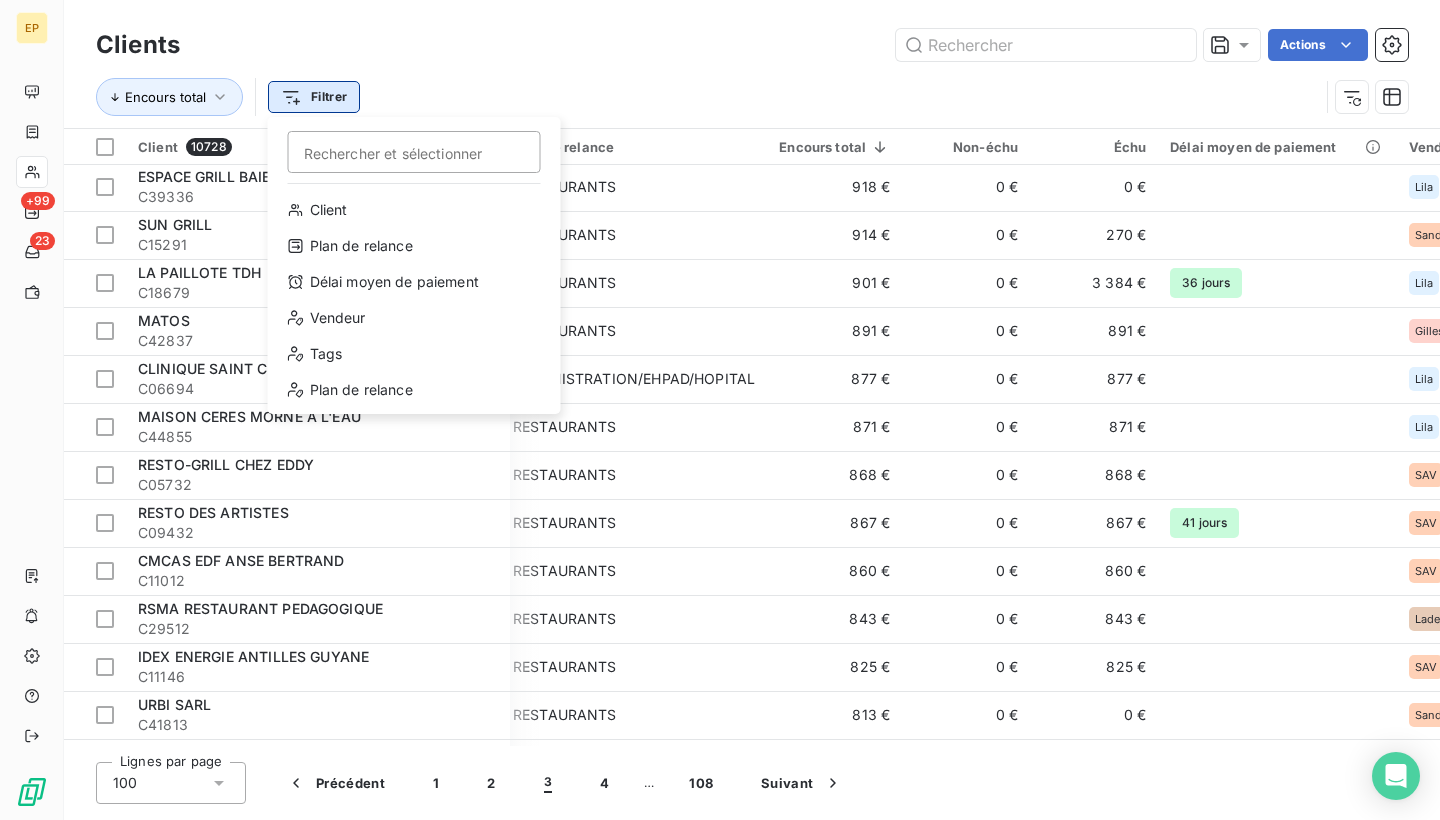click on "EP +99 23 Clients Actions Encours total Filtrer Rechercher et sélectionner Client Plan de relance Délai moyen de paiement Vendeur Tags Plan de relance Client 10728 Plan de relance Encours total Non-échu Échu Délai moyen de paiement Vendeur [LAST] [FIRST] C[NUMBER] RESTAURANTS [CURRENCY] [CURRENCY] [CURRENCY] [FIRST] + 1 [COMPANY] C[NUMBER] RESTAURANTS [CURRENCY] [CURRENCY] [CURRENCY] [FIRST] + 1 [COMPANY] C[NUMBER] NE PAS RELANCER [CURRENCY] [CURRENCY] [CURRENCY] [FIRST] [COMPANY] C[NUMBER] CHORUS [CURRENCY] [CURRENCY] [CURRENCY] [DAYS] [FIRST] [COMPANY] C[NUMBER] RESTAURANTS [CURRENCY] [CURRENCY] [CURRENCY] [FIRST] + 1 [COMPANY] C[NUMBER] DIRECTION [CURRENCY] [CURRENCY] [CURRENCY] [FIRST] [COMPANY] C[NUMBER] DIRECTION [CURRENCY] [CURRENCY] [CURRENCY] [FIRST] [COMPANY] C[NUMBER] RESTAURANTS [CURRENCY] [CURRENCY] [CURRENCY] [FIRST]" at bounding box center [720, 410] 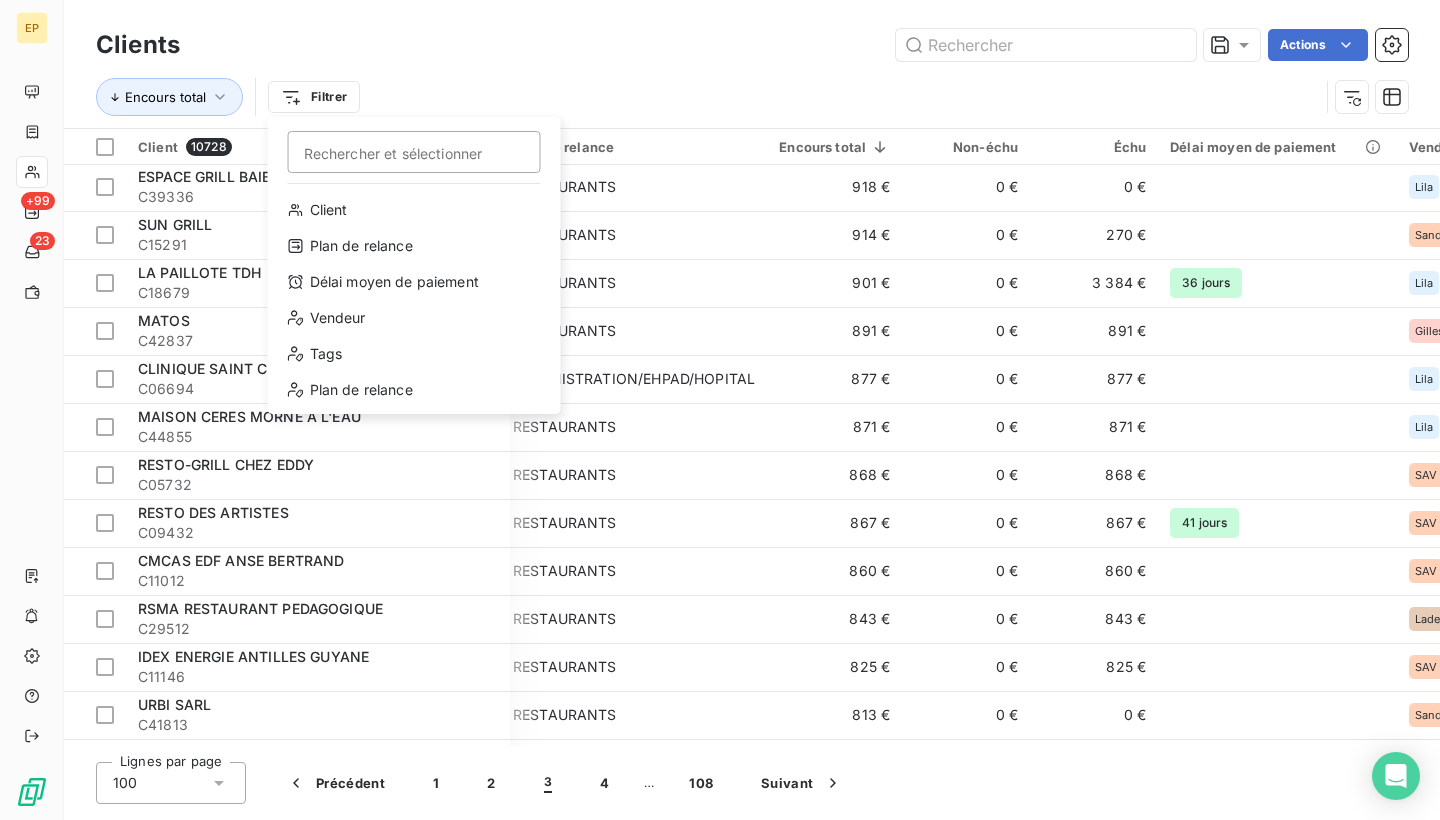 scroll, scrollTop: 386, scrollLeft: 0, axis: vertical 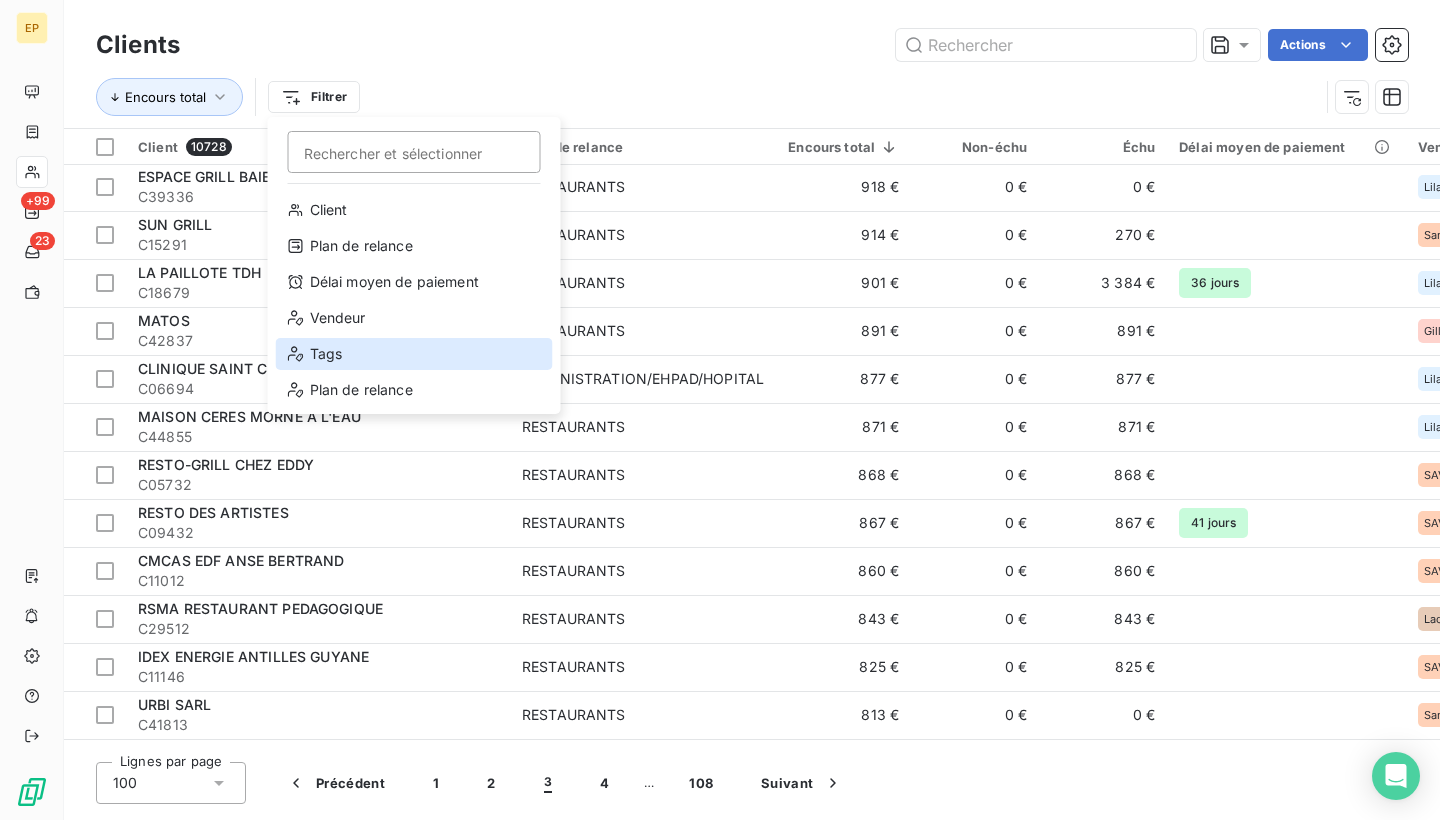 click on "Tags" at bounding box center (414, 354) 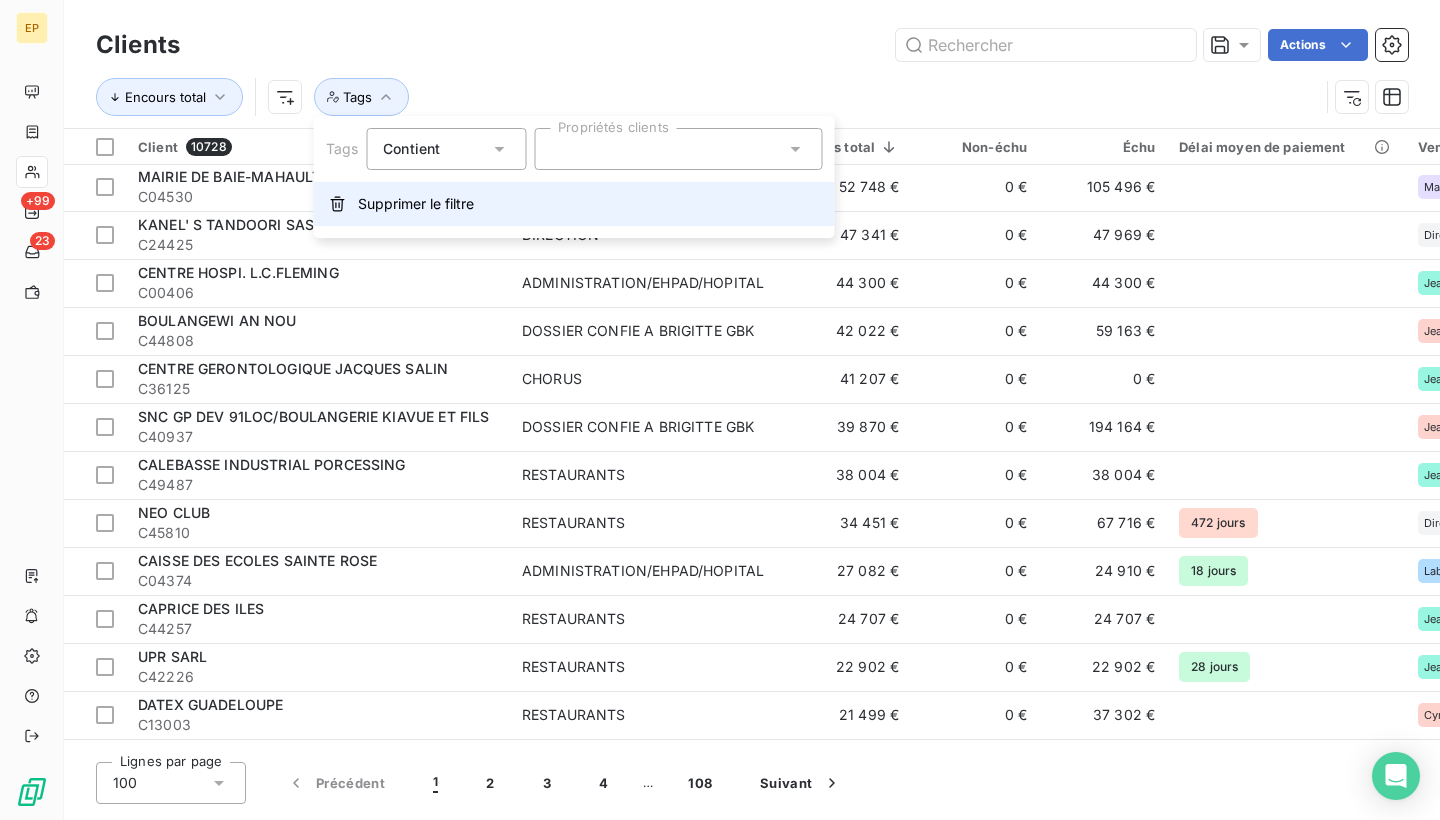 click on "Supprimer le filtre" at bounding box center [416, 204] 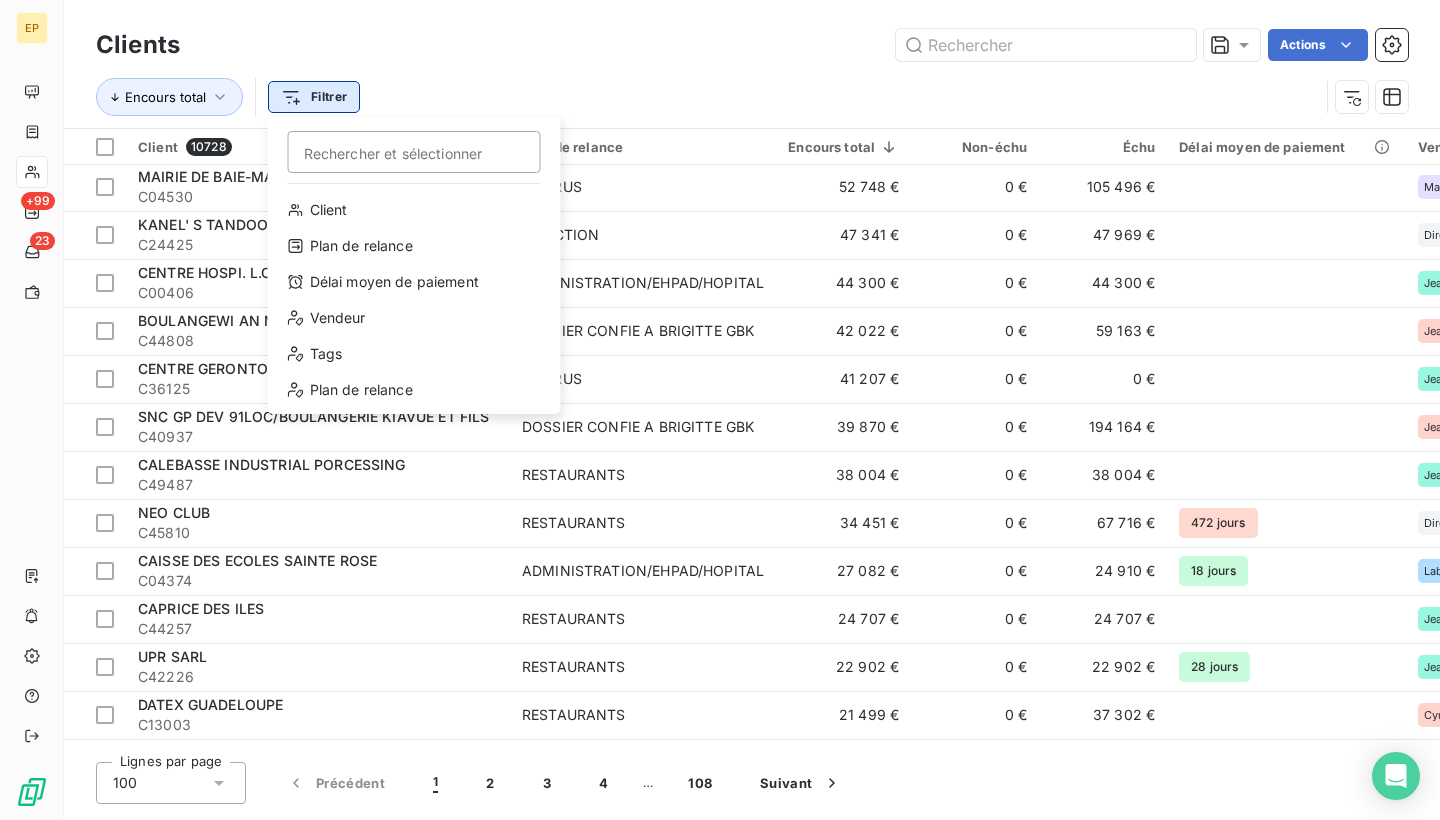click on "EP +99 23 Clients Actions Encours total Filtrer Rechercher et sélectionner Client Plan de relance Délai moyen de paiement Vendeur Tags Plan de relance Client 10728 Plan de relance Encours total Non-échu Échu Délai moyen de paiement Vendeur [COMPANY] C[NUMBER] DIRECTION [CURRENCY] [CURRENCY] [CURRENCY] [FIRST] + 1 [COMPANY] C[NUMBER] DIRECTION [CURRENCY] [CURRENCY] [CURRENCY] [FIRST] + 1 [COMPANY] C[NUMBER] NE PAS RELANCER [CURRENCY] [CURRENCY] [CURRENCY] [FIRST] [COMPANY] C[NUMBER] CHORUS [CURRENCY] [CURRENCY] [CURRENCY] [DAYS] [FIRST] [COMPANY] C[NUMBER] RESTAURANTS [CURRENCY] [CURRENCY] [CURRENCY] [FIRST] + 1 [COMPANY] C[NUMBER] DIRECTION [CURRENCY] [CURRENCY] [CURRENCY] [FIRST] [COMPANY] C[NUMBER] DIRECTION [CURRENCY] [CURRENCY] [CURRENCY] [FIRST] [COMPANY] C[NUMBER] RESTAURANTS [CURRENCY] [CURRENCY] [CURRENCY] [FIRST]" at bounding box center [720, 410] 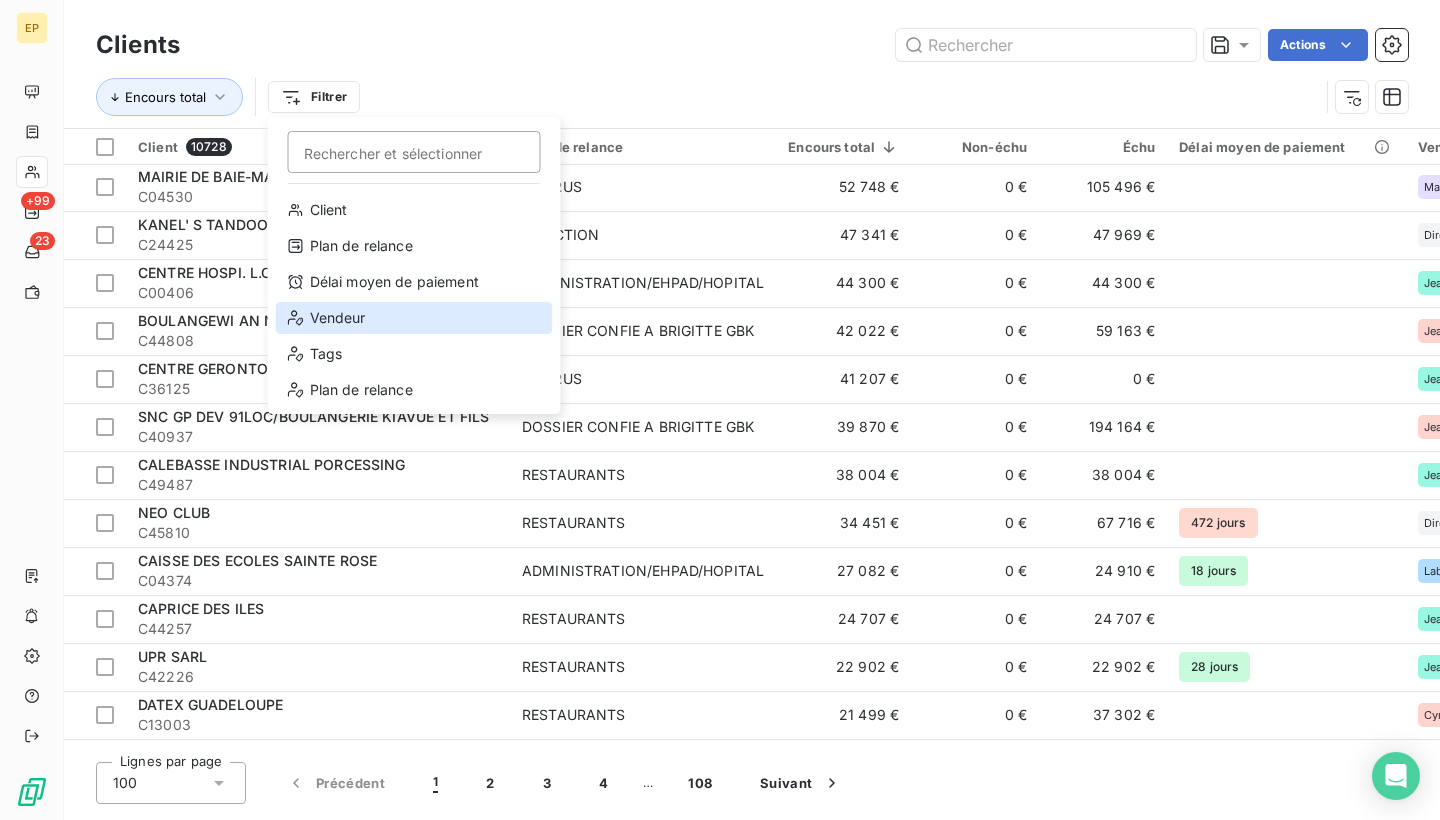 click on "Vendeur" at bounding box center (414, 318) 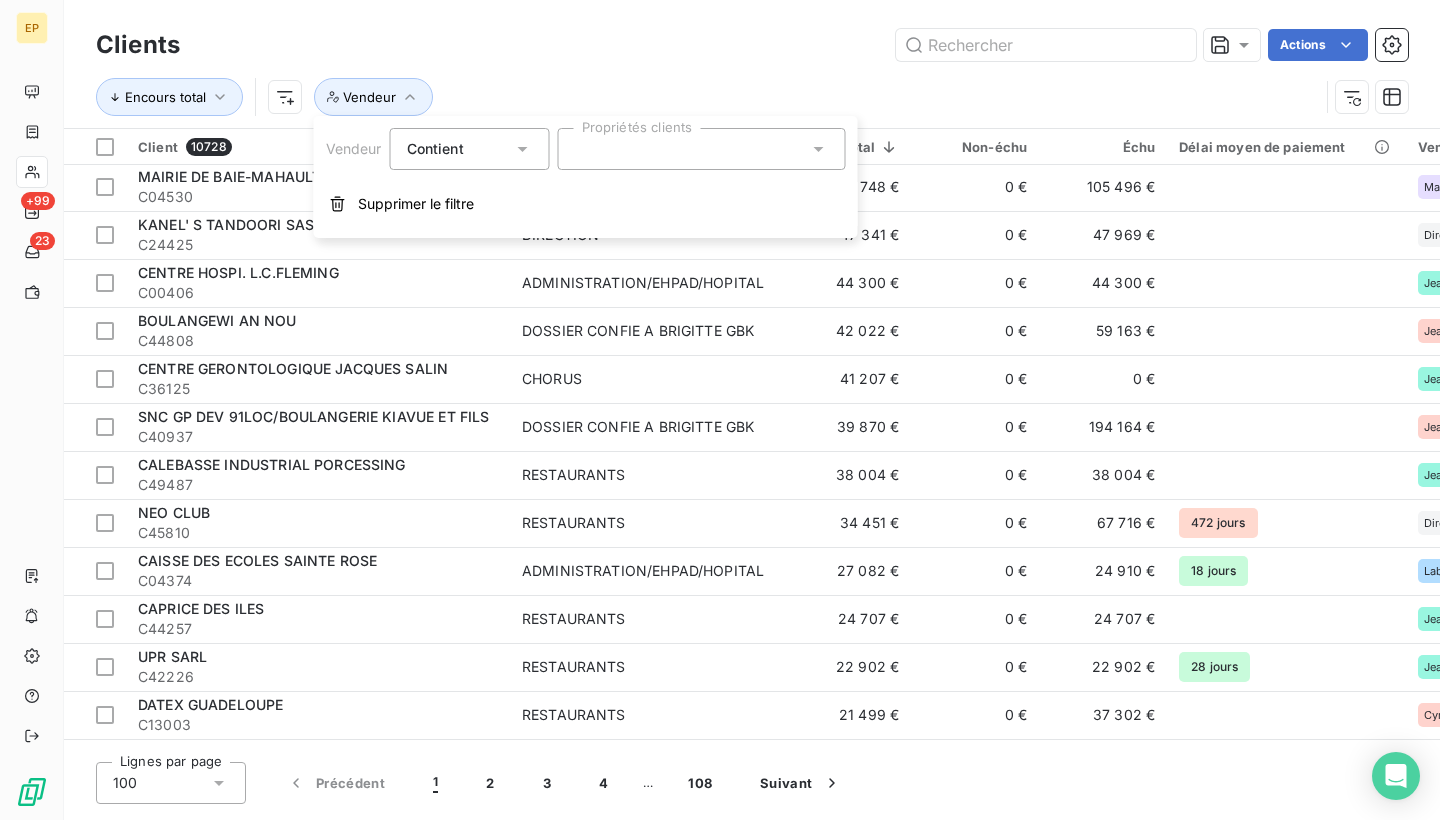 click at bounding box center [702, 149] 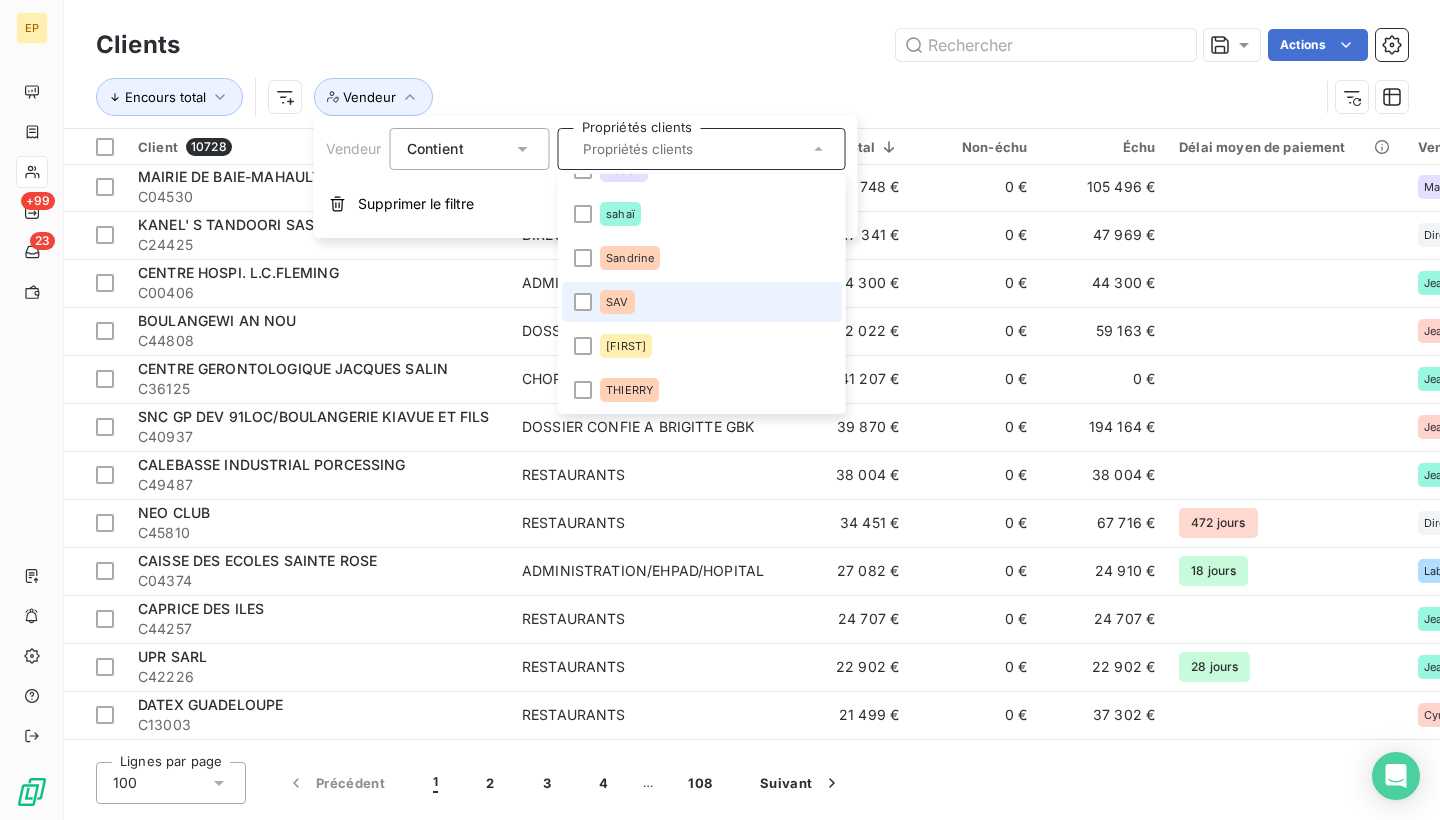 scroll, scrollTop: 864, scrollLeft: 0, axis: vertical 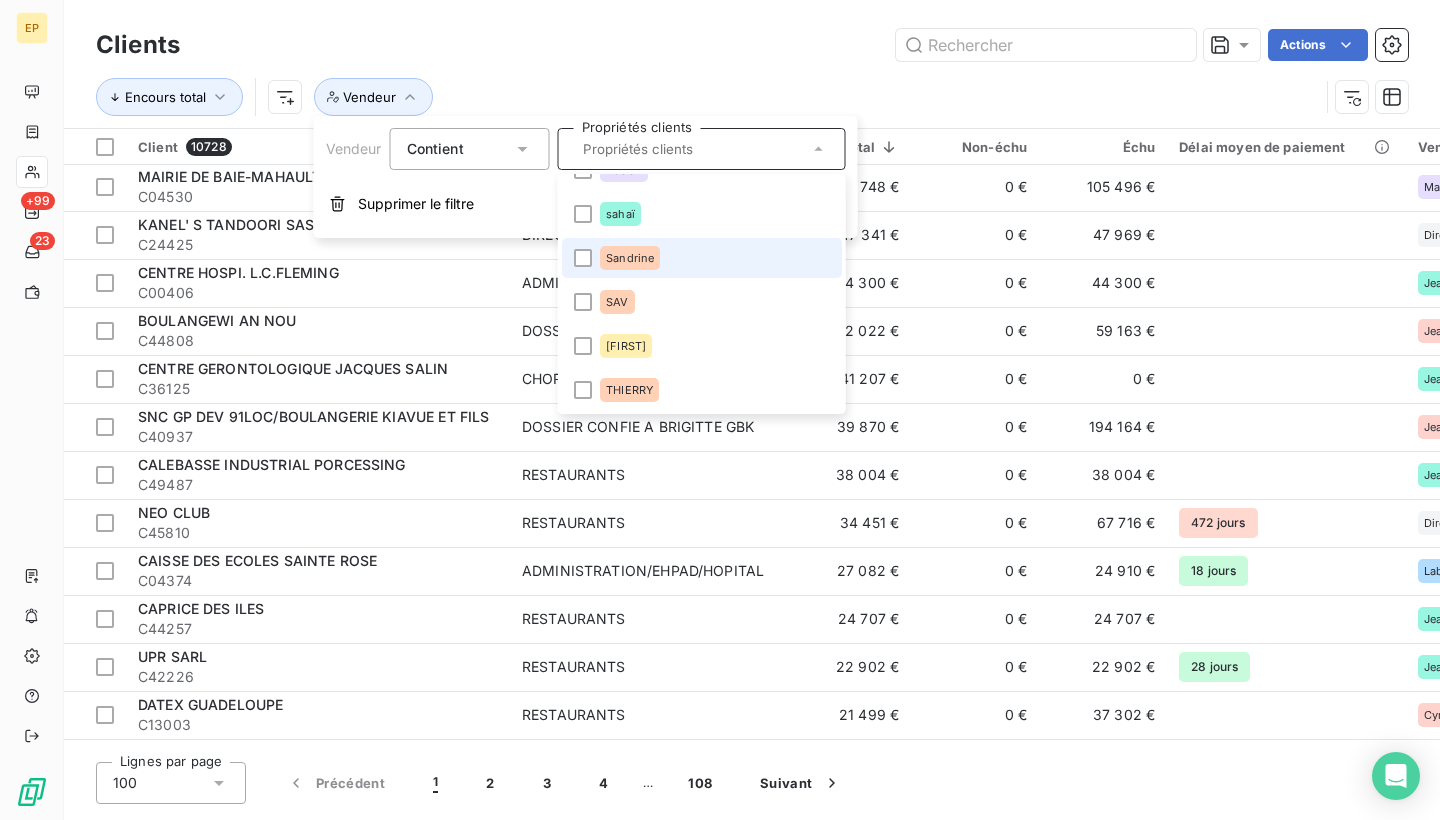 click on "Sandrine" at bounding box center [630, 258] 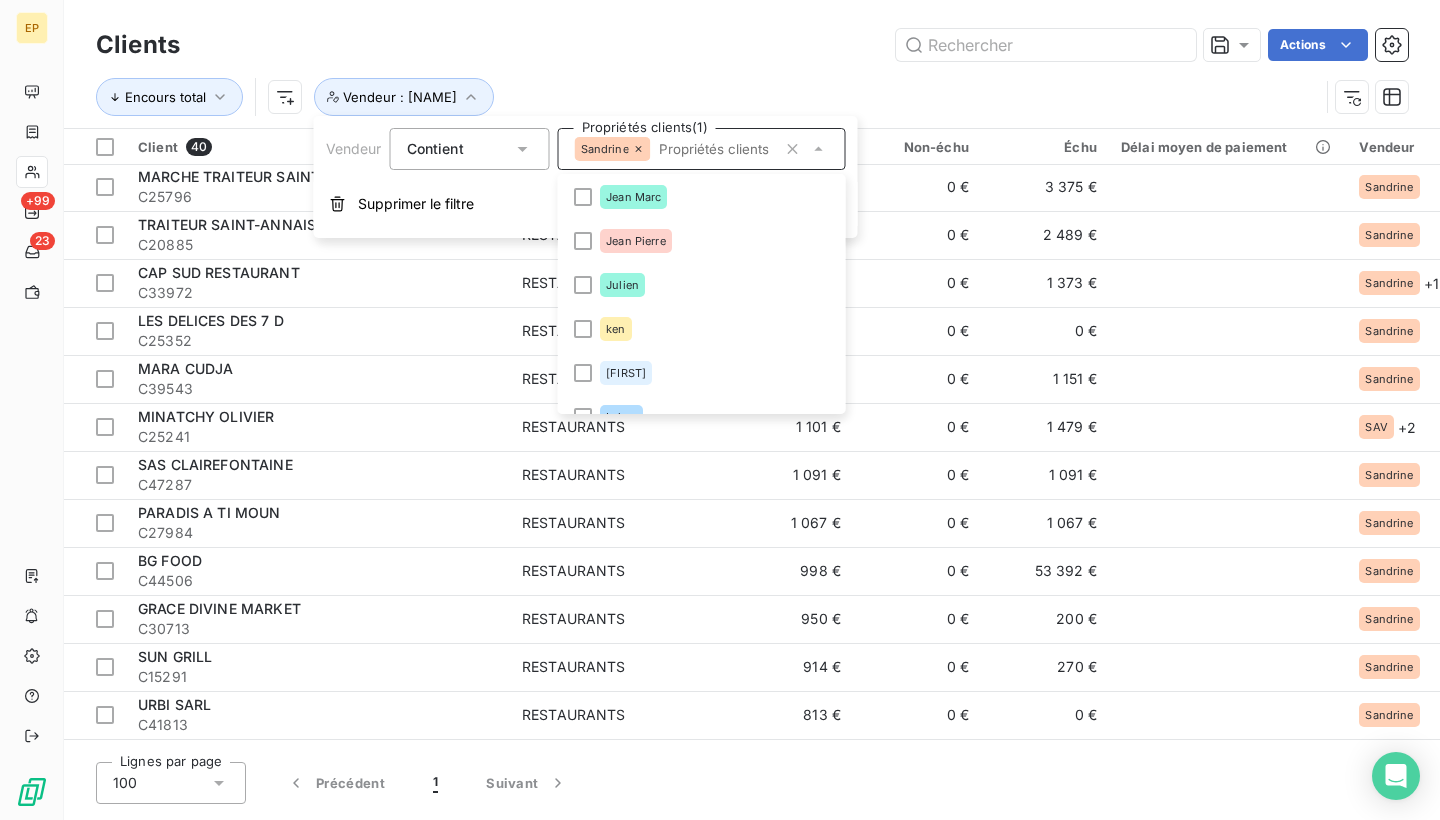 scroll, scrollTop: 288, scrollLeft: 0, axis: vertical 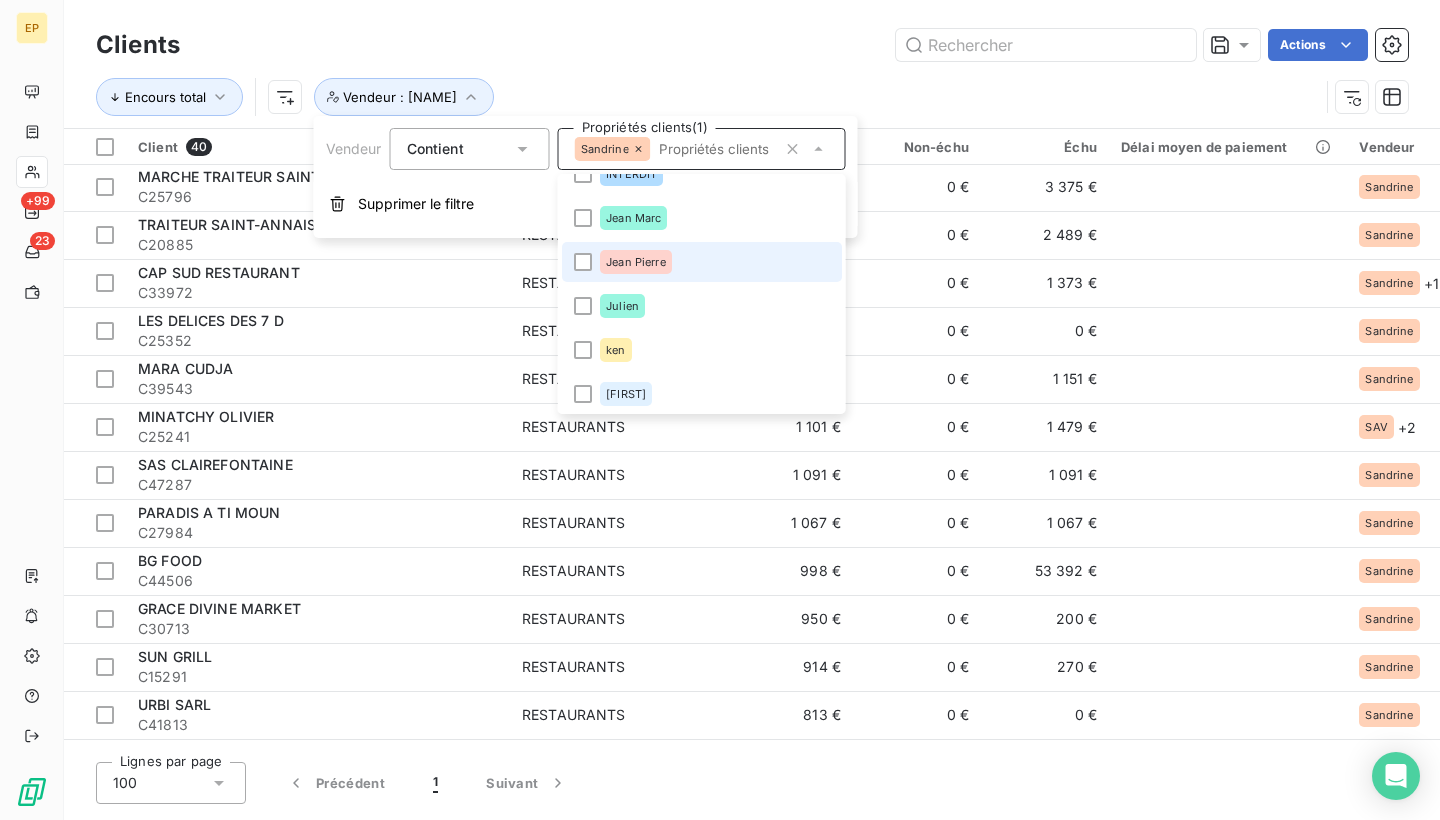 click on "Jean Pierre" at bounding box center [636, 262] 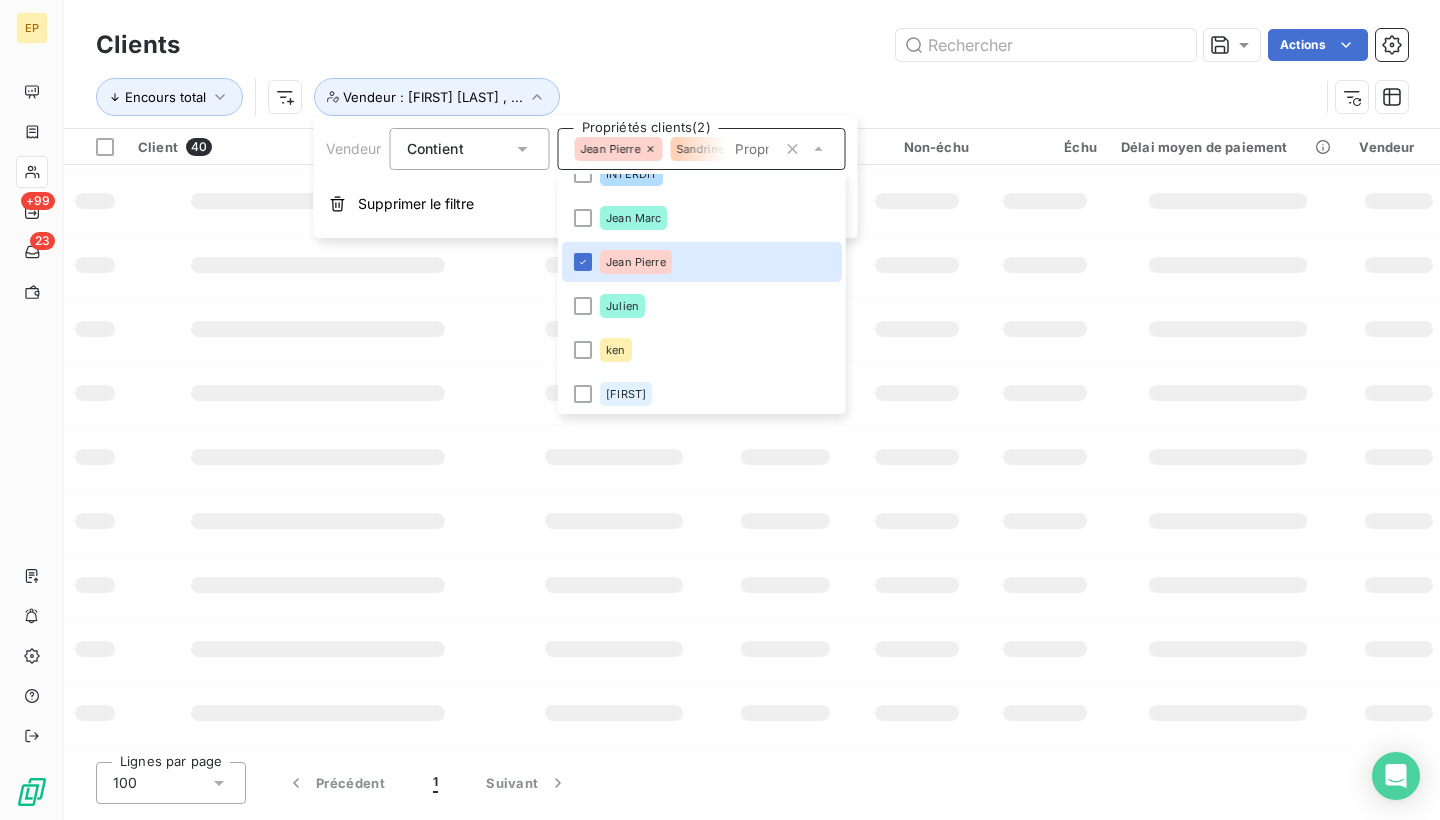click on "Actions" at bounding box center (806, 45) 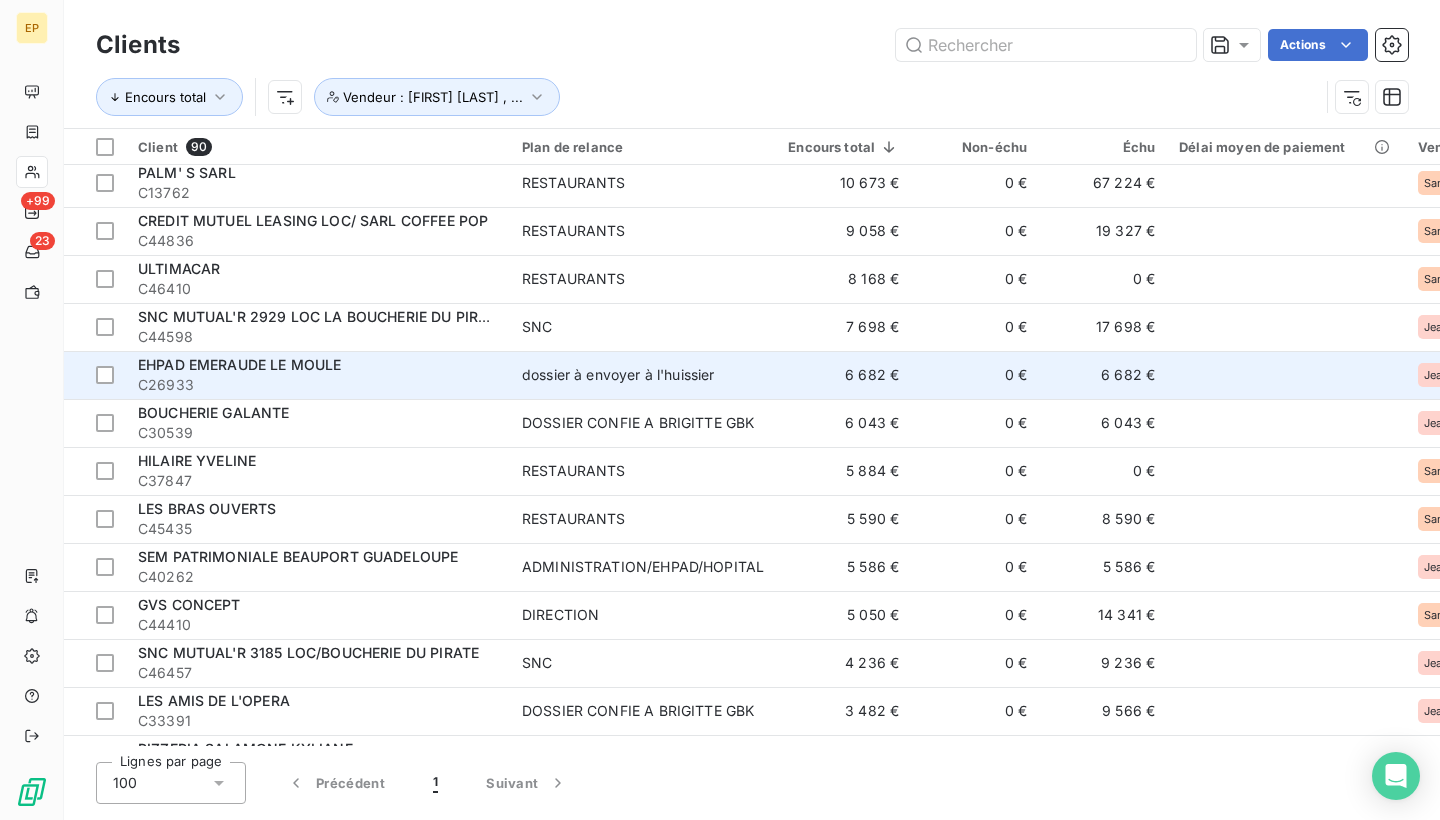 scroll, scrollTop: 606, scrollLeft: 0, axis: vertical 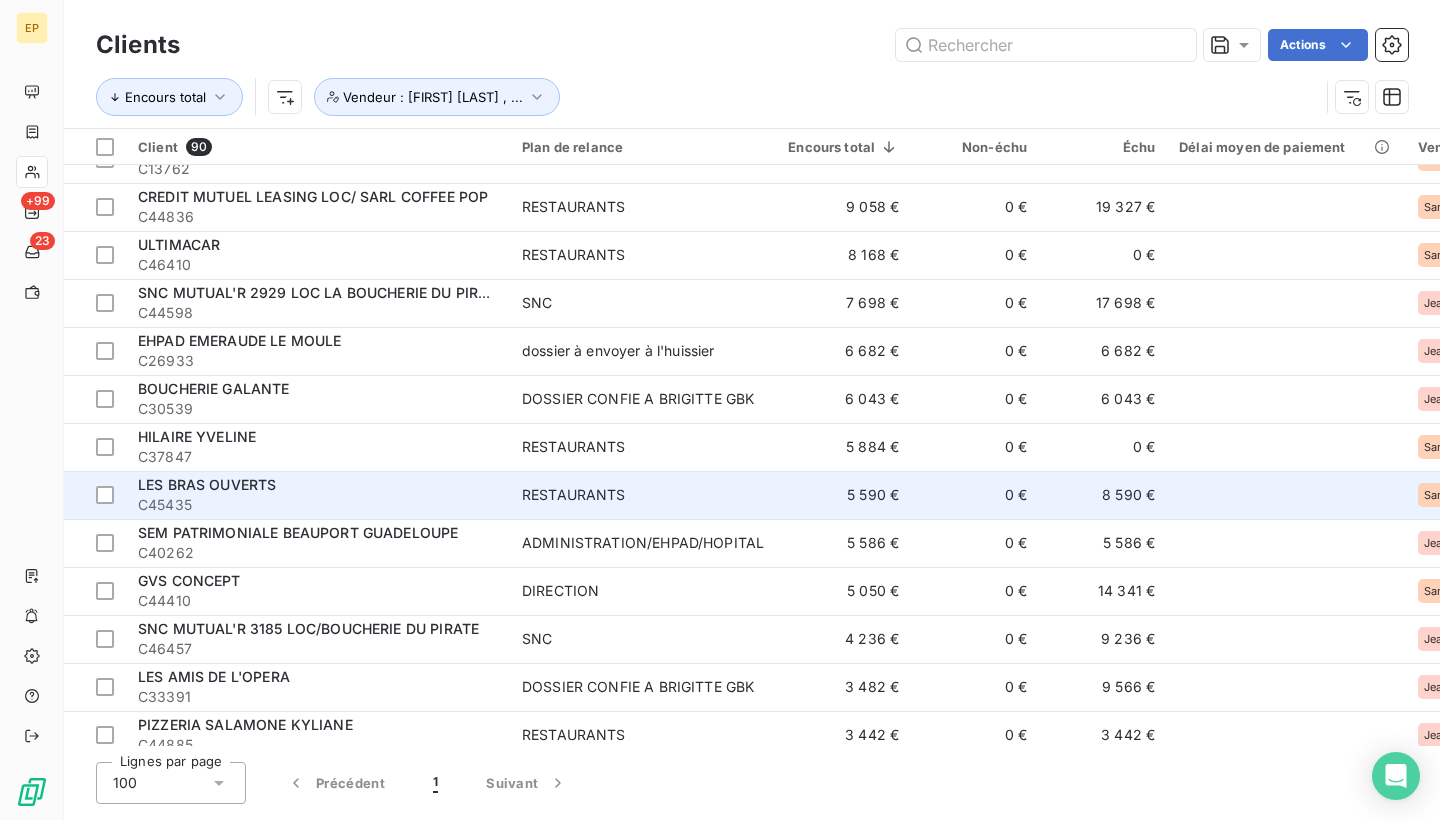 click on "LES BRAS OUVERTS" at bounding box center (318, 485) 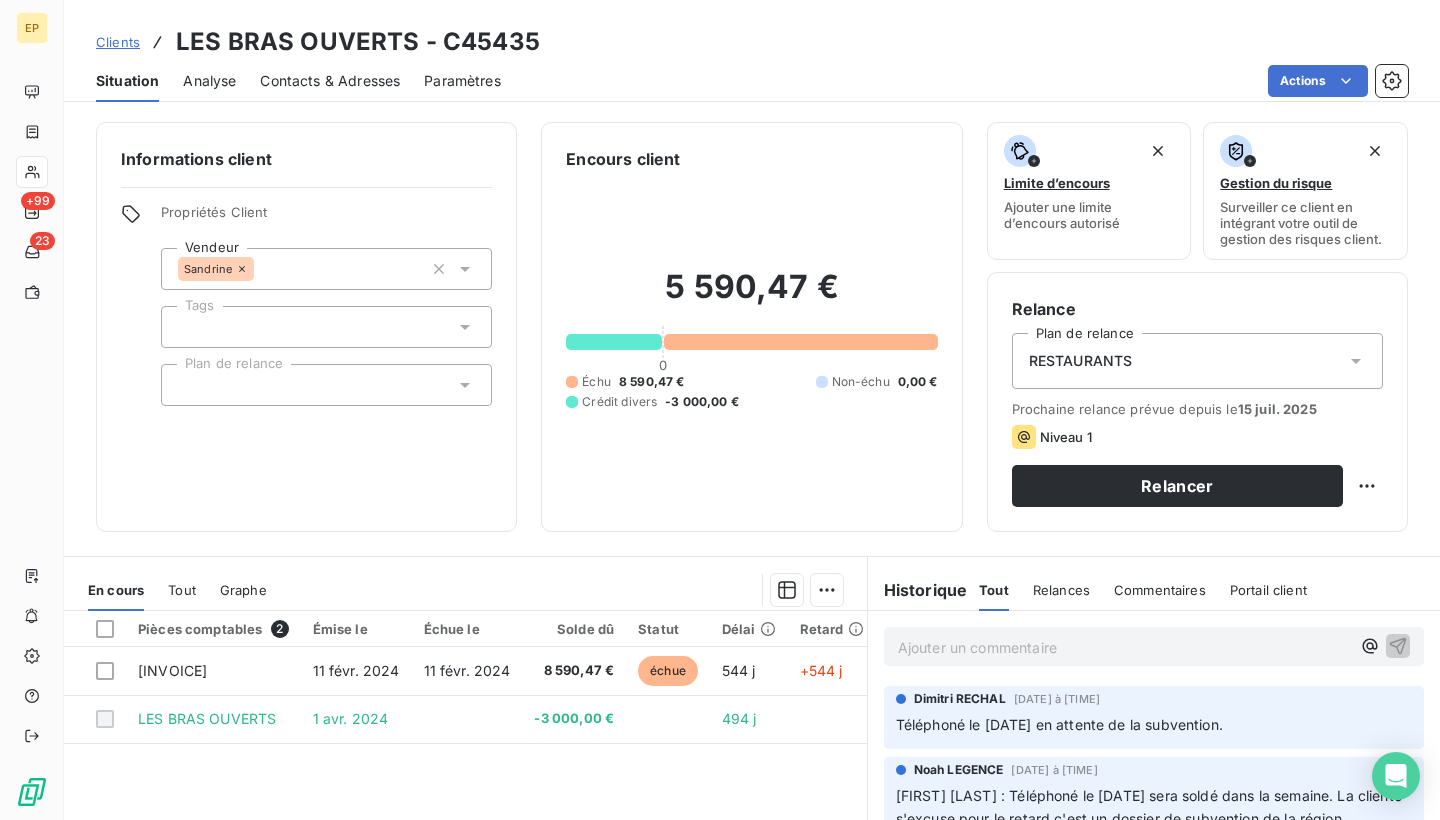 scroll, scrollTop: 0, scrollLeft: 0, axis: both 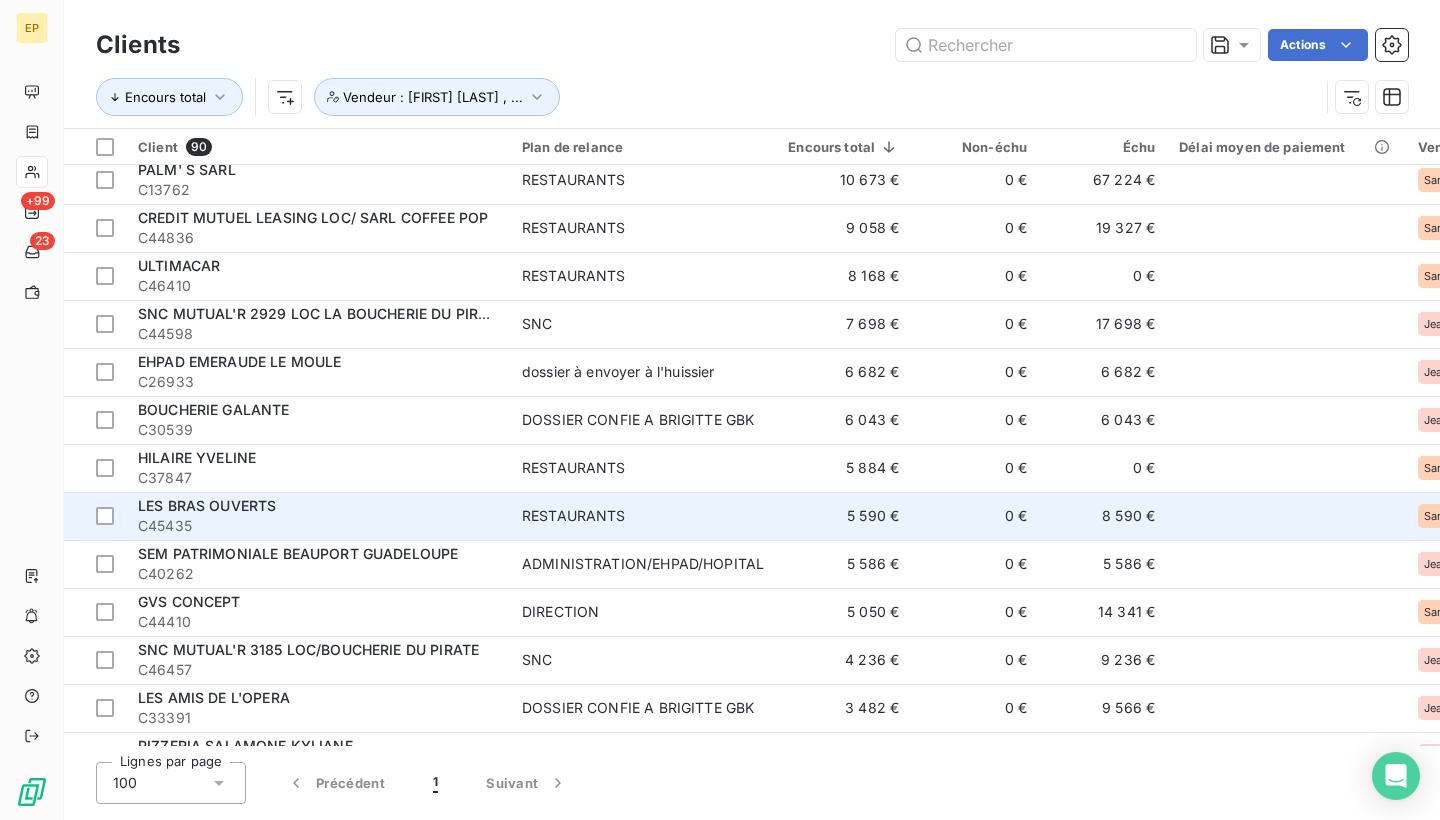 click on "LES BRAS OUVERTS" at bounding box center (318, 506) 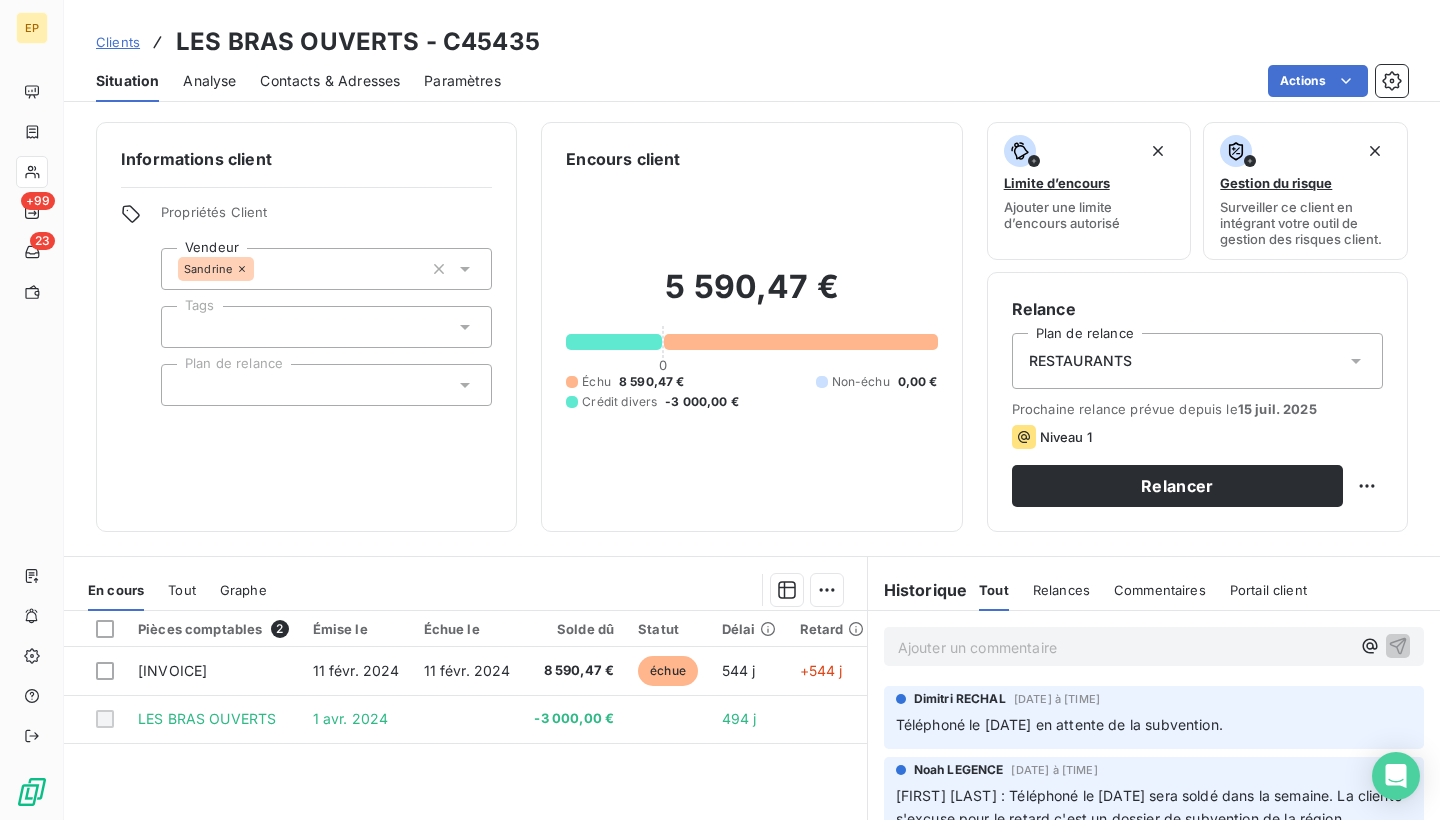 click on "Contacts & Adresses" at bounding box center [330, 81] 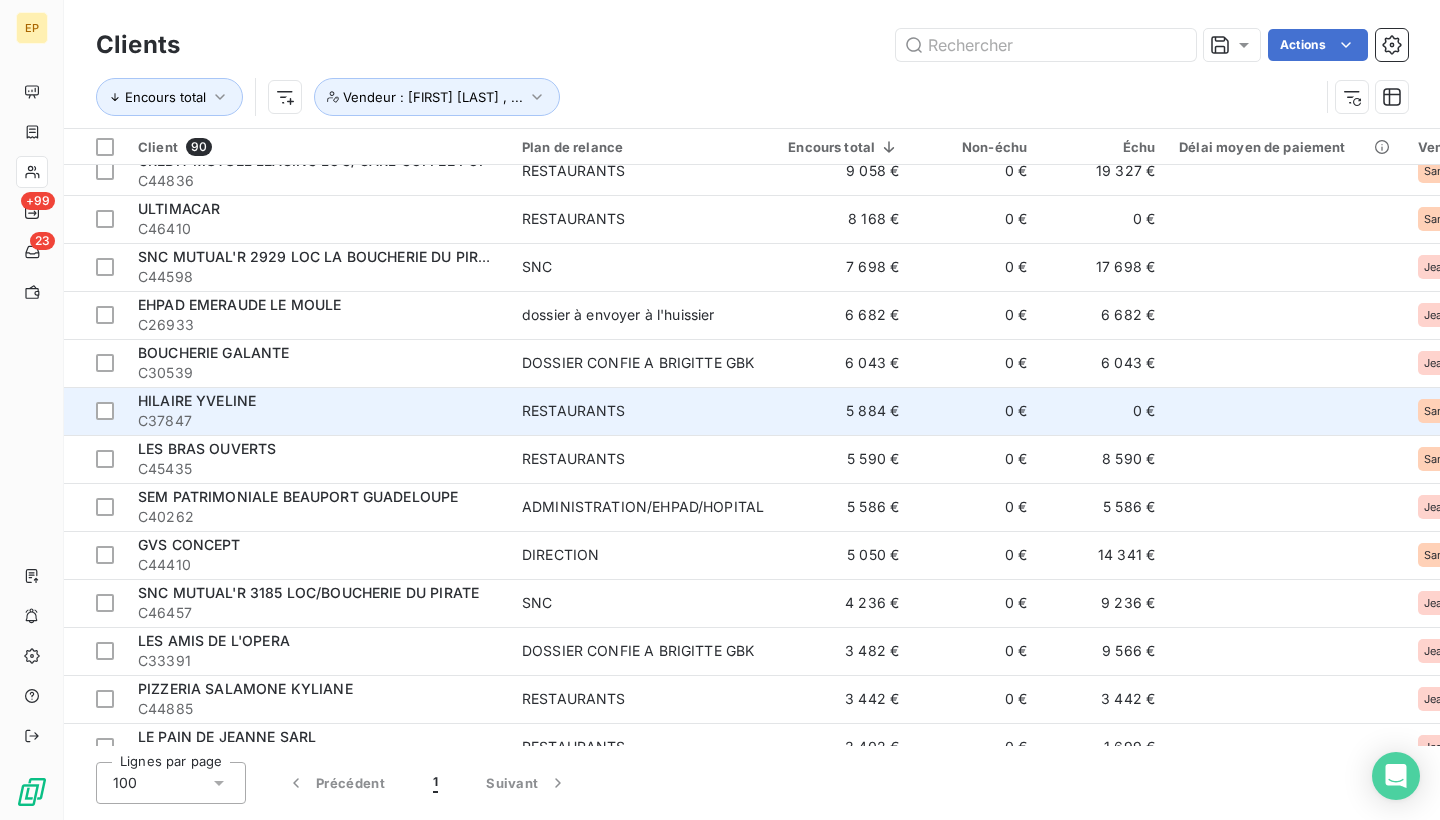 scroll, scrollTop: 694, scrollLeft: 0, axis: vertical 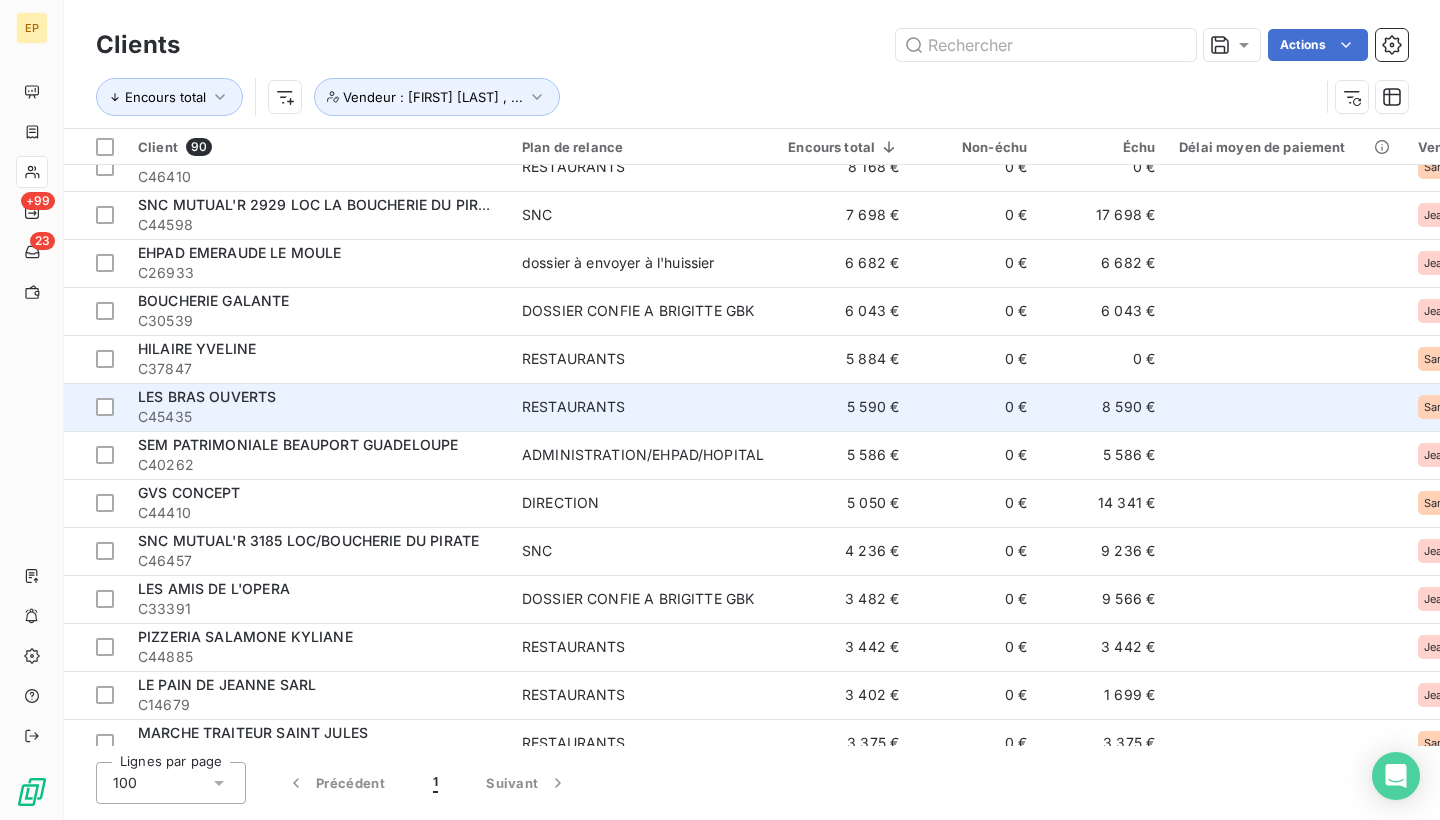 click on "RESTAURANTS" at bounding box center [643, 407] 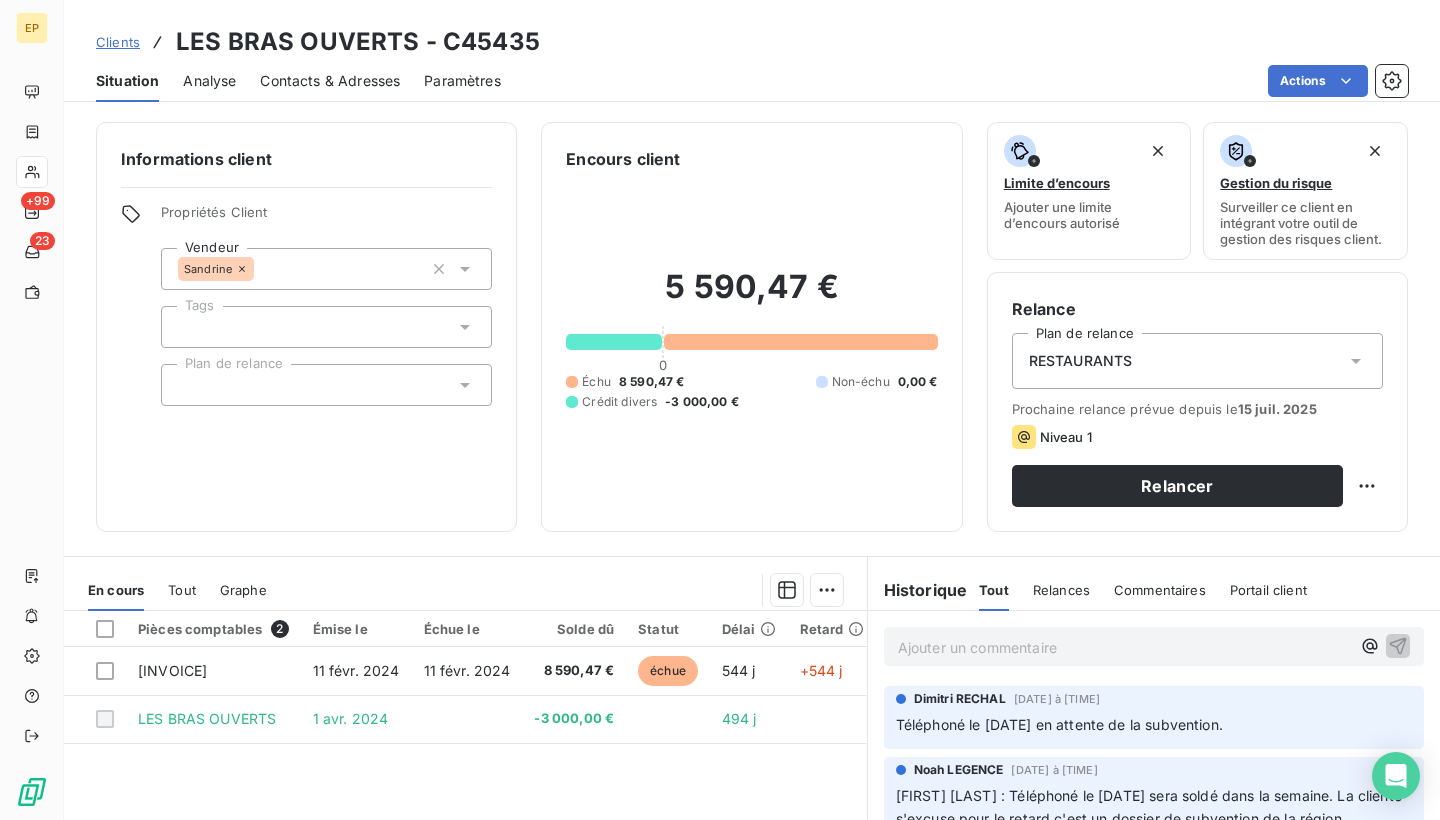 click on "Ajouter un commentaire ﻿" at bounding box center [1124, 647] 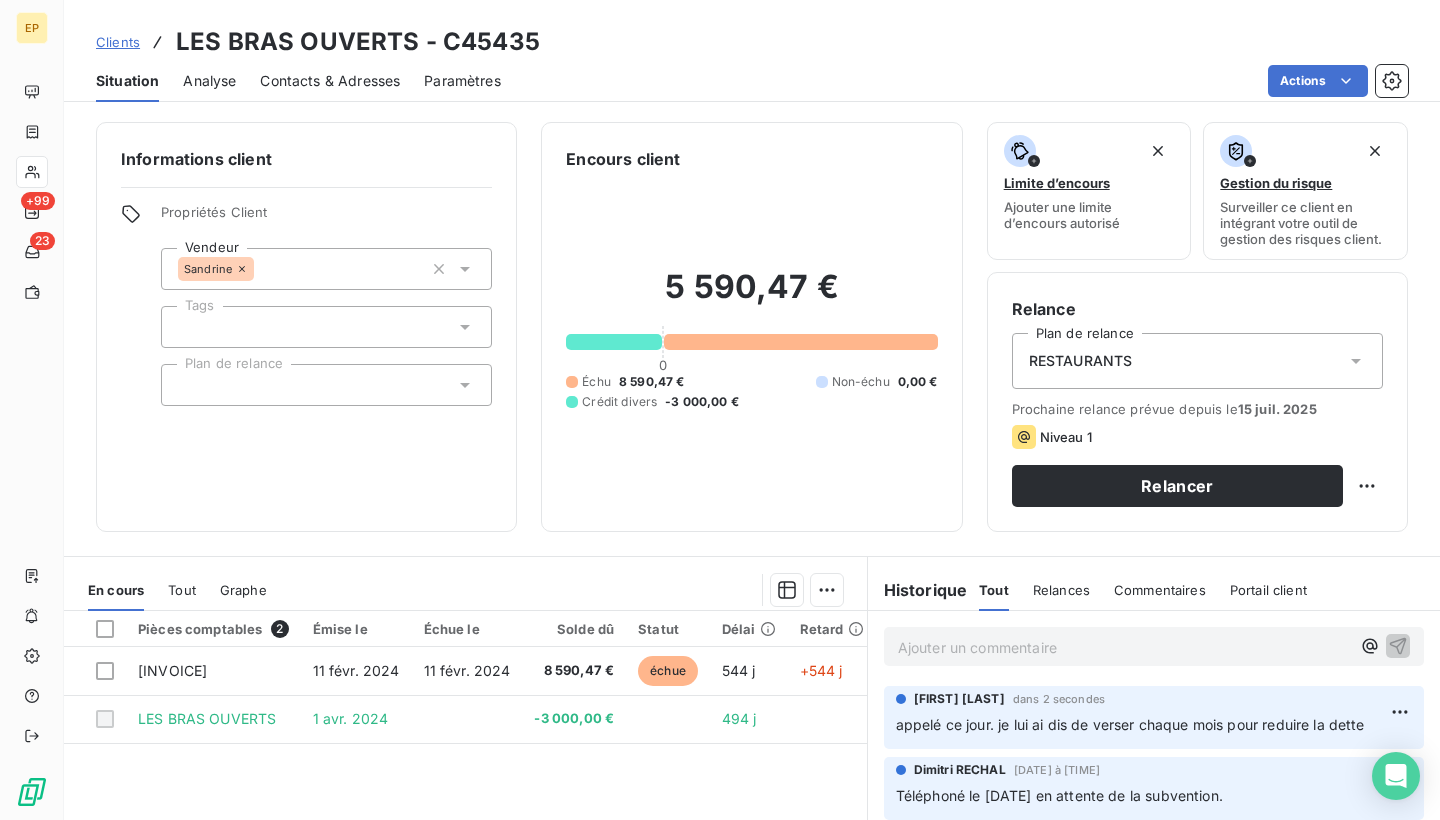 click on "Contacts & Adresses" at bounding box center [330, 81] 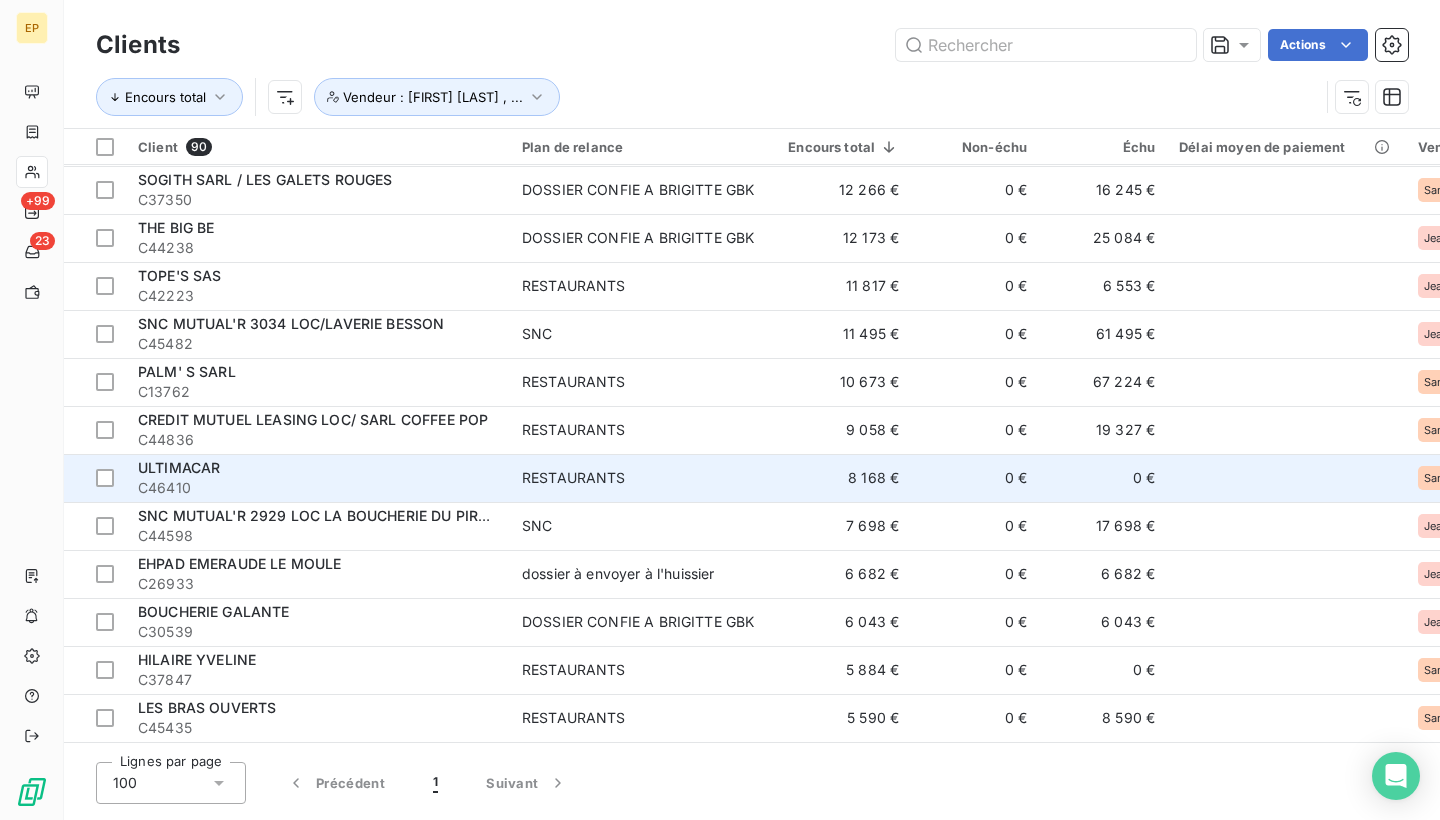 scroll, scrollTop: 384, scrollLeft: 0, axis: vertical 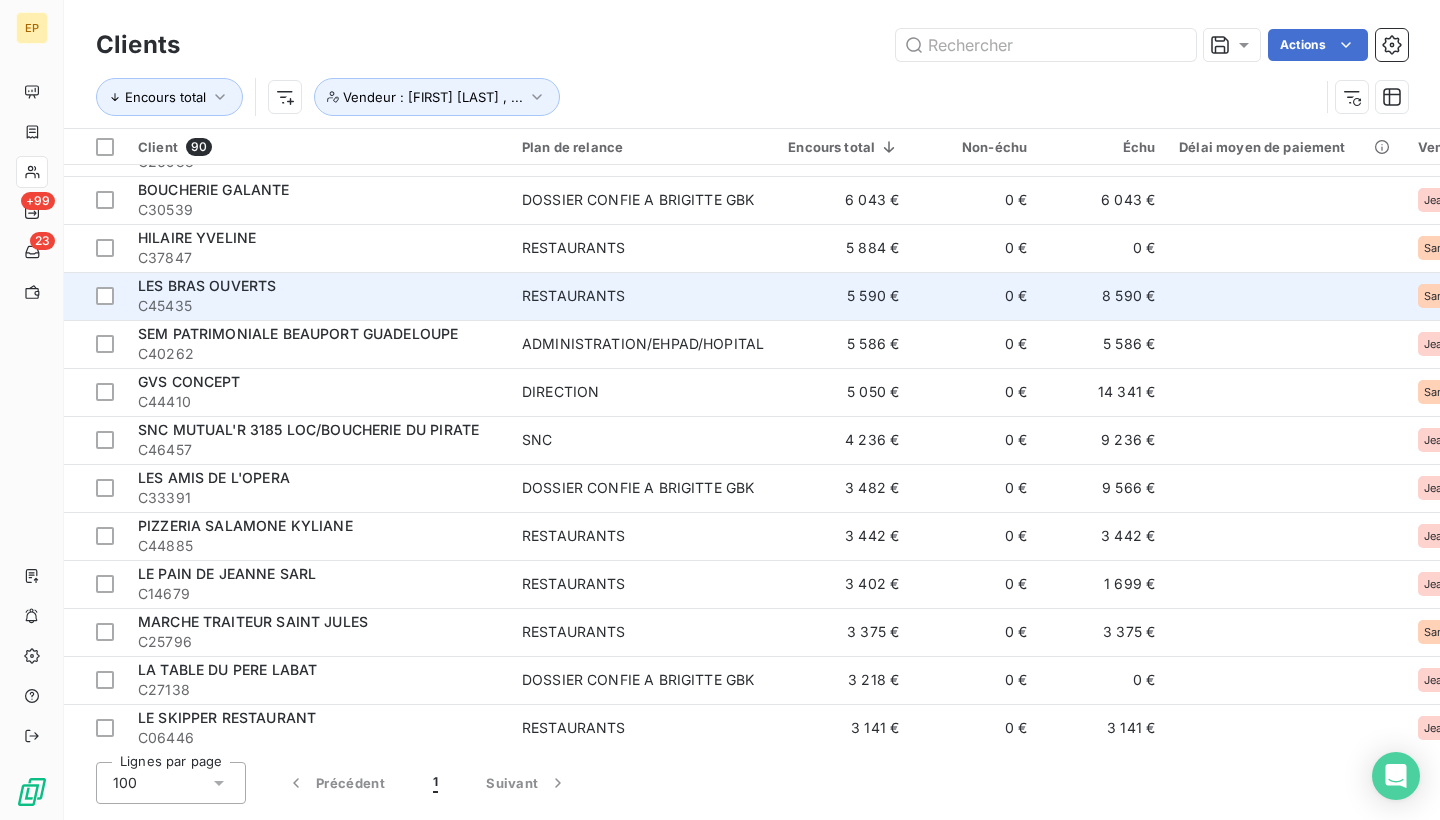 click on "LES BRAS OUVERTS" at bounding box center (318, 286) 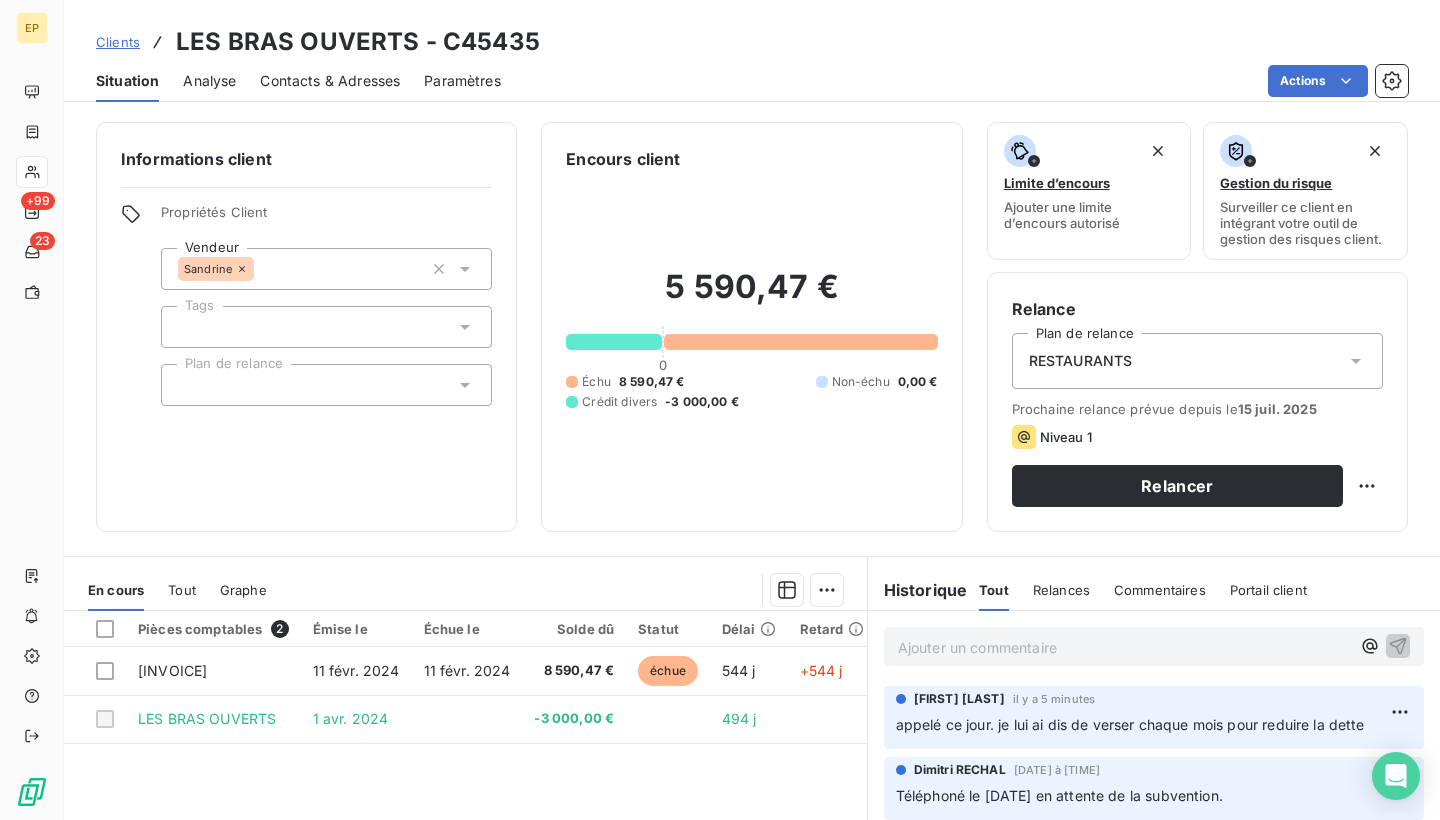 click on "Contacts & Adresses" at bounding box center [330, 81] 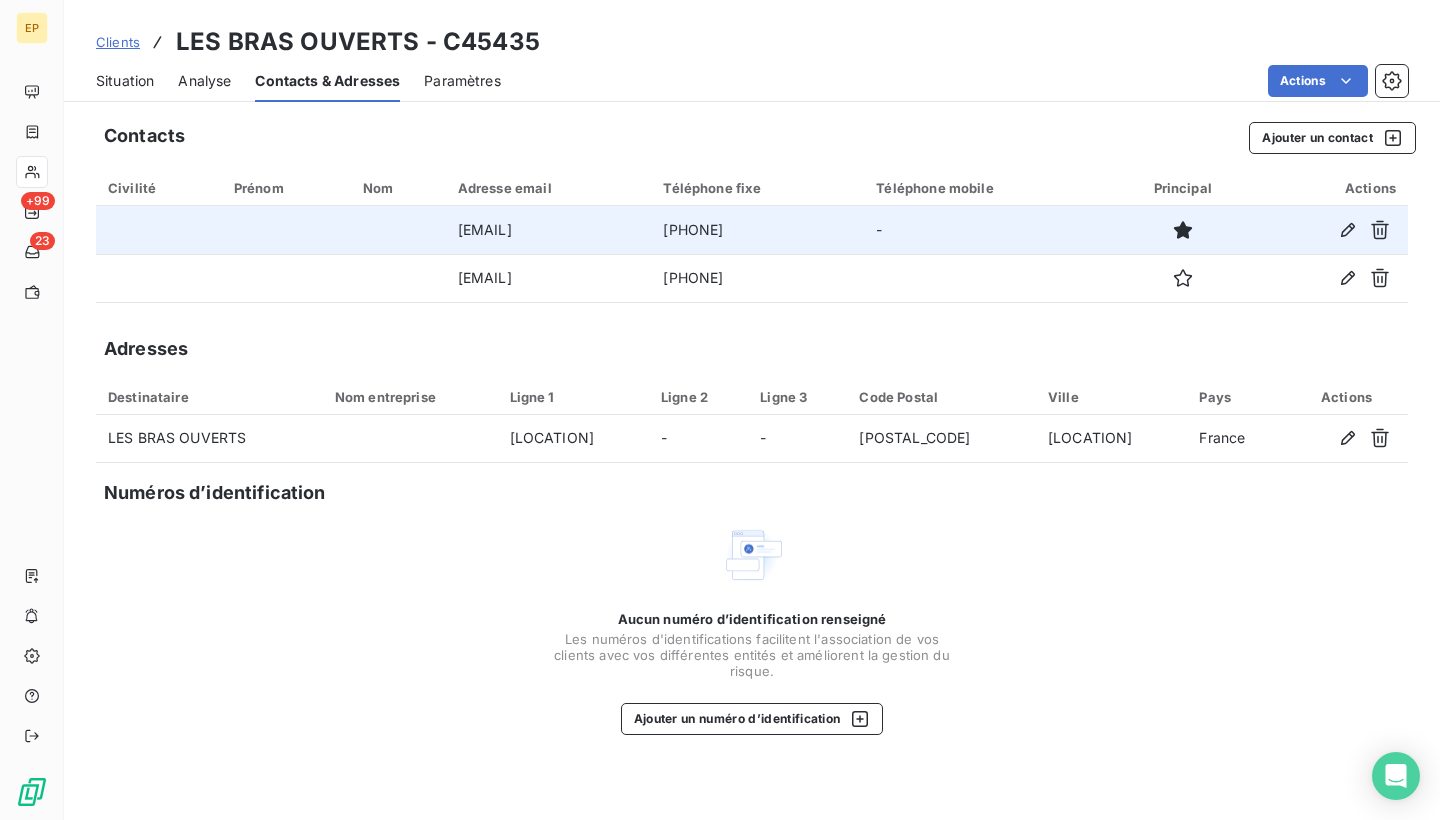 drag, startPoint x: 579, startPoint y: 228, endPoint x: 433, endPoint y: 223, distance: 146.08559 